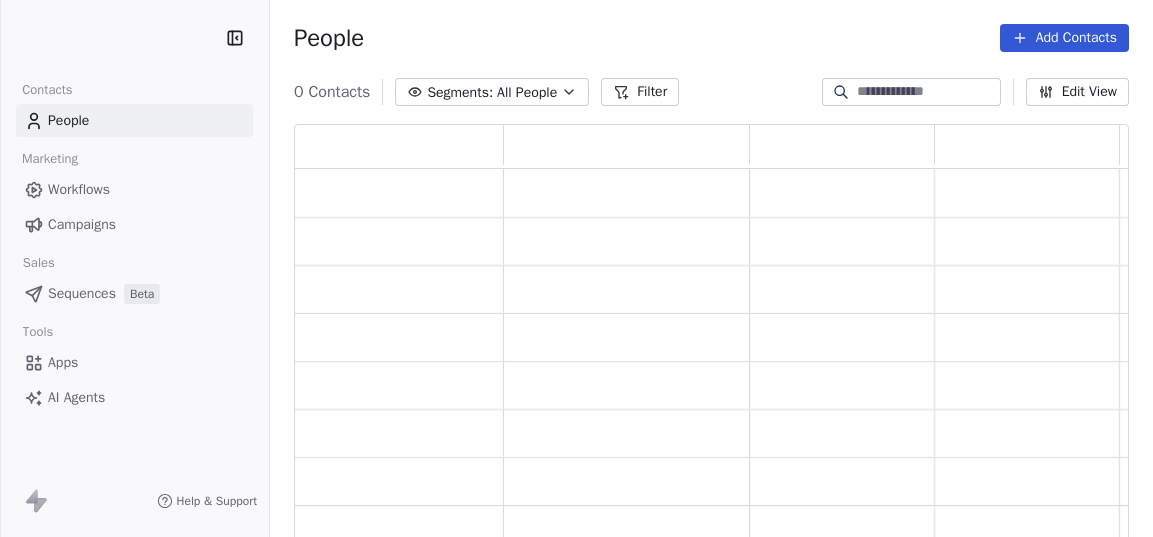 scroll, scrollTop: 0, scrollLeft: 0, axis: both 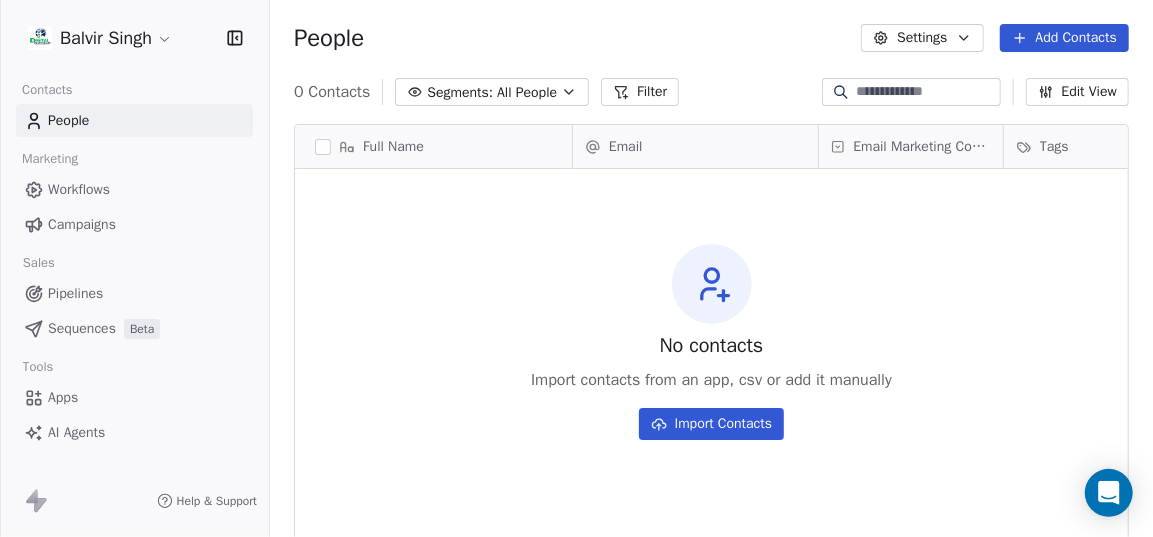click on "Import Contacts" at bounding box center (712, 424) 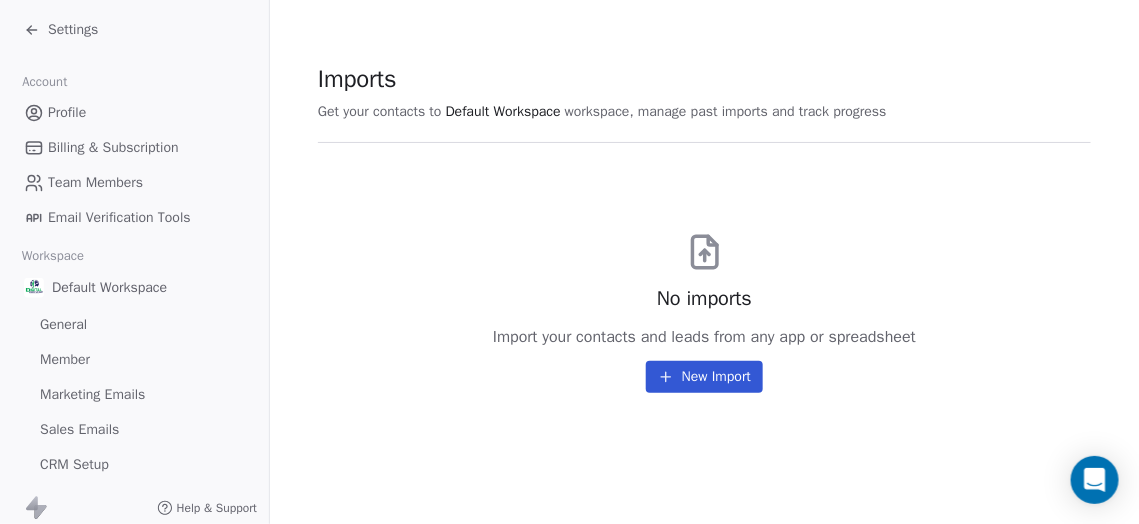 click on "New Import" at bounding box center [704, 377] 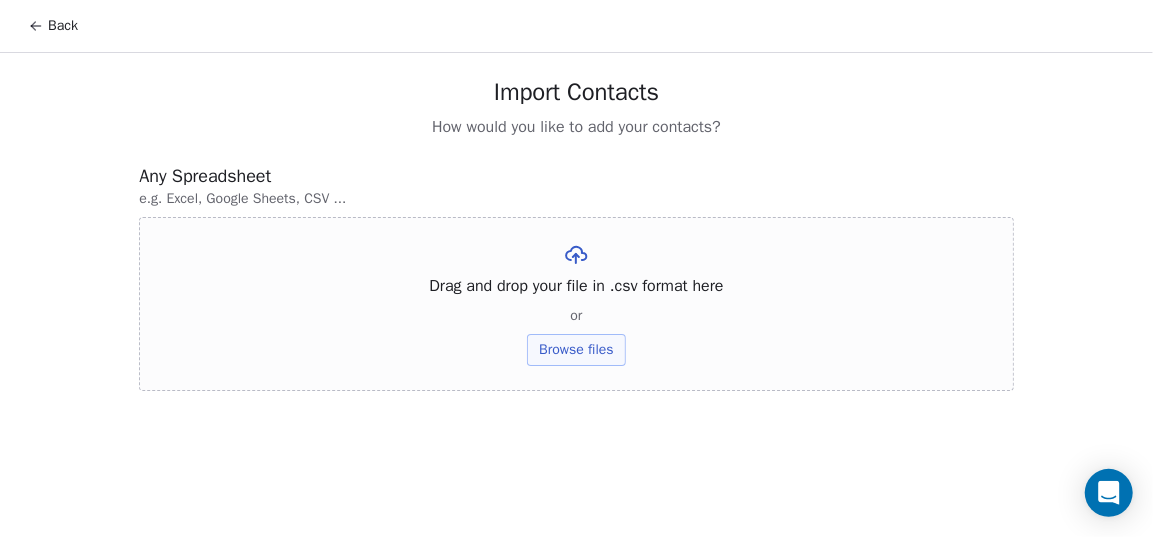 click on "Browse files" at bounding box center [576, 350] 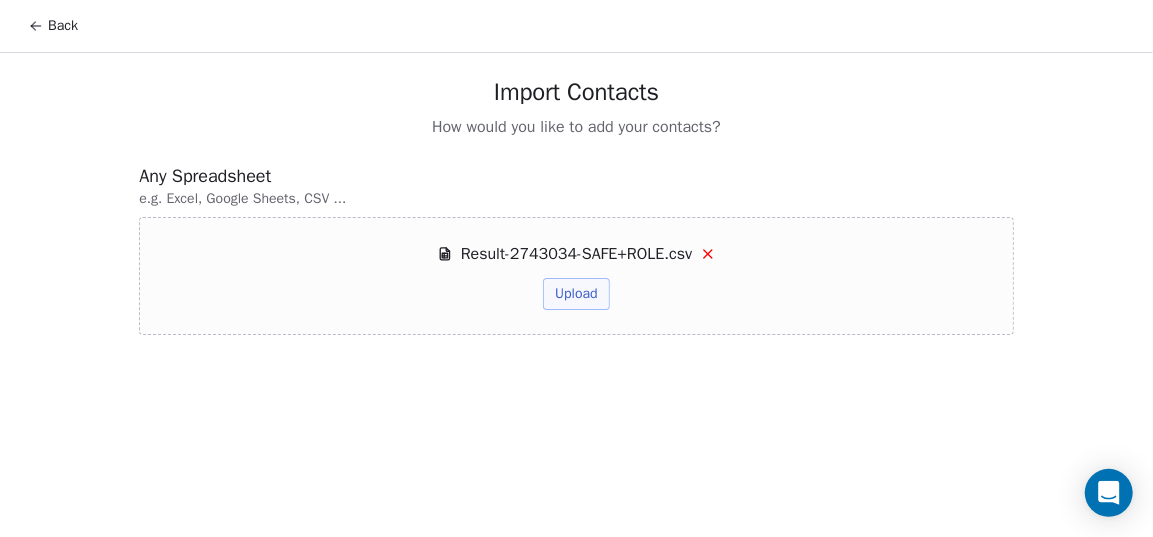 click on "Back Import Contacts How would you like to add your contacts? Any Spreadsheet e.g. Excel, Google Sheets, CSV ... Result-2743034-SAFE+ROLE.csv Upload" at bounding box center (576, 268) 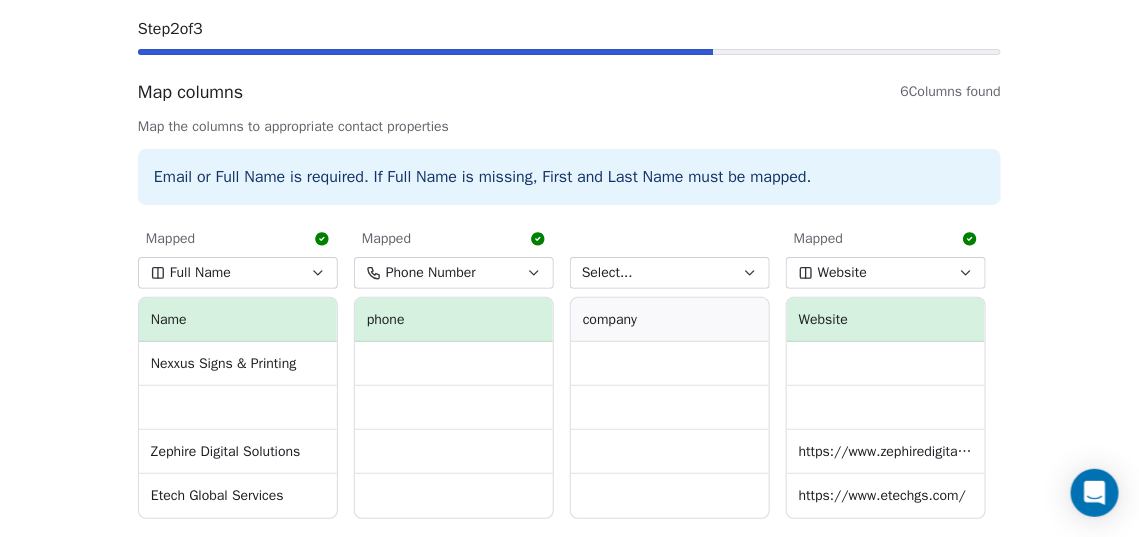 scroll, scrollTop: 192, scrollLeft: 0, axis: vertical 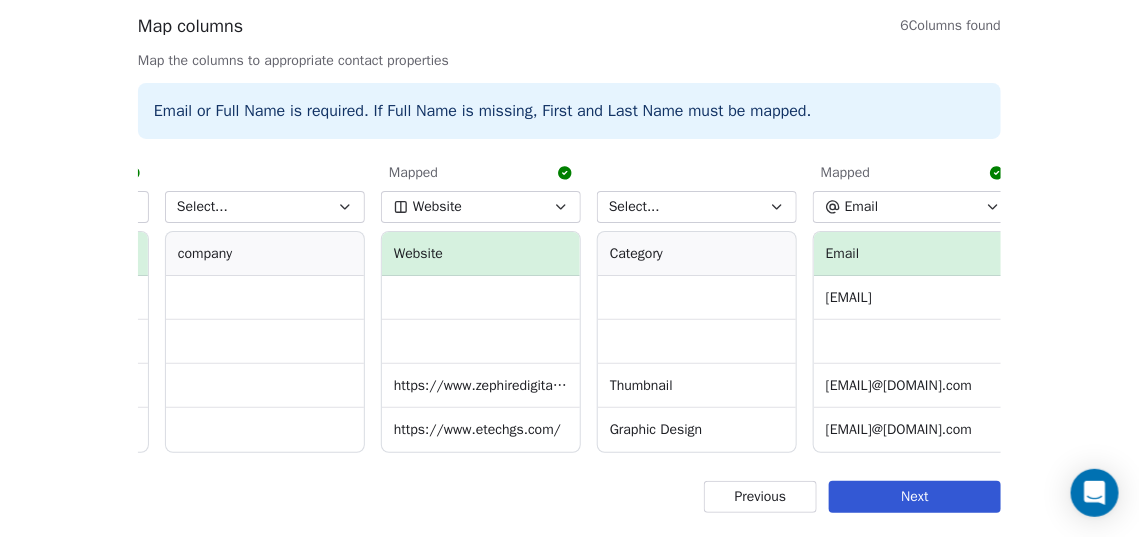 click on "Select..." at bounding box center (697, 207) 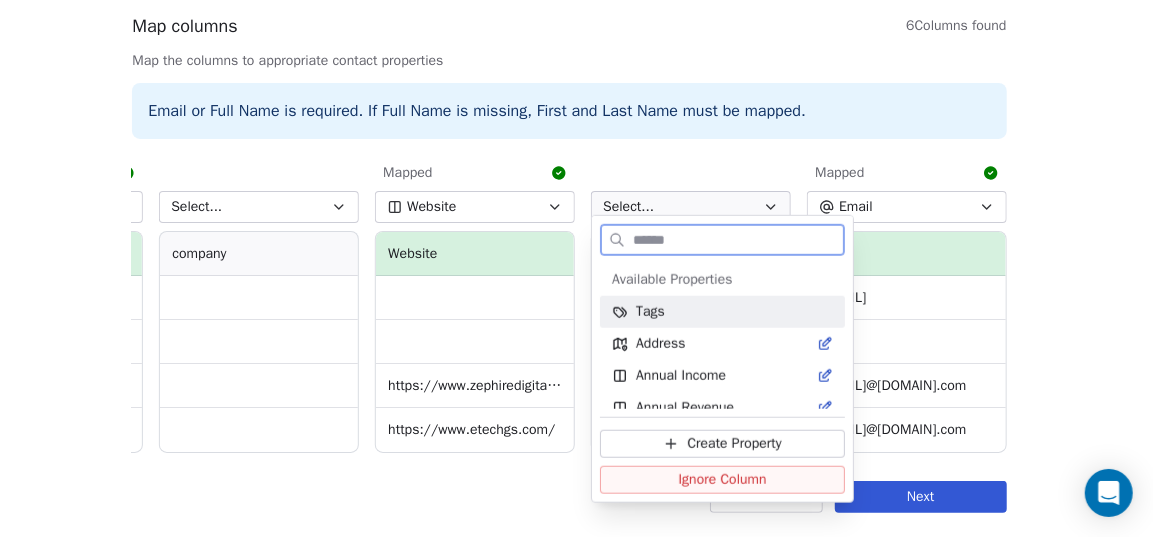 click on "Tags" at bounding box center (722, 312) 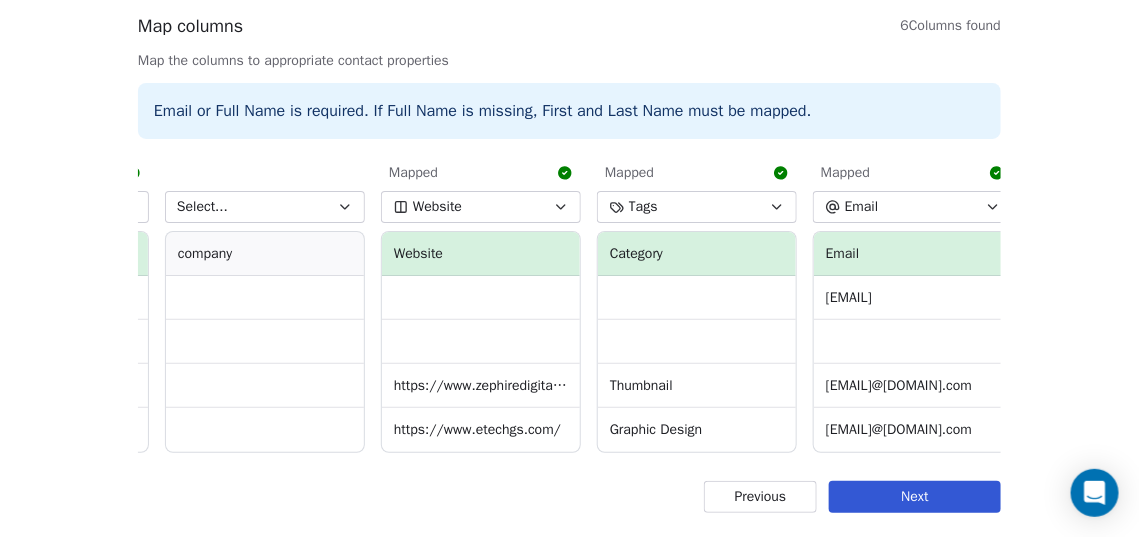 scroll, scrollTop: 101, scrollLeft: 0, axis: vertical 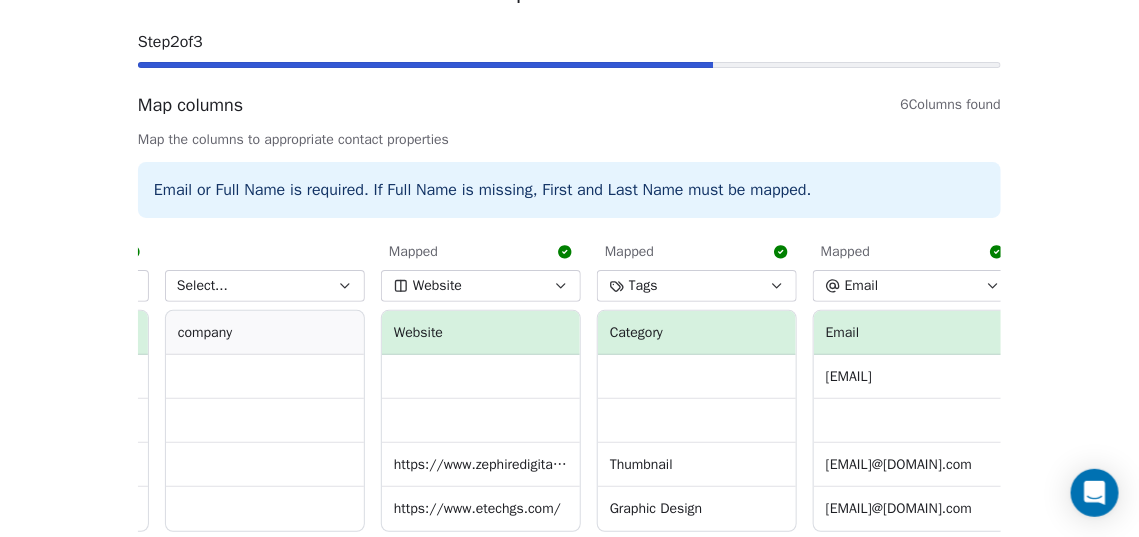 type 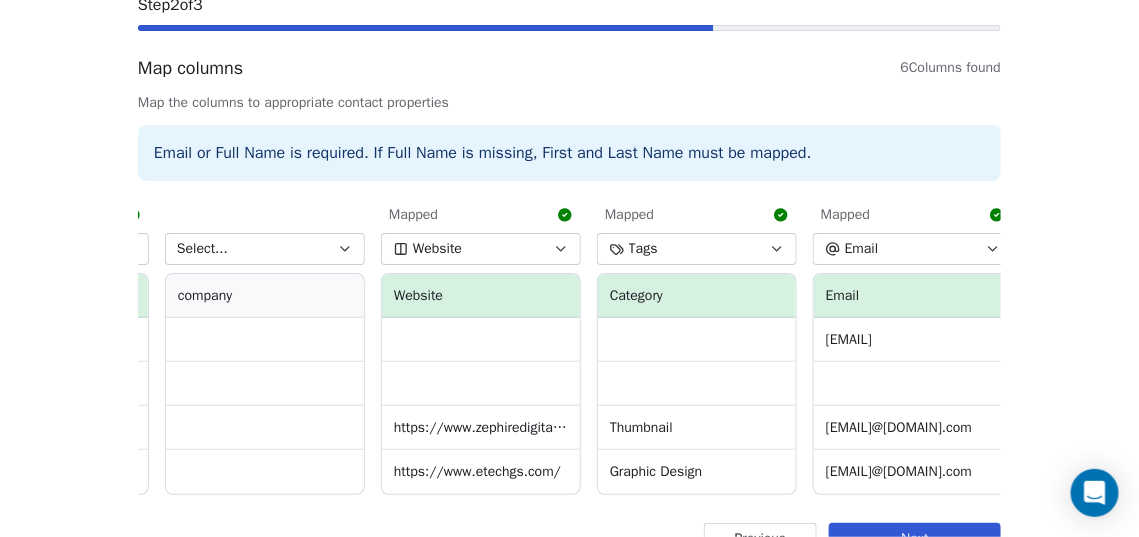 scroll, scrollTop: 192, scrollLeft: 0, axis: vertical 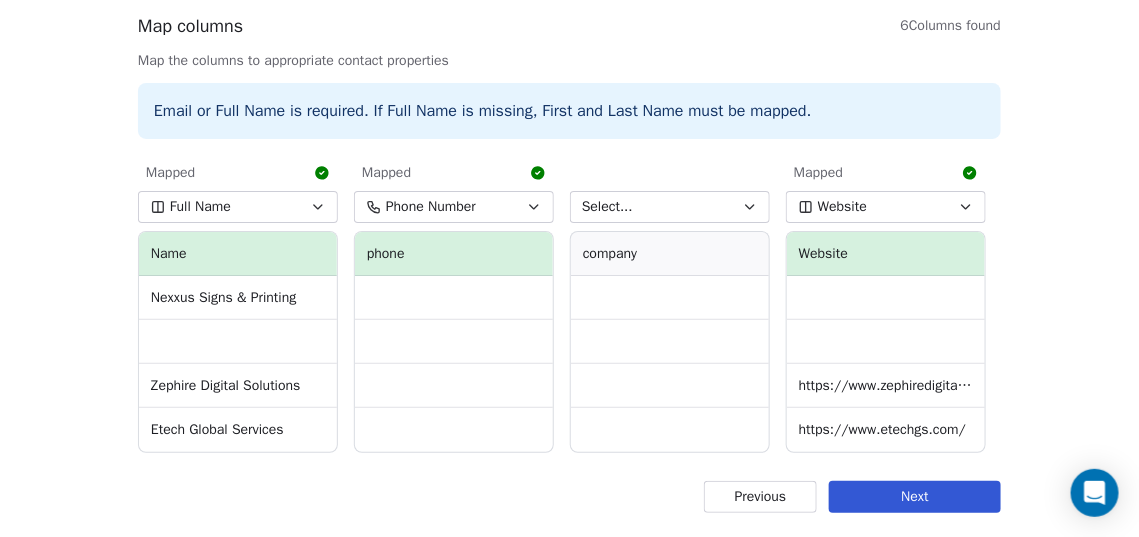 click on "Select..." at bounding box center [670, 207] 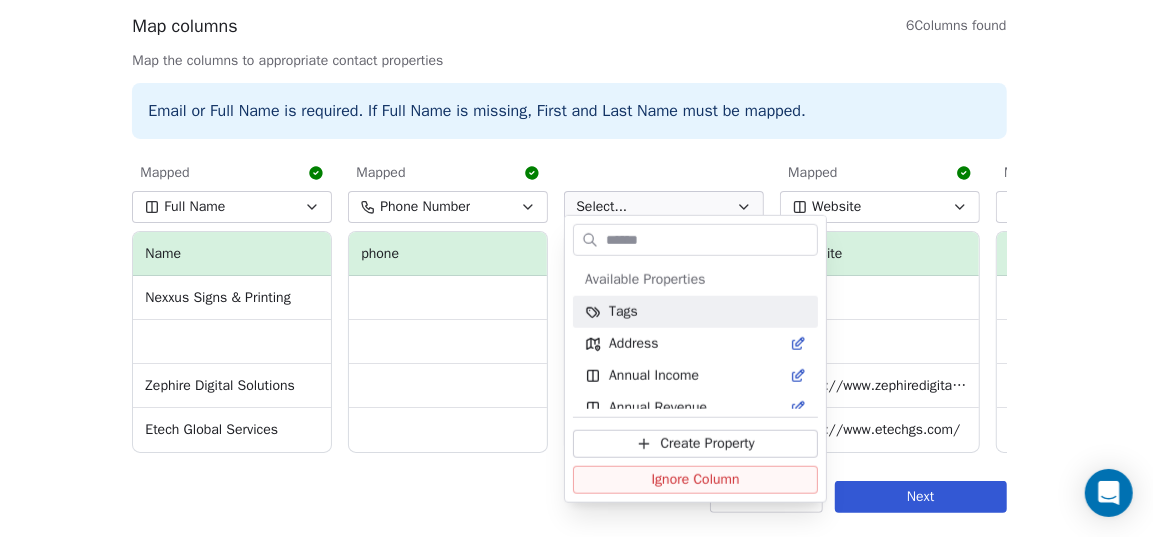 click on "Back Import Contacts Step 2 of 3 Map columns 6 Columns found Map the columns to appropriate contact properties Email or Full Name is required. If Full Name is missing, First and Last Name must be mapped. Mapped Full Name Name Nexxus Signs & Printing Zephire Digital Solutions Etech Global Services Mapped Phone Number phone Select... company Mapped Website Website https://www.zephiredigital.com/ https://www.etechgs.com/ Mapped Tags Category Thumbnail Graphic Design Mapped Email Email [EMAIL]@[DOMAIN].com [EMAIL]@[DOMAIN].com [EMAIL]@[DOMAIN].com Previous Next
Available Properties Tags Address Annual Income Annual Revenue Average Order Value Birthday Browser Contact Source Country Created Date Customer Lifetime Value Department Device Email Email Verification Status Facebook First Name First Purchase Date Full Name Gender Job Title Language Last Activity Date Last Name Last Abandoned Date Last Purchase Date LinkedIn Marketing Contact Status Email Marketing Consent MRR Timezone" at bounding box center [576, 178] 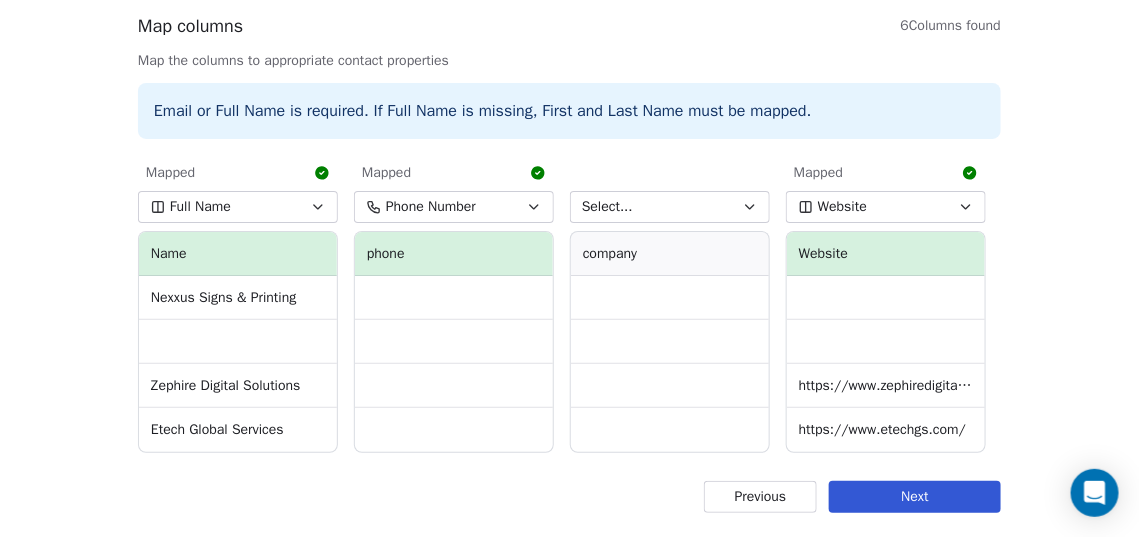 scroll, scrollTop: 192, scrollLeft: 0, axis: vertical 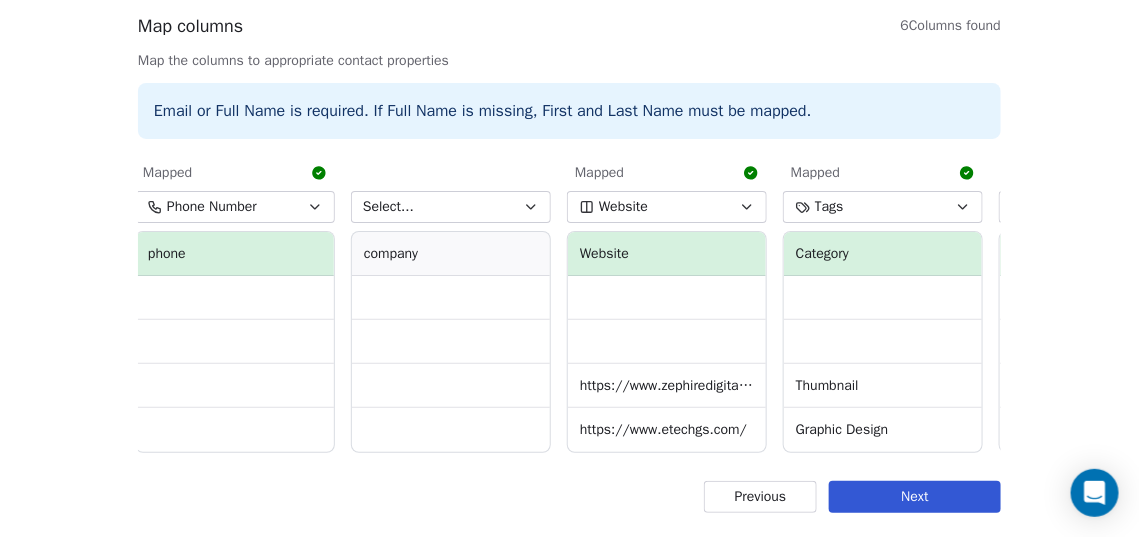 click on "Select... company" at bounding box center (451, 304) 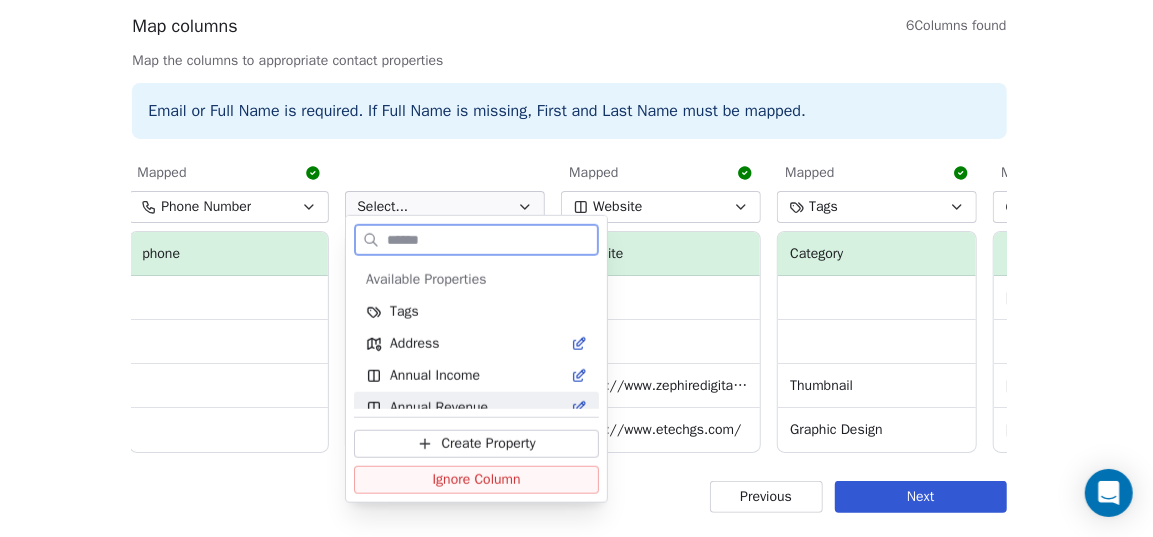 click on "Ignore Column" at bounding box center [477, 480] 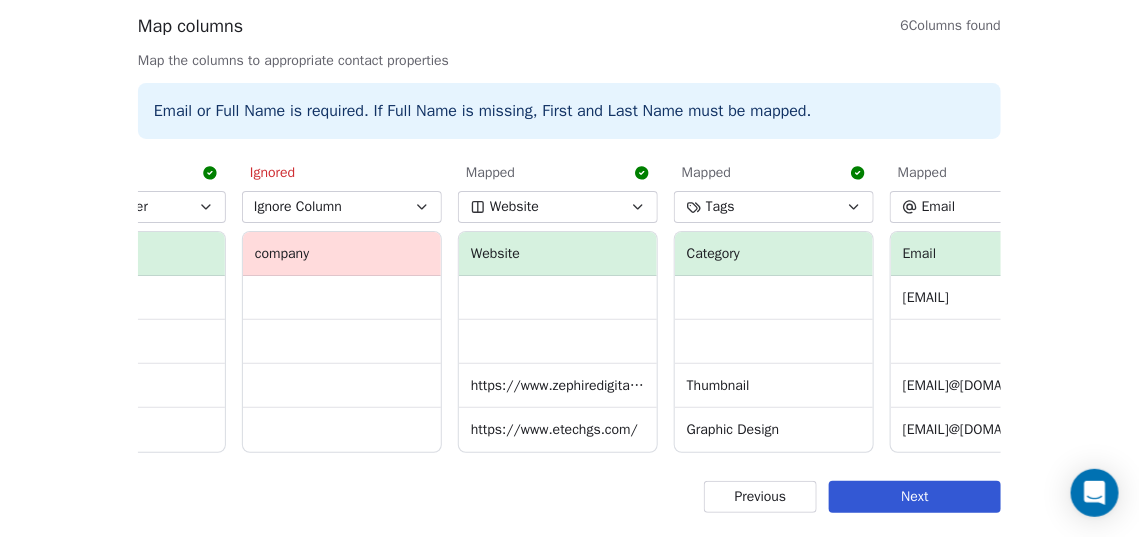 scroll, scrollTop: 0, scrollLeft: 0, axis: both 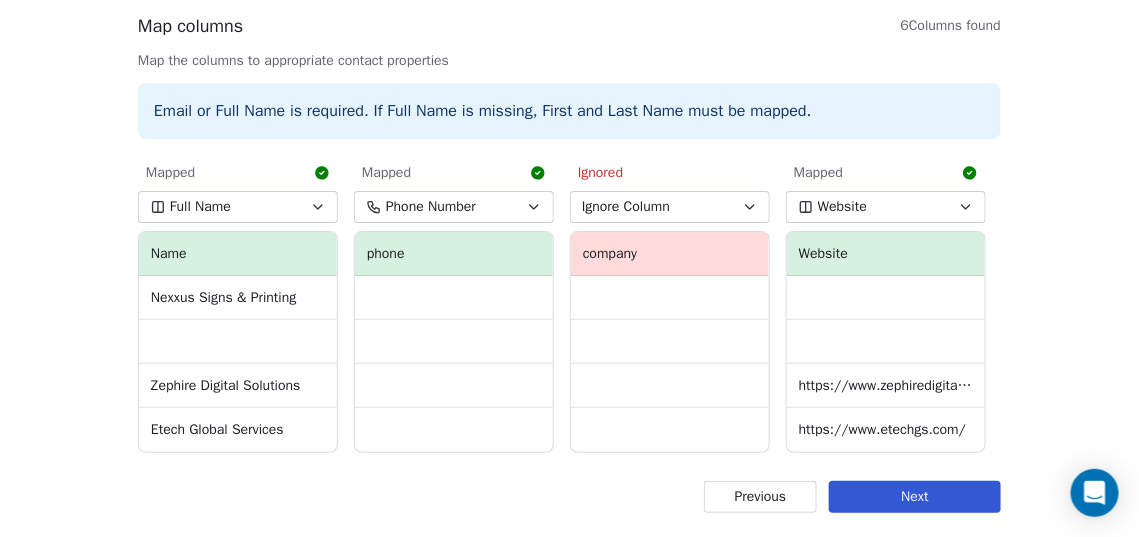click on "Next" at bounding box center [915, 497] 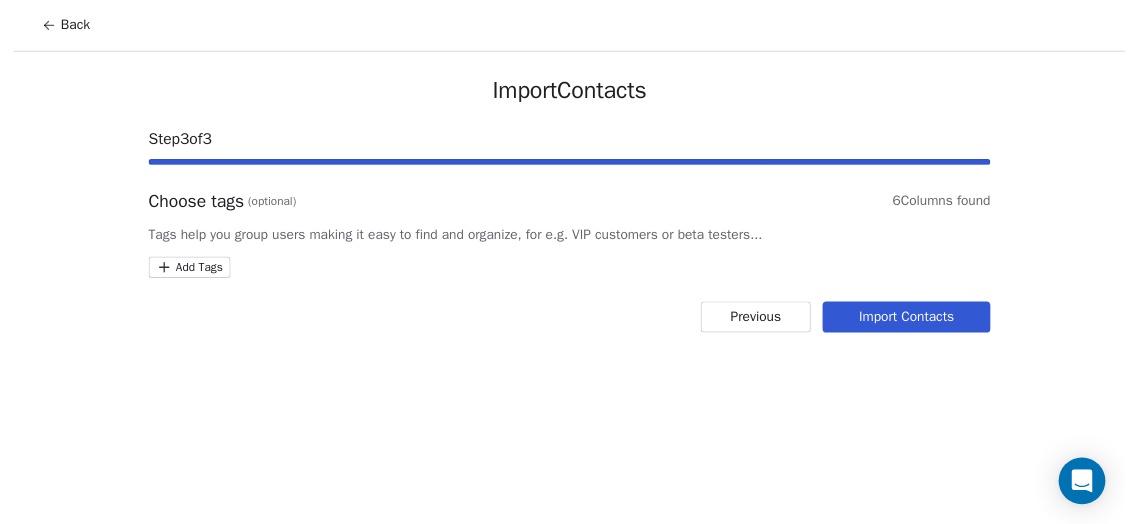 scroll, scrollTop: 0, scrollLeft: 0, axis: both 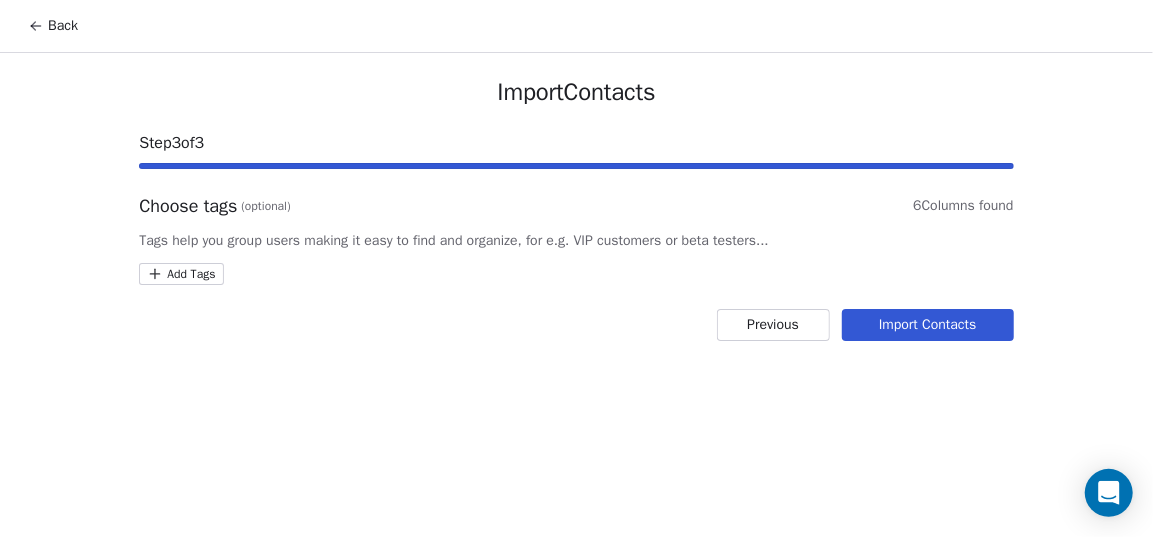 click on "Import Contacts" at bounding box center (928, 325) 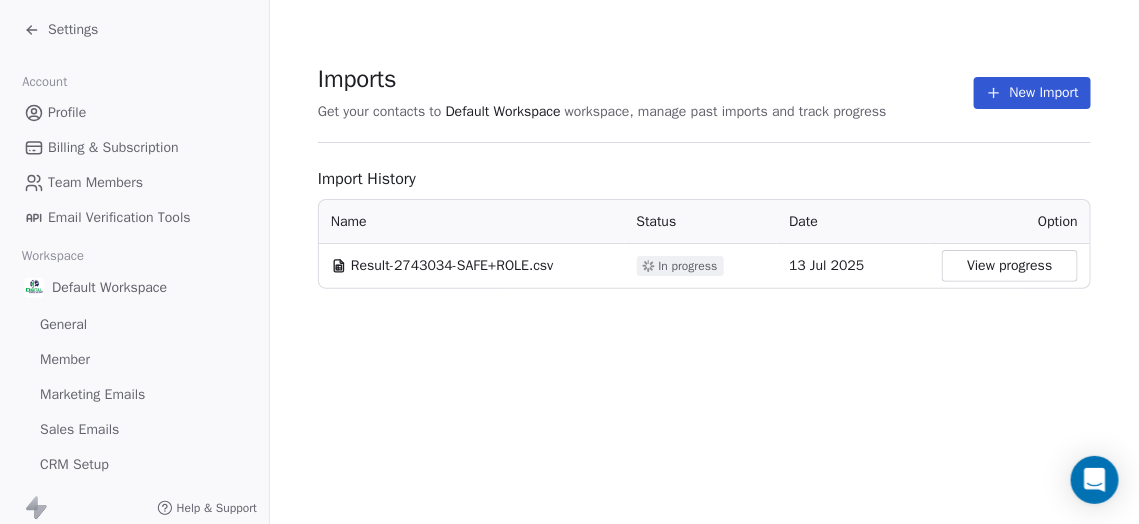 click on "View progress" at bounding box center (1010, 266) 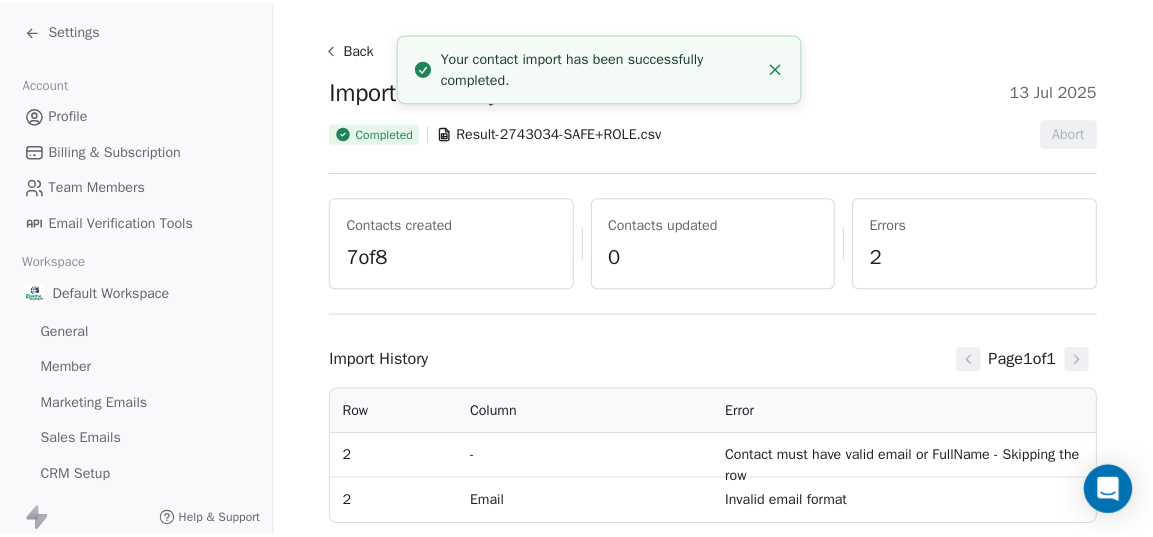 scroll, scrollTop: 0, scrollLeft: 0, axis: both 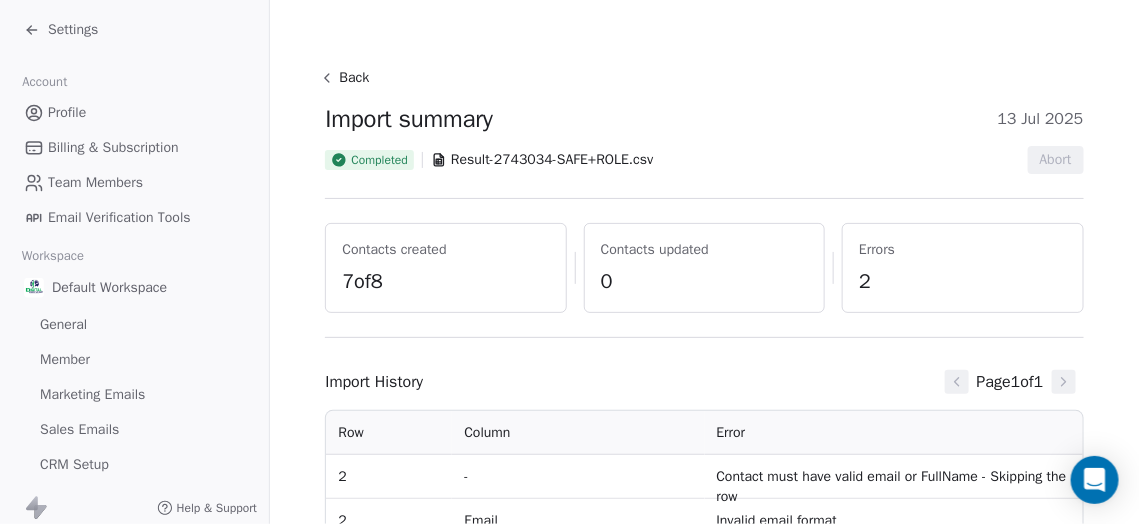 click 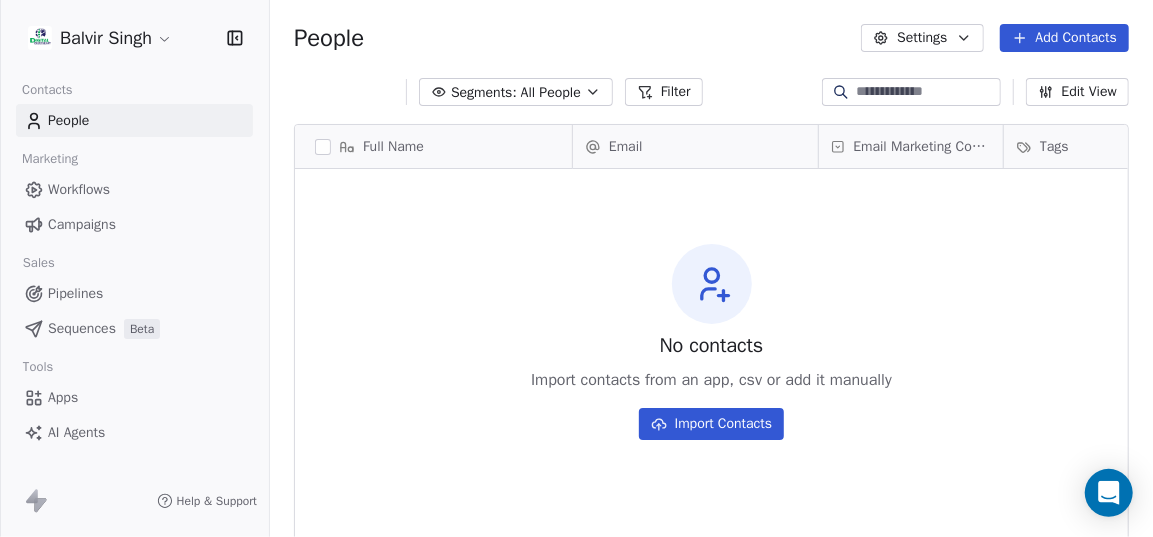 scroll, scrollTop: 15, scrollLeft: 14, axis: both 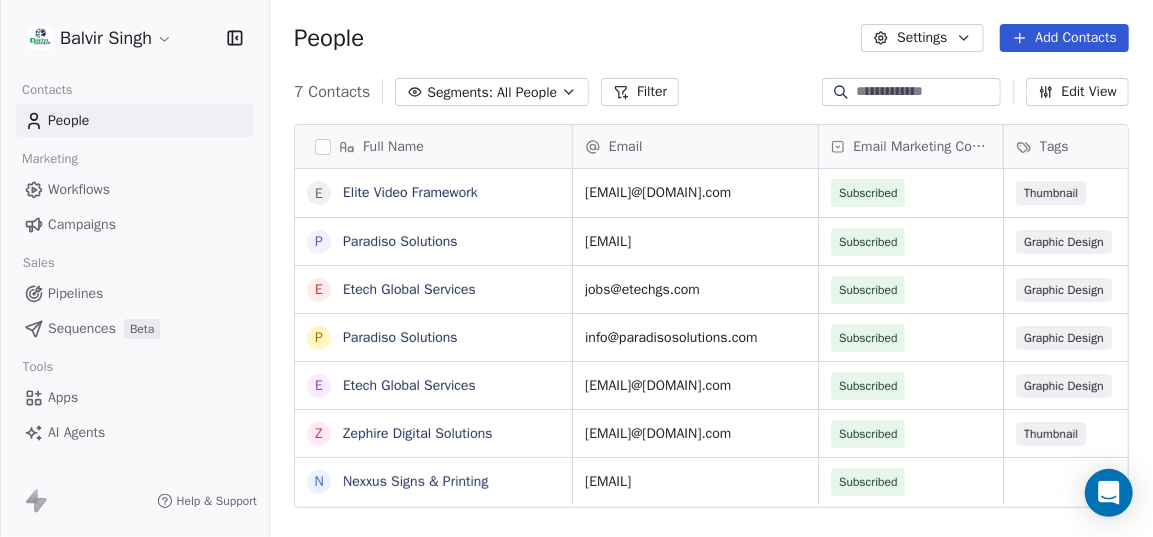 click on "People" at bounding box center [68, 120] 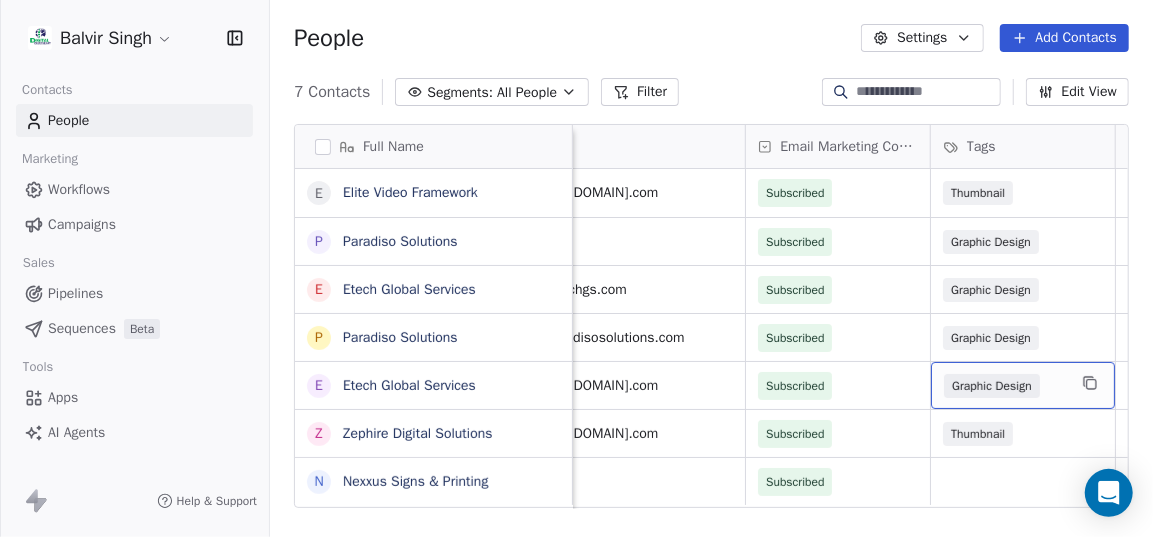scroll, scrollTop: 0, scrollLeft: 73, axis: horizontal 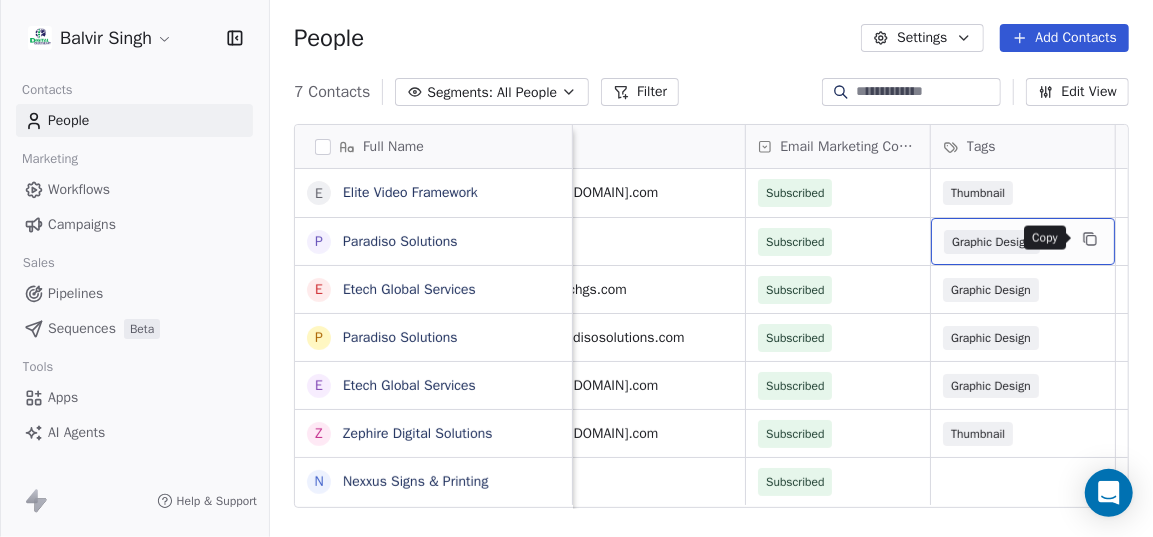click 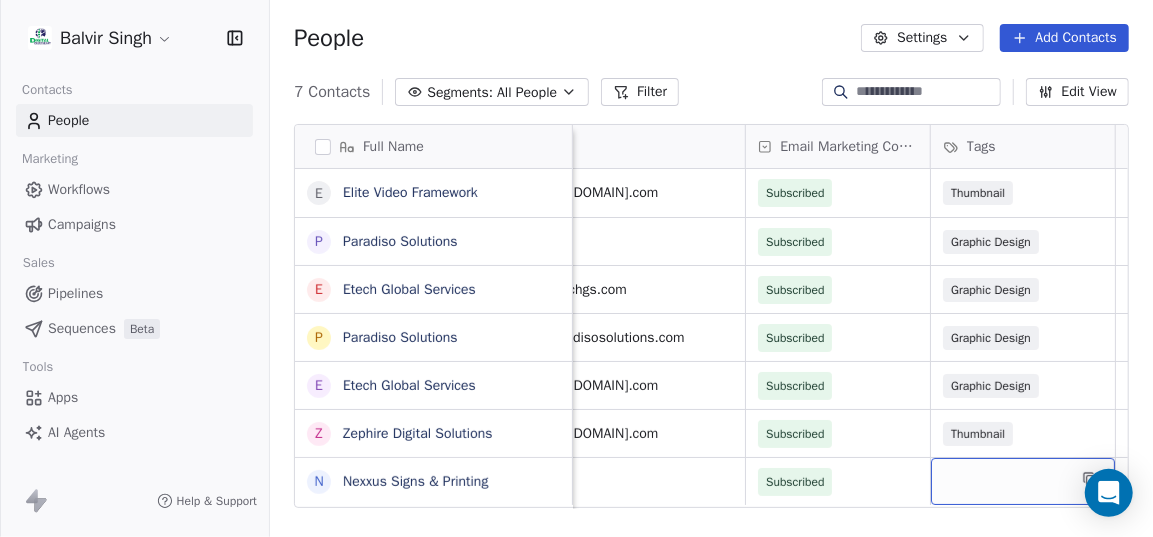 click at bounding box center (1023, 481) 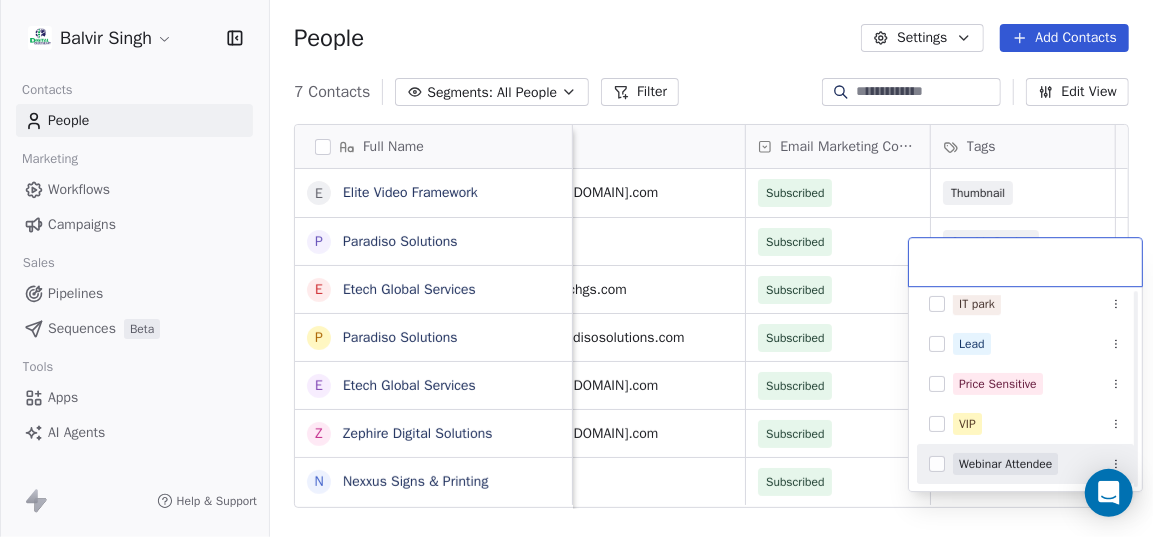scroll, scrollTop: 0, scrollLeft: 0, axis: both 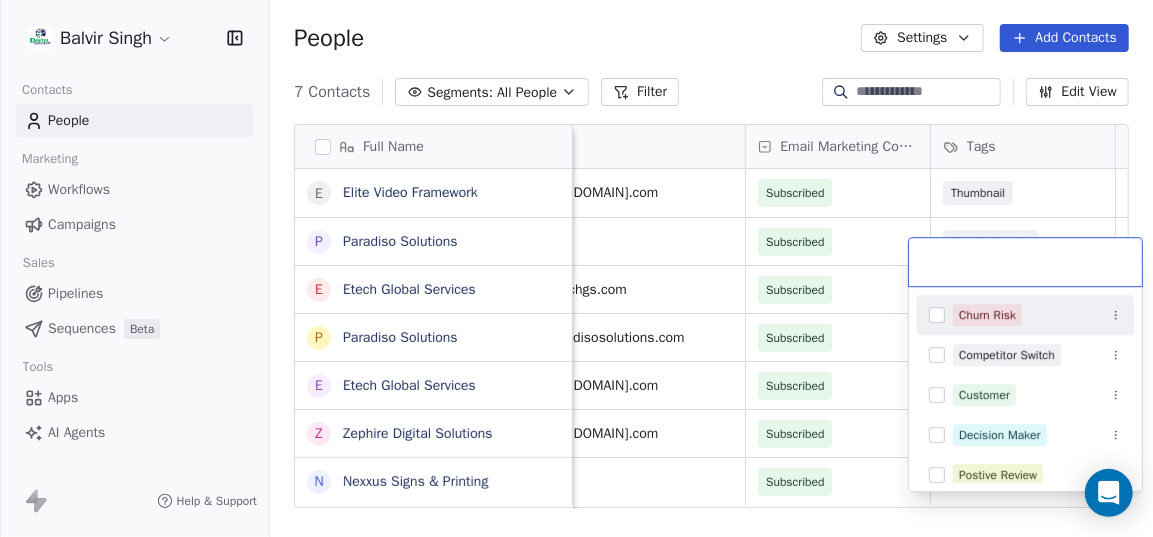 click on "[FULL NAME] Contacts People Marketing Workflows Campaigns Sales Pipelines Sequences Beta Tools Apps AI Agents Help & Support People Settings Add Contacts 7 Contacts Segments: All People Filter Edit View Tag Add to Sequence Export Full Name E Elite Video Framework P Paradiso Solutions E Etech Global Services P Paradiso Solutions E Etech Global Services Z Zephire Digital Solutions N Nexxus Signs & Printing Email Email Marketing Consent Tags Address Created Date IST Email Verification Status Last Updated Date IST [EMAIL] Subscribed Thumbnail Jul 13, 2025 08:57 PM Valid Jul 13, 2025 08:58 PM [EMAIL] Subscribed Graphic Design Jul 13, 2025 08:57 PM Valid Jul 13, 2025 08:58 PM [EMAIL] Subscribed Graphic Design Jul 13, 2025 08:57 PM Valid Jul 13, 2025 08:58 PM [EMAIL] Subscribed Graphic Design Jul 13, 2025 08:57 PM Valid Jul 13, 2025 08:58 PM [EMAIL] Subscribed Graphic Design Jul 13, 2025 08:57 PM Valid Jul 13, 2025 08:58 PM Subscribed" at bounding box center [576, 268] 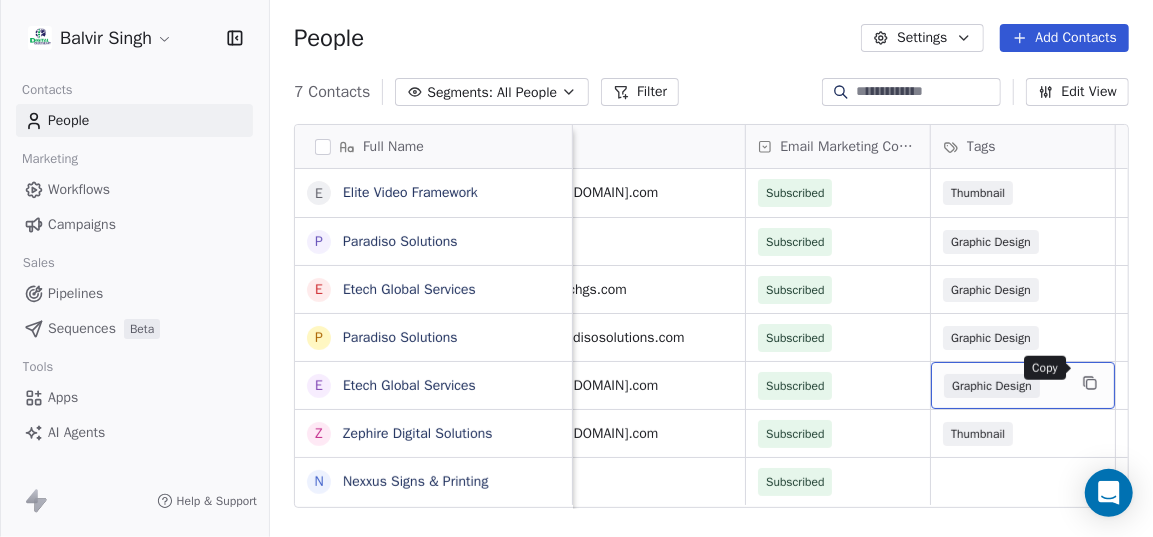 click 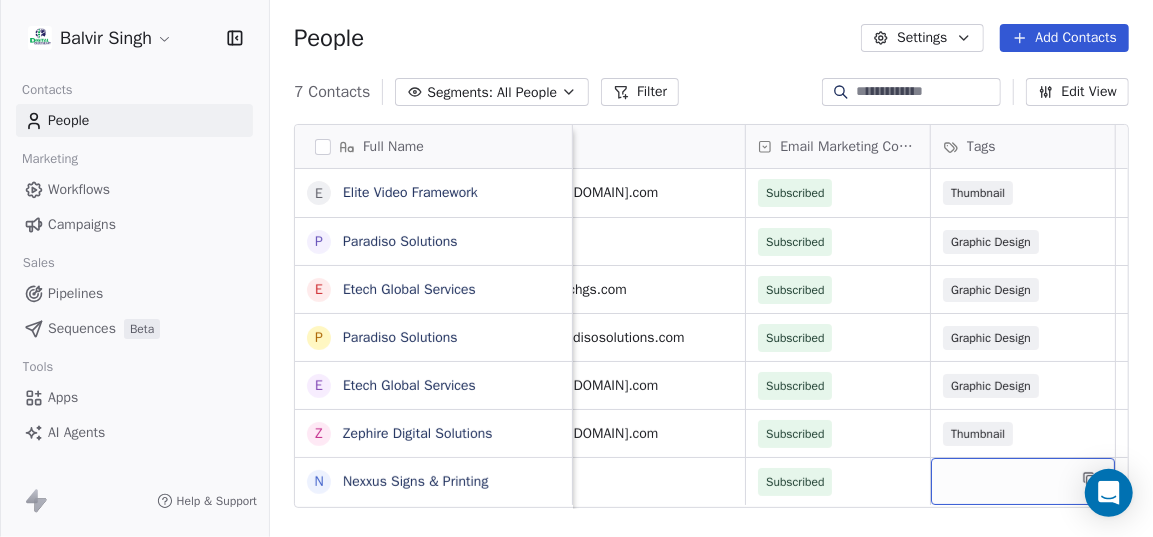 click at bounding box center [1023, 481] 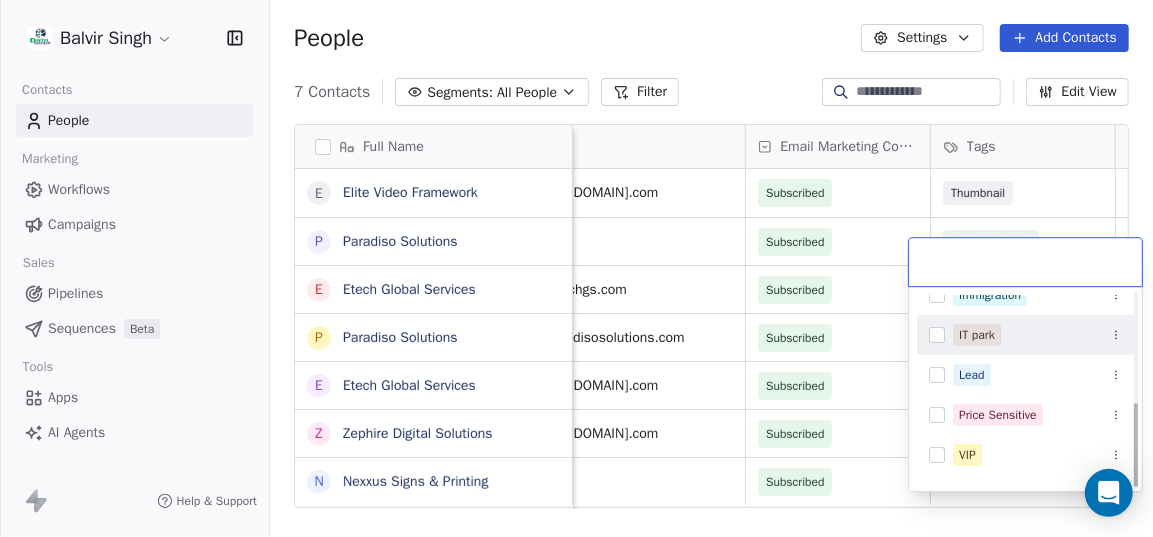 scroll, scrollTop: 251, scrollLeft: 0, axis: vertical 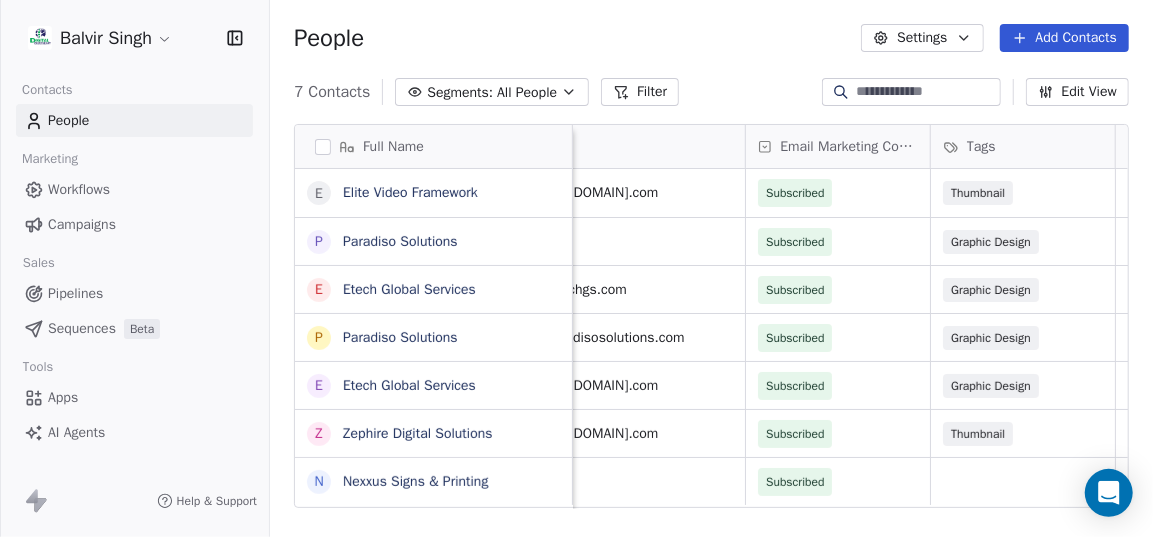 click on "[FULL NAME] Contacts People Marketing Workflows Campaigns Sales Pipelines Sequences Beta Tools Apps AI Agents Help & Support People Settings Add Contacts 7 Contacts Segments: All People Filter Edit View Tag Add to Sequence Export Full Name E Elite Video Framework P Paradiso Solutions E Etech Global Services P Paradiso Solutions E Etech Global Services Z Zephire Digital Solutions N Nexxus Signs & Printing Email Email Marketing Consent Tags Address Created Date IST Email Verification Status Last Updated Date IST [EMAIL] Subscribed Thumbnail Jul 13, 2025 08:57 PM Valid Jul 13, 2025 08:58 PM [EMAIL] Subscribed Graphic Design Jul 13, 2025 08:57 PM Valid Jul 13, 2025 08:58 PM [EMAIL] Subscribed Graphic Design Jul 13, 2025 08:57 PM Valid Jul 13, 2025 08:58 PM [EMAIL] Subscribed Graphic Design Jul 13, 2025 08:57 PM Valid Jul 13, 2025 08:58 PM [EMAIL] Subscribed Graphic Design Jul 13, 2025 08:57 PM Valid Jul 13, 2025 08:58 PM Subscribed" at bounding box center [576, 268] 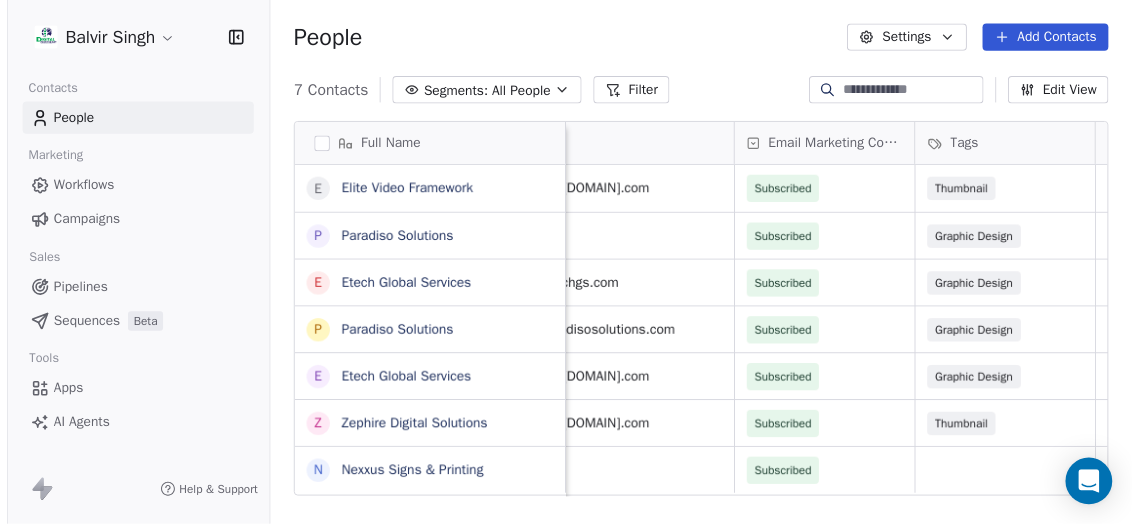 scroll, scrollTop: 0, scrollLeft: 73, axis: horizontal 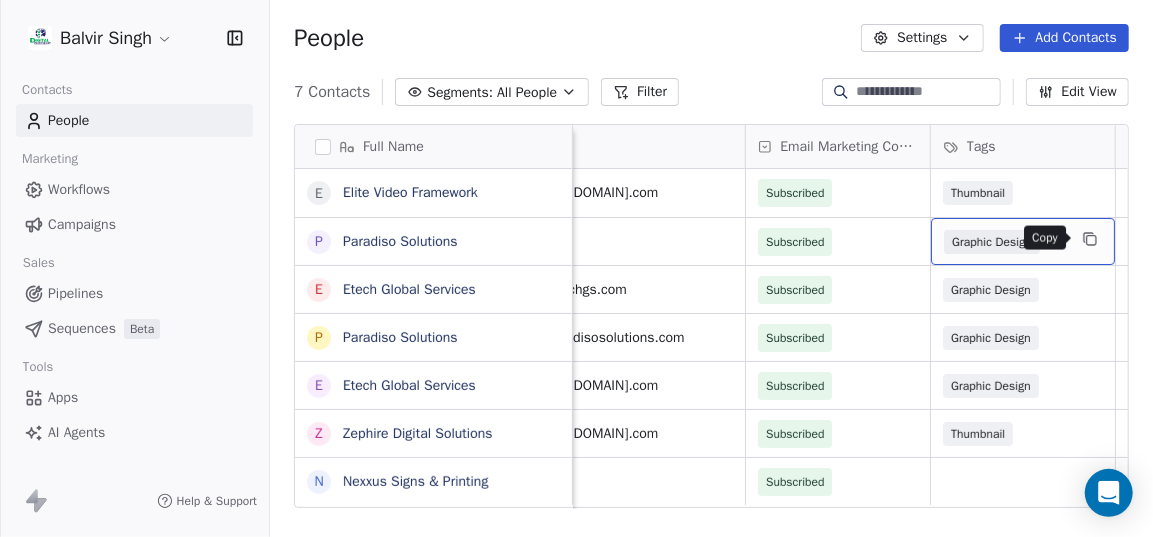 click 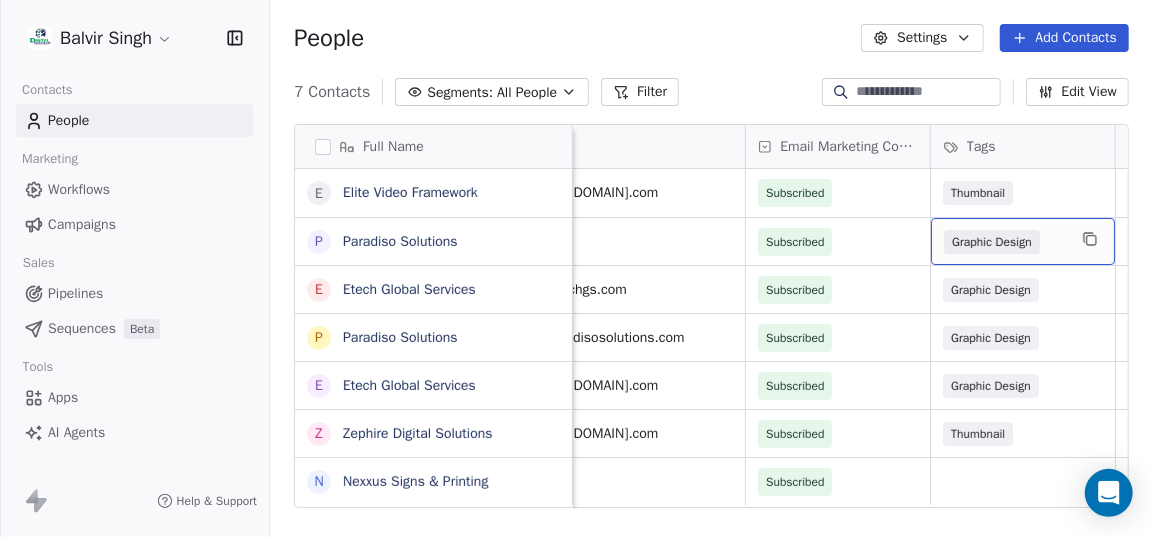 click on "Edit View" at bounding box center (1077, 92) 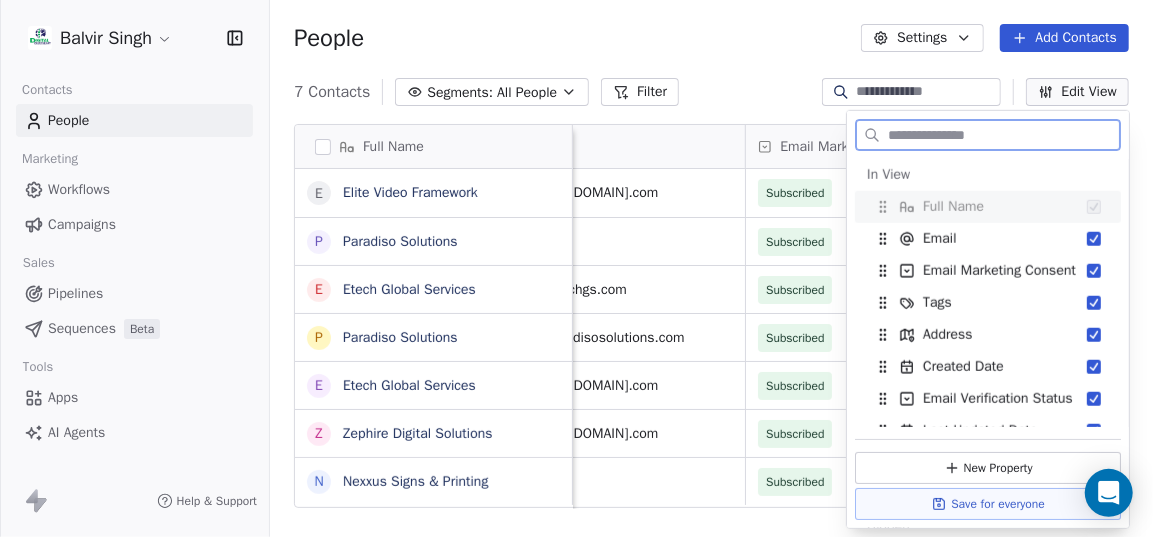 click on "Edit View" at bounding box center [1077, 92] 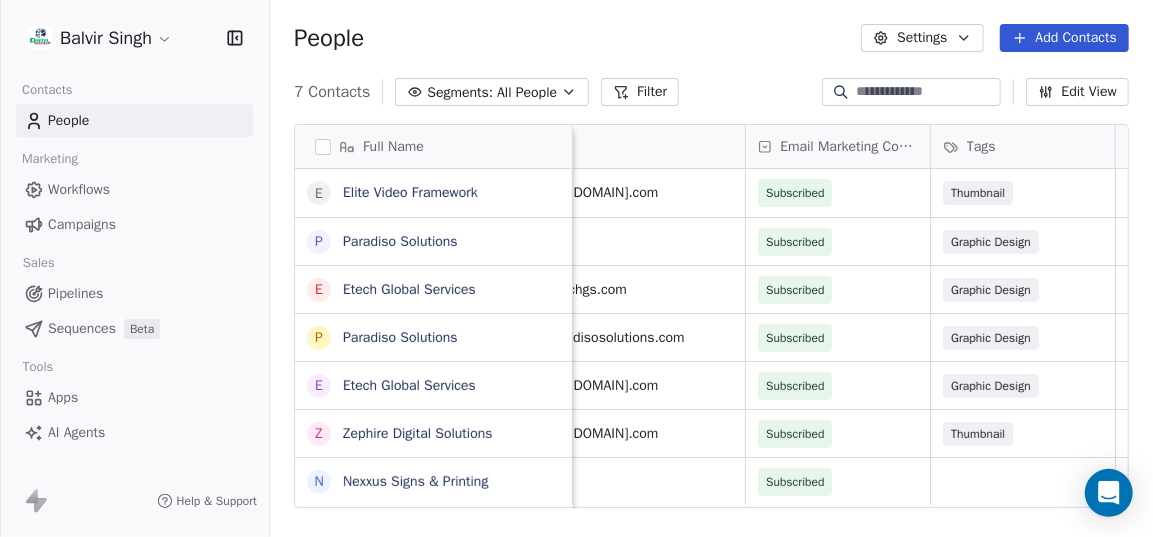 click on "Tags" at bounding box center [981, 147] 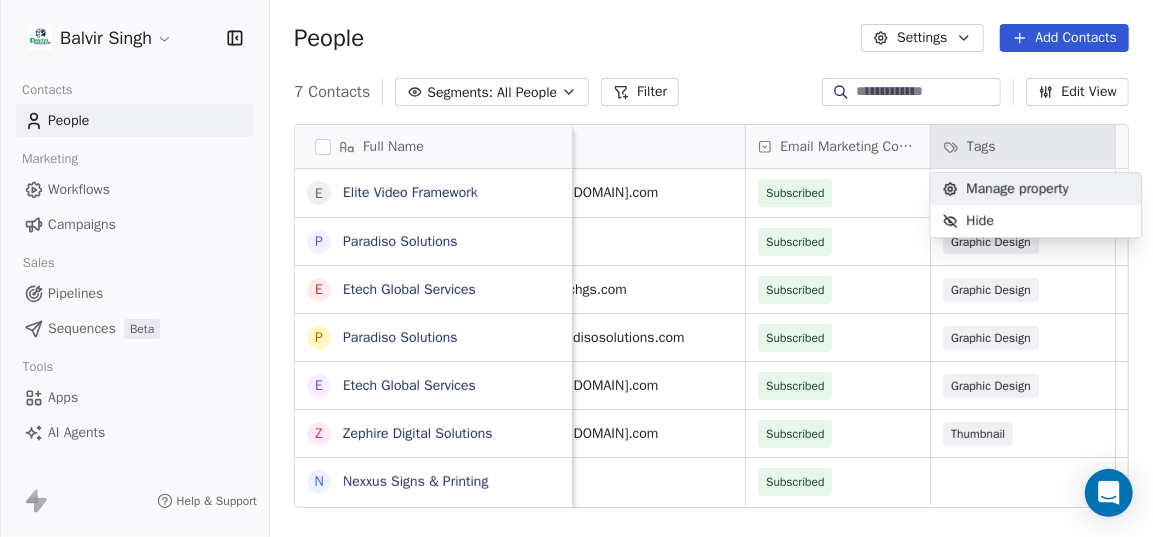 click on "Manage property" at bounding box center [1017, 189] 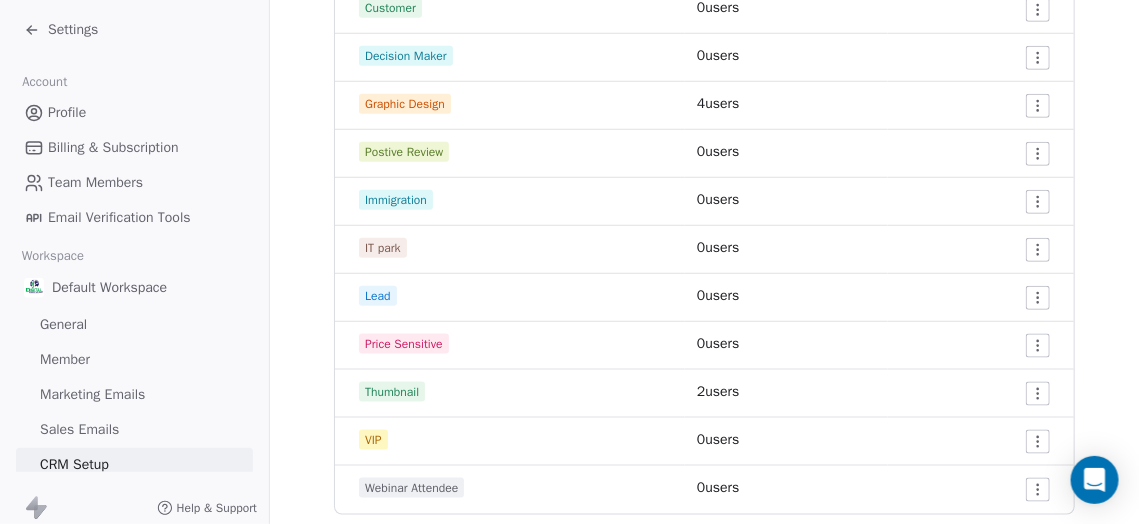 scroll, scrollTop: 541, scrollLeft: 0, axis: vertical 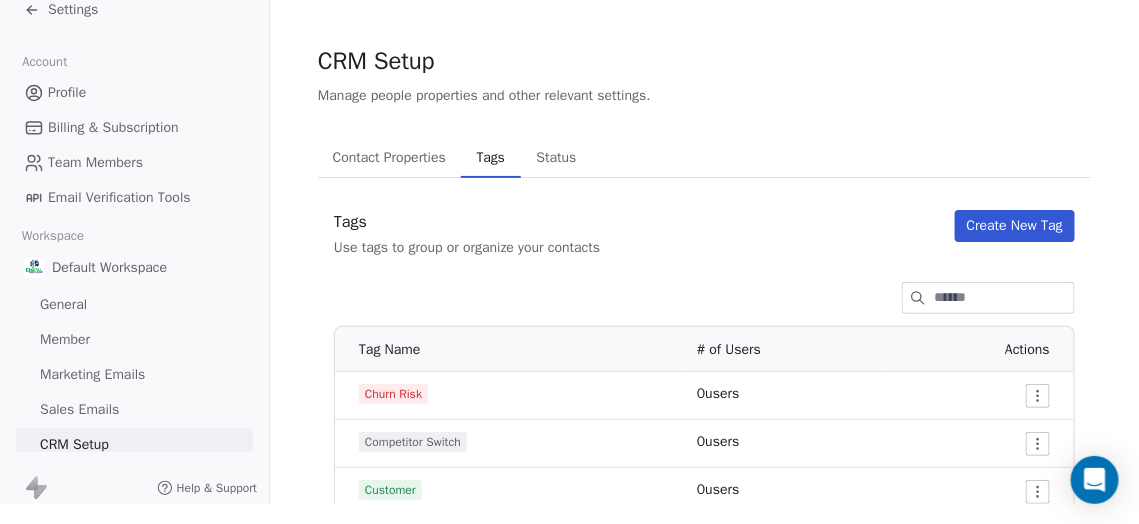 click on "Contact Properties" at bounding box center [389, 158] 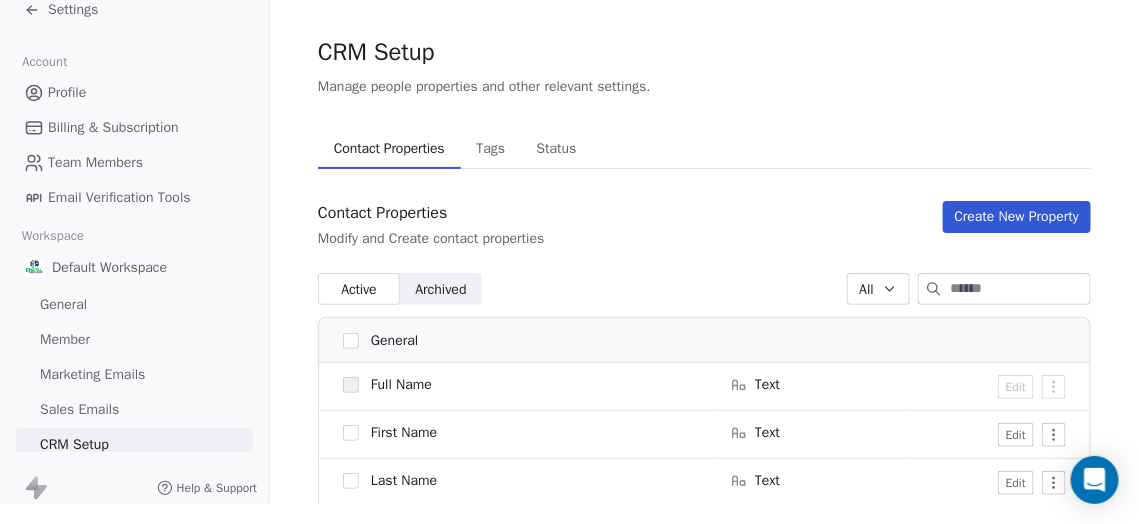scroll, scrollTop: 0, scrollLeft: 0, axis: both 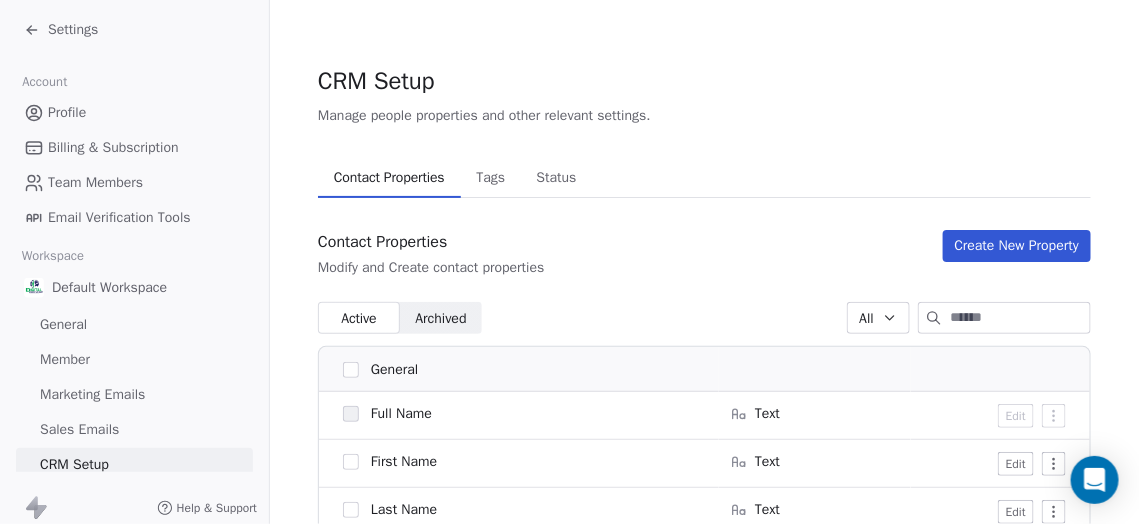 click 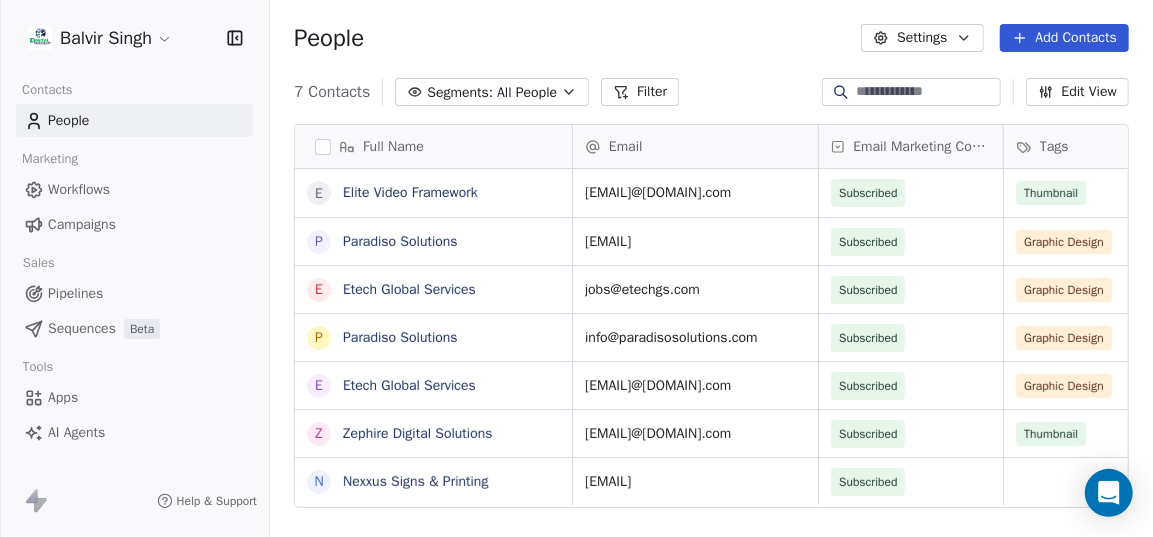 scroll, scrollTop: 15, scrollLeft: 14, axis: both 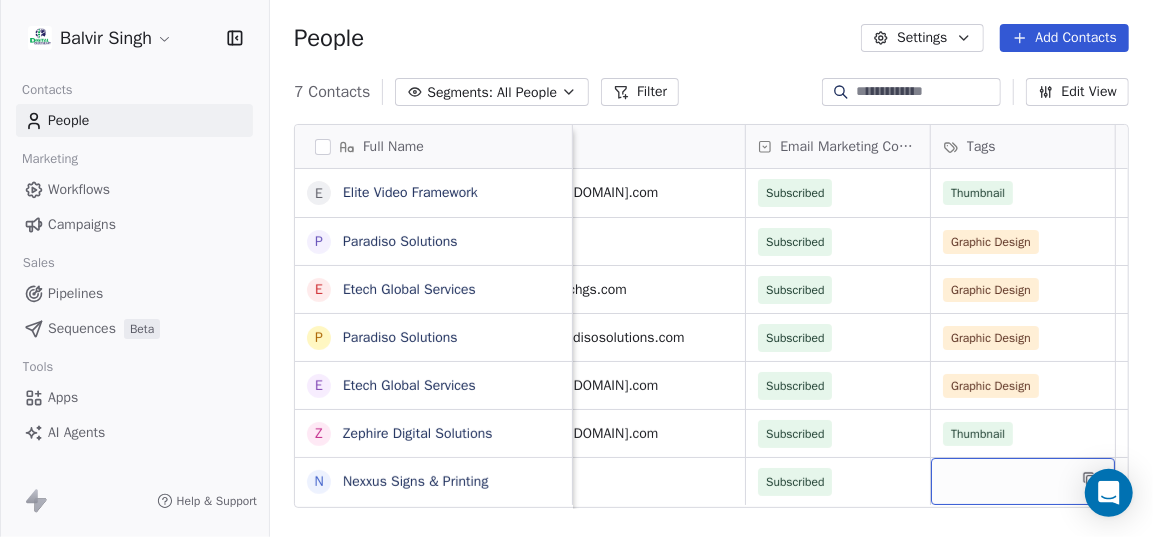 click at bounding box center (1023, 481) 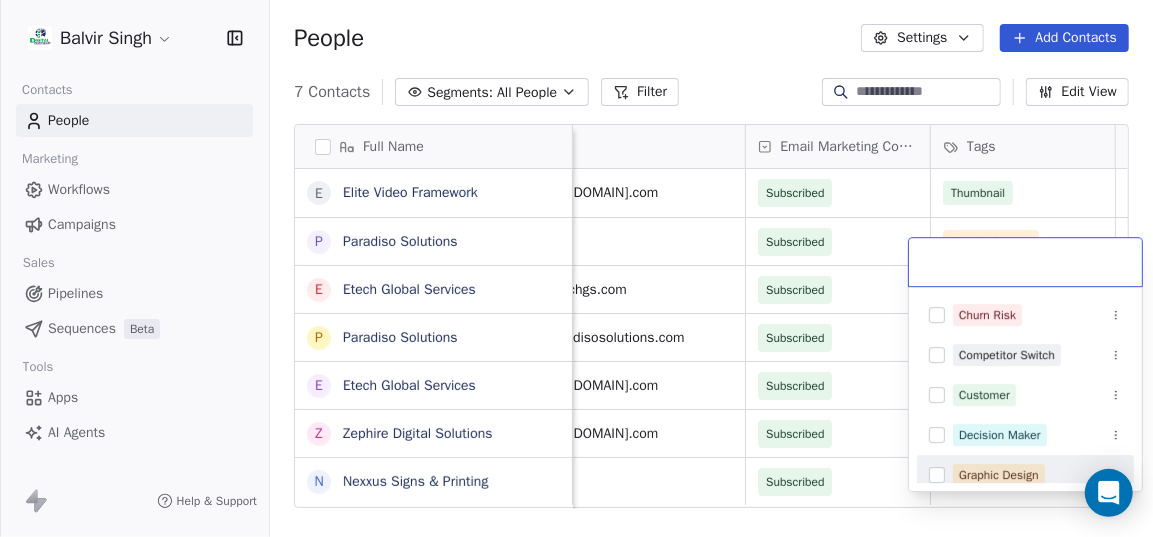 click on "Graphic Design" at bounding box center (999, 475) 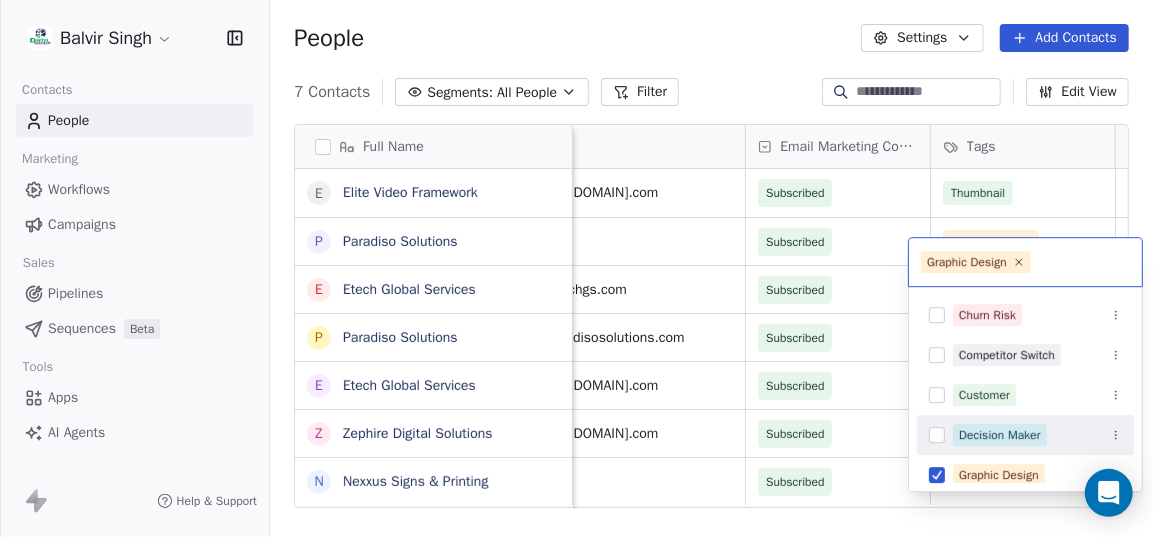 click on "[FULL NAME] Contacts People Marketing Workflows Campaigns Sales Pipelines Sequences Beta Tools Apps AI Agents Help & Support People Settings Add Contacts 7 Contacts Segments: All People Filter Edit View Tag Add to Sequence Export Full Name E Elite Video Framework P Paradiso Solutions E Etech Global Services P Paradiso Solutions E Etech Global Services Z Zephire Digital Solutions N Nexxus Signs & Printing Email Email Marketing Consent Tags Address Created Date IST Email Verification Status Last Updated Date IST [EMAIL] Subscribed Thumbnail Jul 13, 2025 08:57 PM Valid Jul 13, 2025 08:58 PM [EMAIL] Subscribed Graphic Design Jul 13, 2025 08:57 PM Valid Jul 13, 2025 08:58 PM [EMAIL] Subscribed Graphic Design Jul 13, 2025 08:57 PM Valid Jul 13, 2025 08:58 PM [EMAIL] Subscribed Graphic Design Jul 13, 2025 08:57 PM Valid Jul 13, 2025 08:58 PM [EMAIL] Subscribed Graphic Design Jul 13, 2025 08:57 PM Valid Jul 13, 2025 08:58 PM Subscribed" at bounding box center [576, 268] 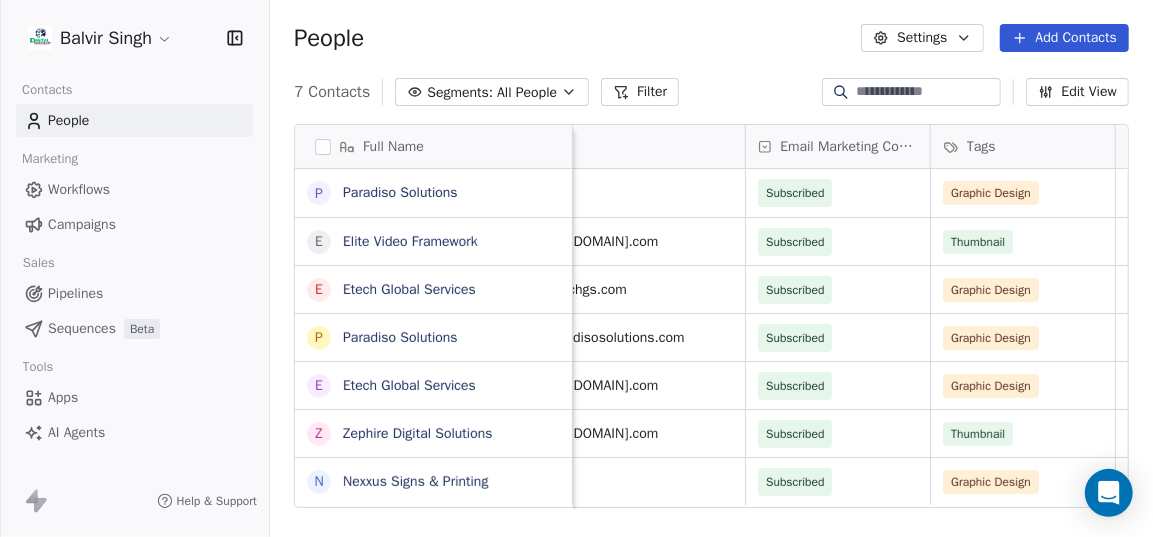 scroll, scrollTop: 0, scrollLeft: 73, axis: horizontal 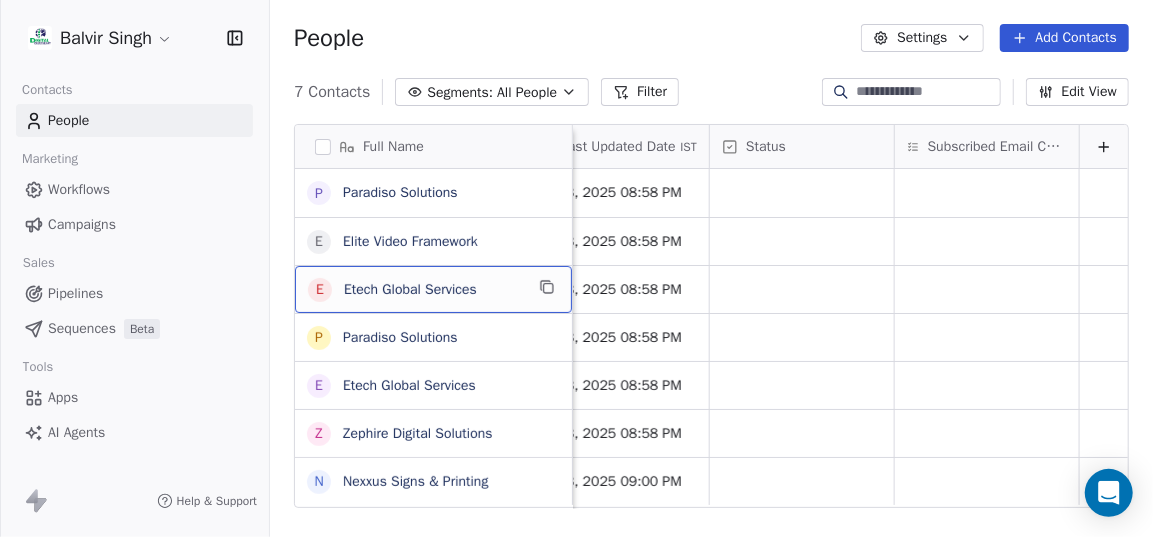 click on "Edit View" at bounding box center [1077, 92] 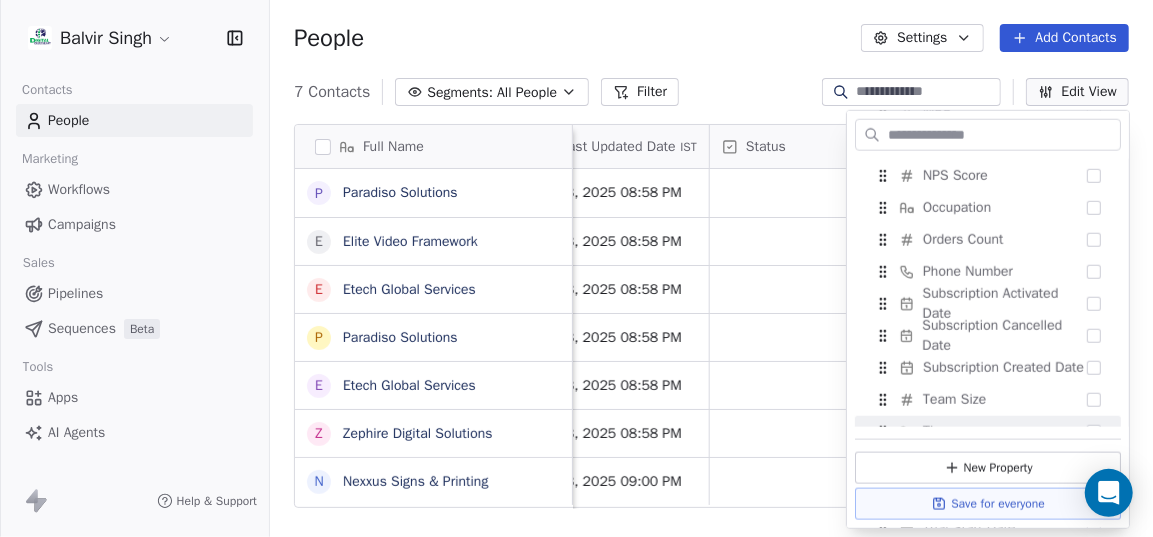 scroll, scrollTop: 1090, scrollLeft: 0, axis: vertical 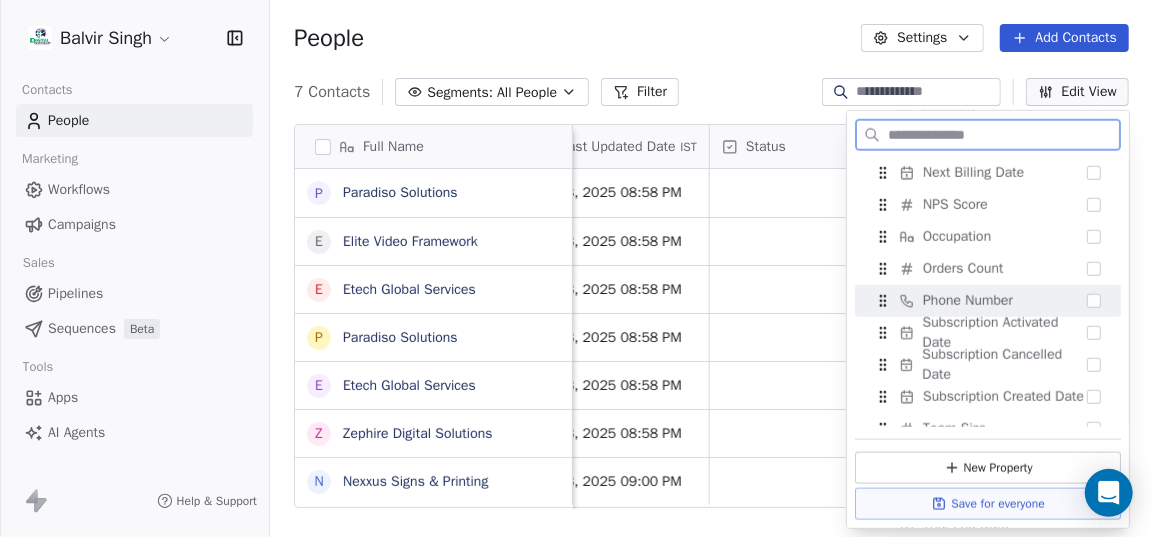 click on "Phone Number" at bounding box center (988, 301) 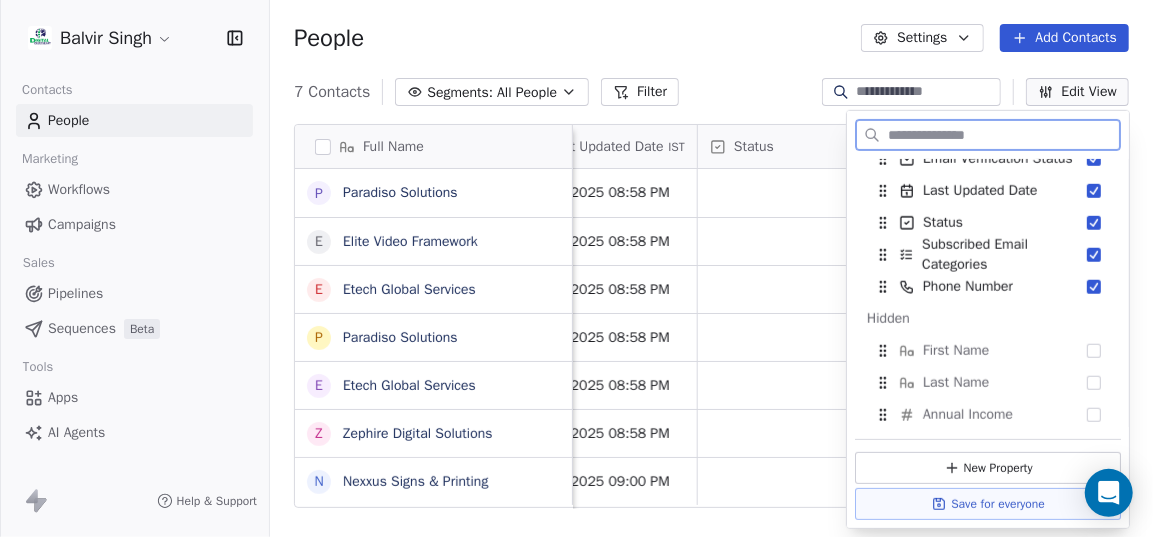 scroll, scrollTop: 149, scrollLeft: 0, axis: vertical 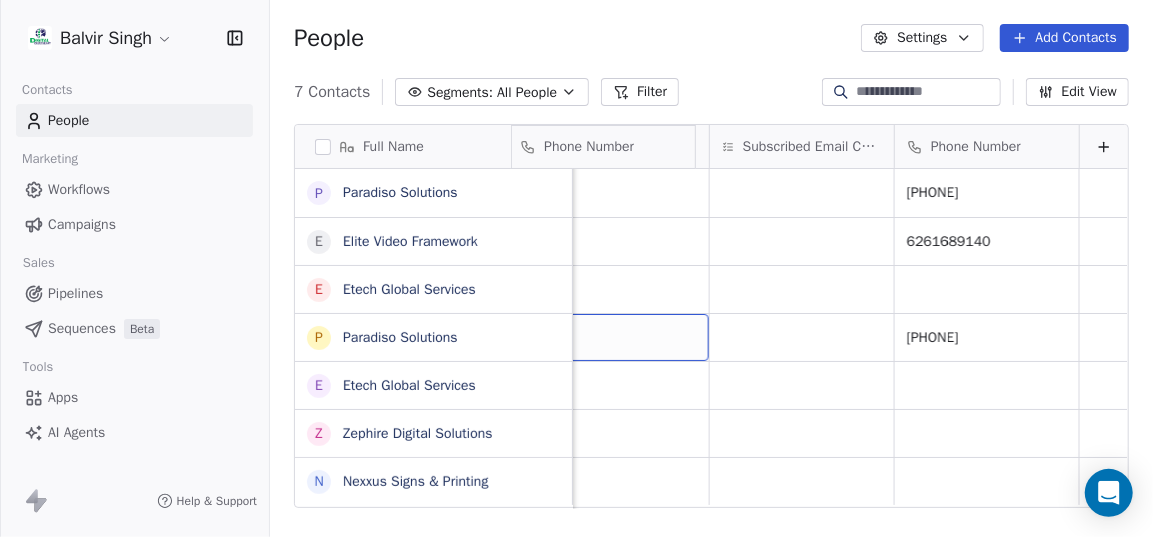 drag, startPoint x: 997, startPoint y: 134, endPoint x: 709, endPoint y: 160, distance: 289.17123 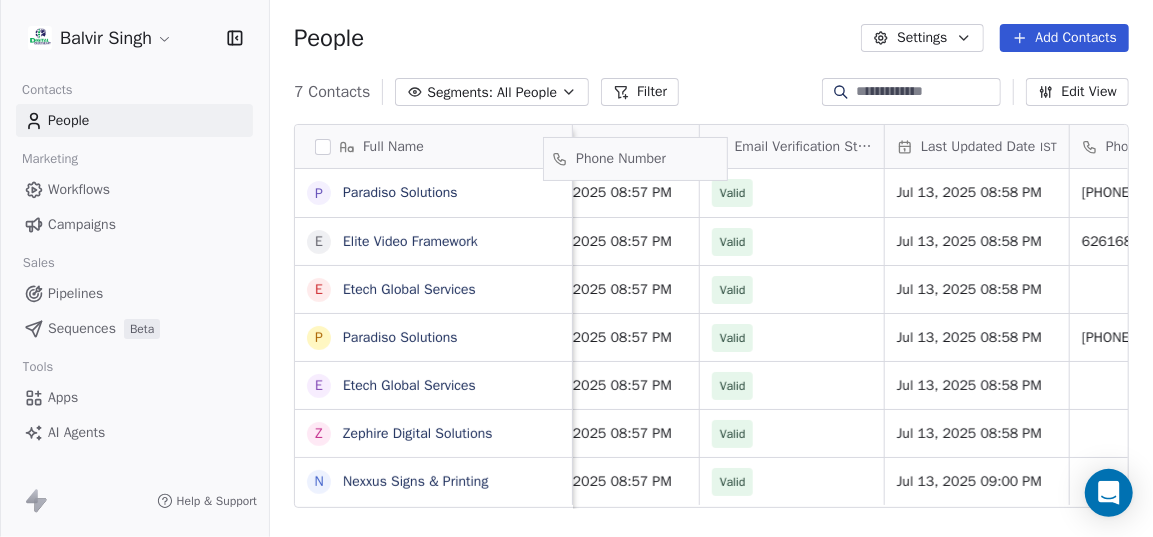 scroll, scrollTop: 0, scrollLeft: 838, axis: horizontal 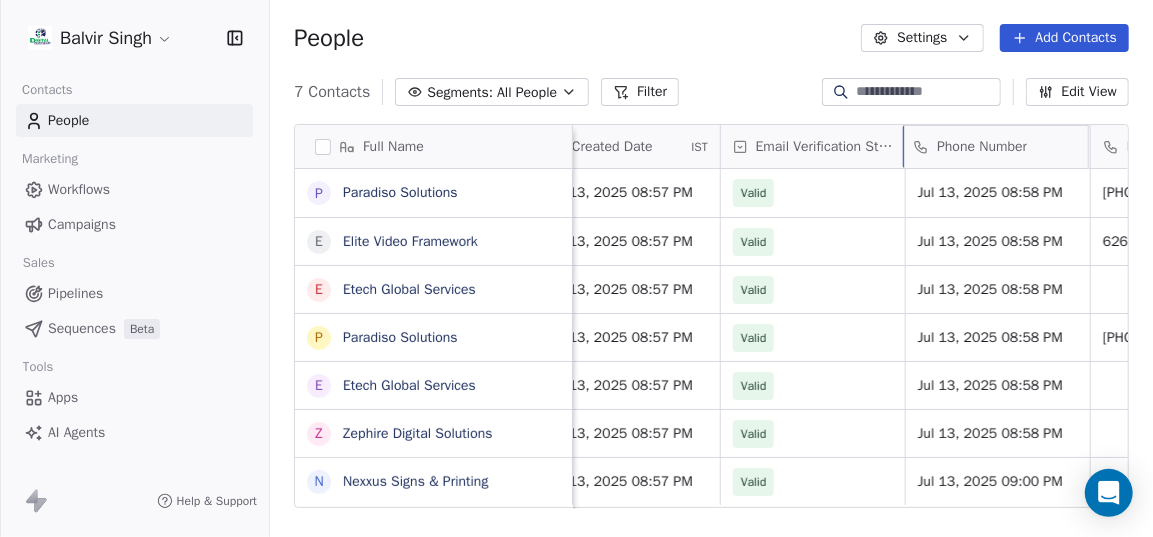 drag, startPoint x: 638, startPoint y: 144, endPoint x: 953, endPoint y: 150, distance: 315.05713 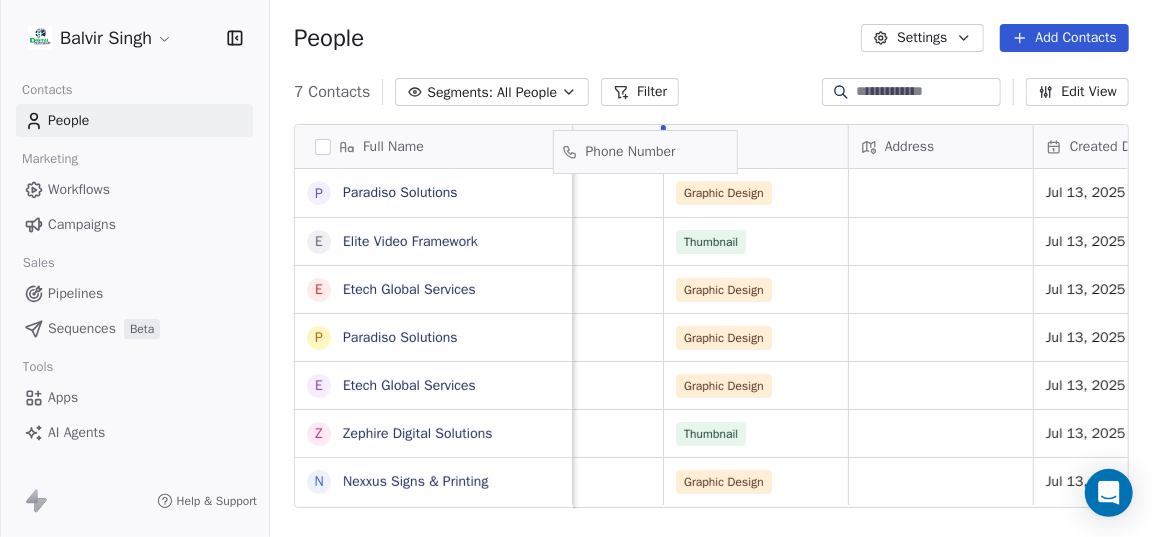 scroll, scrollTop: 0, scrollLeft: 335, axis: horizontal 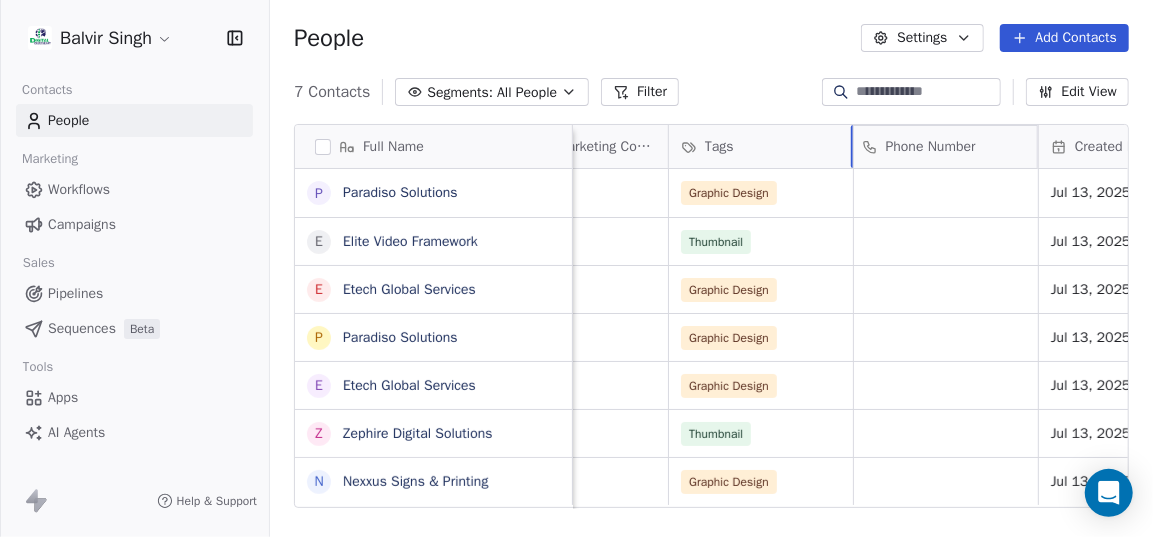 drag, startPoint x: 989, startPoint y: 148, endPoint x: 913, endPoint y: 160, distance: 76.941536 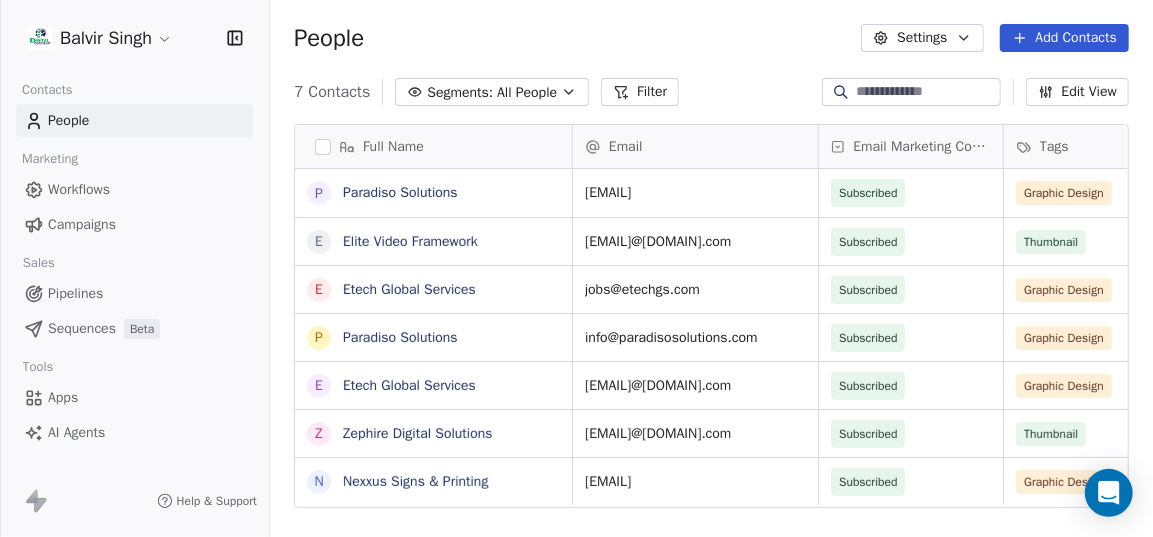 scroll, scrollTop: 0, scrollLeft: 0, axis: both 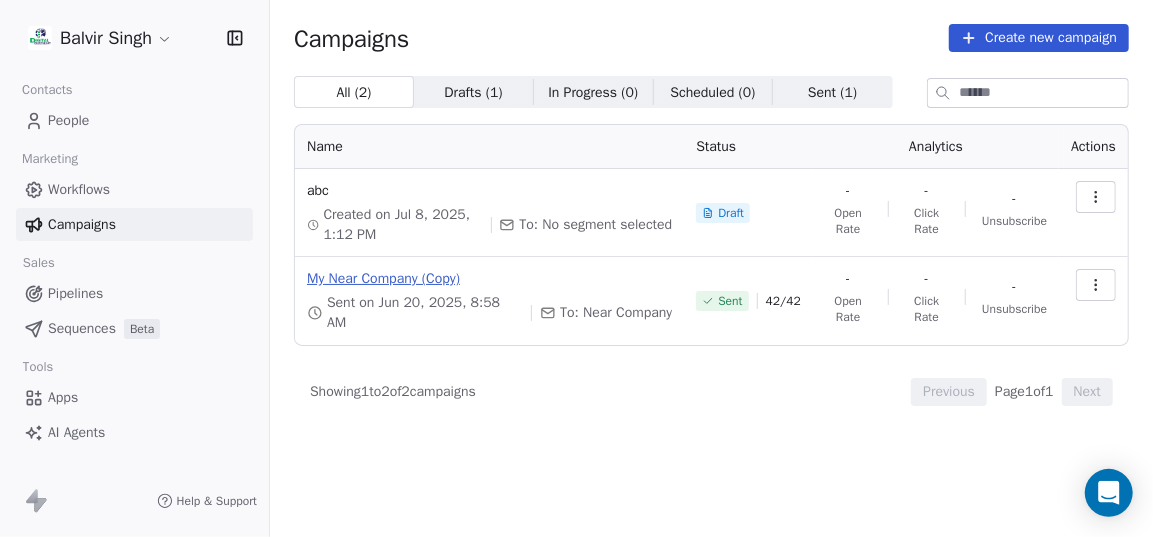 click on "My Near Company (Copy)" at bounding box center (489, 279) 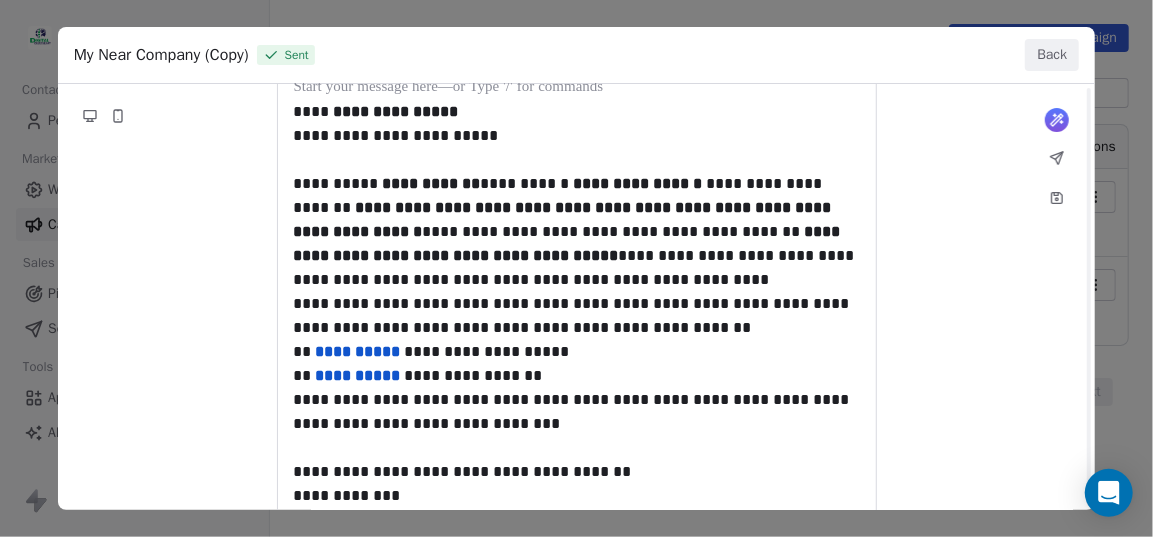 scroll, scrollTop: 0, scrollLeft: 0, axis: both 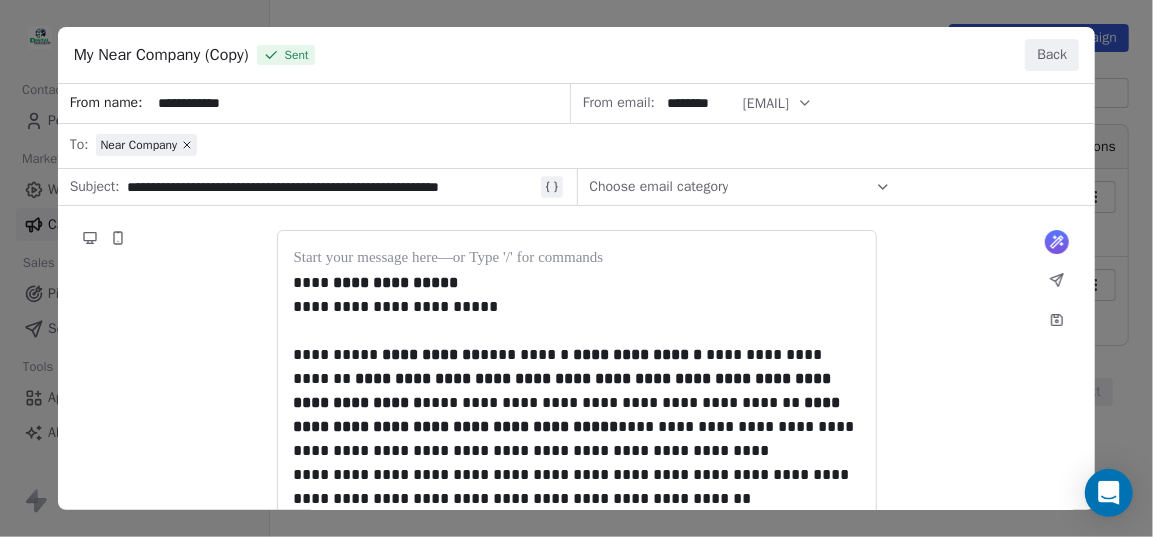 click on "Back" at bounding box center [1052, 55] 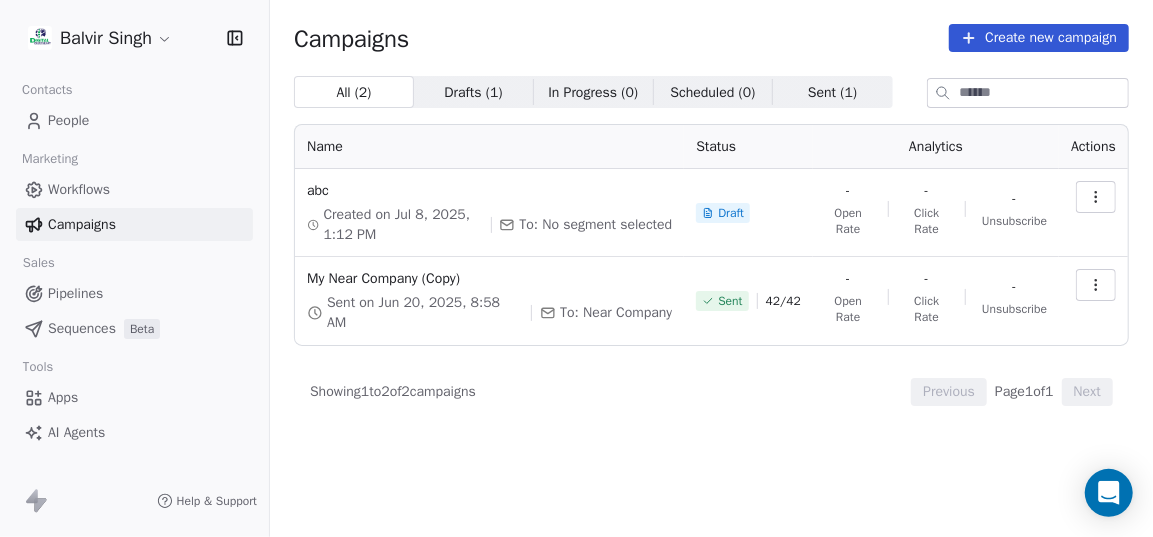 click on "Campaigns  Create new campaign All ( 2 ) All ( 2 ) Drafts ( 1 ) Drafts ( 1 ) In Progress ( 0 ) In Progress ( 0 ) Scheduled ( 0 ) Scheduled ( 0 ) Sent ( 1 ) Sent ( 1 ) Name Status Analytics Actions abc Created on Jul 8, 2025, 1:12 PM To: No segment selected Draft - Open Rate - Click Rate - Unsubscribe My Near Company (Copy) Sent on Jun 20, 2025, 8:58 AM To: Near Company  Sent 42 / 42 - Open Rate - Click Rate - Unsubscribe Showing  1  to  2  of  2  campaigns Previous Page  1  of  1 Next" at bounding box center (711, 268) 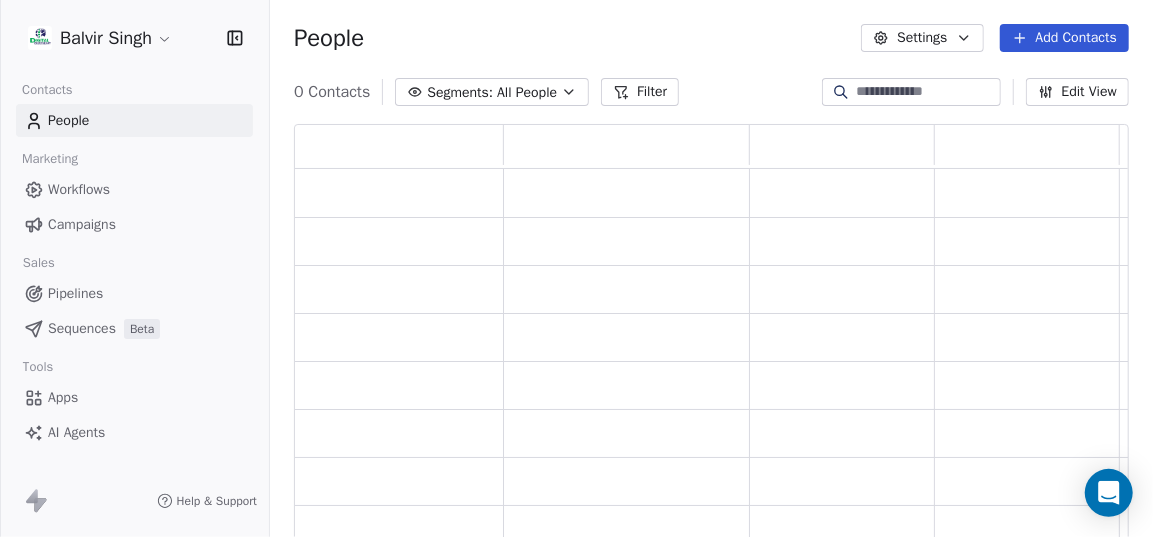 scroll, scrollTop: 14, scrollLeft: 14, axis: both 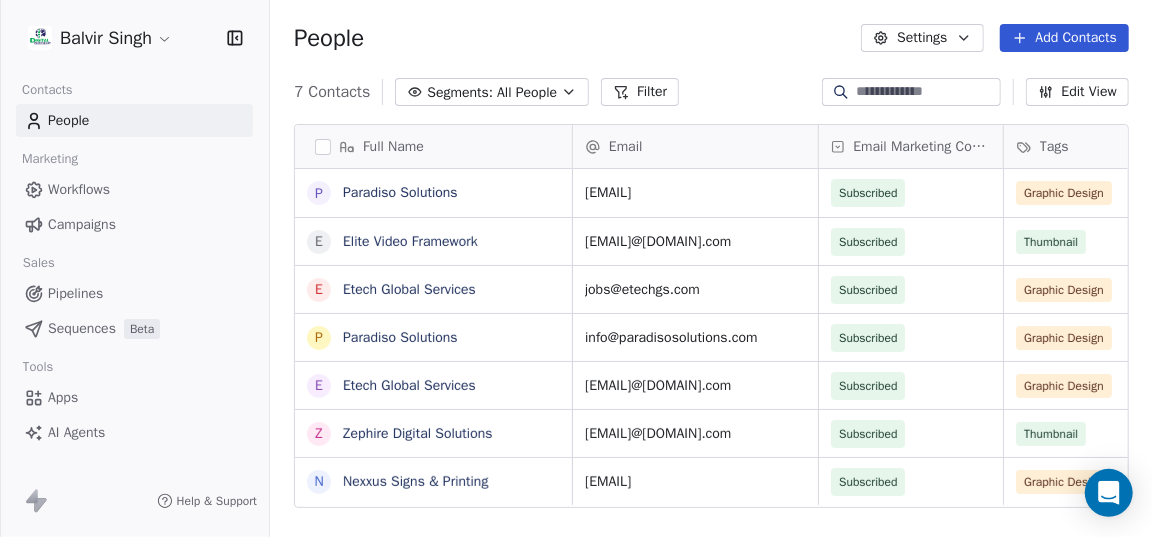 click 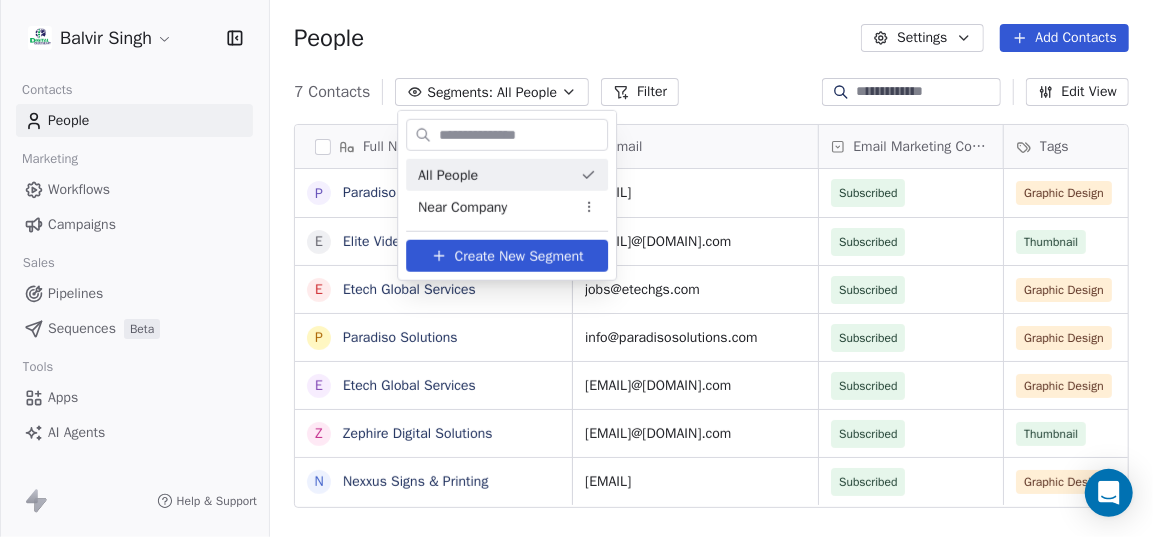 click on "[FULL NAME] Contacts People Marketing Workflows Campaigns Sales Pipelines Sequences Beta Tools Apps AI Agents Help & Support People Settings Add Contacts 7 Contacts Segments: All People Filter Edit View Tag Add to Sequence Export Full Name P Paradiso Solutions E Elite Video Framework E Etech Global Services P Paradiso Solutions E Etech Global Services Z Zephire Digital Solutions N Nexxus Signs & Printing Email Email Marketing Consent Tags Phone Number Address Created Date IST [EMAIL] Subscribed Graphic Design [PHONE] Jul 13, 2025 08:57 PM [EMAIL] Subscribed Thumbnail [PHONE] Jul 13, 2025 08:57 PM [EMAIL] Subscribed Graphic Design Jul 13, 2025 08:57 PM [EMAIL] Subscribed Graphic Design [PHONE] Jul 13, 2025 08:57 PM [EMAIL] Subscribed Graphic Design Jul 13, 2025 08:57 PM [EMAIL] Subscribed Thumbnail Jul 13, 2025 08:57 PM [EMAIL] Subscribed Graphic Design Jul 13, 2025 08:57 PM" at bounding box center (576, 268) 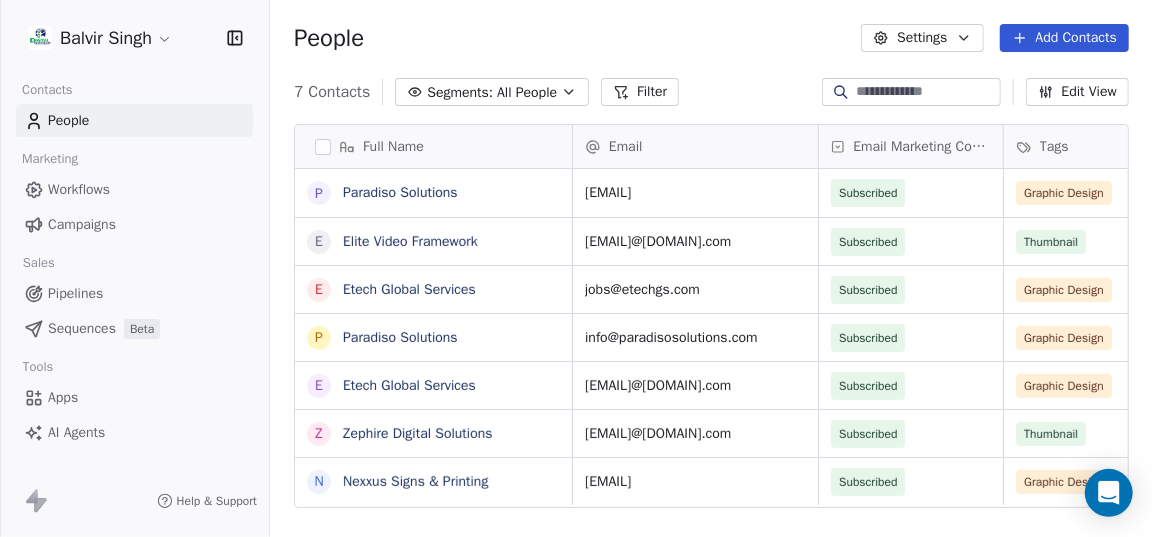 scroll, scrollTop: 0, scrollLeft: 0, axis: both 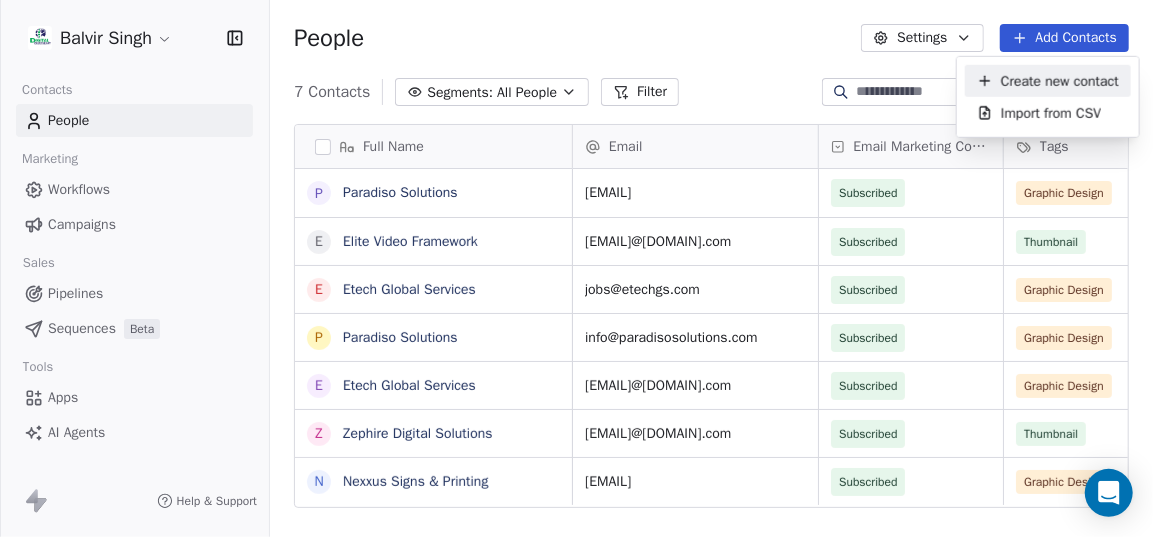 click on "Create new contact" at bounding box center [1060, 80] 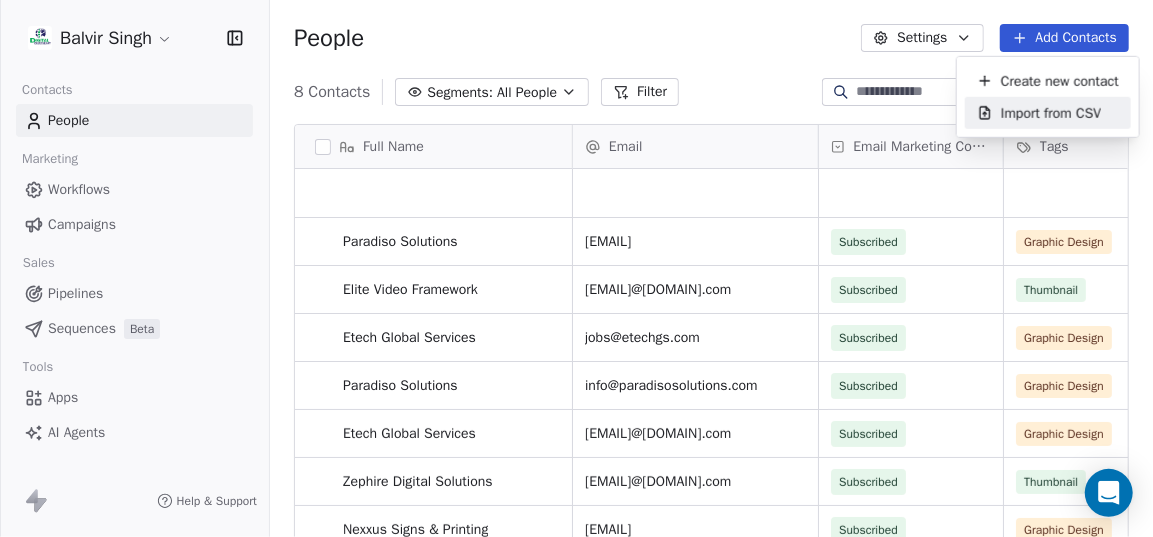 scroll, scrollTop: 3, scrollLeft: 0, axis: vertical 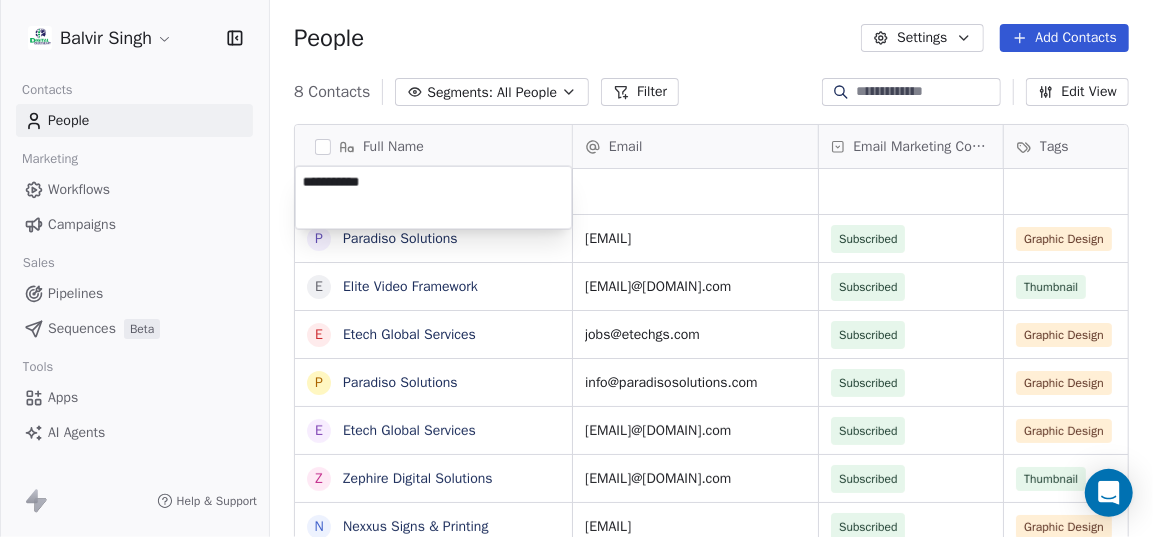 type on "**********" 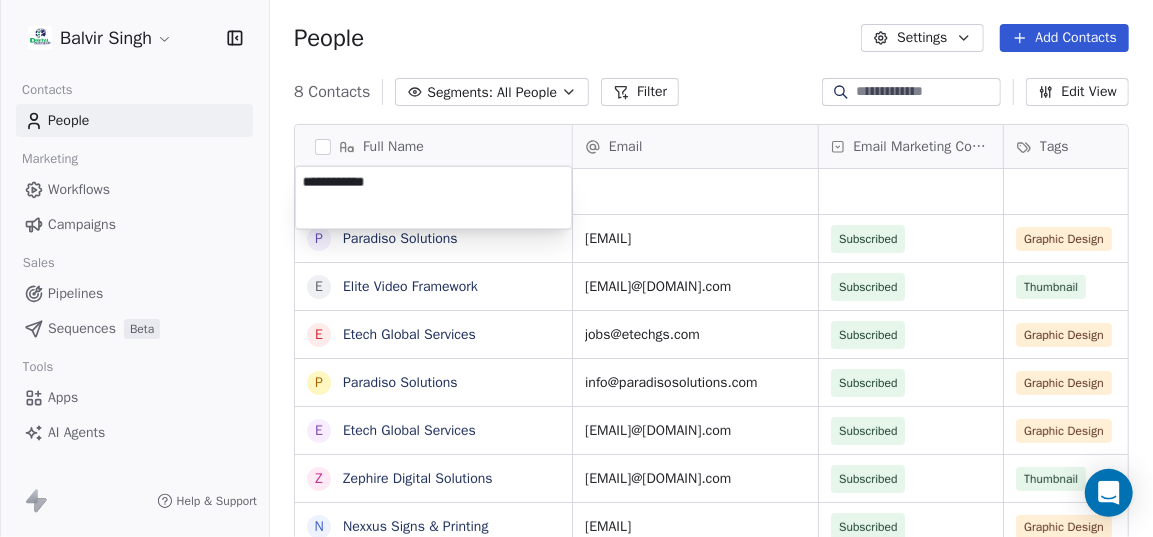 click on "Balvir Singh Contacts People Marketing Workflows Campaigns Sales Pipelines Sequences Beta Tools Apps AI Agents Help & Support People Settings Add Contacts 8 Contacts Segments: All People Filter Edit View Tag Add to Sequence Export Full Name P Paradiso Solutions E Elite Video Framework E Etech Global Services P Paradiso Solutions E Etech Global Services Z Zephire Digital Solutions N Nexxus Signs & Printing Email Email Marketing Consent Tags Phone Number Address Created Date IST Jul 13, 2025 09:21 PM [EMAIL]@[DOMAIN].com Subscribed Graphic Design [PHONE] Jul 13, 2025 08:57 PM [EMAIL]@[DOMAIN].com Subscribed Thumbnail [PHONE] Jul 13, 2025 08:57 PM [EMAIL]@[DOMAIN].com Subscribed Graphic Design Jul 13, 2025 08:57 PM [EMAIL]@[DOMAIN].com Subscribed Graphic Design [PHONE] Jul 13, 2025 08:57 PM [EMAIL]@[DOMAIN].com Subscribed Graphic Design Jul 13, 2025 08:57 PM [EMAIL]@[DOMAIN].com Subscribed Thumbnail Jul 13, 2025 08:57 PM [EMAIL]@[DOMAIN].com Subscribed Graphic Design" at bounding box center (576, 268) 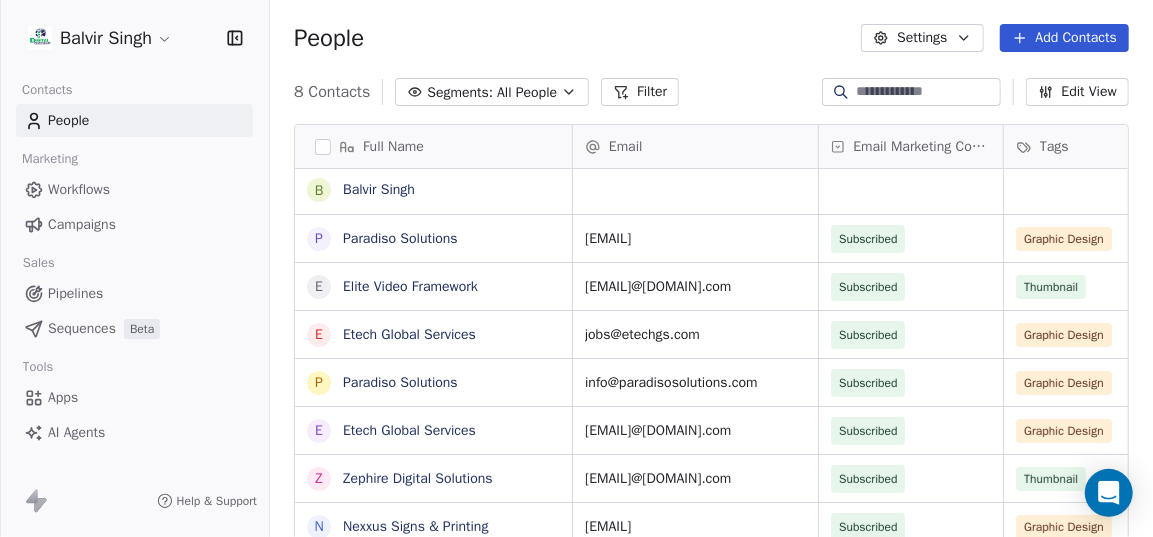 scroll, scrollTop: 12, scrollLeft: 0, axis: vertical 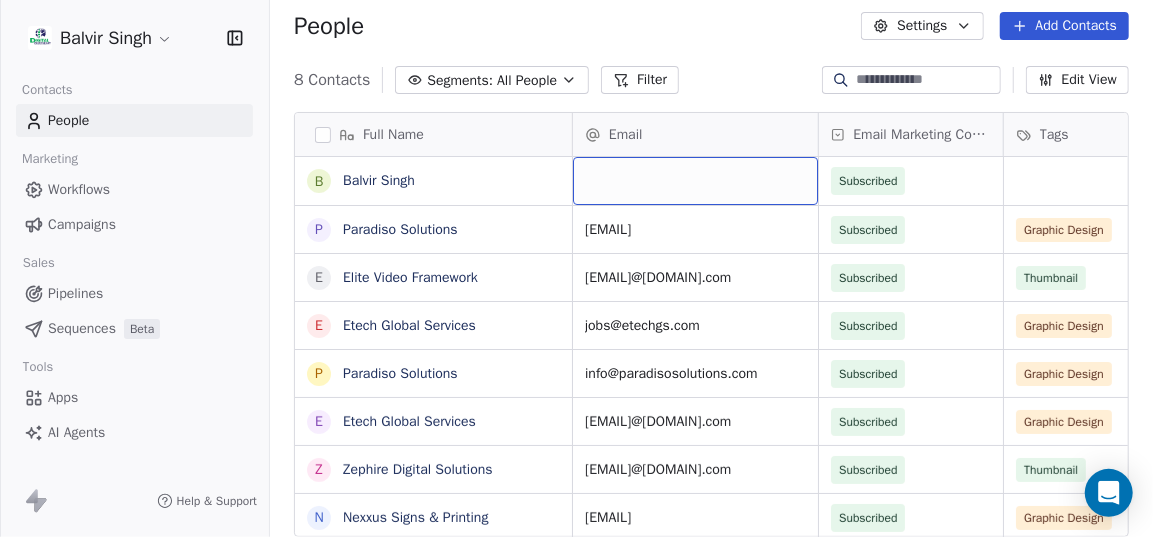click at bounding box center (695, 181) 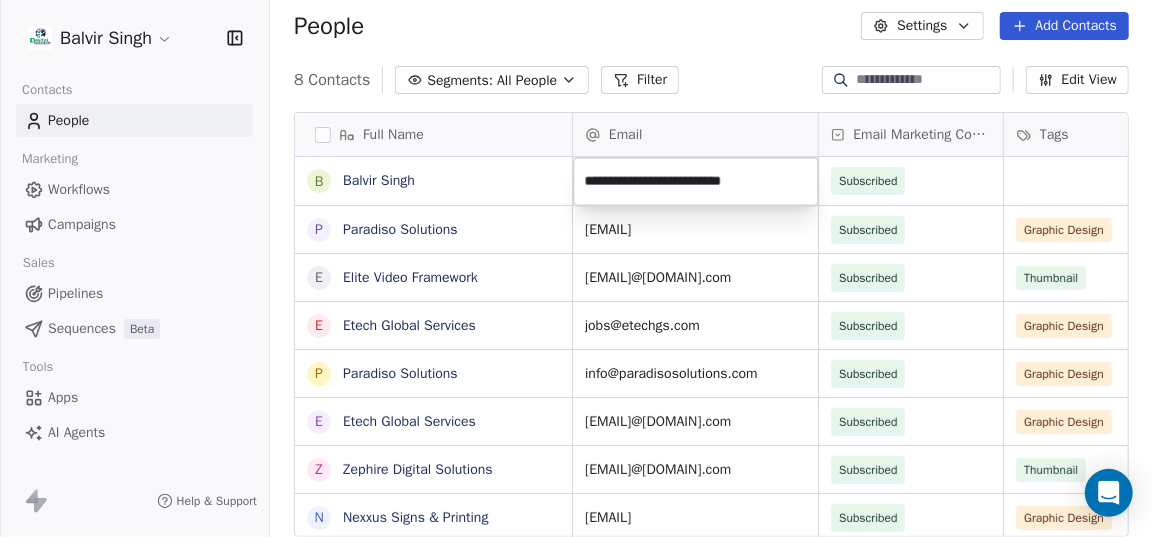 type on "**********" 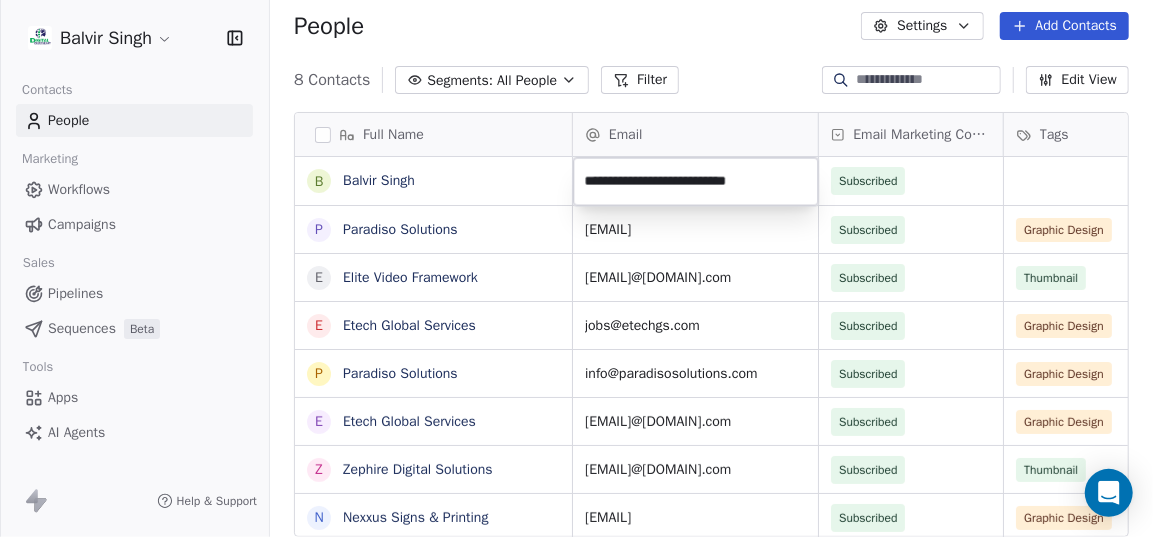 click on "Balvir Singh Contacts People Marketing Workflows Campaigns Sales Pipelines Sequences Beta Tools Apps AI Agents Help & Support People Settings Add Contacts 8 Contacts Segments: All People Filter Edit View Tag Add to Sequence Export Full Name B Balvir Singh P Paradiso Solutions E Elite Video Framework E Etech Global Services P Paradiso Solutions E Etech Global Services Z Zephire Digital Solutions N Nexxus Signs & Printing Email Email Marketing Consent Tags Phone Number Address Created Date IST Subscribed Jul 13, 2025 09:21 PM [EMAIL]@[DOMAIN].com Subscribed Graphic Design [PHONE] Jul 13, 2025 08:57 PM [EMAIL]@[DOMAIN].com Subscribed Thumbnail [PHONE] Jul 13, 2025 08:57 PM [EMAIL]@[DOMAIN].com Subscribed Graphic Design Jul 13, 2025 08:57 PM [EMAIL]@[DOMAIN].com Subscribed Graphic Design [PHONE] Jul 13, 2025 08:57 PM [EMAIL]@[DOMAIN].com Subscribed Graphic Design Jul 13, 2025 08:57 PM [EMAIL]@[DOMAIN].com Subscribed Thumbnail Jul 13, 2025 08:57 PM [EMAIL]@[DOMAIN].com Subscribed" at bounding box center (576, 268) 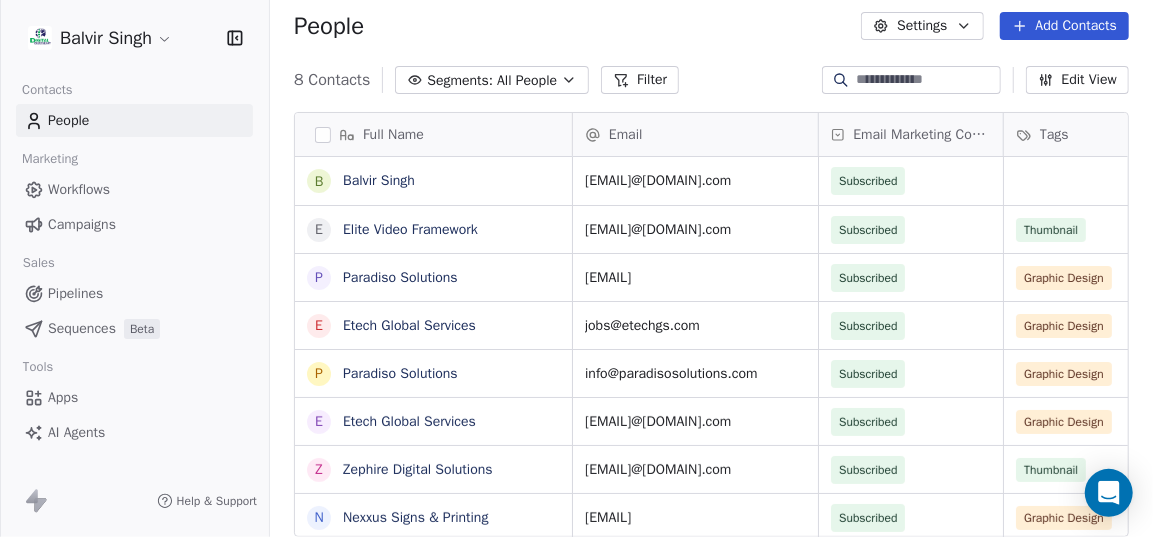 scroll, scrollTop: 0, scrollLeft: 73, axis: horizontal 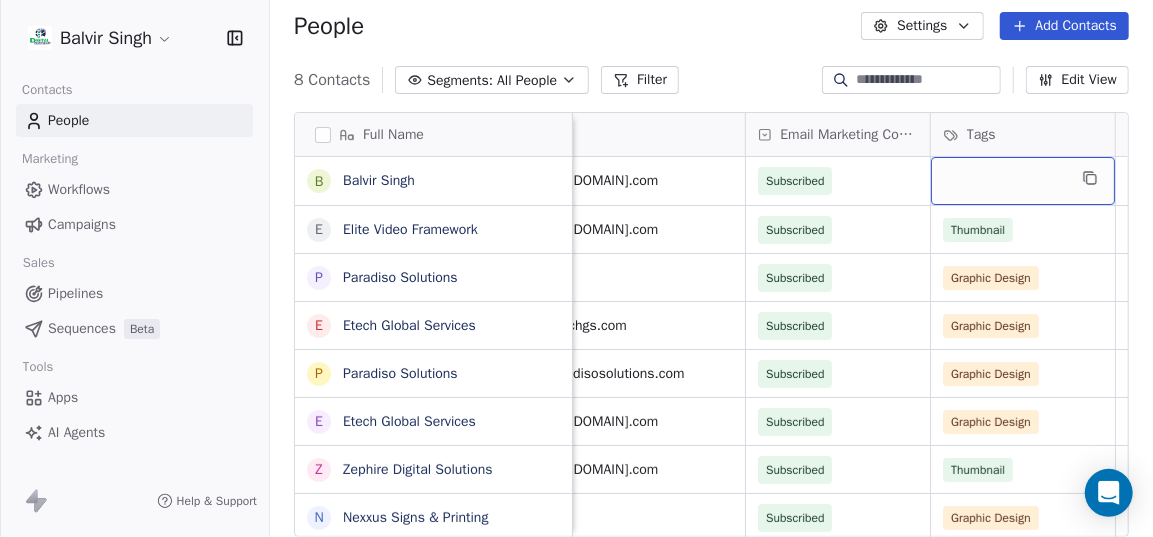 click at bounding box center (1023, 181) 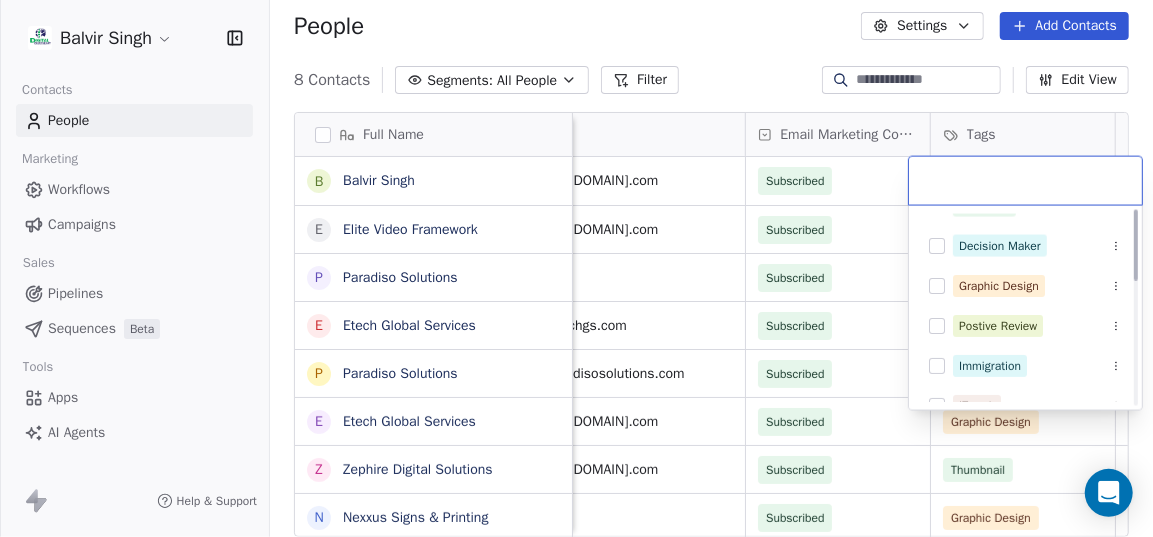 scroll, scrollTop: 0, scrollLeft: 0, axis: both 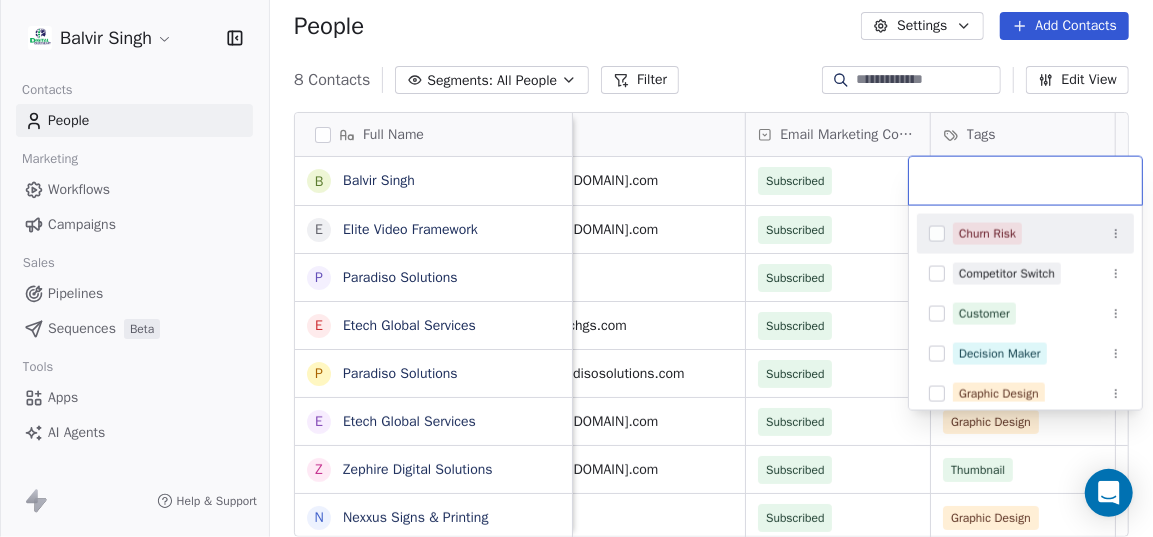 click at bounding box center [1025, 181] 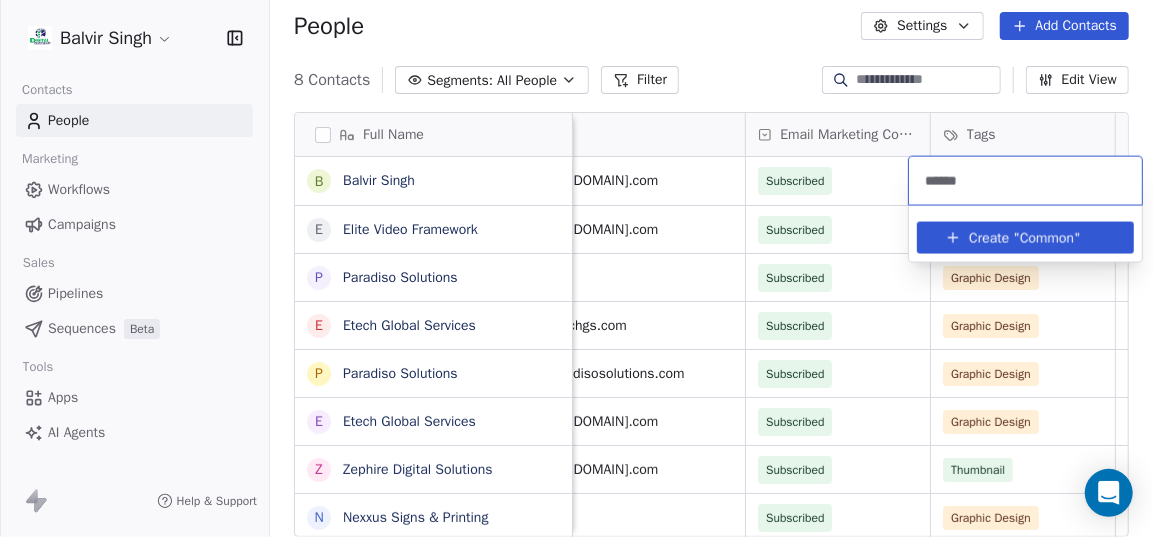 type on "******" 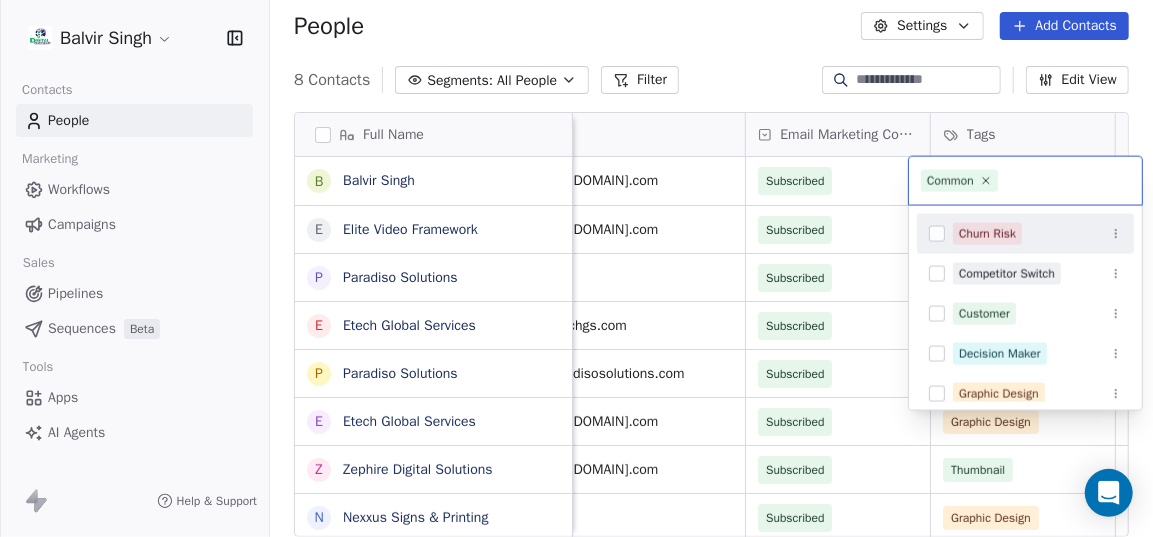 click on "[FULL NAME] Contacts People Marketing Workflows Campaigns Sales Pipelines Sequences Beta Tools Apps AI Agents Help & Support People Settings Add Contacts 8 Contacts Segments: All People Filter Edit View Tag Add to Sequence Export Full Name B [FULL NAME] E Elite Video Framework P Paradiso Solutions E Etech Global Services P Paradiso Solutions E Etech Global Services Z Zephire Digital Solutions N Nexxus Signs & Printing Email Email Marketing Consent Tags Phone Number Address Created Date IST Email Verification Status [EMAIL] Subscribed Jul 13, 2025 09:21 PM Pending [EMAIL] Subscribed Thumbnail [PHONE] Jul 13, 2025 08:57 PM Valid [EMAIL] Subscribed Graphic Design [PHONE] Jul 13, 2025 08:57 PM Valid [EMAIL] Subscribed Graphic Design Jul 13, 2025 08:57 PM Valid [EMAIL] Subscribed Graphic Design [PHONE] Jul 13, 2025 08:57 PM Valid [EMAIL] Subscribed Graphic Design Jul 13, 2025 08:57 PM Valid Subscribed" at bounding box center [576, 268] 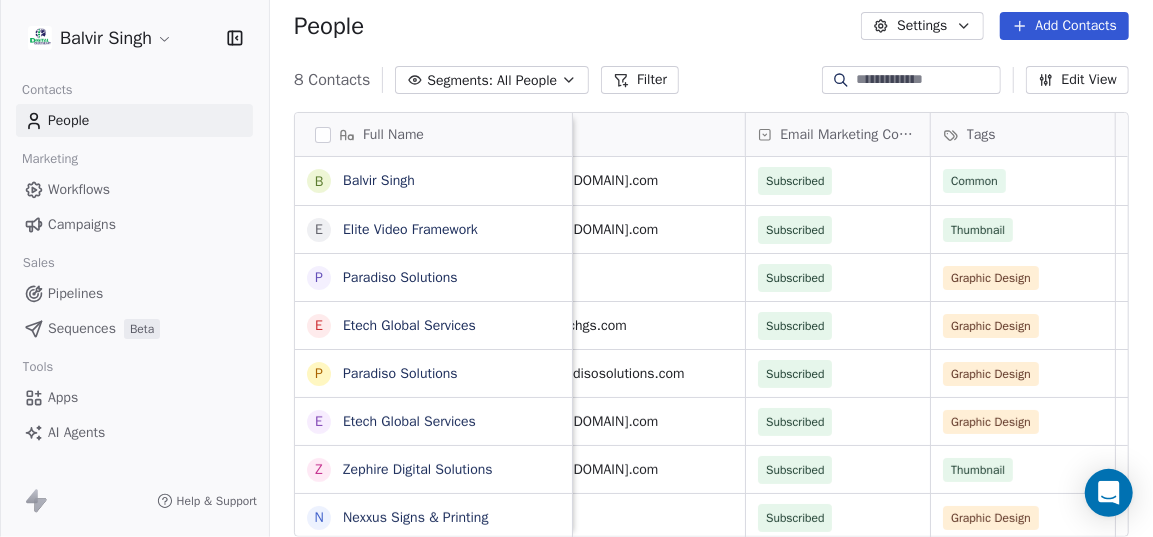 click on "Segments: All People" at bounding box center (492, 80) 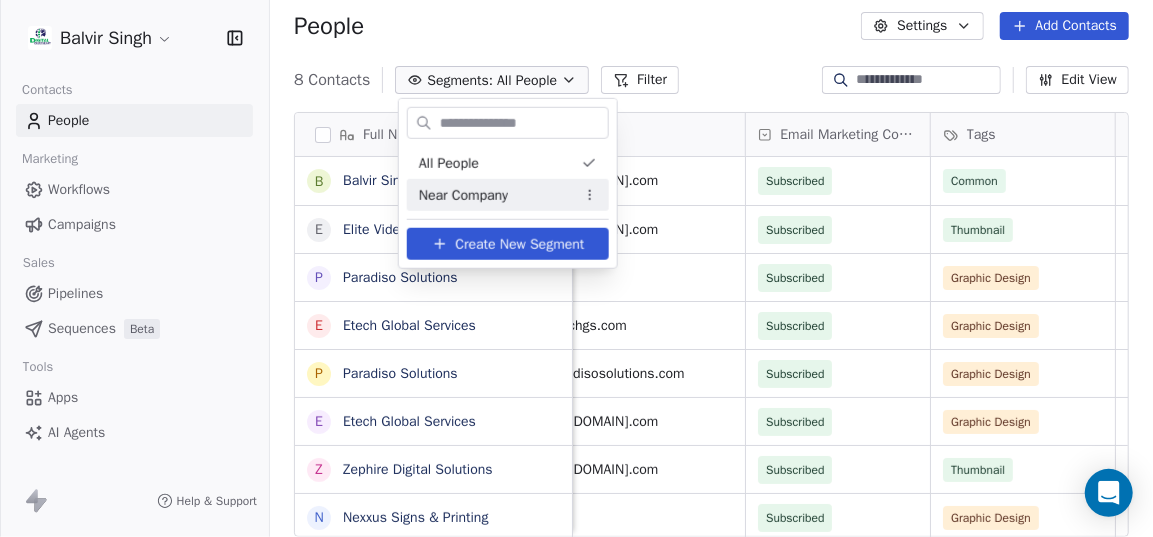 click on "Create New Segment" at bounding box center (519, 243) 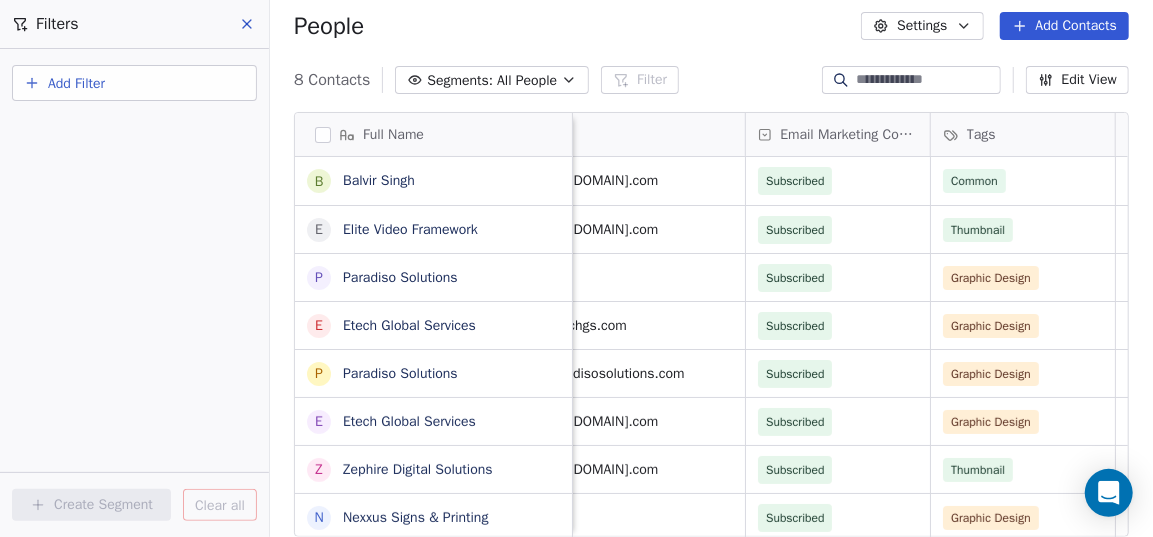click on "Add Filter" at bounding box center (134, 83) 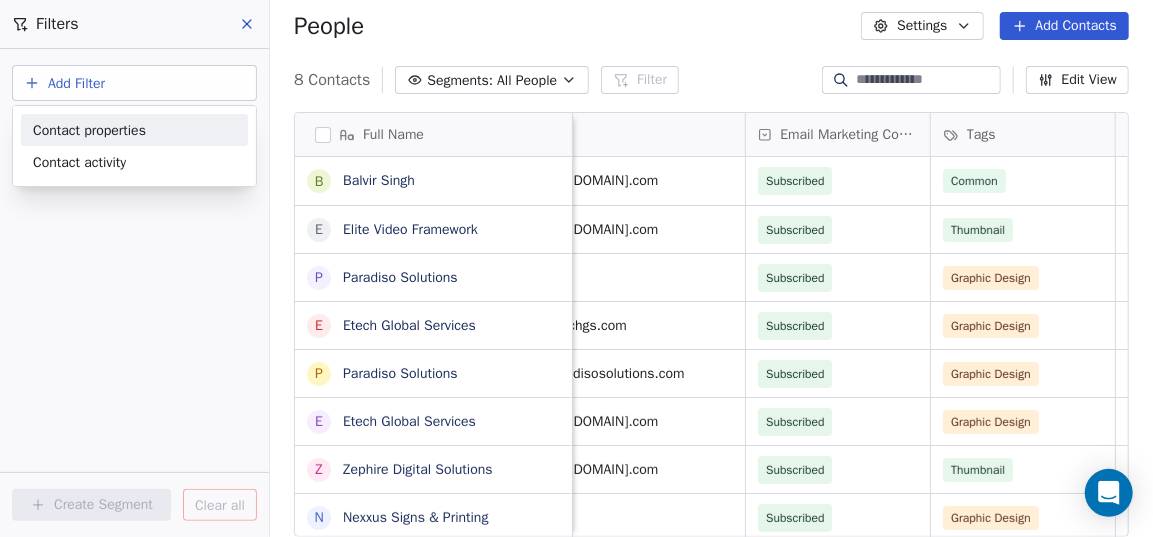 click on "Contact properties" at bounding box center (89, 130) 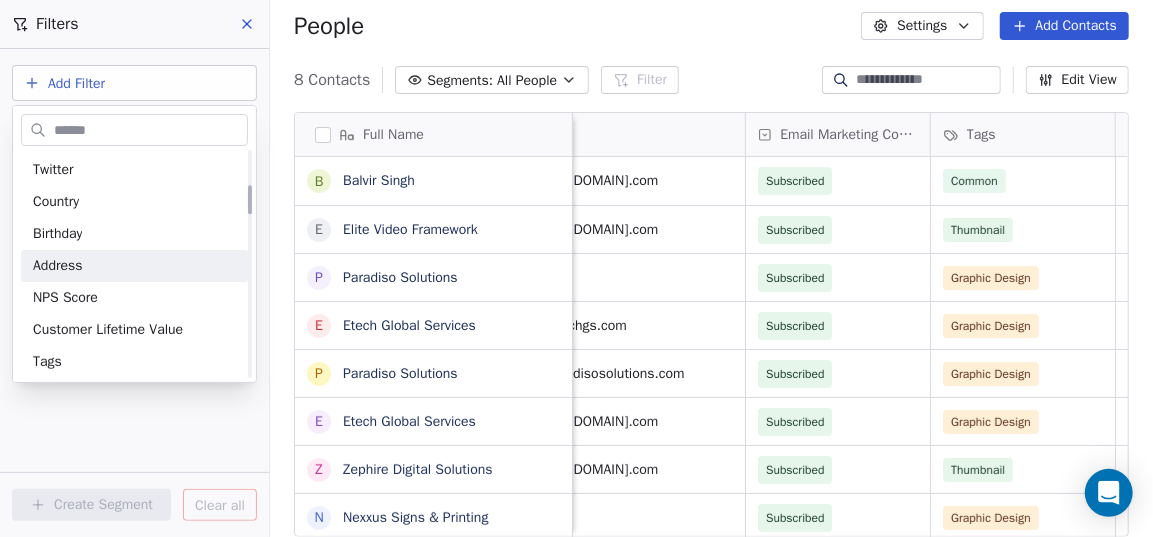 scroll, scrollTop: 273, scrollLeft: 0, axis: vertical 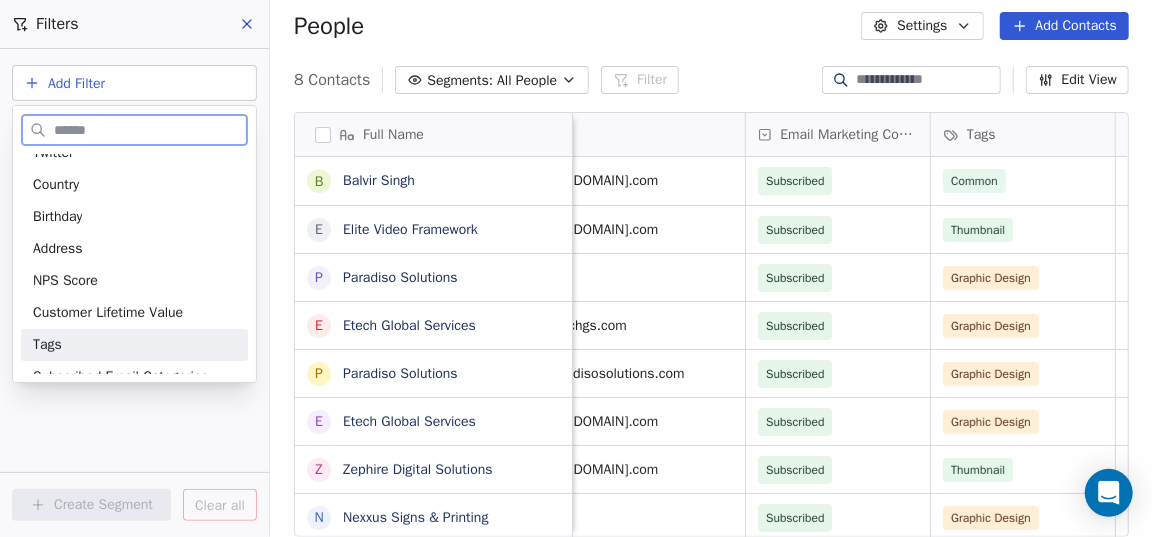 click on "Tags" at bounding box center [134, 345] 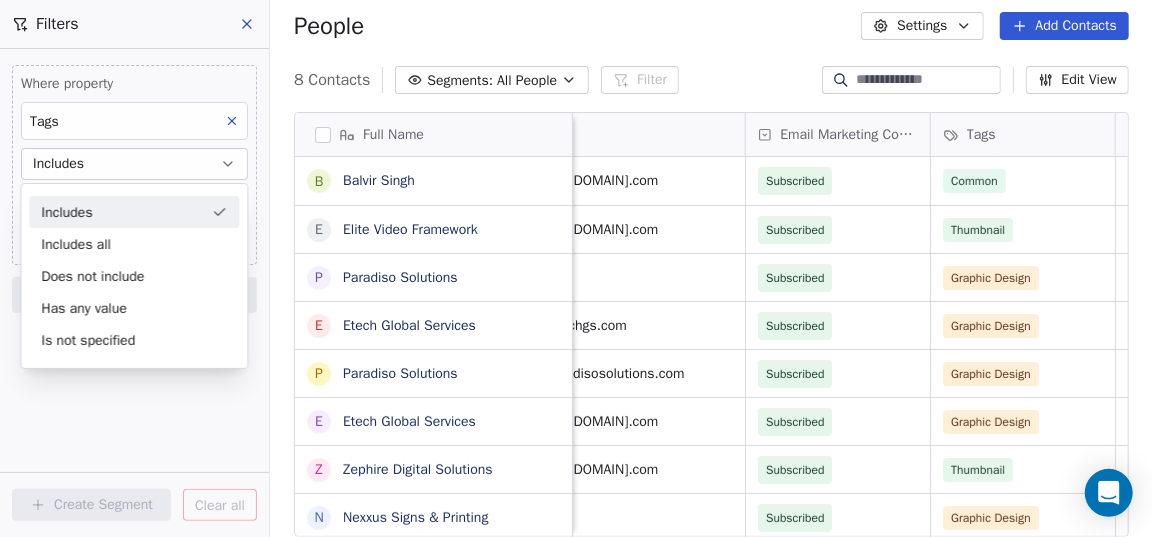 click on "Includes" at bounding box center (134, 212) 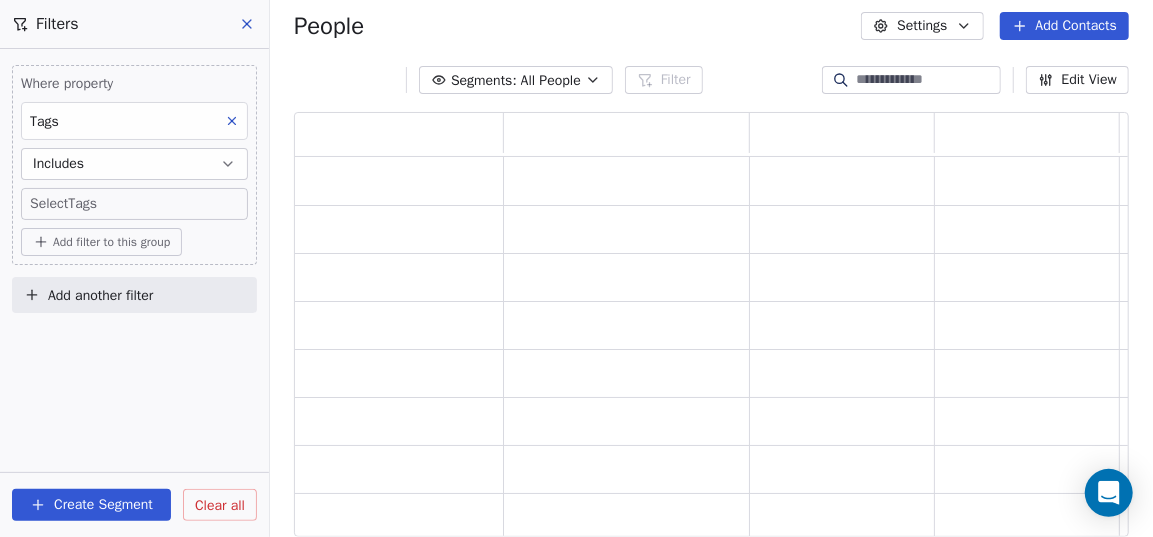 scroll, scrollTop: 14, scrollLeft: 14, axis: both 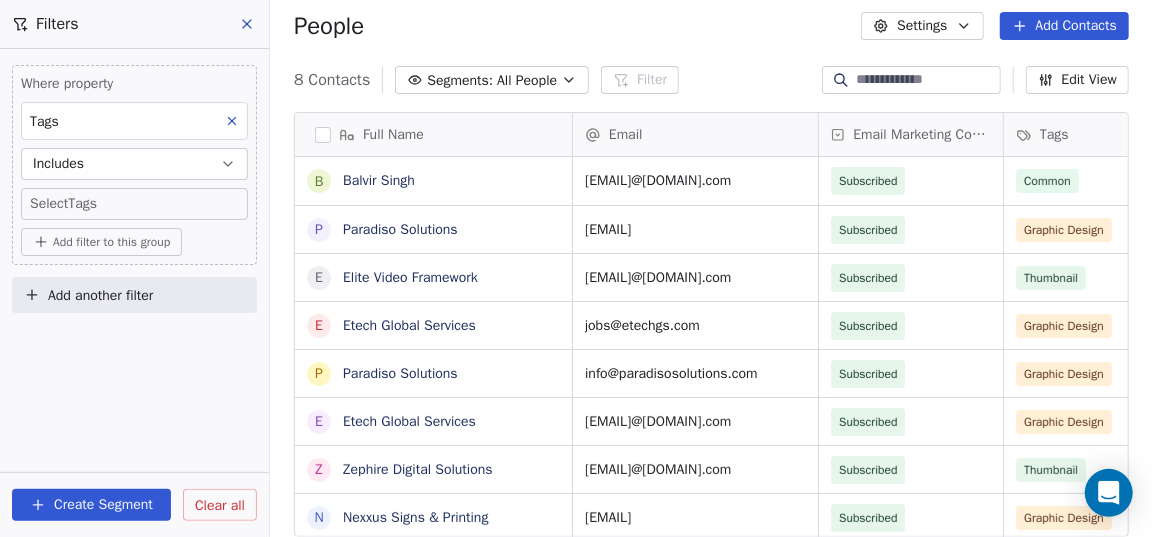 click on "Add filter to this group" at bounding box center (111, 242) 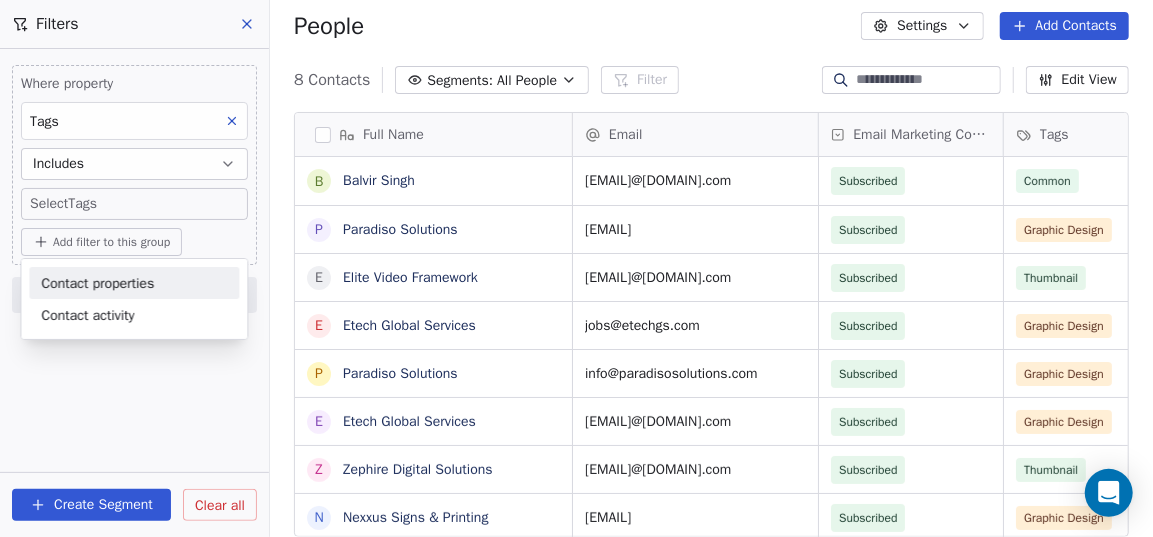 click on "[FULL NAME] Contacts People Marketing Workflows Campaigns Sales Pipelines Sequences Beta Tools Apps AI Agents Help & Support Filters Where property Tags Includes Select Tags Add filter to this group Add another filter Create Segment Clear all People Settings Add Contacts 8 Contacts Segments: All People Filter Edit View Tag Add to Sequence Export Full Name B [FULL NAME] P Paradiso Solutions E Elite Video Framework E Etech Global Services P Paradiso Solutions E Etech Global Services Z Zephire Digital Solutions N Nexxus Signs & Printing Email Email Marketing Consent Tags Phone Number Address Created Date IST [EMAIL] Subscribed Common Jul 13, 2025 09:21 PM [EMAIL] Subscribed Graphic Design [PHONE] Jul 13, 2025 08:57 PM [EMAIL] Subscribed Thumbnail [PHONE] Jul 13, 2025 08:57 PM [EMAIL] Subscribed Graphic Design Jul 13, 2025 08:57 PM [EMAIL] Subscribed Graphic Design [PHONE] Jul 13, 2025 08:57 PM" at bounding box center [576, 268] 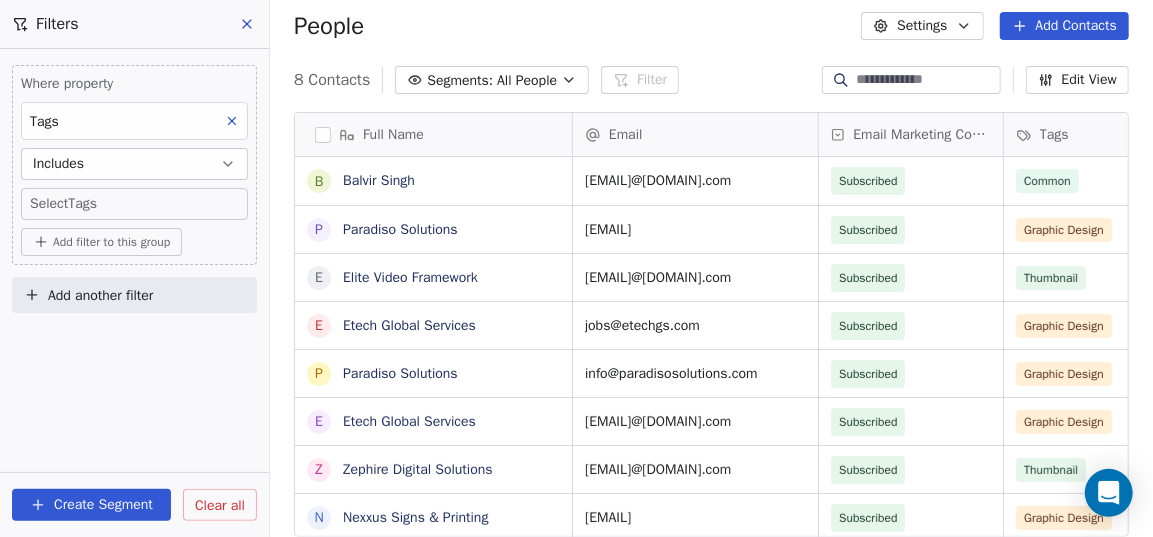 click on "[FULL NAME] Contacts People Marketing Workflows Campaigns Sales Pipelines Sequences Beta Tools Apps AI Agents Help & Support Filters Where property Tags Includes Select Tags Add filter to this group Add another filter Create Segment Clear all People Settings Add Contacts 8 Contacts Segments: All People Filter Edit View Tag Add to Sequence Export Full Name B [FULL NAME] P Paradiso Solutions E Elite Video Framework E Etech Global Services P Paradiso Solutions E Etech Global Services Z Zephire Digital Solutions N Nexxus Signs & Printing Email Email Marketing Consent Tags Phone Number Address Created Date IST [EMAIL] Subscribed Common Jul 13, 2025 09:21 PM [EMAIL] Subscribed Graphic Design [PHONE] Jul 13, 2025 08:57 PM [EMAIL] Subscribed Thumbnail [PHONE] Jul 13, 2025 08:57 PM [EMAIL] Subscribed Graphic Design Jul 13, 2025 08:57 PM [EMAIL] Subscribed Graphic Design [PHONE] Jul 13, 2025 08:57 PM" at bounding box center (576, 268) 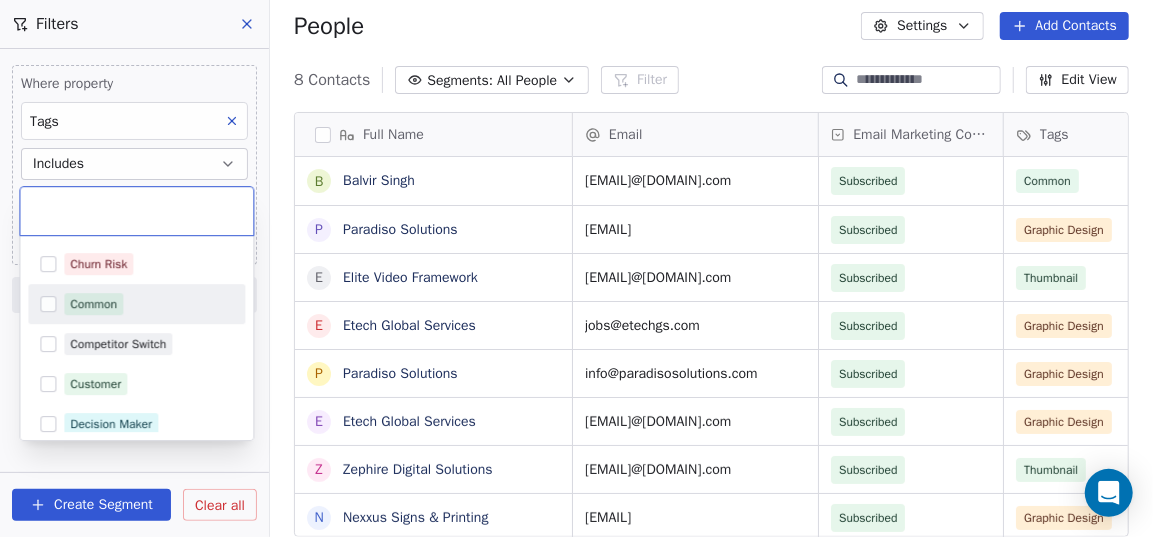 click on "Common" at bounding box center (93, 304) 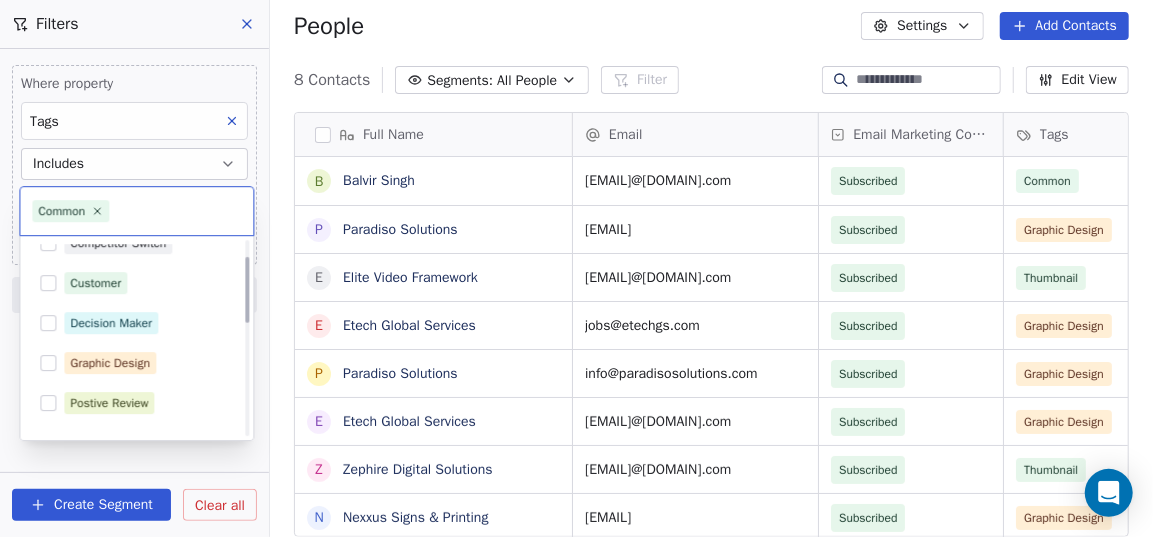 scroll, scrollTop: 181, scrollLeft: 0, axis: vertical 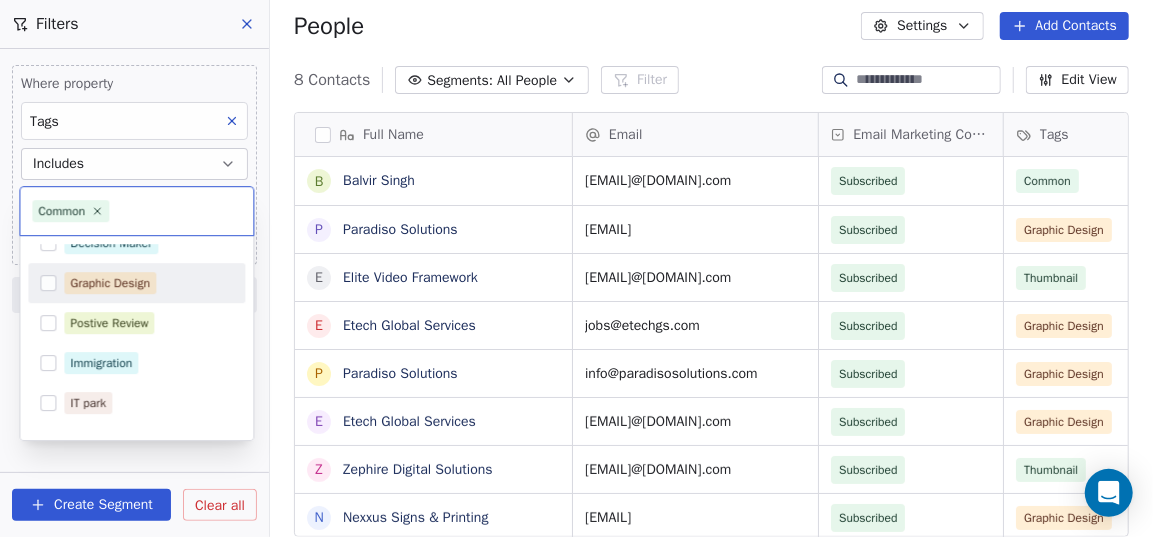click on "Graphic Design" at bounding box center (110, 283) 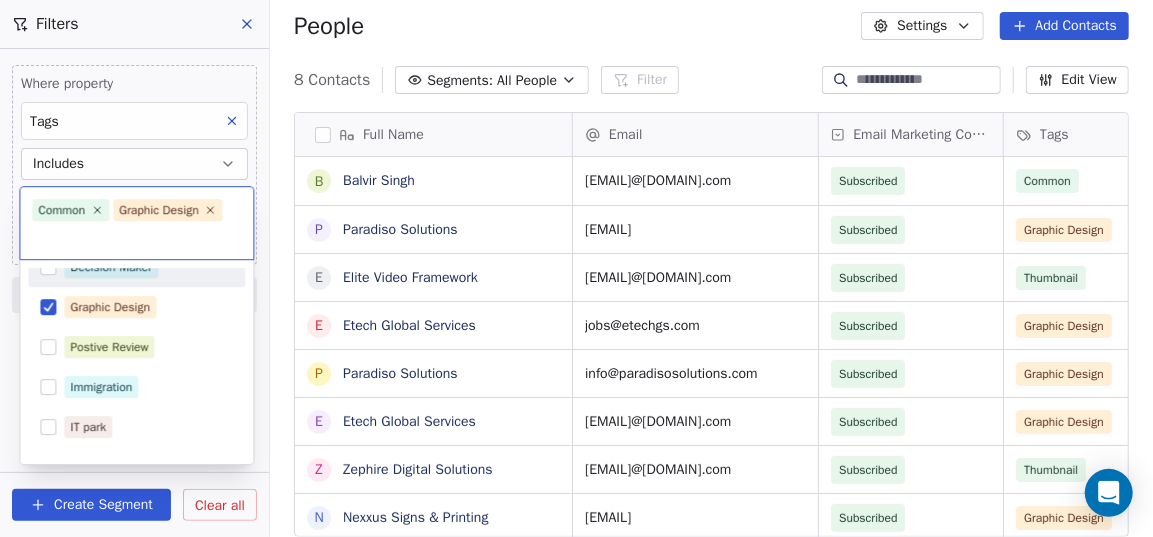 click on "[FULL NAME] Contacts People Marketing Workflows Campaigns Sales Pipelines Sequences Beta Tools Apps AI Agents Help & Support Filters Where property Tags Includes Select Tags Add filter to this group Add another filter Create Segment Clear all People Settings Add Contacts 8 Contacts Segments: All People Filter Edit View Tag Add to Sequence Export Full Name B [FULL NAME] P Paradiso Solutions E Elite Video Framework E Etech Global Services P Paradiso Solutions E Etech Global Services Z Zephire Digital Solutions N Nexxus Signs & Printing Email Email Marketing Consent Tags Phone Number Address Created Date IST [EMAIL] Subscribed Common Jul 13, 2025 09:21 PM [EMAIL] Subscribed Graphic Design [PHONE] Jul 13, 2025 08:57 PM [EMAIL] Subscribed Thumbnail [PHONE] Jul 13, 2025 08:57 PM [EMAIL] Subscribed Graphic Design Jul 13, 2025 08:57 PM [EMAIL] Subscribed Graphic Design [PHONE] Jul 13, 2025 08:57 PM" at bounding box center (576, 268) 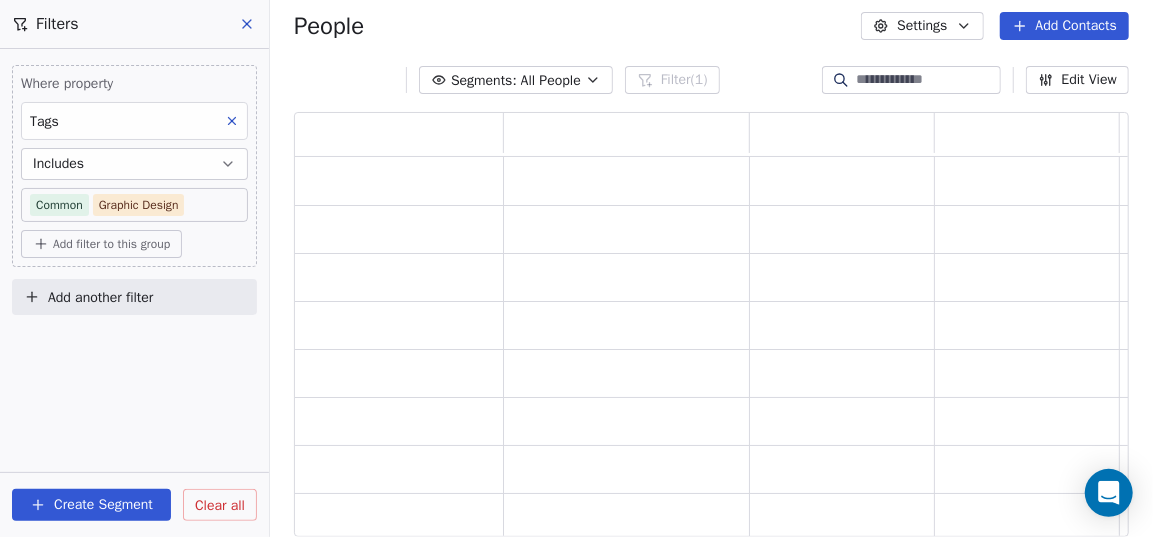 scroll, scrollTop: 14, scrollLeft: 14, axis: both 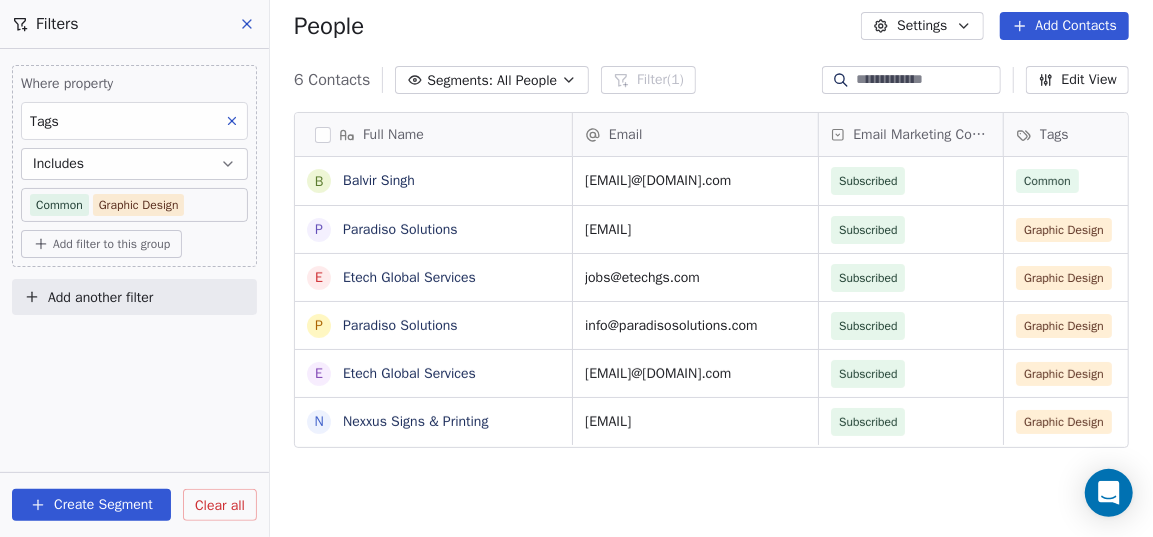 click on "Create Segment" at bounding box center [91, 505] 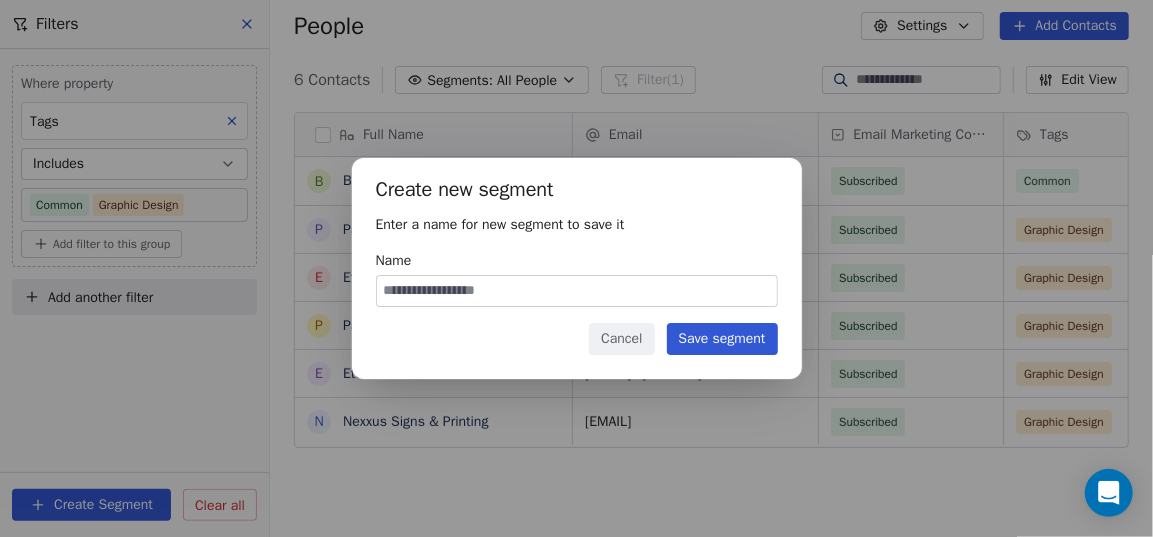 click on "Name" at bounding box center (577, 291) 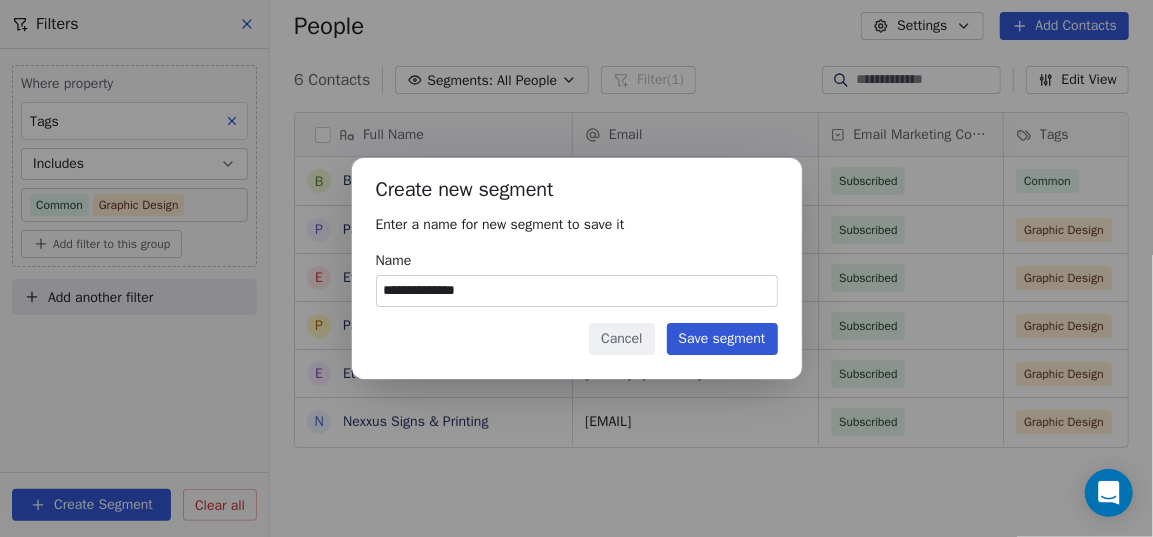 type on "**********" 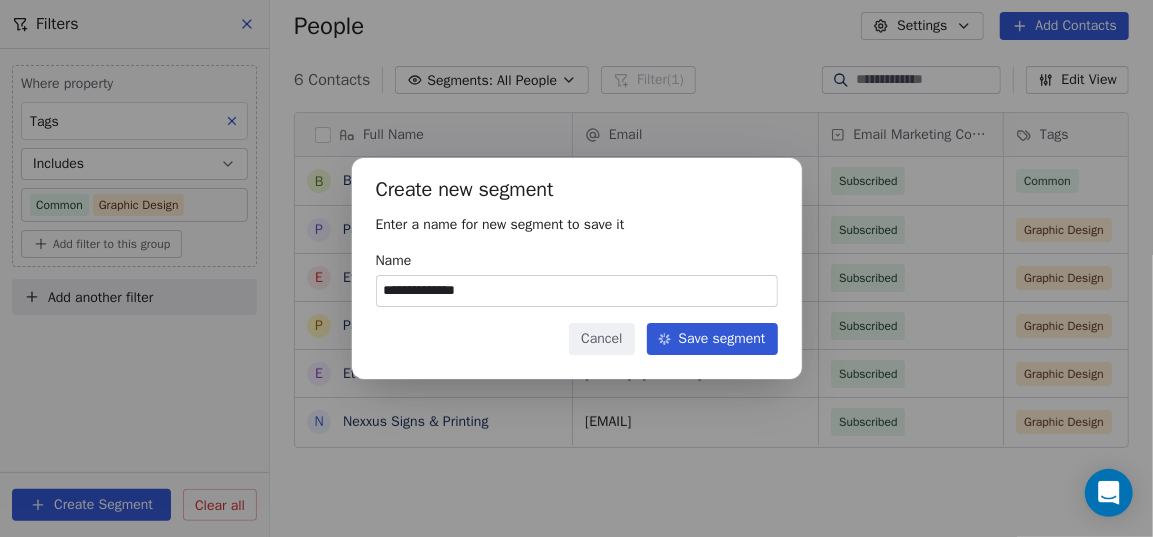 type 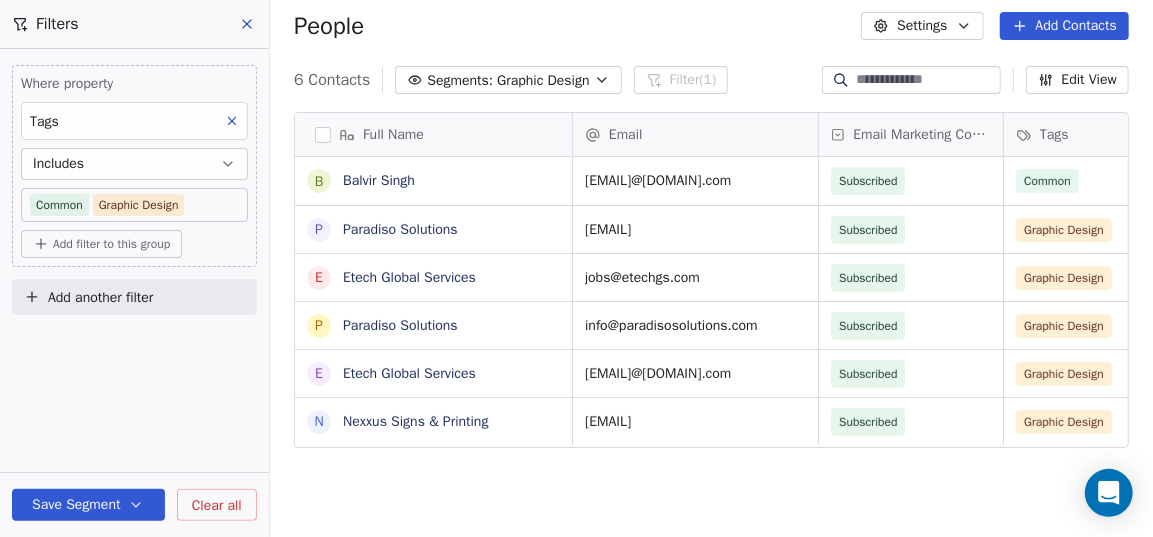 click on "Graphic Design" at bounding box center [543, 80] 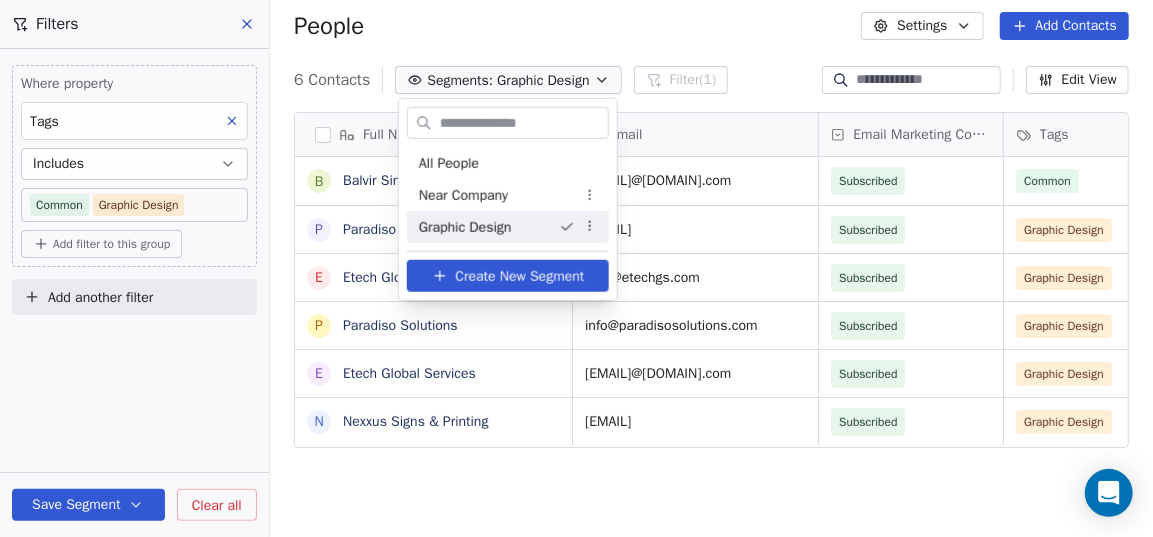 click on "Create New Segment" at bounding box center [519, 275] 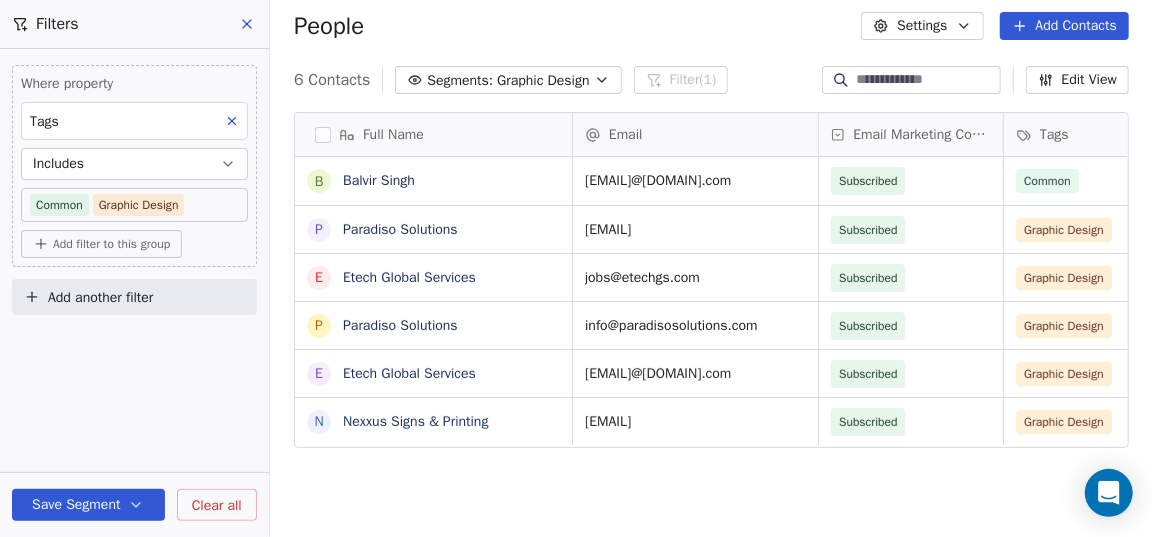 click on "Segments:" at bounding box center (460, 80) 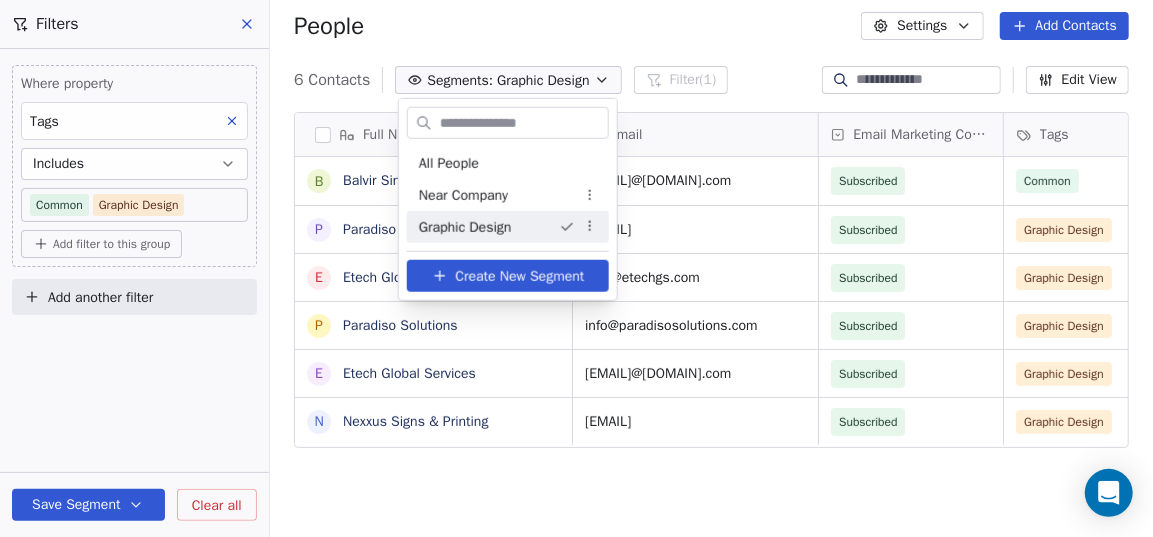 click on "Create New Segment" at bounding box center (519, 275) 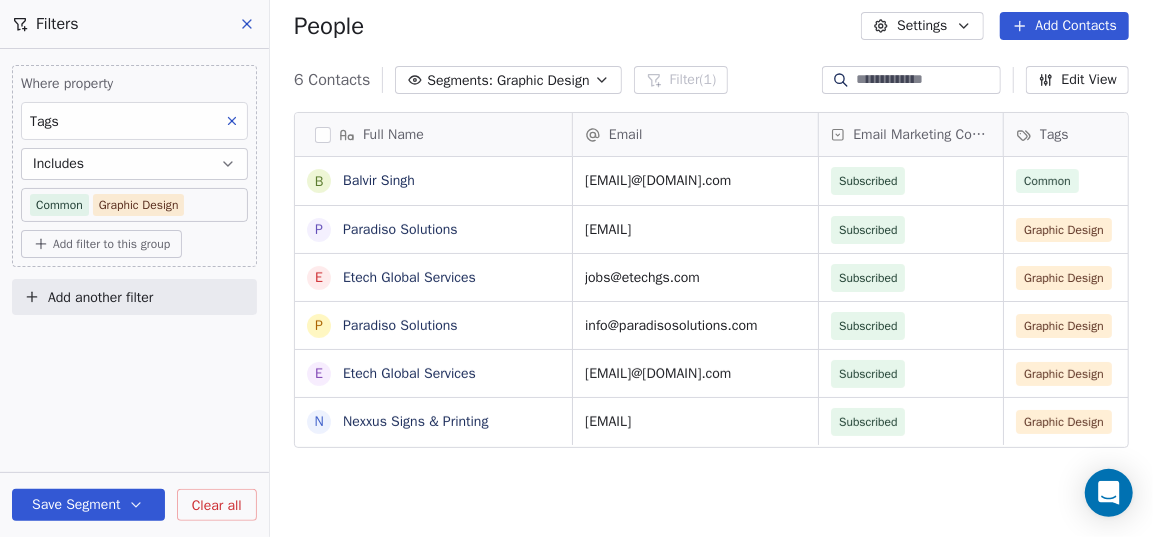 click on "Where property   Tags   Includes Common Graphic Design Add filter to this group Add another filter Save Segment Clear all" at bounding box center (134, 293) 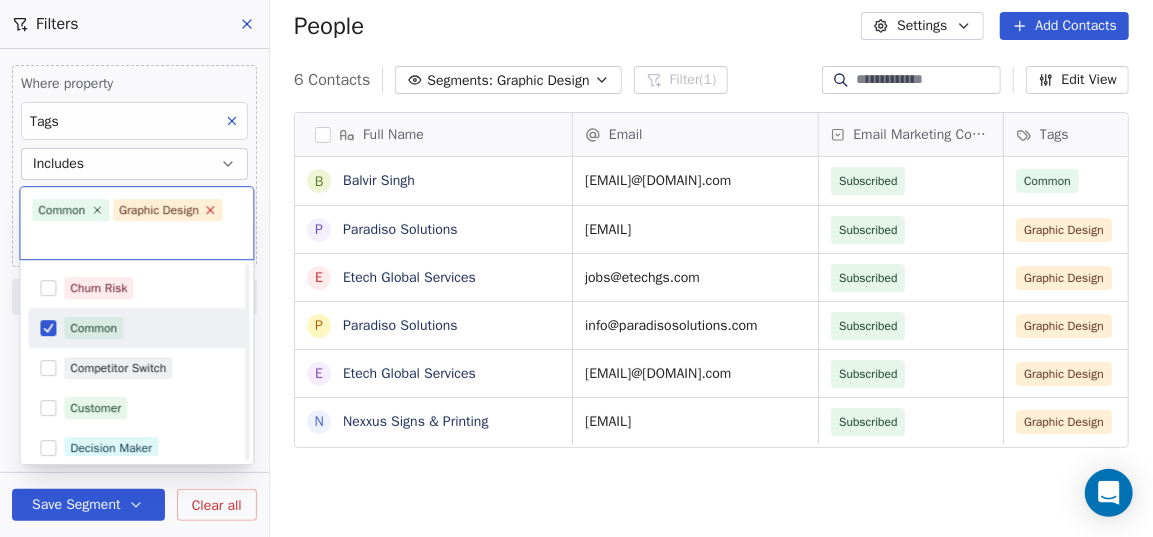 scroll, scrollTop: 181, scrollLeft: 0, axis: vertical 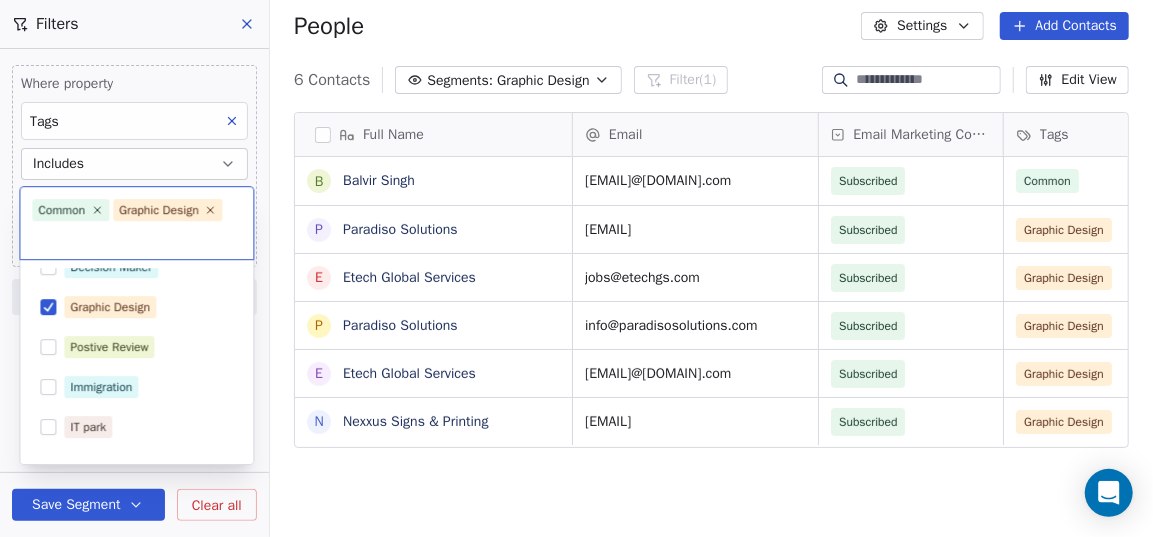 click on "[FULL NAME] Contacts People Marketing Workflows Campaigns Sales Pipelines Sequences Beta Tools Apps AI Agents Help & Support Filters Where property Tags Includes Common Graphic Design Add filter to this group Add another filter Create Segment Clear all People Settings Add Contacts 6 Contacts Segments: Graphic Design Filter (1) Edit View Tag Add to Sequence Export Full Name B [FULL NAME] P Paradiso Solutions E Etech Global Services P Paradiso Solutions E Etech Global Services N Nexxus Signs & Printing Email Email Marketing Consent Tags Phone Number Address Created Date IST [EMAIL] Subscribed Common Jul 13, 2025 09:21 PM [EMAIL] Subscribed Graphic Design [PHONE] Jul 13, 2025 08:57 PM [EMAIL] Subscribed Graphic Design Jul 13, 2025 08:57 PM [EMAIL] Subscribed Graphic Design [PHONE] Jul 13, 2025 08:57 PM [EMAIL] Subscribed Graphic Design
VIP" at bounding box center [576, 268] 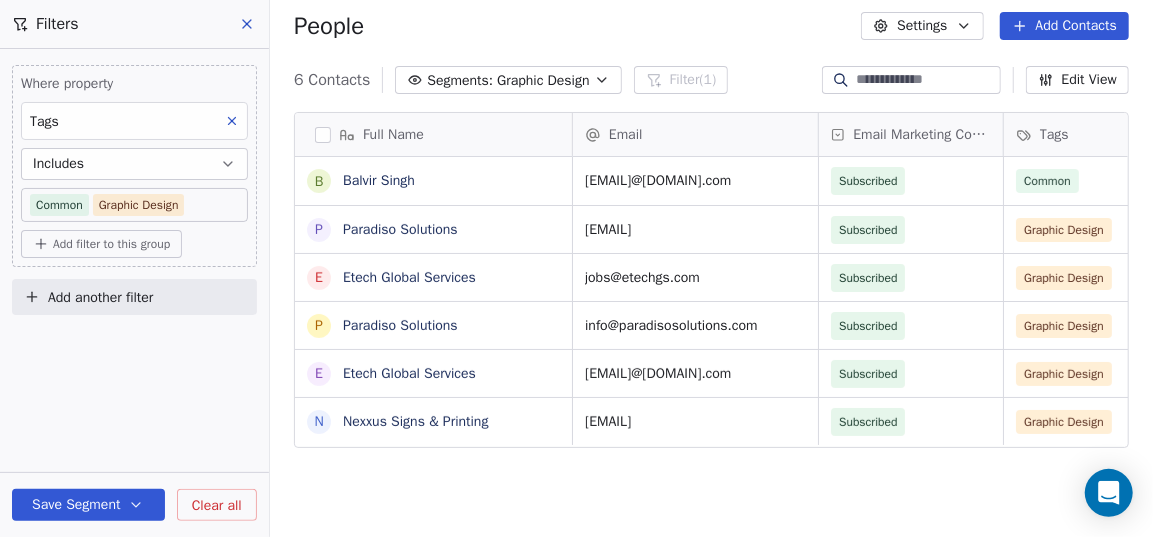 click on "Graphic Design" at bounding box center (543, 80) 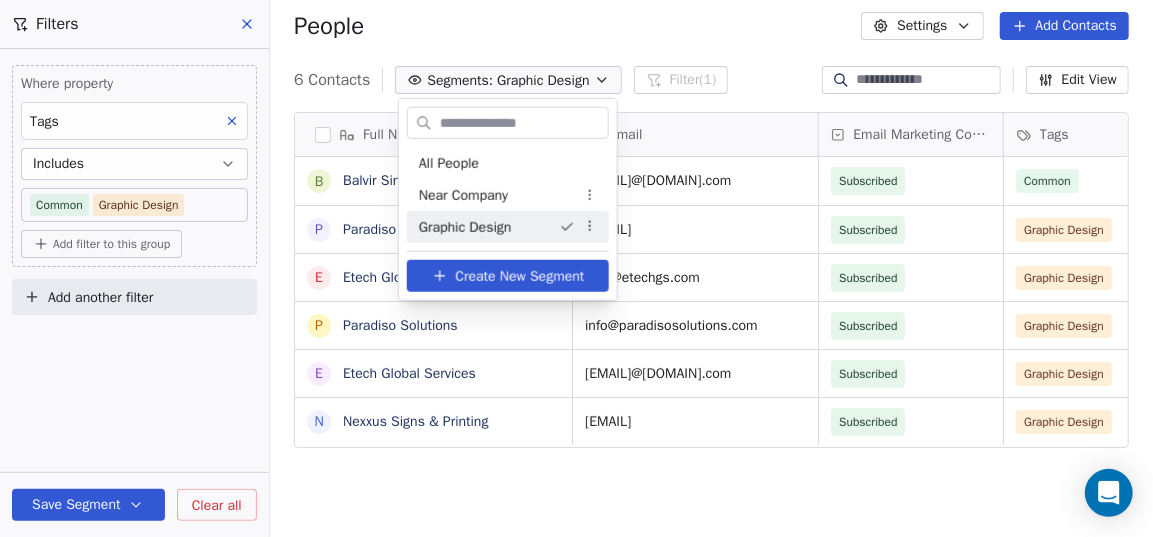 click on "Create New Segment" at bounding box center (519, 275) 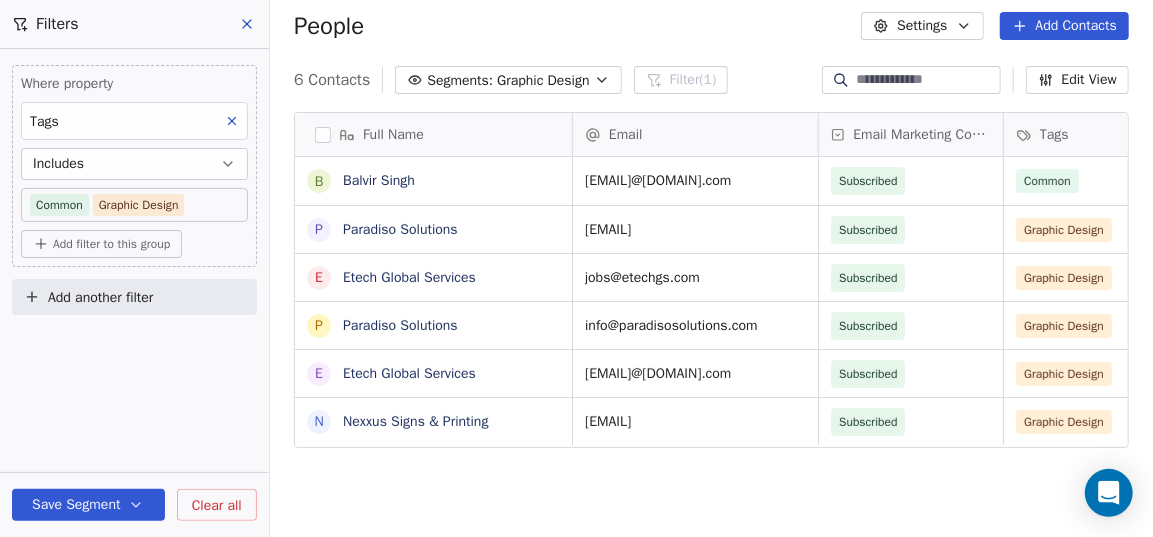 click on "Where property" at bounding box center (134, 84) 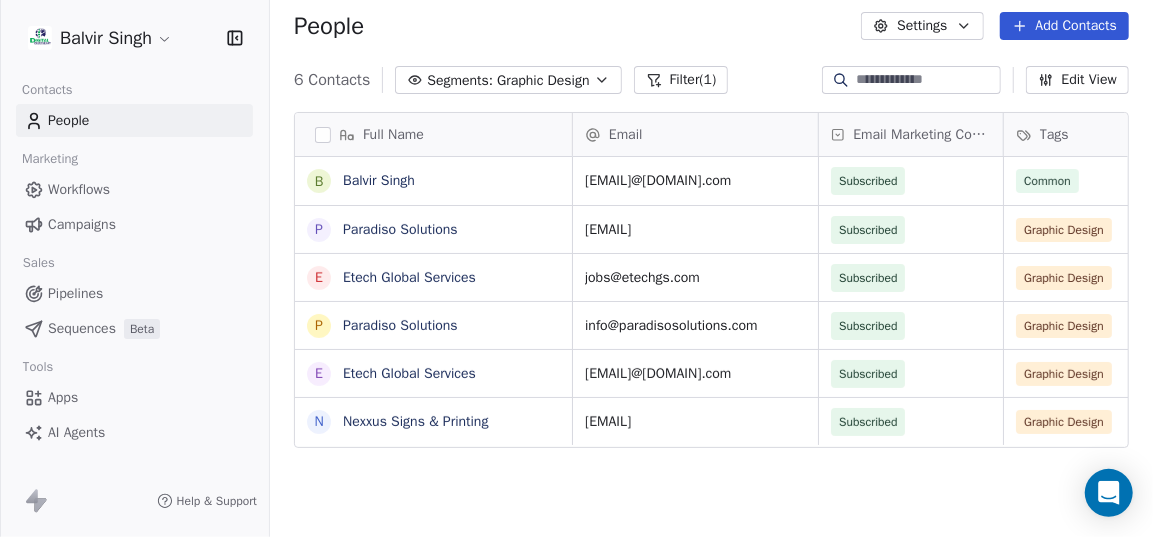click on "Graphic Design" at bounding box center [543, 80] 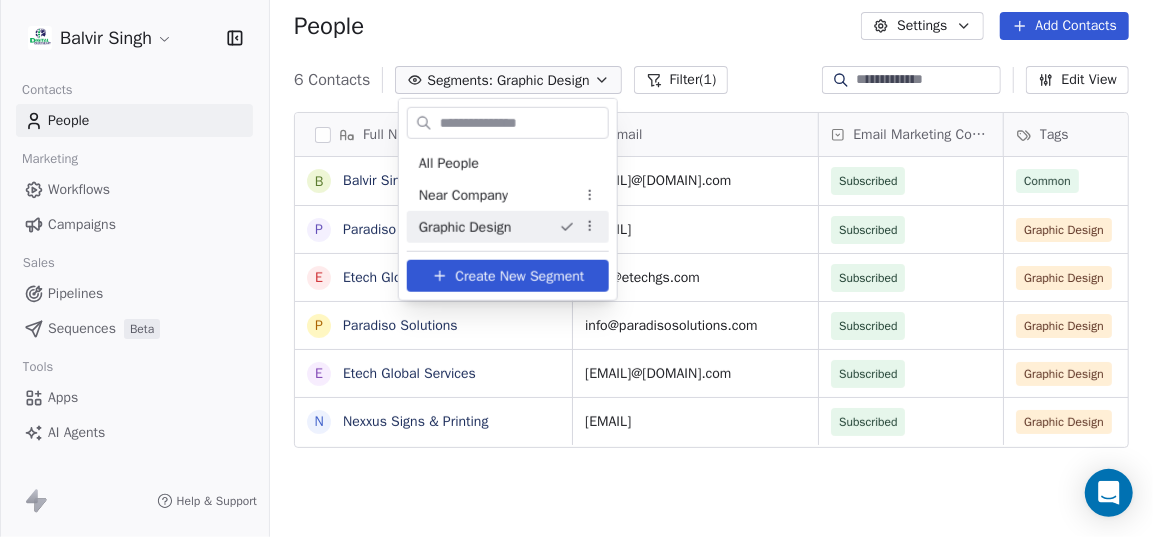 click on "Create New Segment" at bounding box center (519, 275) 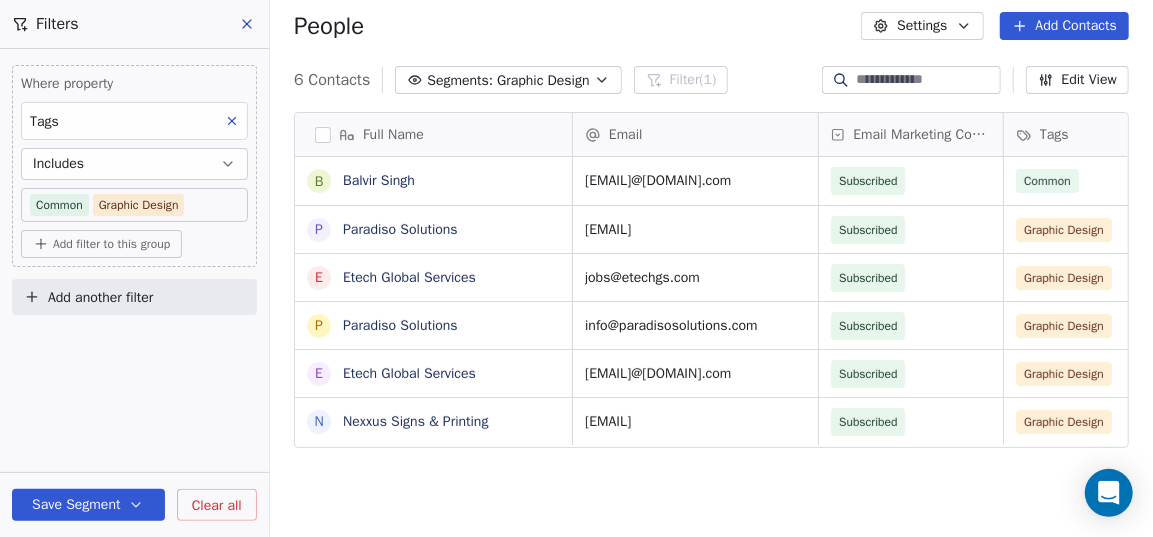 click on "Balvir Singh Contacts People Marketing Workflows Campaigns Sales Pipelines Sequences Beta Tools Apps AI Agents Help & Support Filters Where property Tags Includes Common Graphic Design Add filter to this group Add another filter Save Segment Clear all People Settings Add Contacts 6 Contacts Segments: Graphic Design Filter (1) Edit View Tag Add to Sequence Export Full Name B Balvir Singh P Paradiso Solutions E Etech Global Services P Paradiso Solutions E Etech Global Services N Nexxus Signs & Printing Email Email Marketing Consent Tags Phone Number Address Created Date IST [EMAIL]@[DOMAIN].com Subscribed Common Jul 13, 2025 09:21 PM [EMAIL]@[DOMAIN].com Subscribed Graphic Design [PHONE] Jul 13, 2025 08:57 PM [EMAIL]@[DOMAIN].com Subscribed Graphic Design Jul 13, 2025 08:57 PM [EMAIL]@[DOMAIN].com Subscribed Graphic Design [PHONE] Jul 13, 2025 08:57 PM [EMAIL]@[DOMAIN].com Subscribed Graphic Design Jul 13, 2025 08:57 PM [EMAIL]@[DOMAIN].com Subscribed Graphic Design" at bounding box center (576, 268) 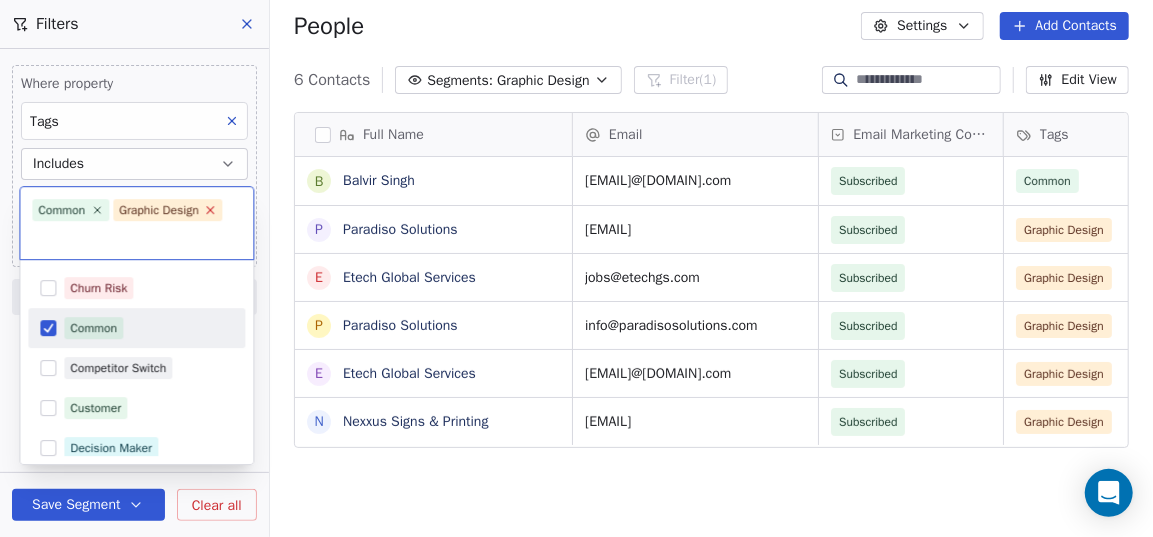 click 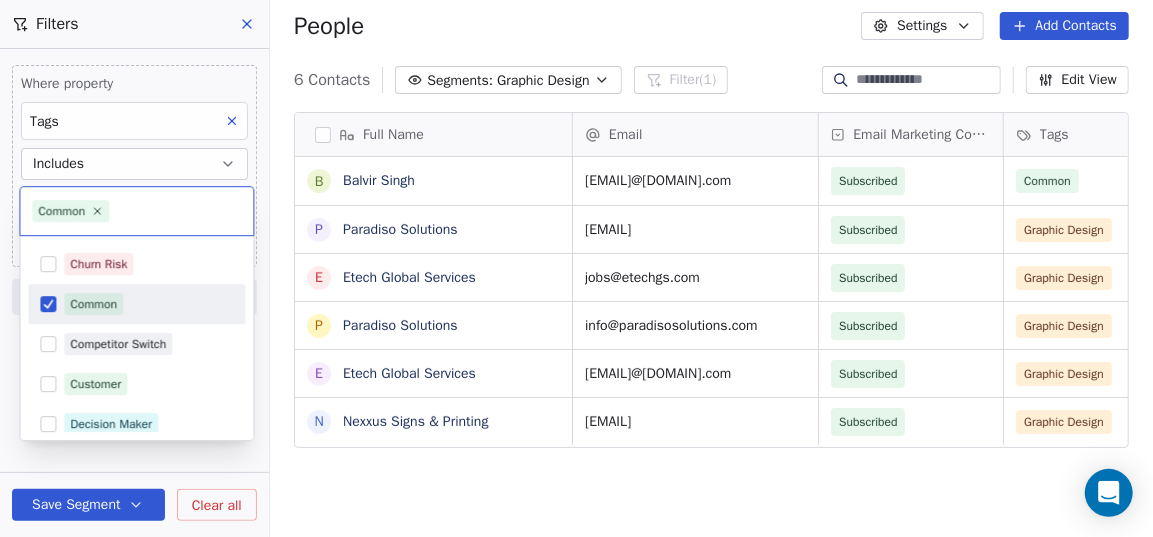 click at bounding box center (177, 211) 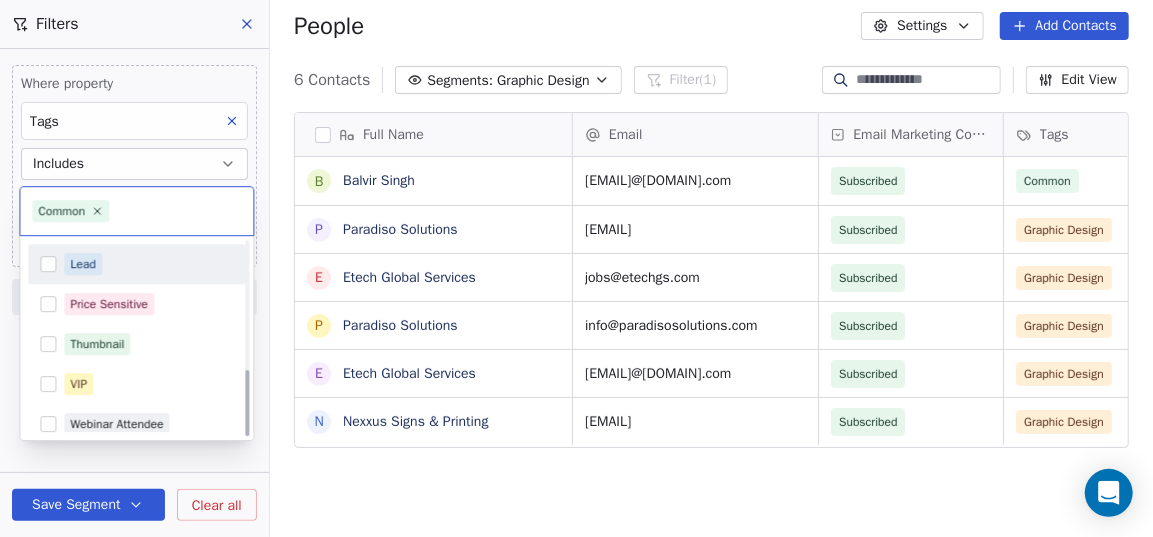 scroll, scrollTop: 371, scrollLeft: 0, axis: vertical 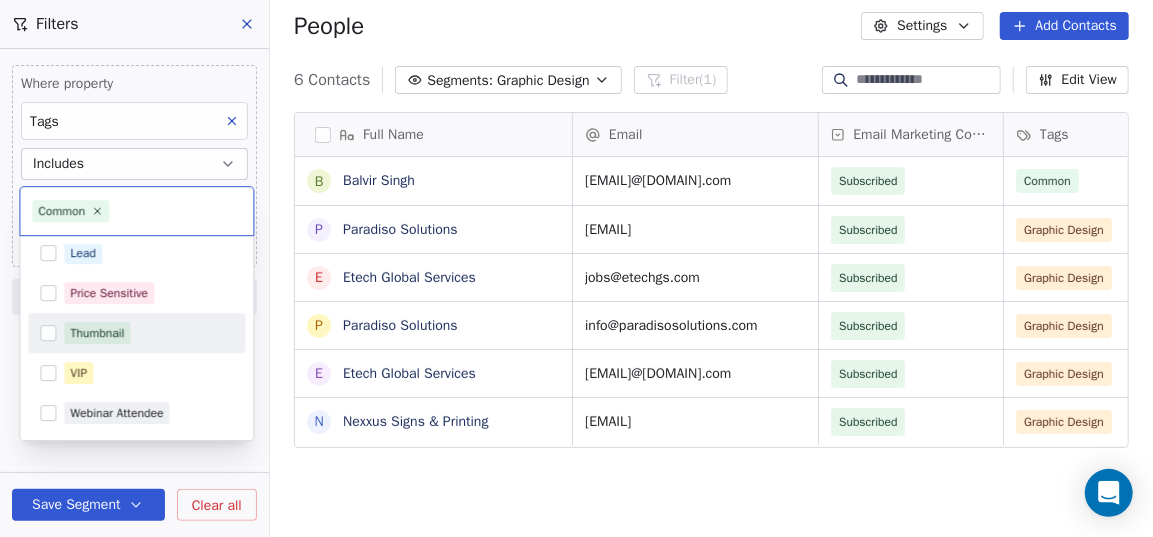 click on "Thumbnail" at bounding box center [148, 333] 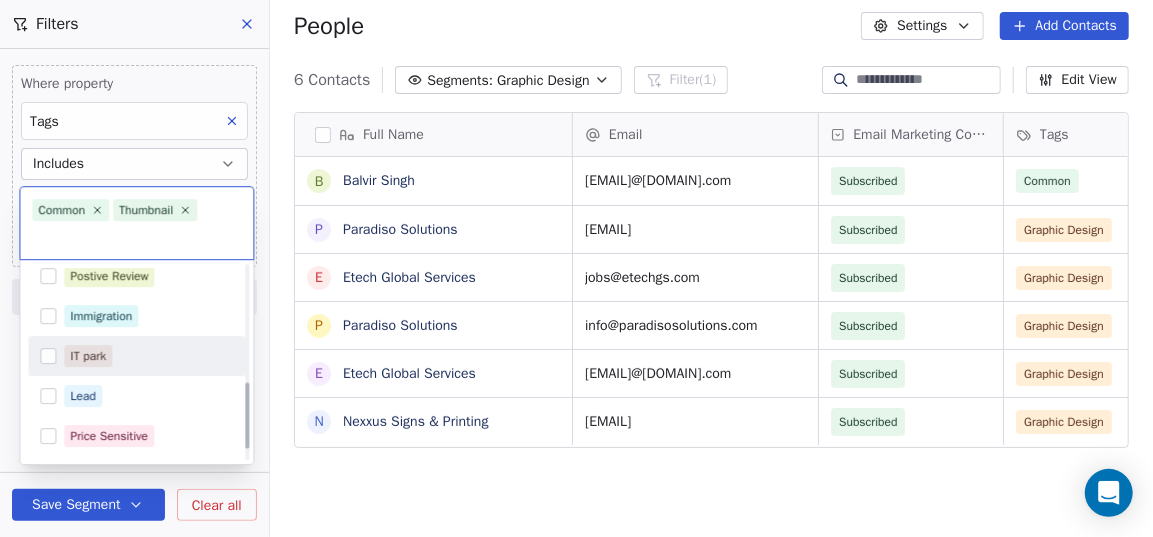 scroll, scrollTop: 371, scrollLeft: 0, axis: vertical 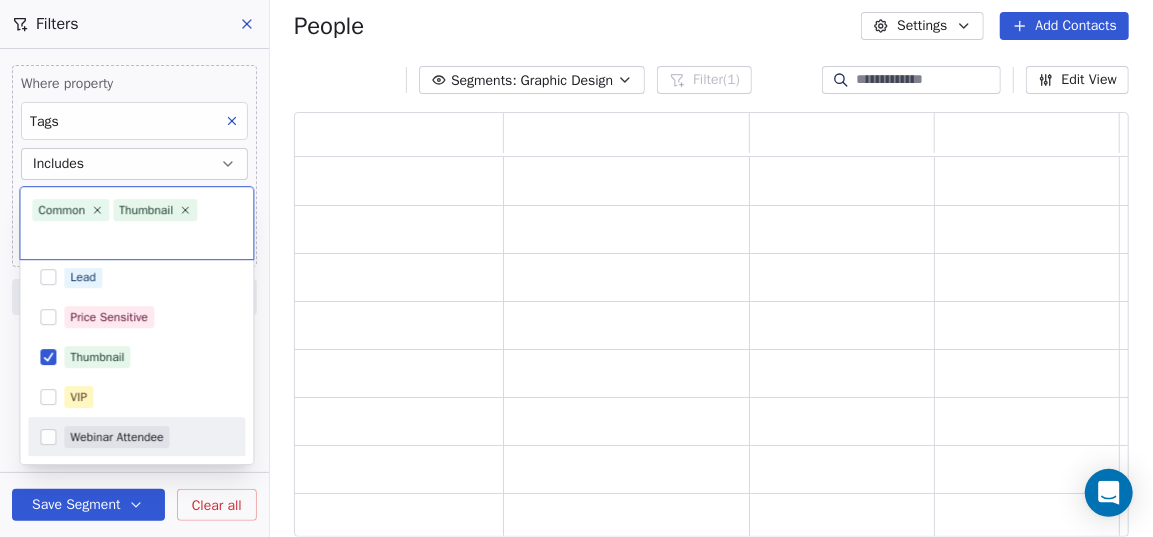 click on "Balvir Singh Contacts People Marketing Workflows Campaigns Sales Pipelines Sequences Beta Tools Apps AI Agents Help & Support Filters Where property   Tags   Includes Common Thumbnail Add filter to this group Add another filter Save Segment Clear all People Settings  Add Contacts Segments: Graphic Design Filter  (1) Edit View Tag Add to Sequence Export
Common Thumbnail Decision Maker Graphic Design Postive Review Immigration IT park Lead Price Sensitive Thumbnail VIP Webinar Attendee" at bounding box center (576, 268) 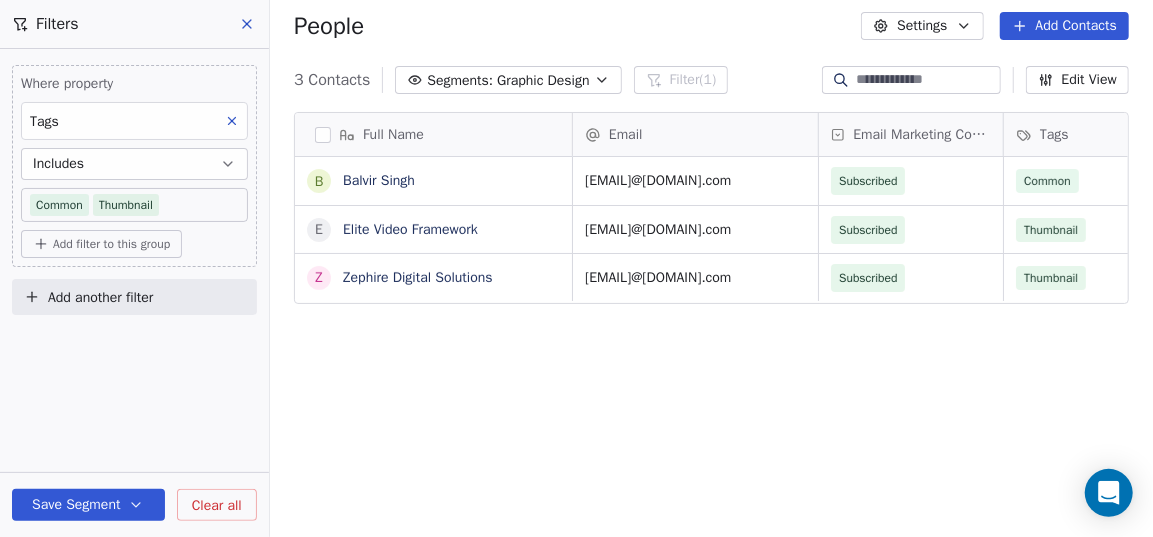 scroll, scrollTop: 15, scrollLeft: 14, axis: both 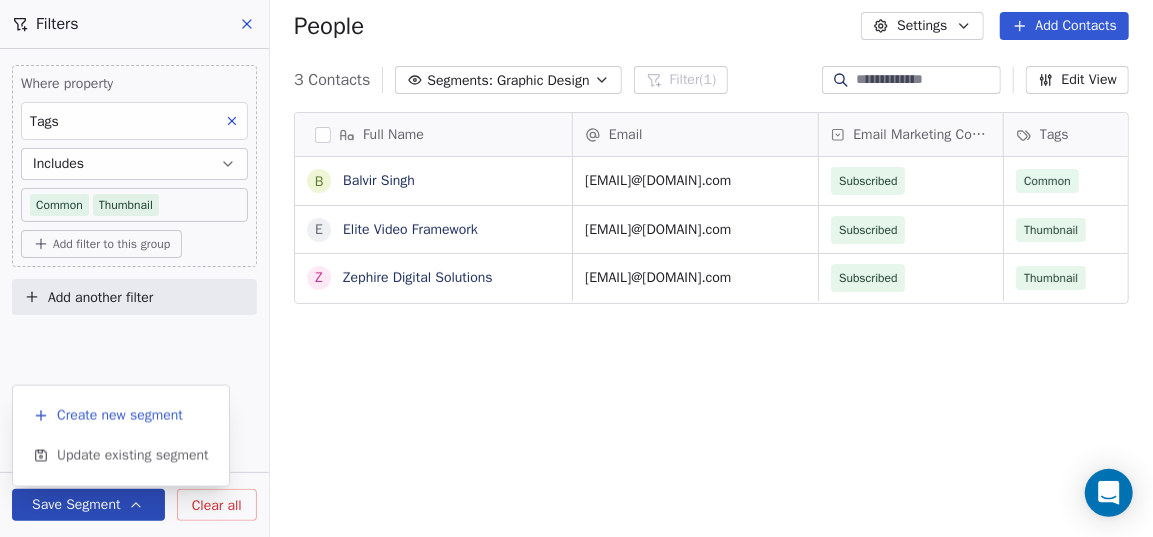 click on "Create new segment" at bounding box center (120, 416) 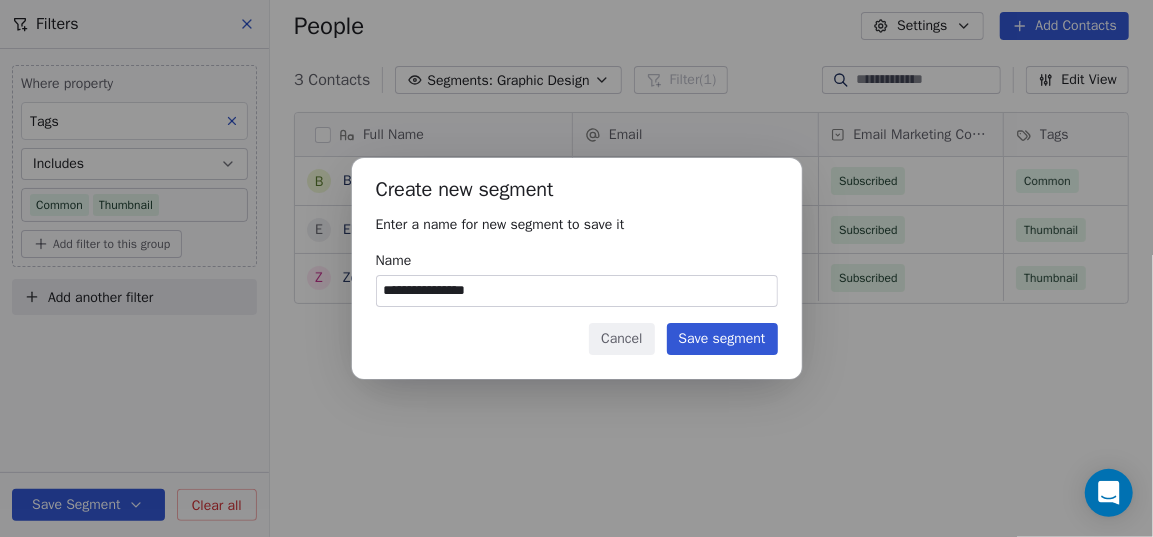 type on "**********" 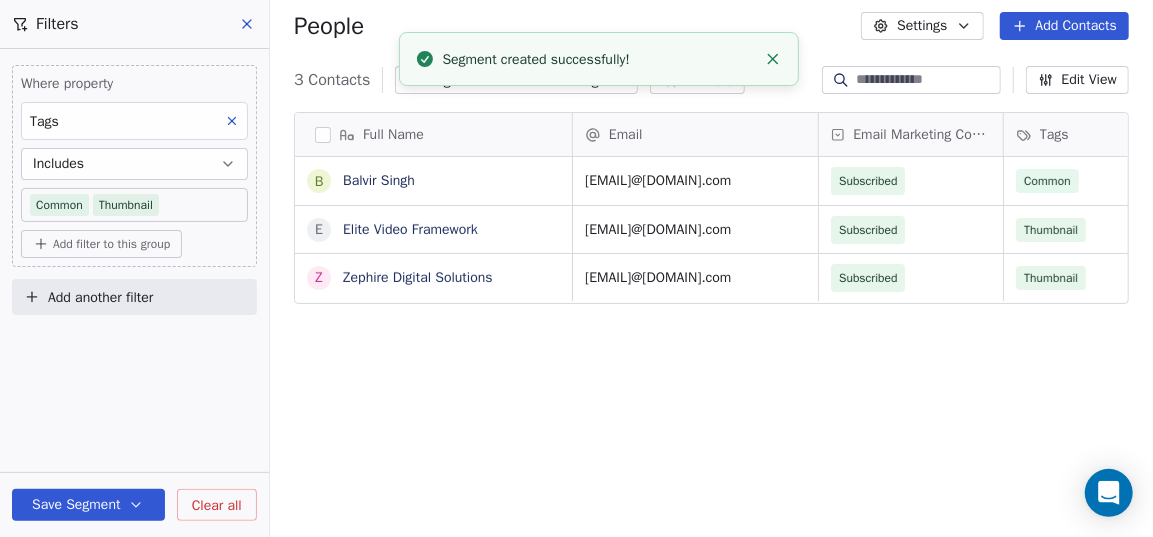 click on "Full Name B Balvir Singh E Elite Video Framework Z Zephire Digital Solutions Email Email Marketing Consent Tags Phone Number Address Created Date IST [EMAIL]@[DOMAIN].com Subscribed Common Jul 13, 2025 09:21 PM [EMAIL]@[DOMAIN].com Subscribed Thumbnail [PHONE] Jul 13, 2025 08:57 PM [EMAIL]@[DOMAIN].com Subscribed Thumbnail Jul 13, 2025 08:57 PM
To pick up a draggable item, press the space bar.
While dragging, use the arrow keys to move the item.
Press space again to drop the item in its new position, or press escape to cancel." at bounding box center [711, 332] 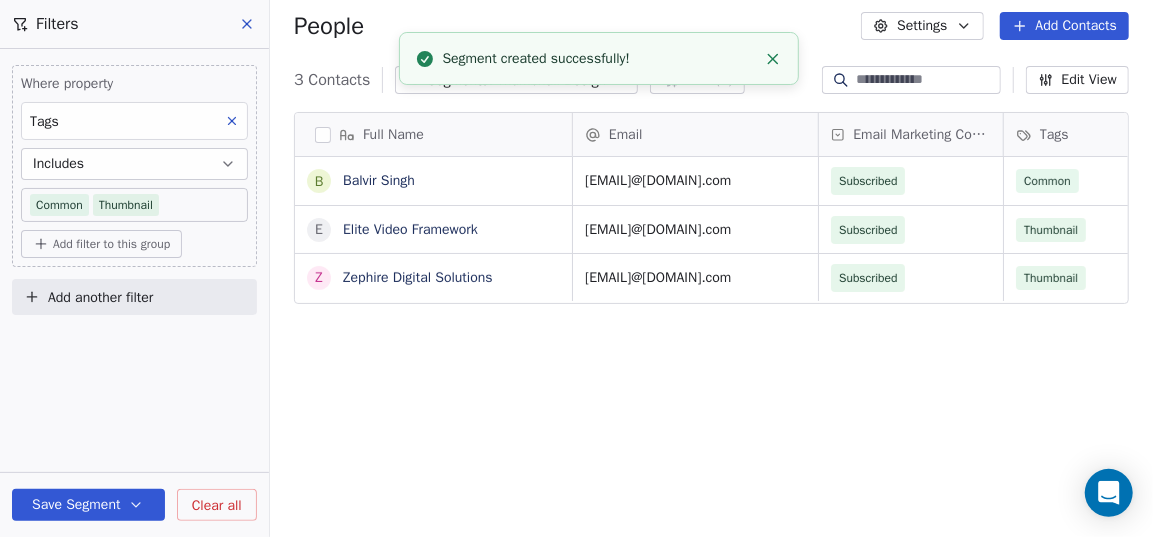 click 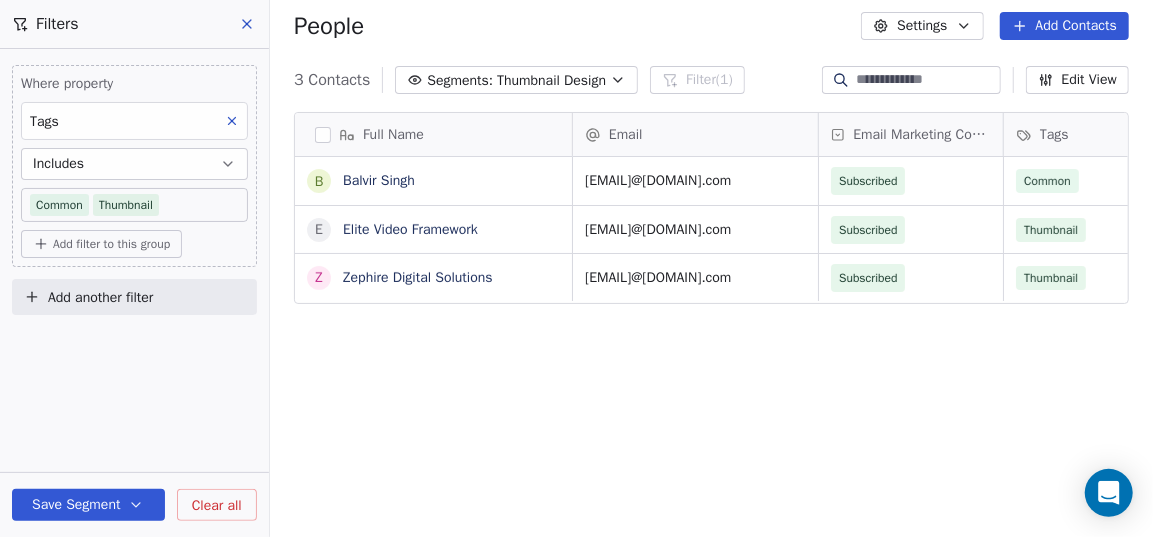 click on "Full Name B Balvir Singh E Elite Video Framework Z Zephire Digital Solutions Email Email Marketing Consent Tags Phone Number Address Created Date IST [EMAIL]@[DOMAIN].com Subscribed Common Jul 13, 2025 09:21 PM [EMAIL]@[DOMAIN].com Subscribed Thumbnail [PHONE] Jul 13, 2025 08:57 PM [EMAIL]@[DOMAIN].com Subscribed Thumbnail Jul 13, 2025 08:57 PM
To pick up a draggable item, press the space bar.
While dragging, use the arrow keys to move the item.
Press space again to drop the item in its new position, or press escape to cancel." at bounding box center [711, 332] 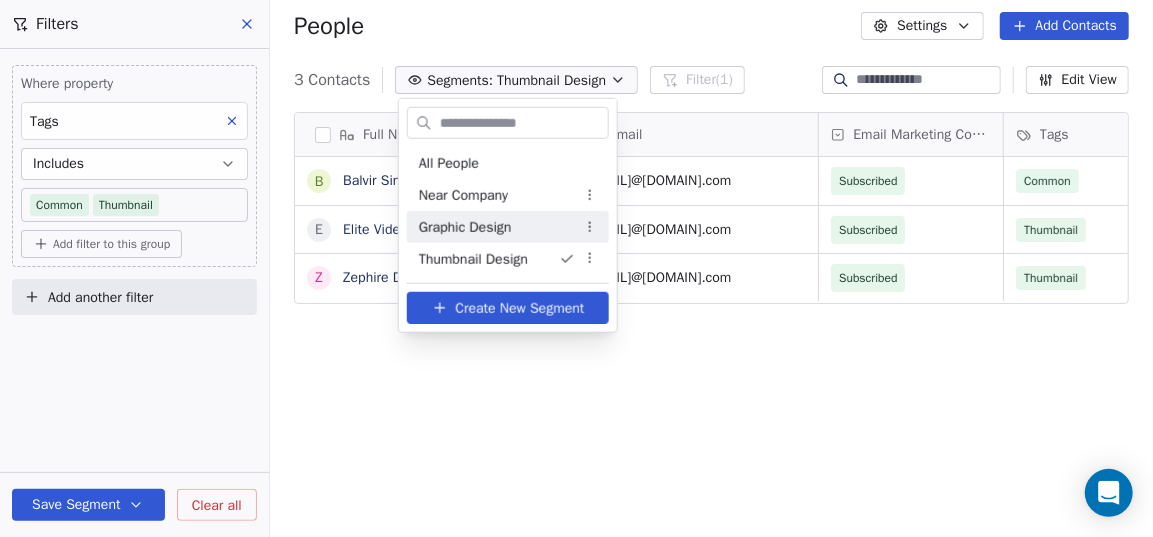 click on "Graphic Design" at bounding box center [508, 227] 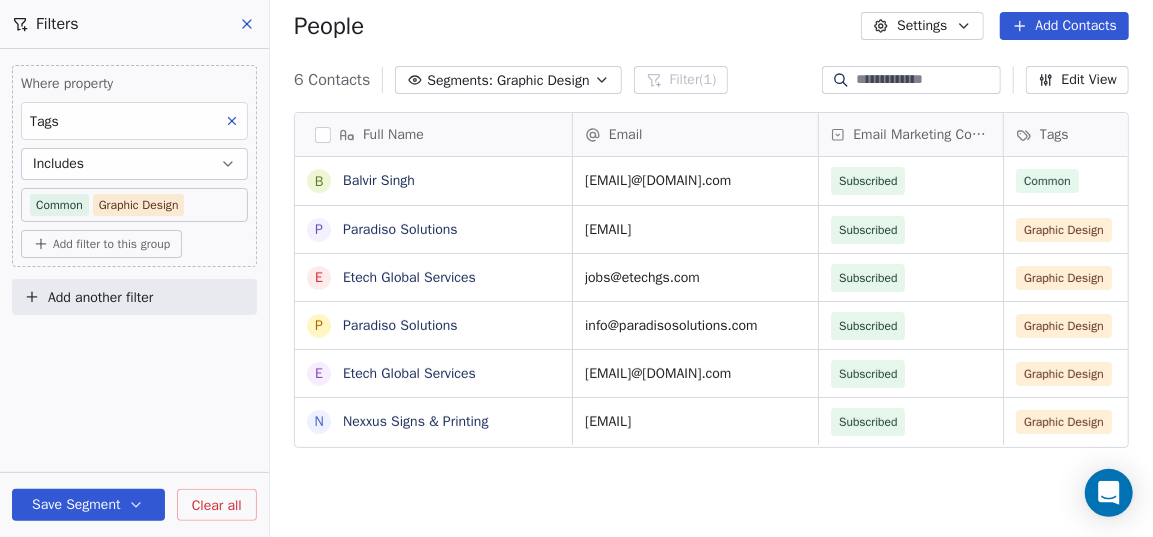 scroll, scrollTop: 0, scrollLeft: 0, axis: both 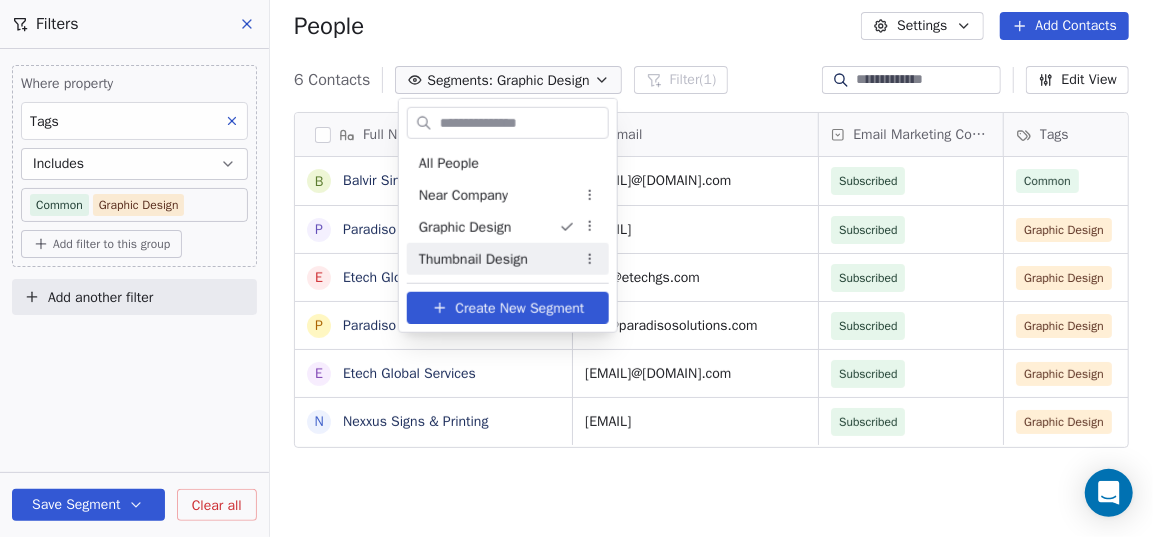 click on "Thumbnail Design" at bounding box center [473, 258] 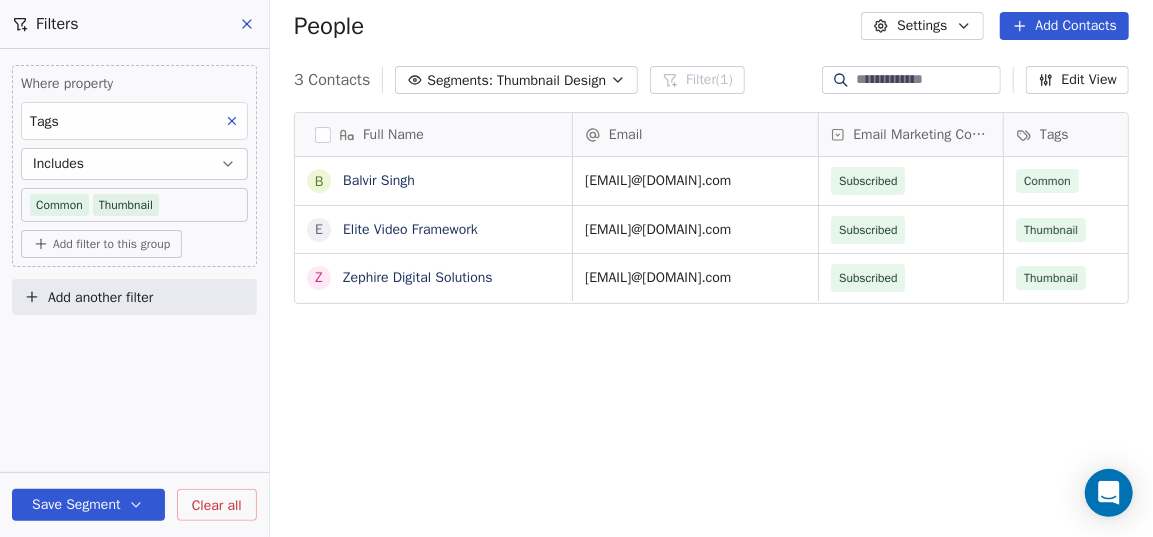 click on "Full Name B Balvir Singh E Elite Video Framework Z Zephire Digital Solutions Email Email Marketing Consent Tags Phone Number Address Created Date IST [EMAIL]@[DOMAIN].com Subscribed Common Jul 13, 2025 09:21 PM [EMAIL]@[DOMAIN].com Subscribed Thumbnail [PHONE] Jul 13, 2025 08:57 PM [EMAIL]@[DOMAIN].com Subscribed Thumbnail Jul 13, 2025 08:57 PM
To pick up a draggable item, press the space bar.
While dragging, use the arrow keys to move the item.
Press space again to drop the item in its new position, or press escape to cancel." at bounding box center (711, 332) 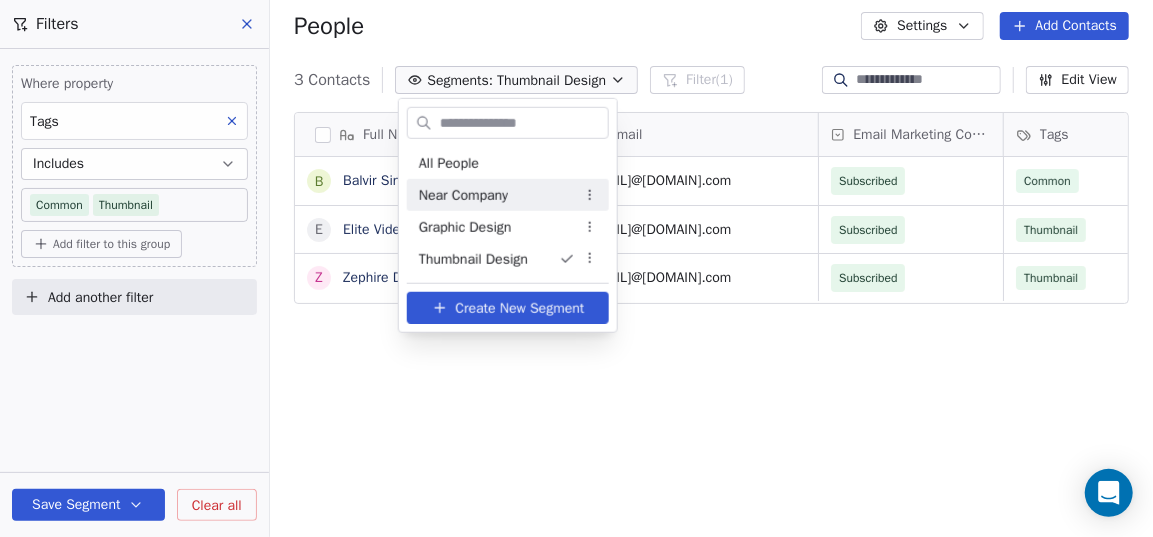 click on "Near Company" at bounding box center (463, 194) 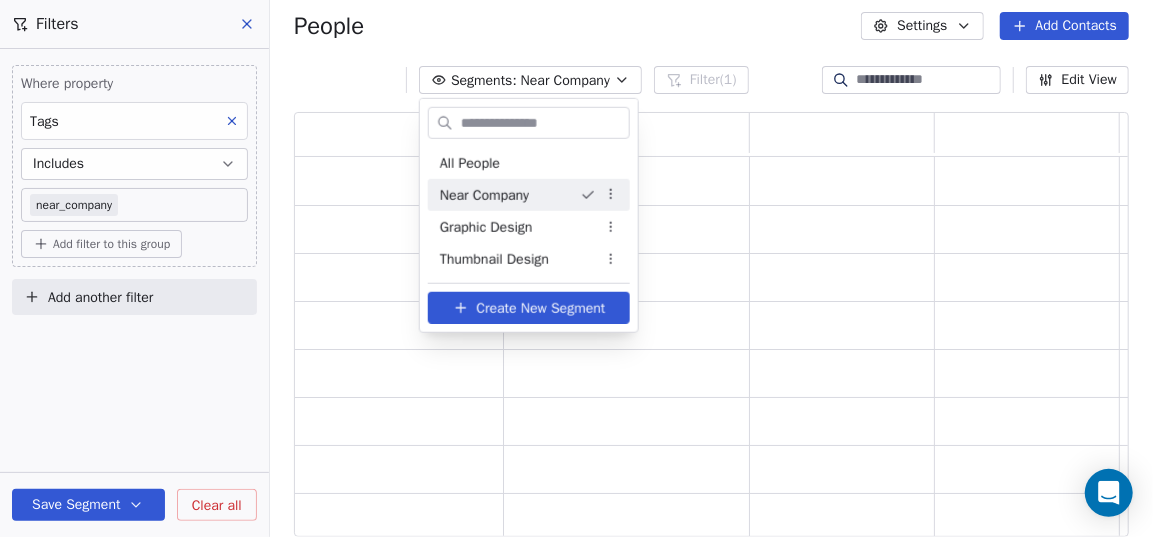 scroll, scrollTop: 14, scrollLeft: 14, axis: both 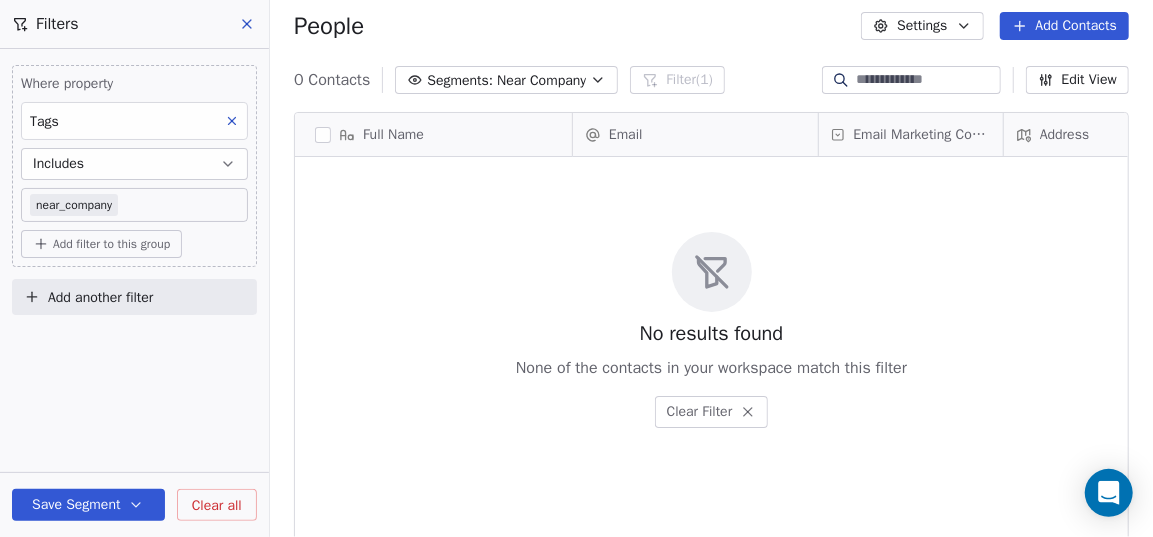 click on "Near Company" at bounding box center (541, 80) 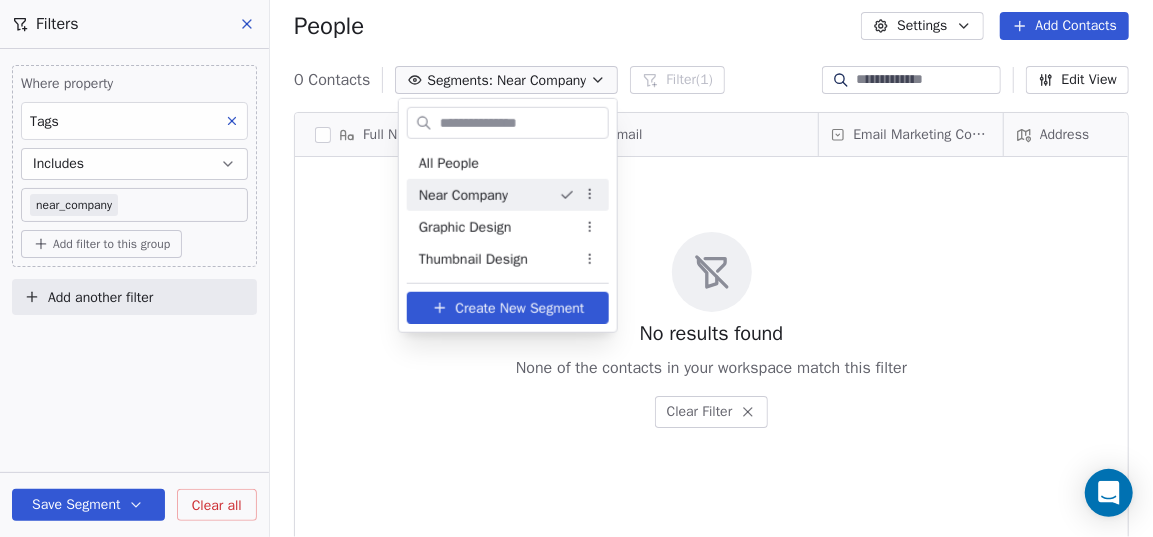 click on "[FULL NAME] Contacts People Marketing Workflows Campaigns Sales Pipelines Sequences Beta Tools Apps AI Agents Help & Support Filters Where property Tags Includes near_company Add filter to this group Add another filter Save Segment Clear all People Settings Add Contacts 0 Contacts Segments: Near Company Filter (1) Edit View Tag Add to Sequence Export Full Name Email Email Marketing Consent Address Tags Created Date IST Email Verification Status
To pick up a draggable item, press the space bar.
While dragging, use the arrow keys to move the item.
Press space again to drop the item in its new position, or press escape to cancel.
No results found None of the contacts in your workspace match this filter Clear Filter
All People Near Company Graphic Design Thumbnail Design Create New Segment" at bounding box center (576, 268) 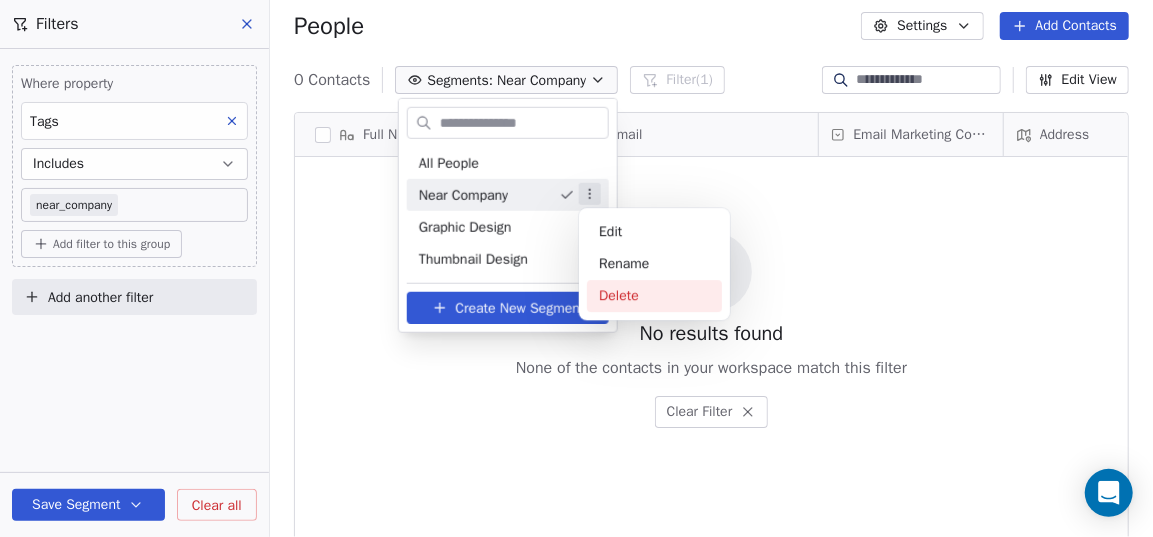 click on "Delete" at bounding box center [654, 296] 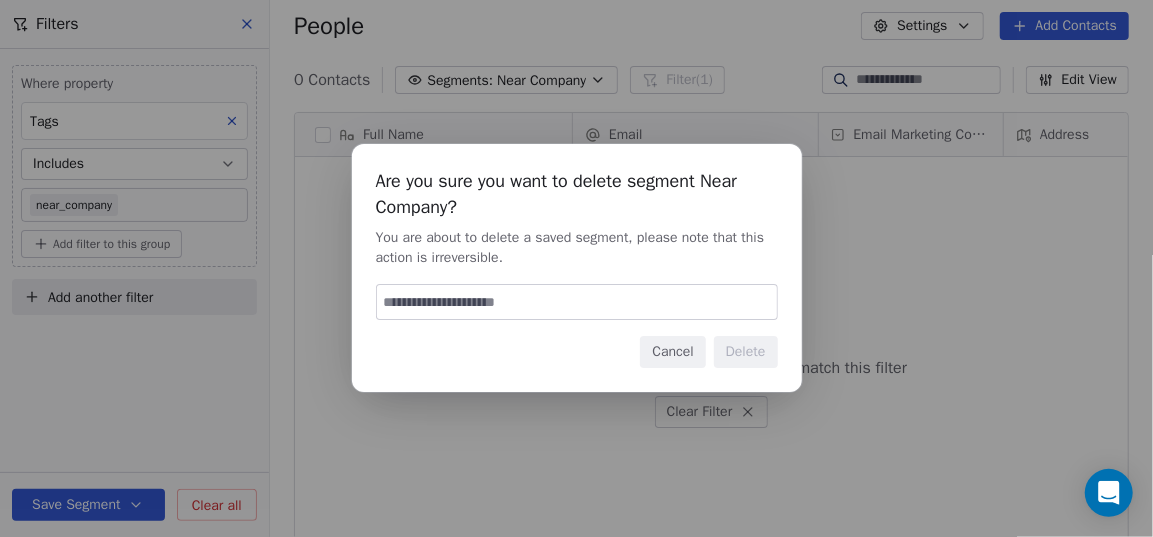 click at bounding box center [577, 302] 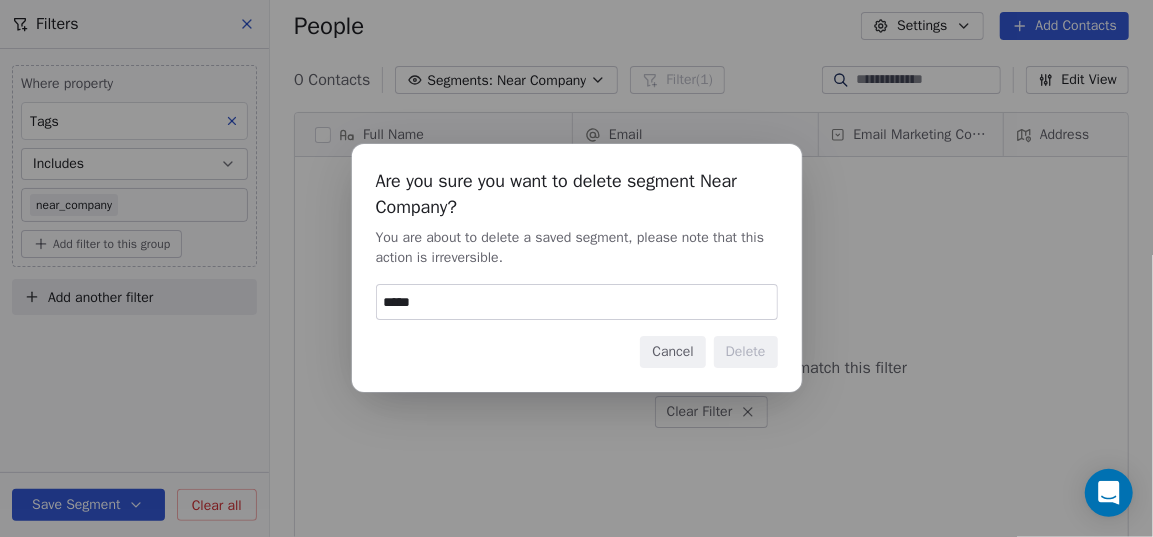 type on "******" 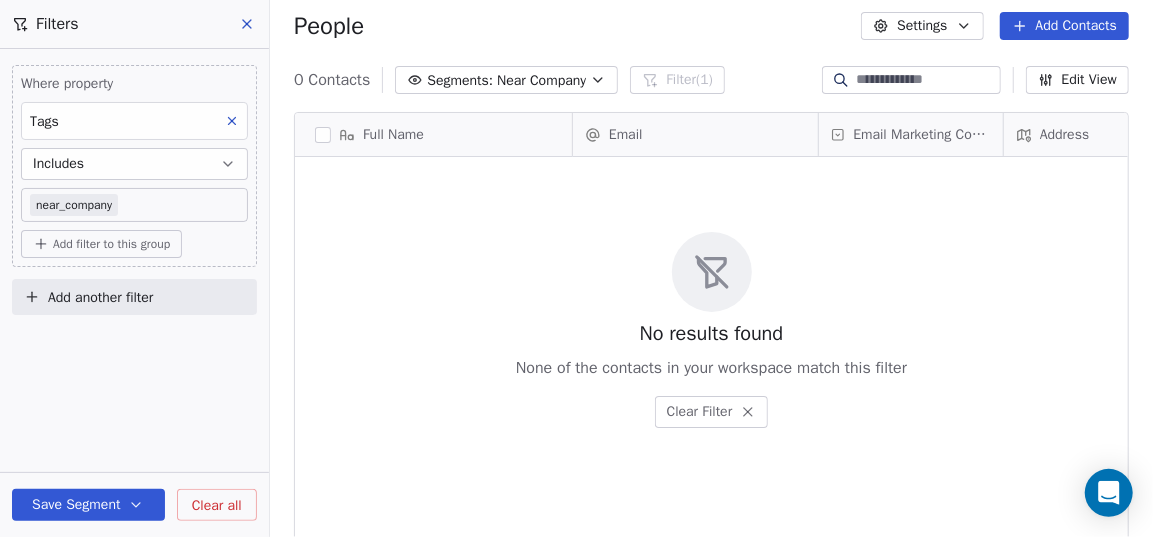 type 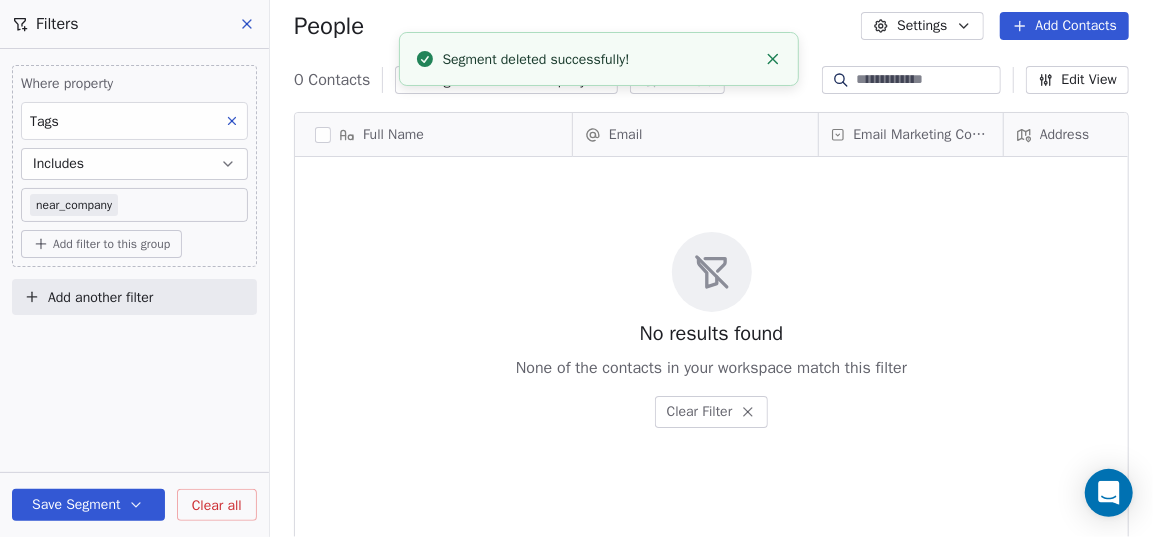 drag, startPoint x: 532, startPoint y: 434, endPoint x: 537, endPoint y: 317, distance: 117.10679 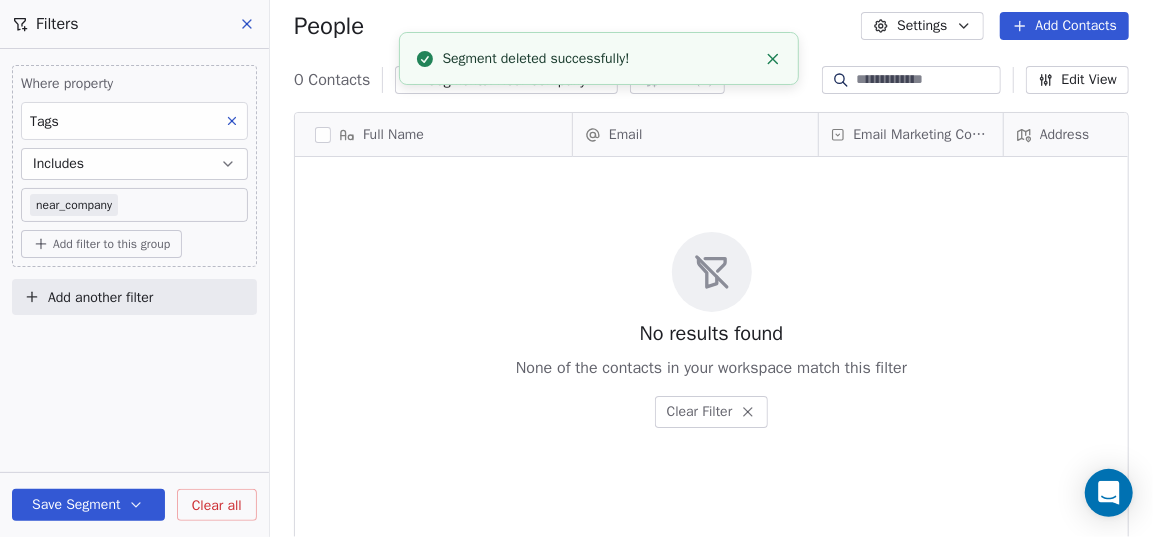 click 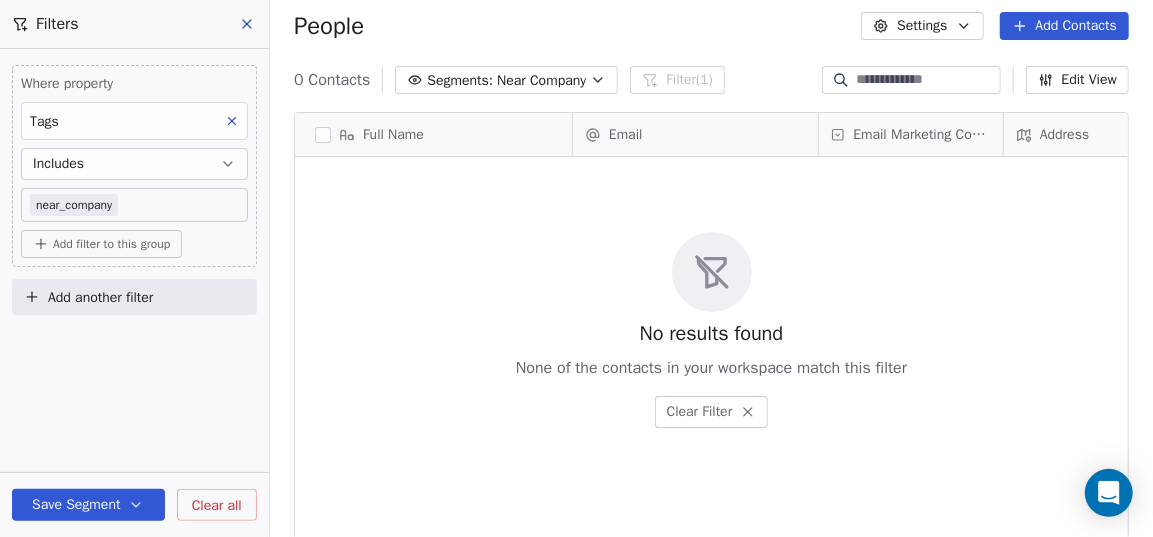 click 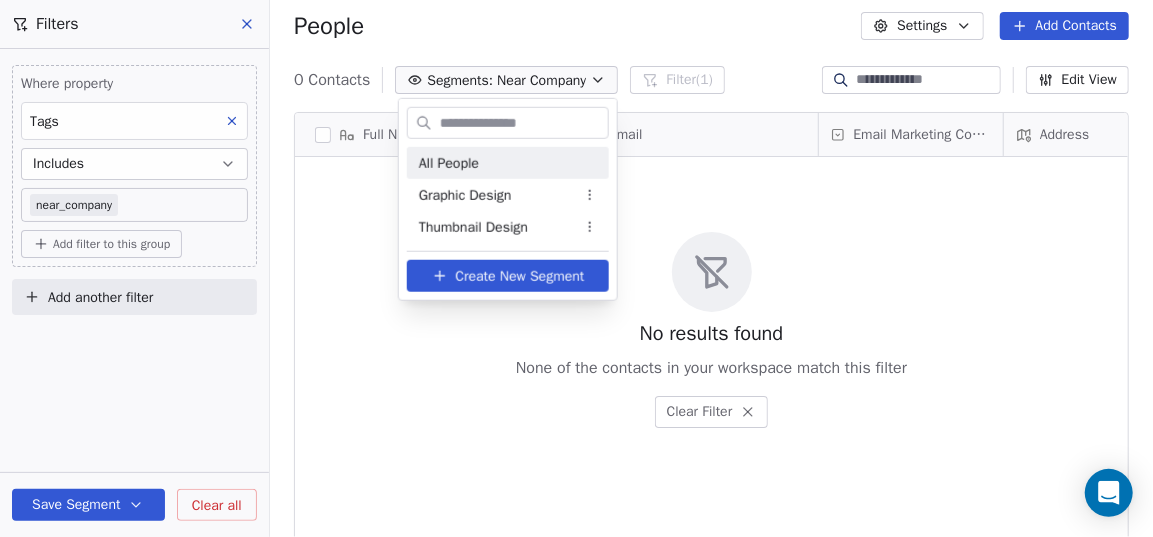 click on "All People" at bounding box center [508, 163] 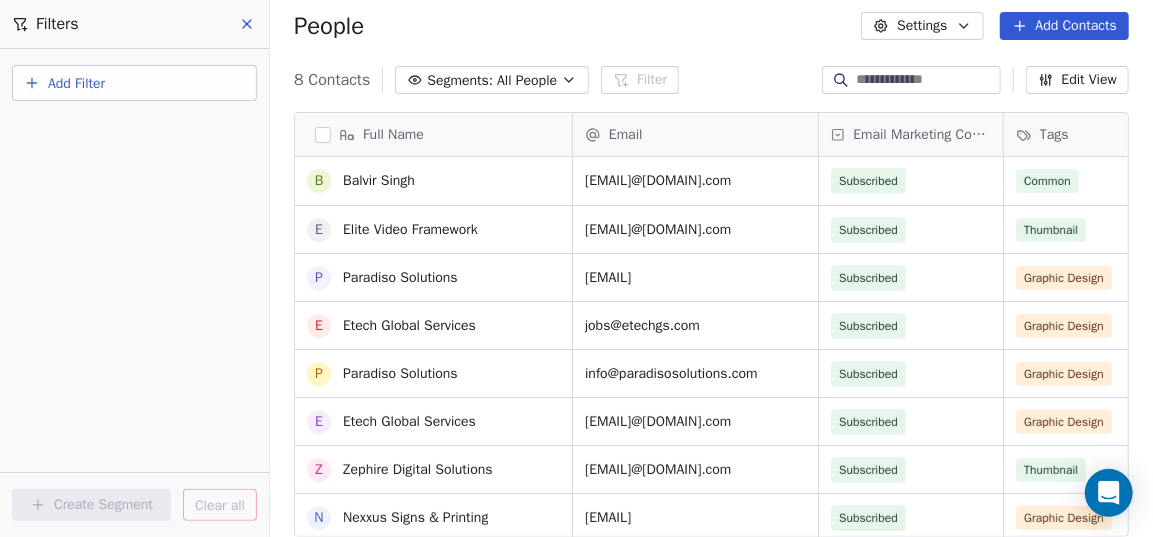 scroll, scrollTop: 3, scrollLeft: 0, axis: vertical 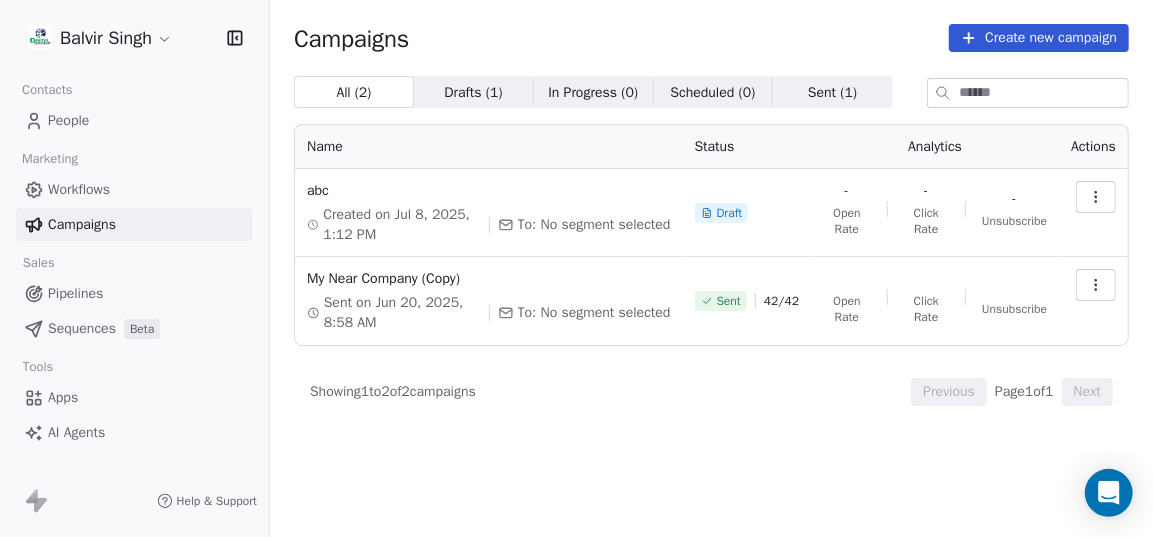 click on "Campaigns" at bounding box center (134, 224) 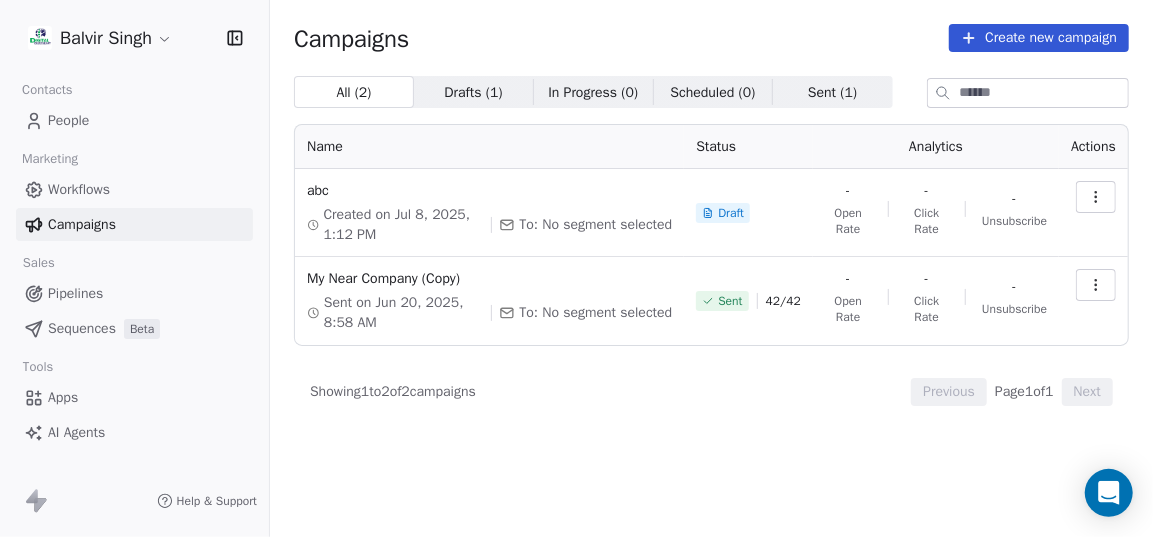 click on "Create new campaign" at bounding box center [1039, 38] 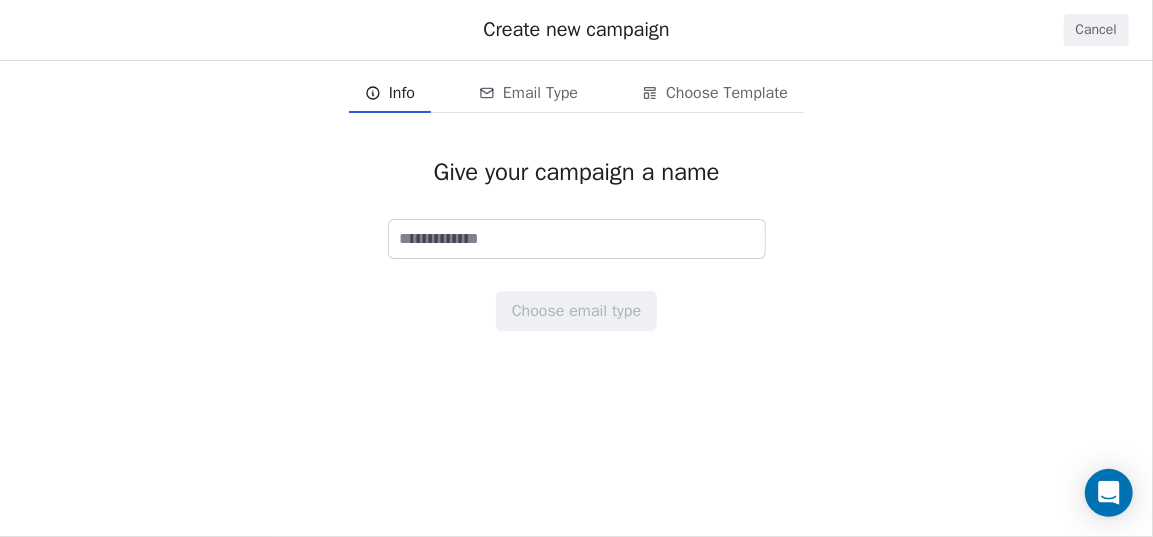 click at bounding box center [577, 239] 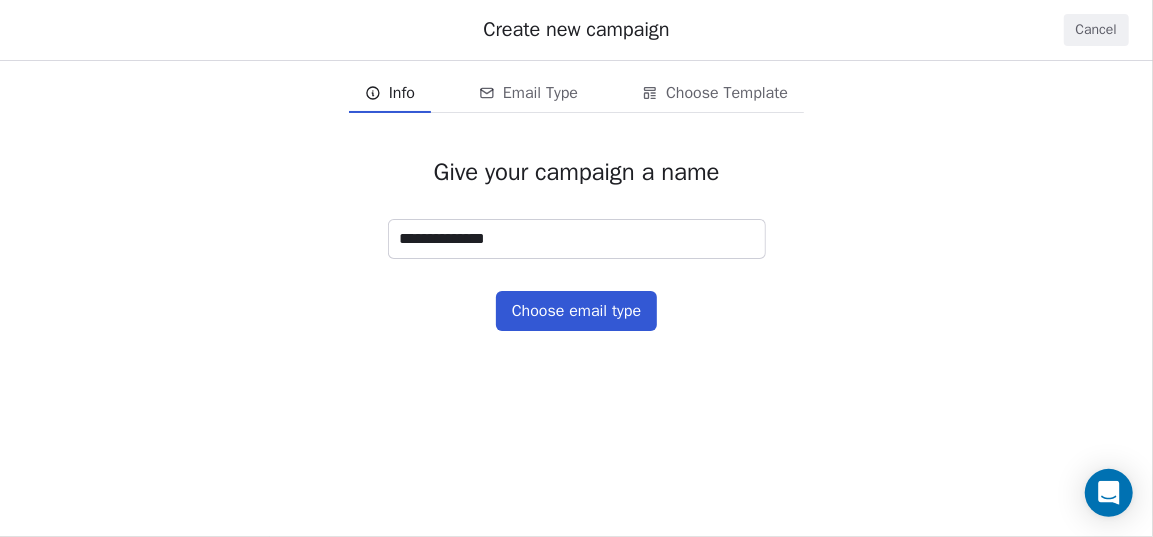 type on "**********" 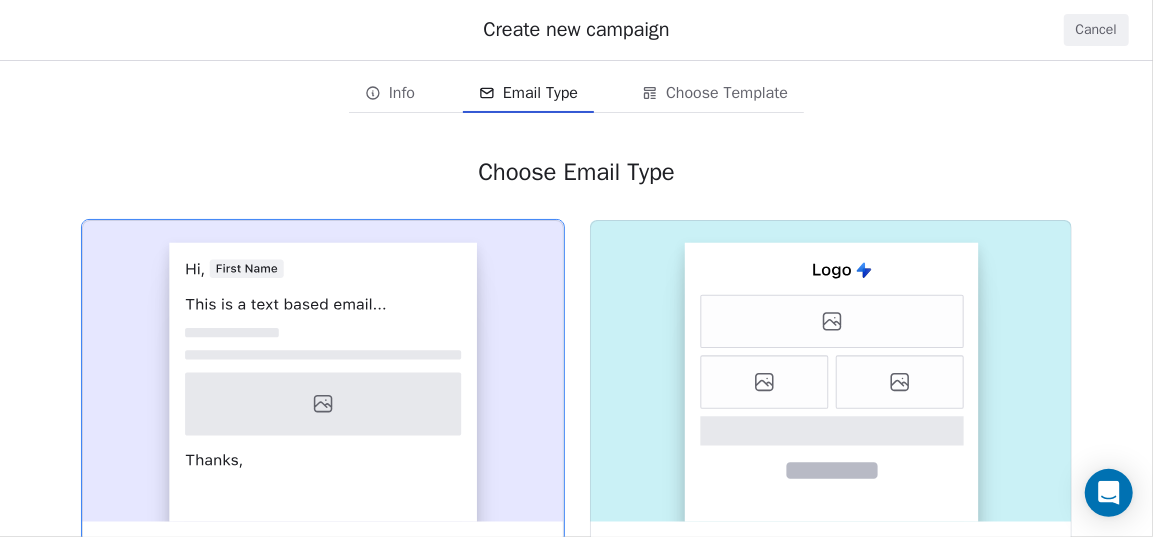click 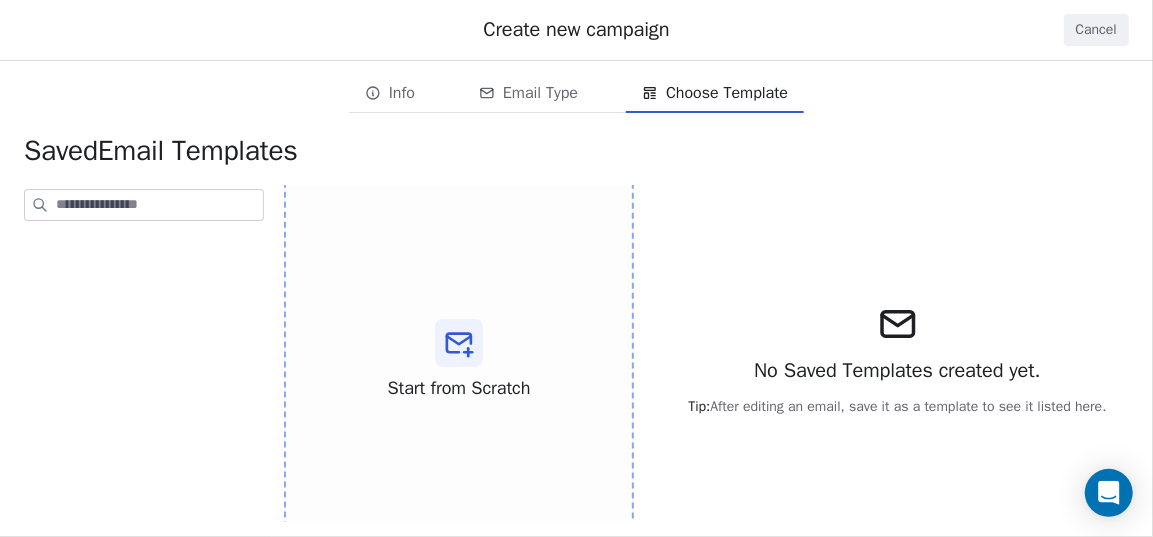scroll, scrollTop: 166, scrollLeft: 0, axis: vertical 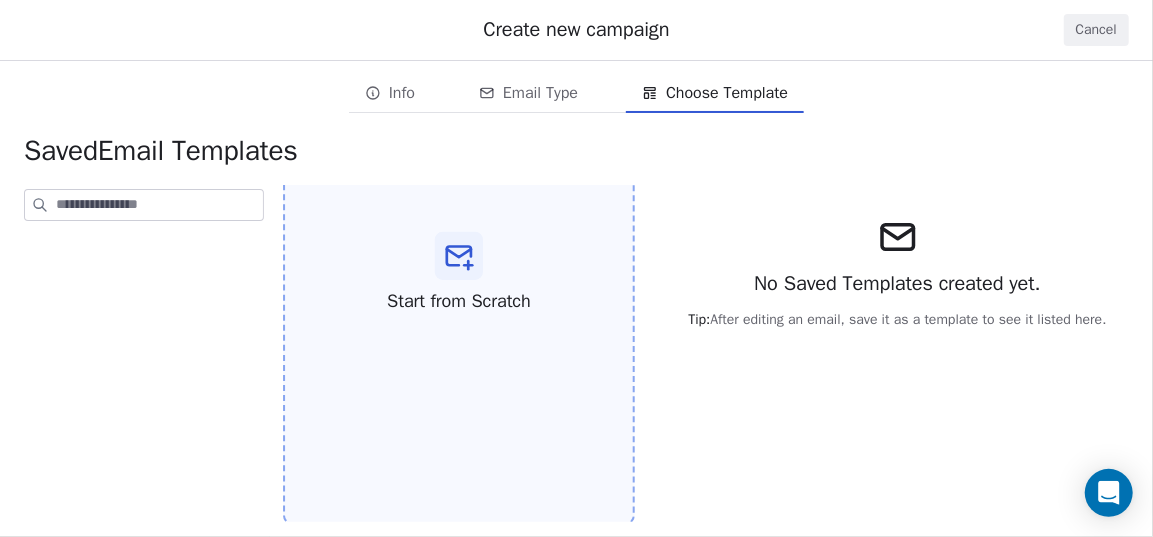 click on "Start from Scratch" at bounding box center (459, 273) 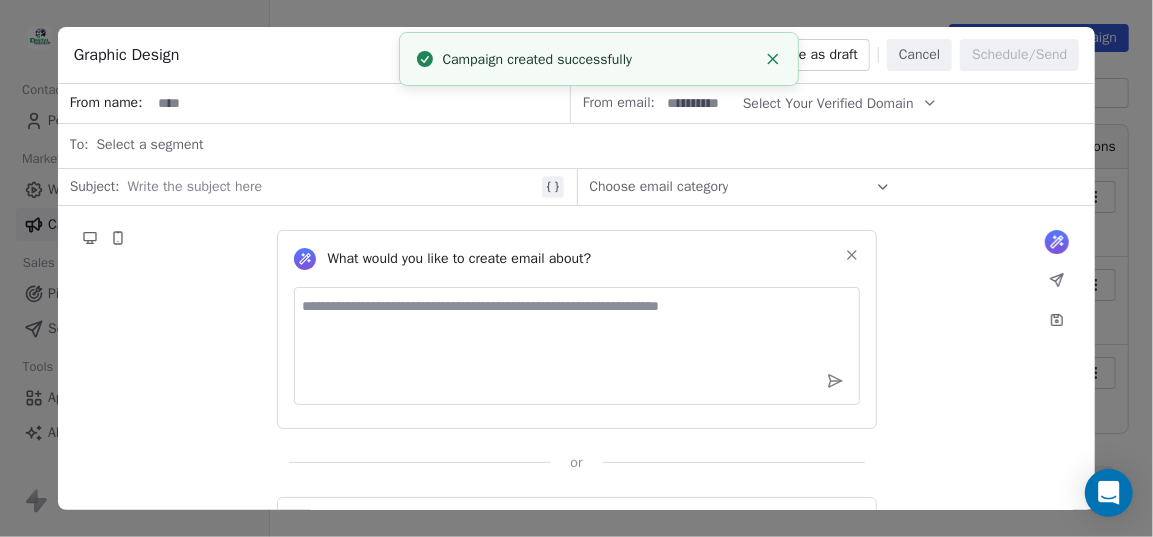 click 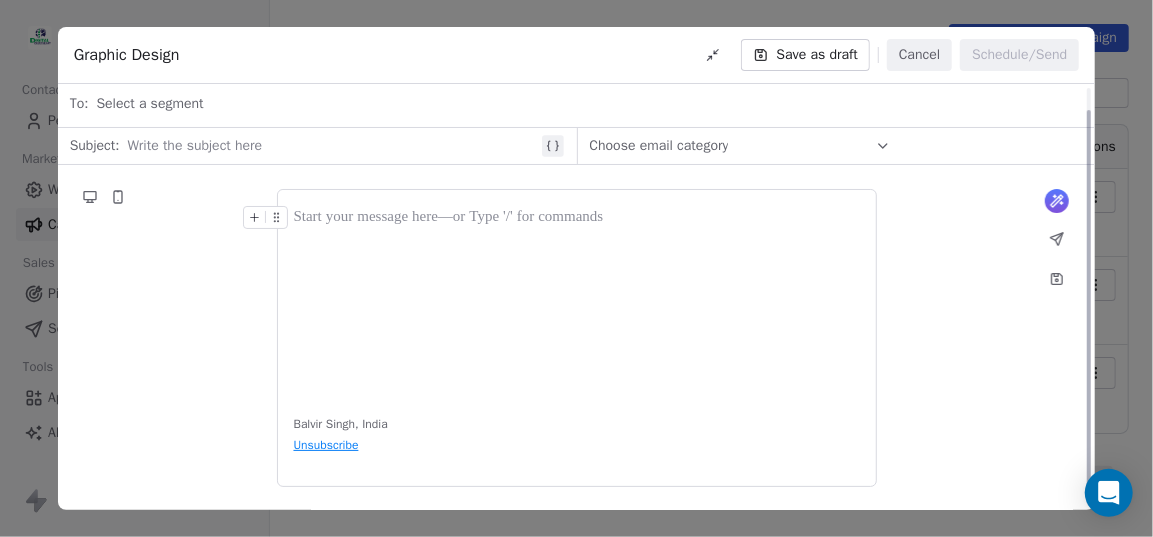 scroll, scrollTop: 0, scrollLeft: 0, axis: both 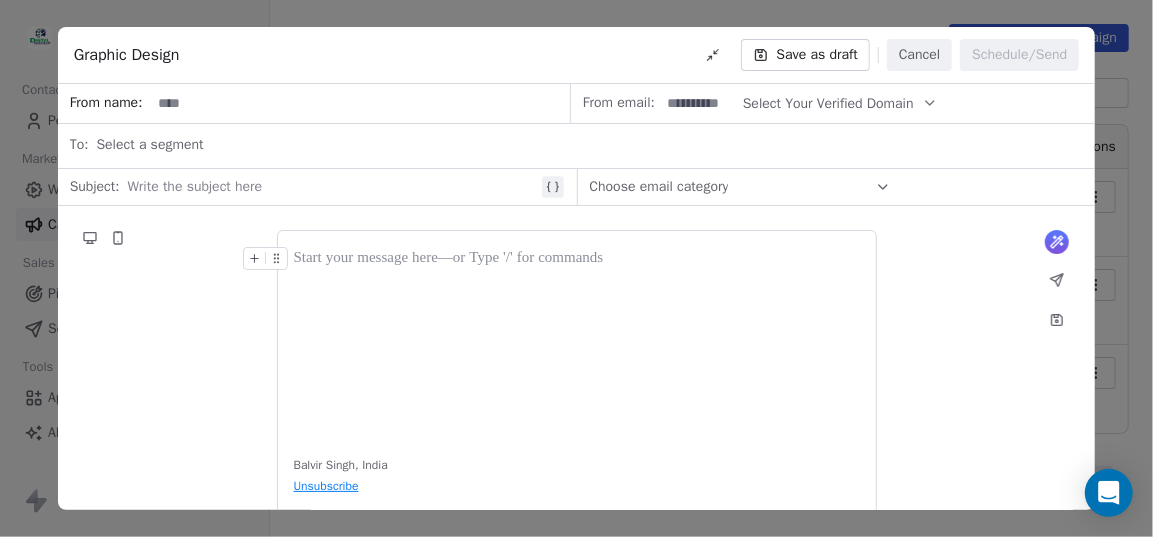click at bounding box center [577, 342] 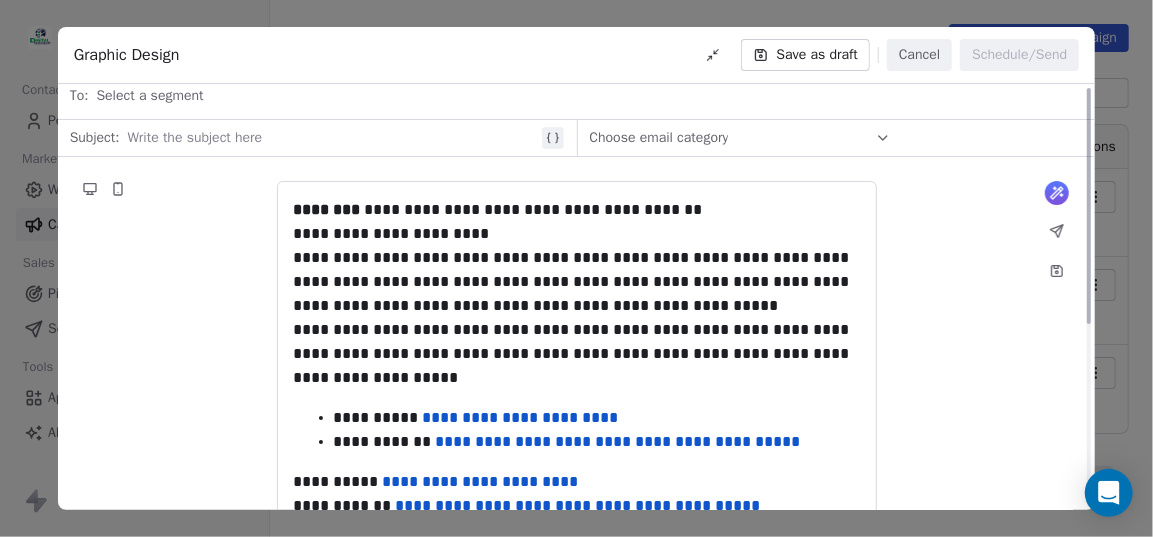 scroll, scrollTop: 0, scrollLeft: 0, axis: both 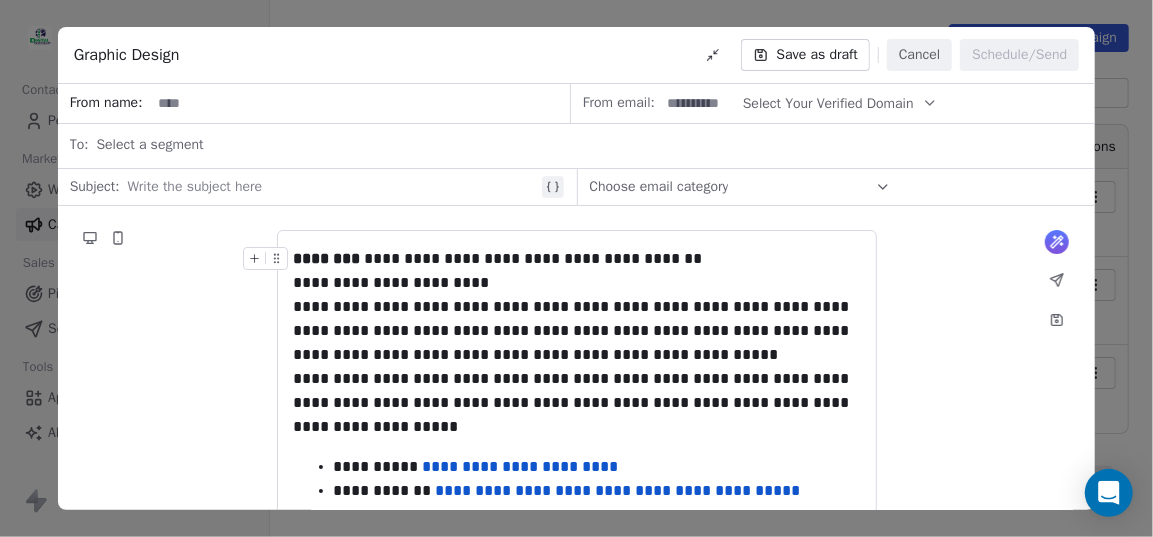 click on "Select a segment" at bounding box center [589, 145] 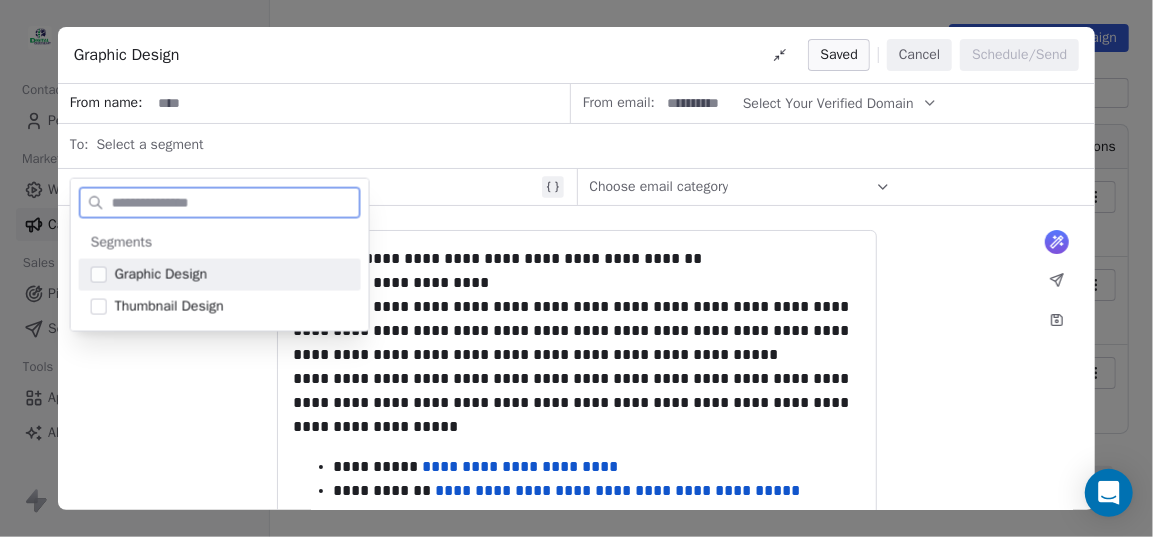 click on "Graphic Design" at bounding box center [232, 275] 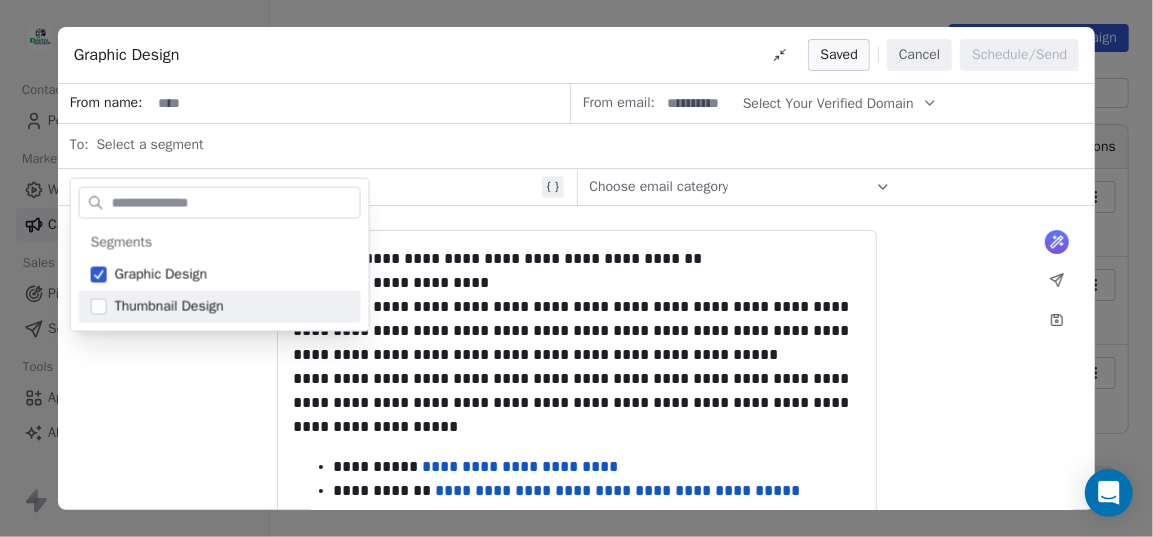 click on "**********" at bounding box center (577, 525) 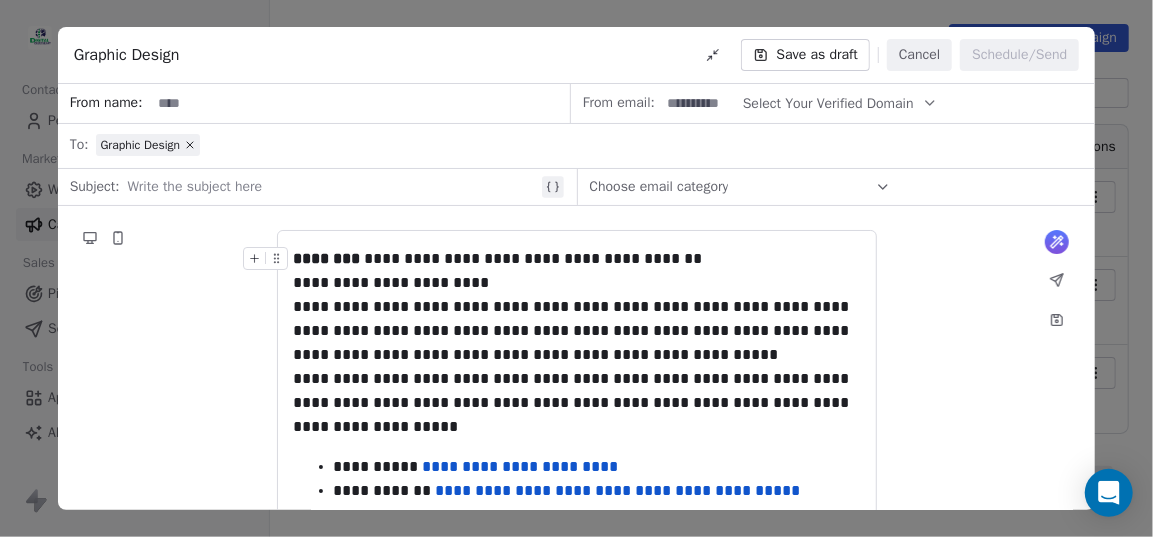 click at bounding box center (331, 187) 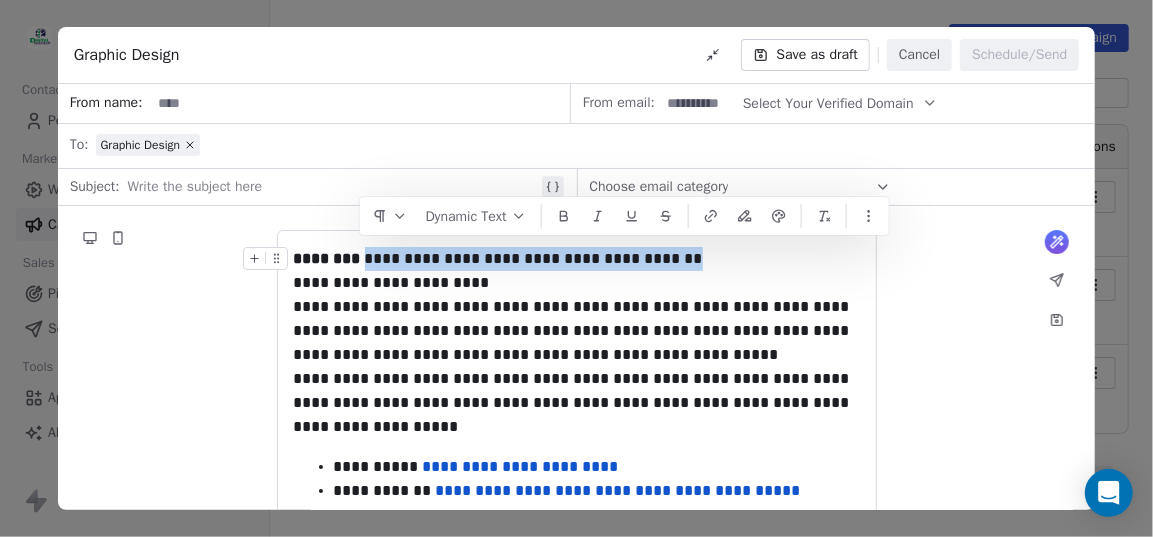 drag, startPoint x: 360, startPoint y: 256, endPoint x: 743, endPoint y: 256, distance: 383 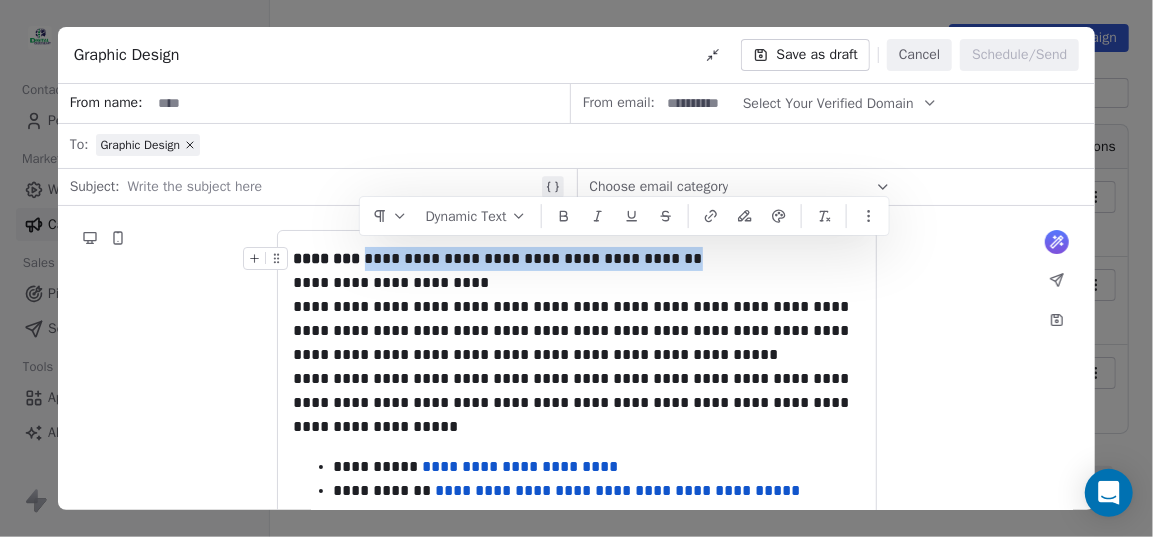 copy on "**********" 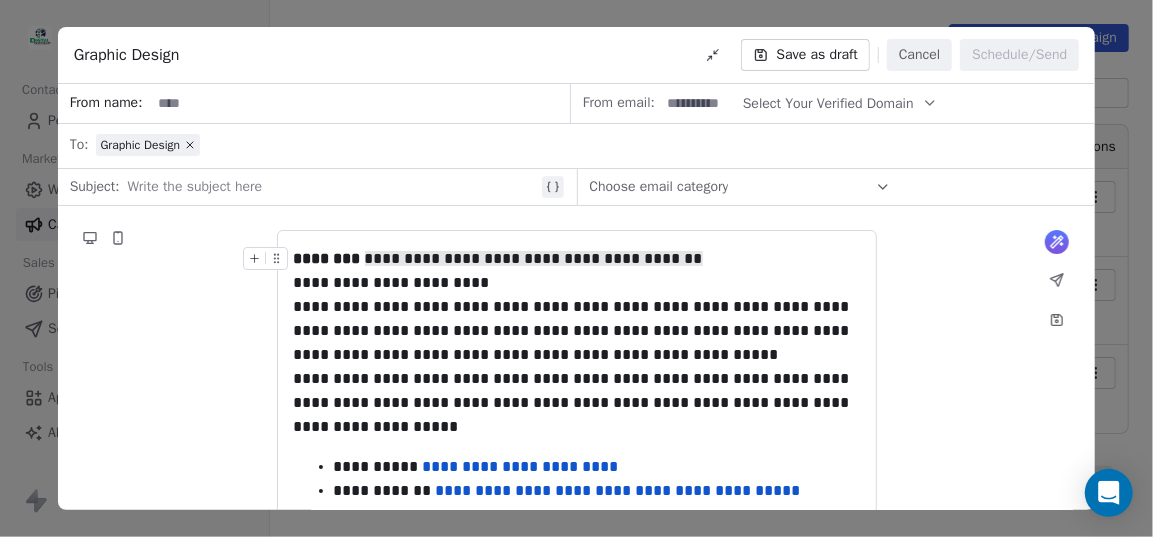 click at bounding box center (331, 187) 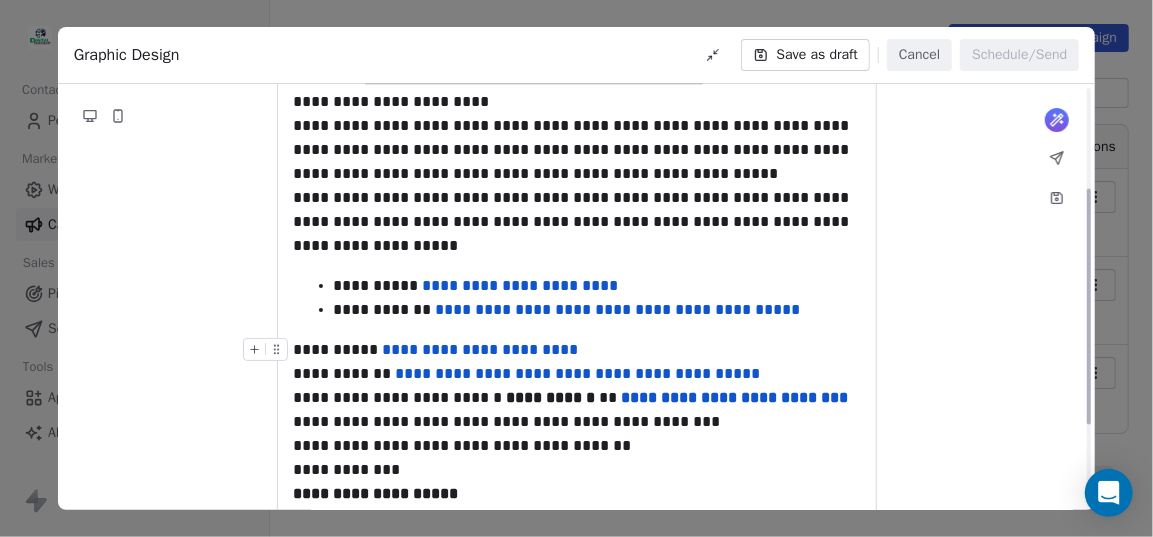 scroll, scrollTop: 0, scrollLeft: 0, axis: both 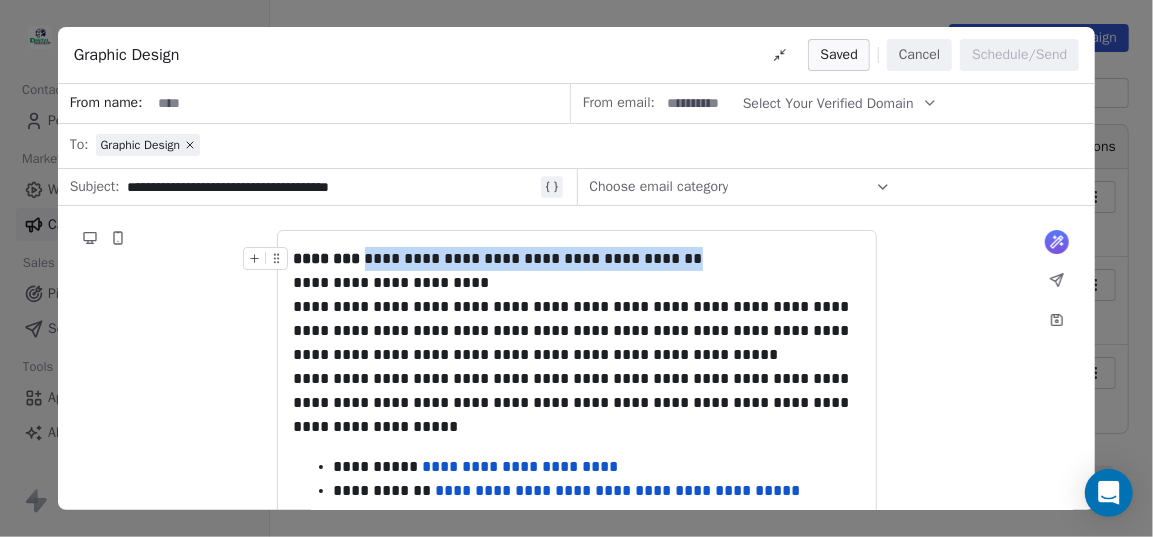 click on "**********" at bounding box center [577, 259] 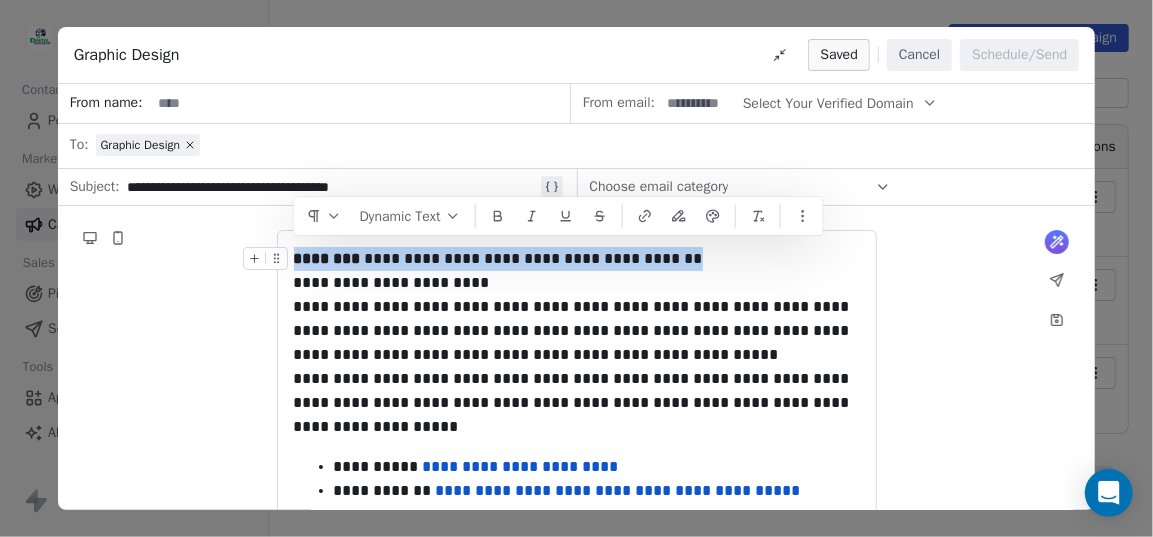 drag, startPoint x: 678, startPoint y: 252, endPoint x: 293, endPoint y: 257, distance: 385.03247 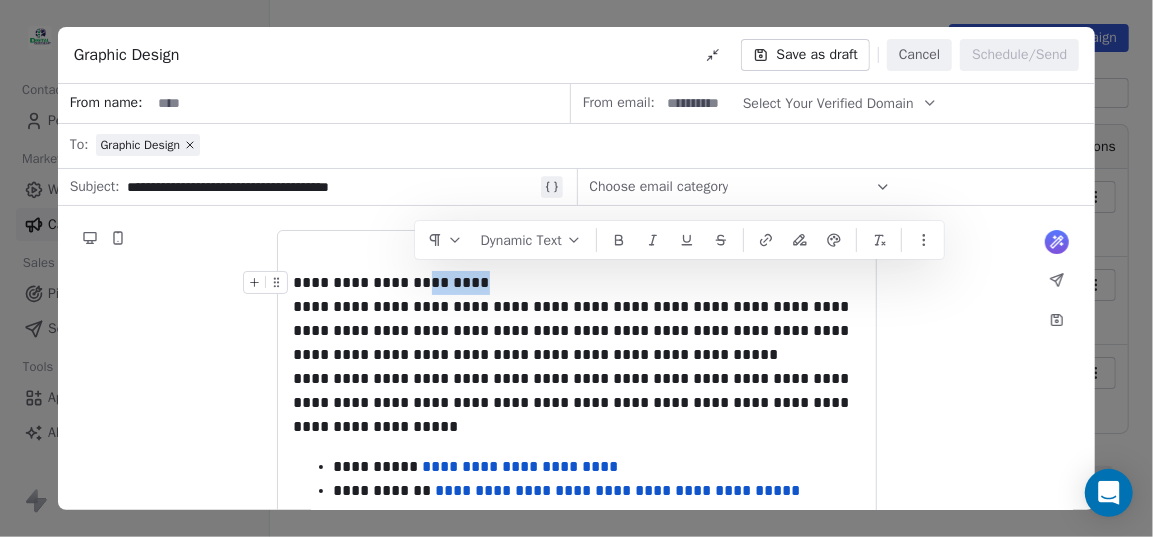drag, startPoint x: 483, startPoint y: 276, endPoint x: 481, endPoint y: 299, distance: 23.086792 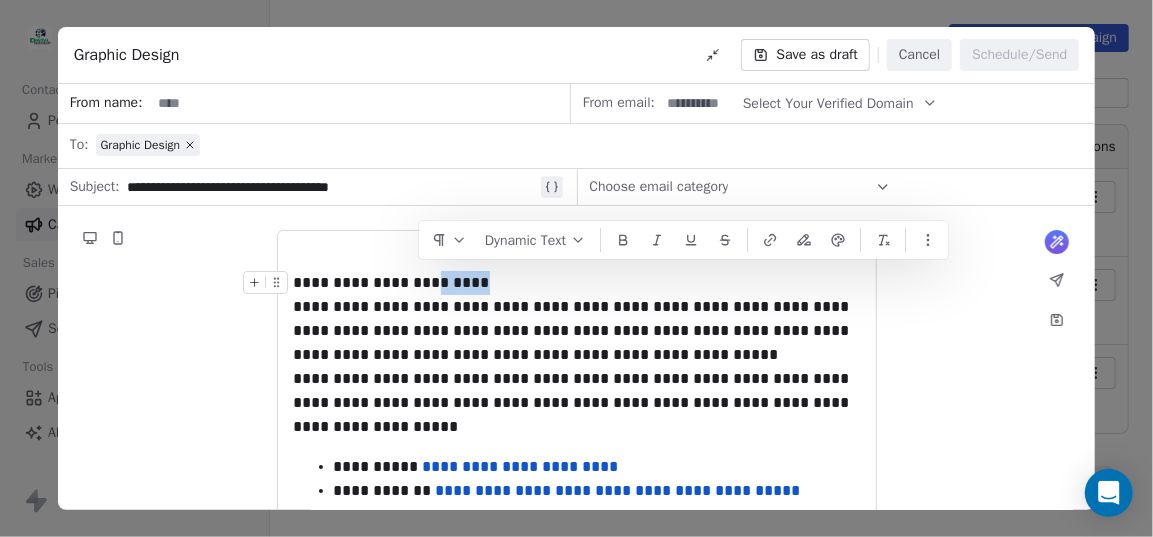 click on "**********" at bounding box center [577, 283] 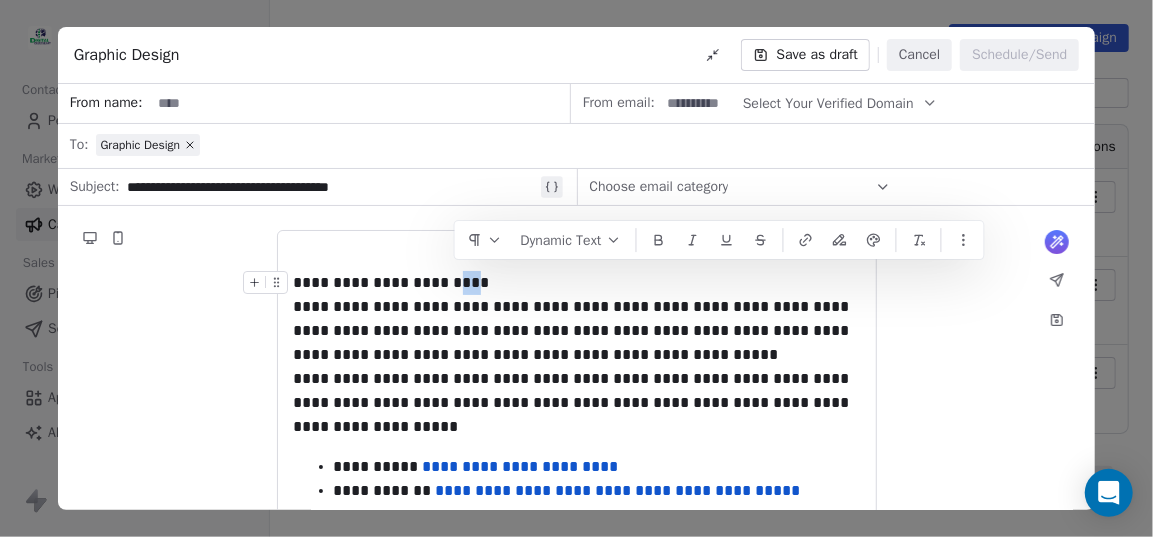 drag, startPoint x: 466, startPoint y: 280, endPoint x: 449, endPoint y: 280, distance: 17 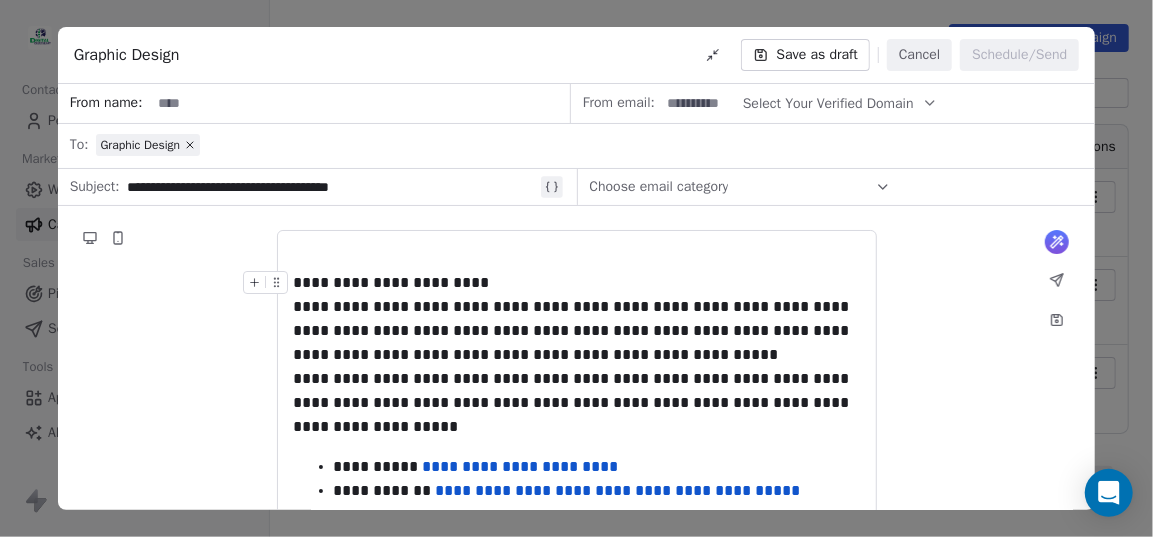 click on "**********" at bounding box center (577, 283) 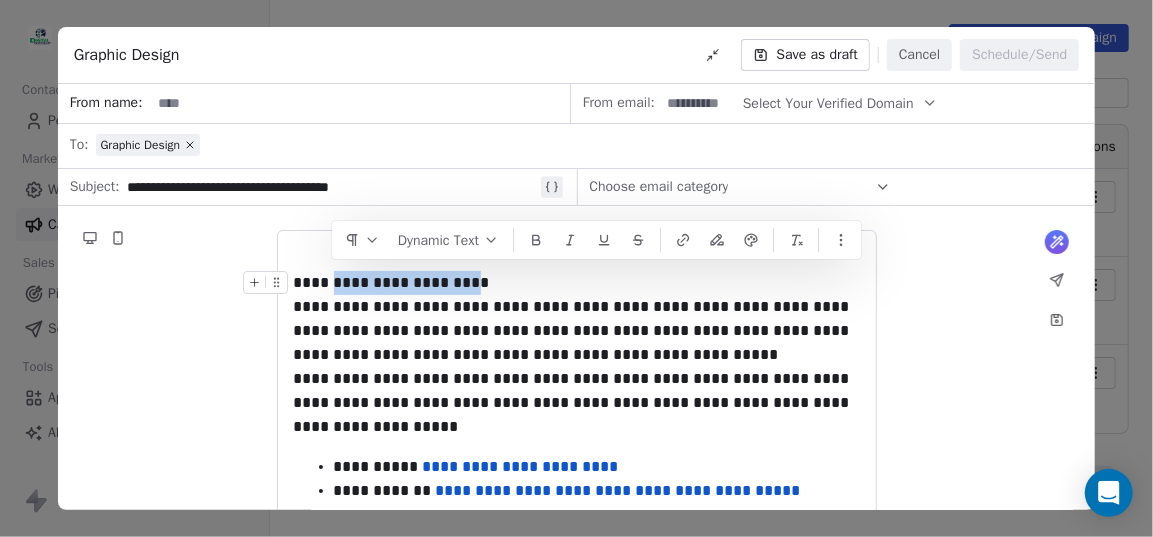drag, startPoint x: 466, startPoint y: 283, endPoint x: 333, endPoint y: 282, distance: 133.00375 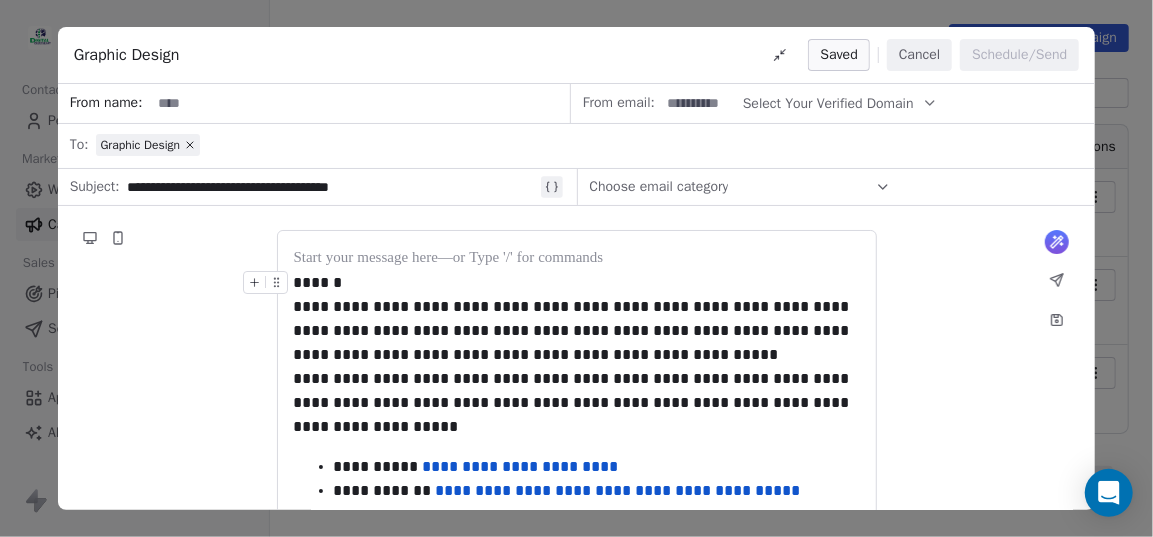 click 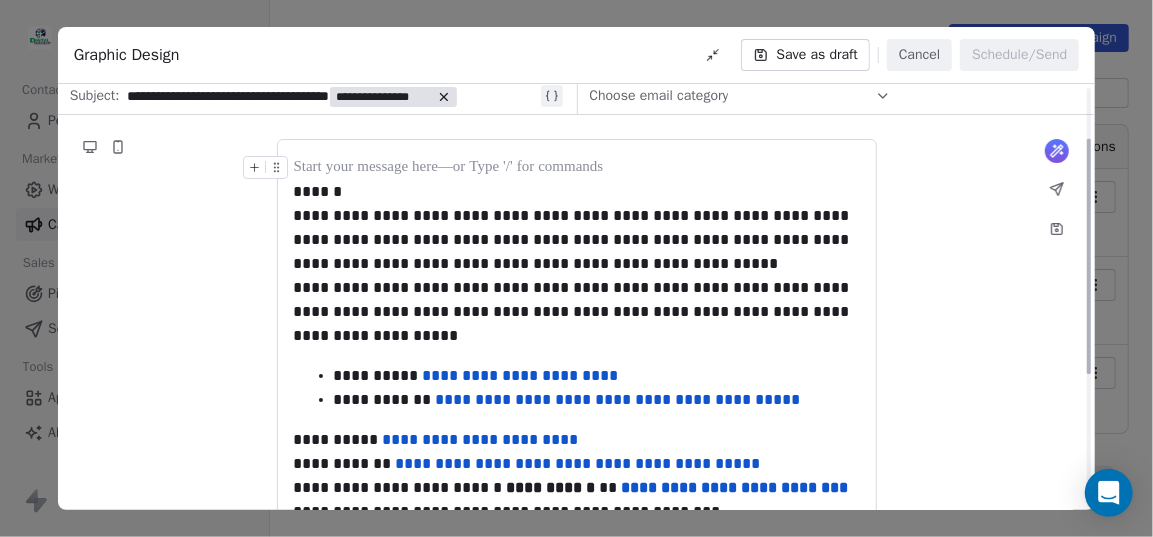 scroll, scrollTop: 0, scrollLeft: 0, axis: both 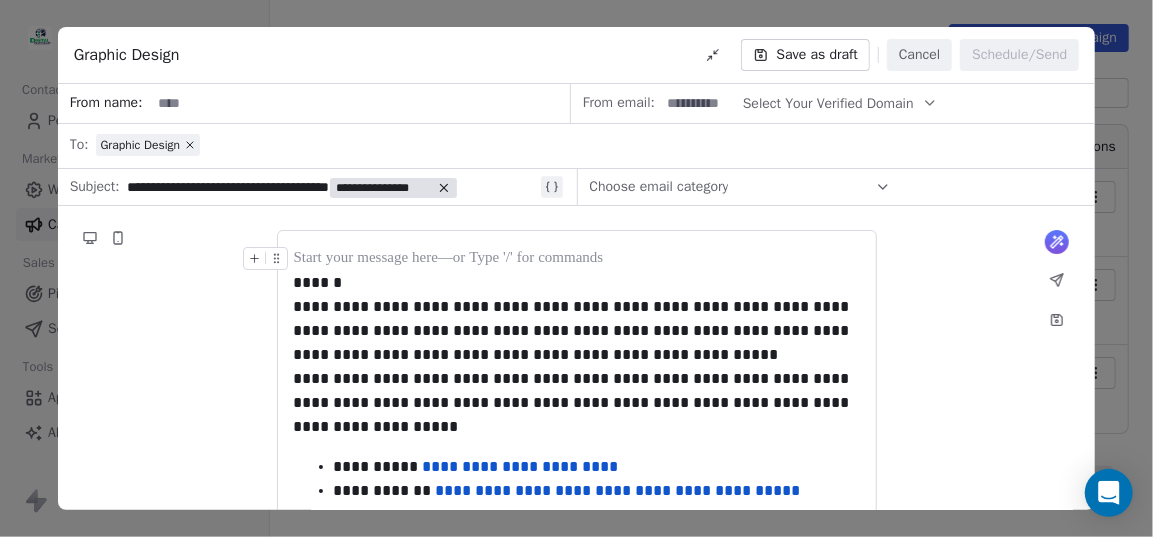 click at bounding box center [577, 259] 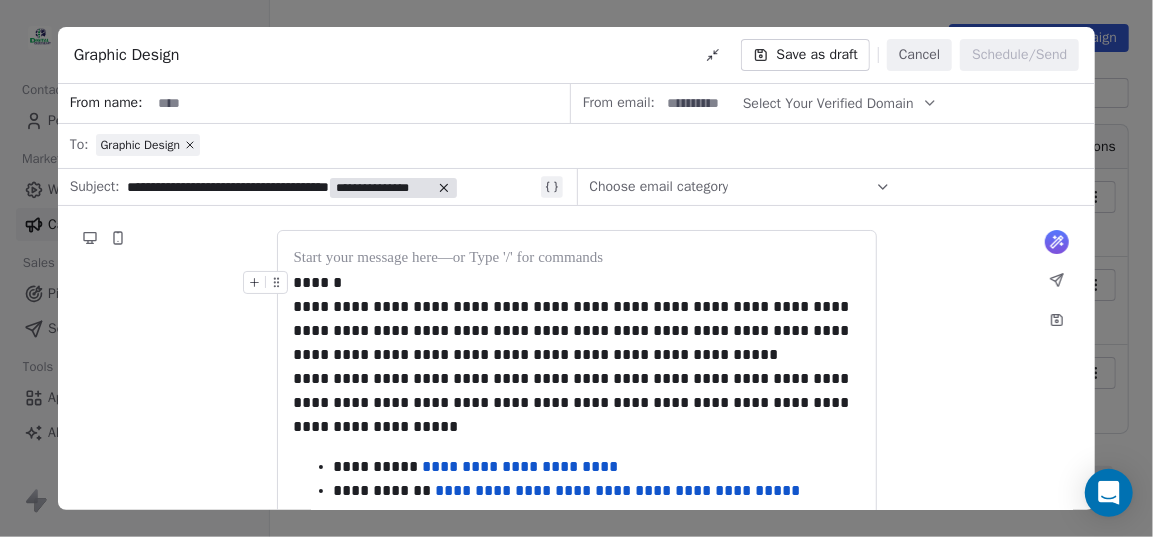 click on "******" at bounding box center [577, 283] 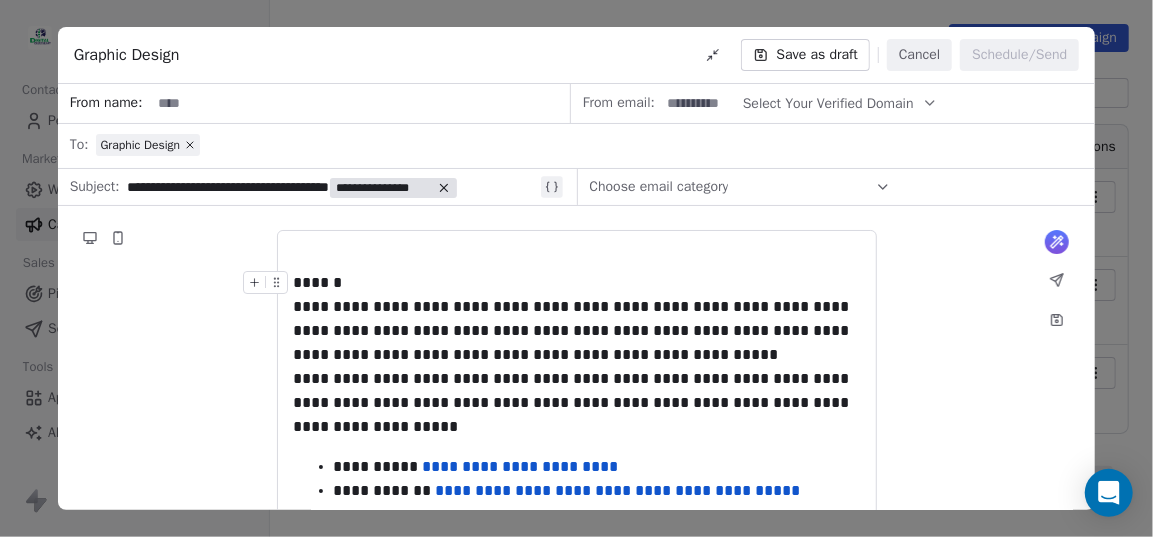 click on "******" at bounding box center (577, 283) 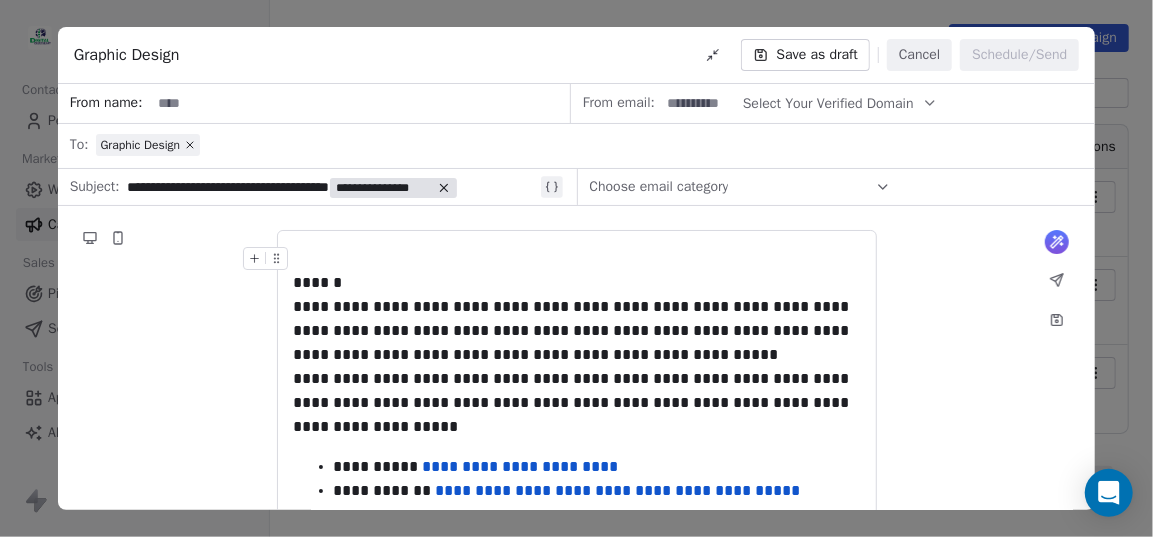 type 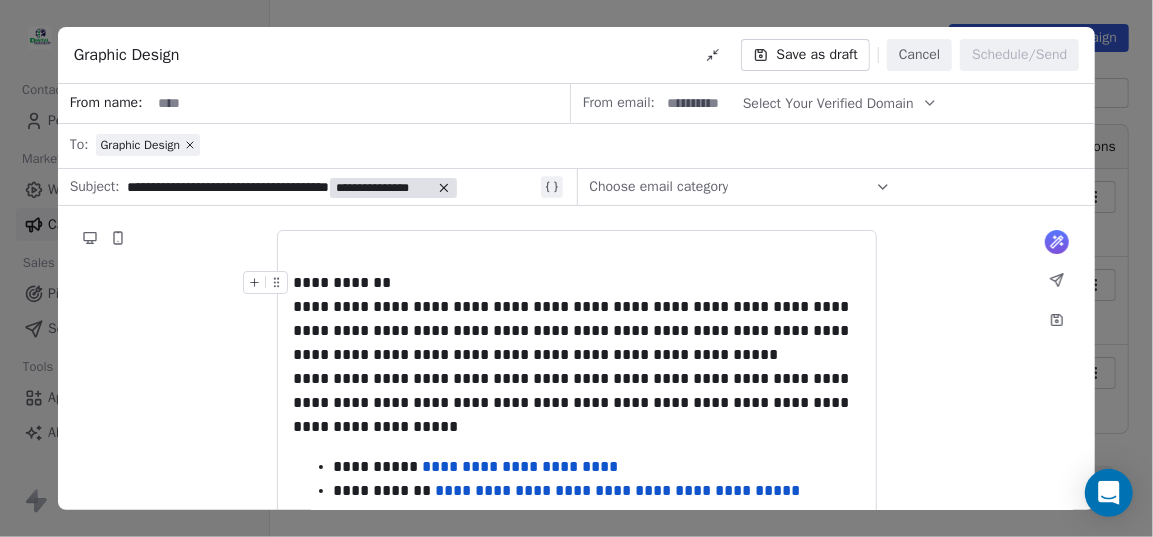 click on "**********" at bounding box center [577, 283] 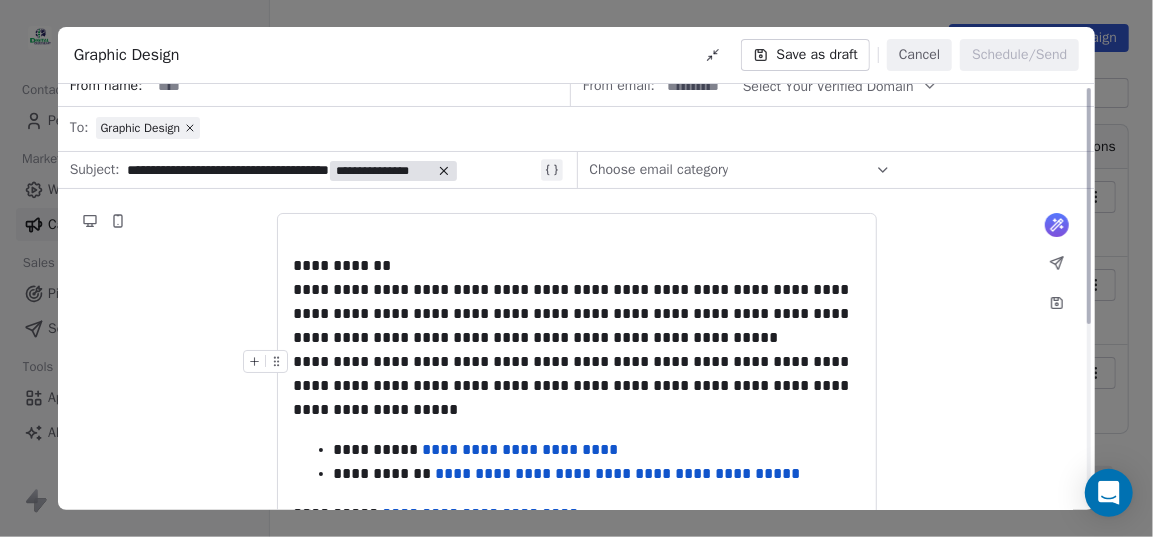 scroll, scrollTop: 0, scrollLeft: 0, axis: both 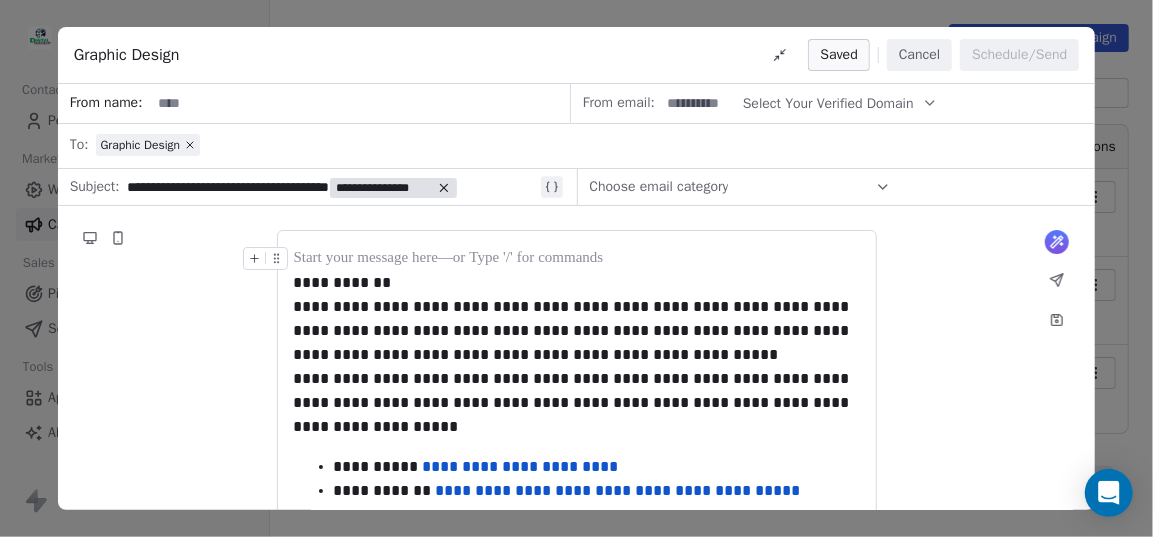 click 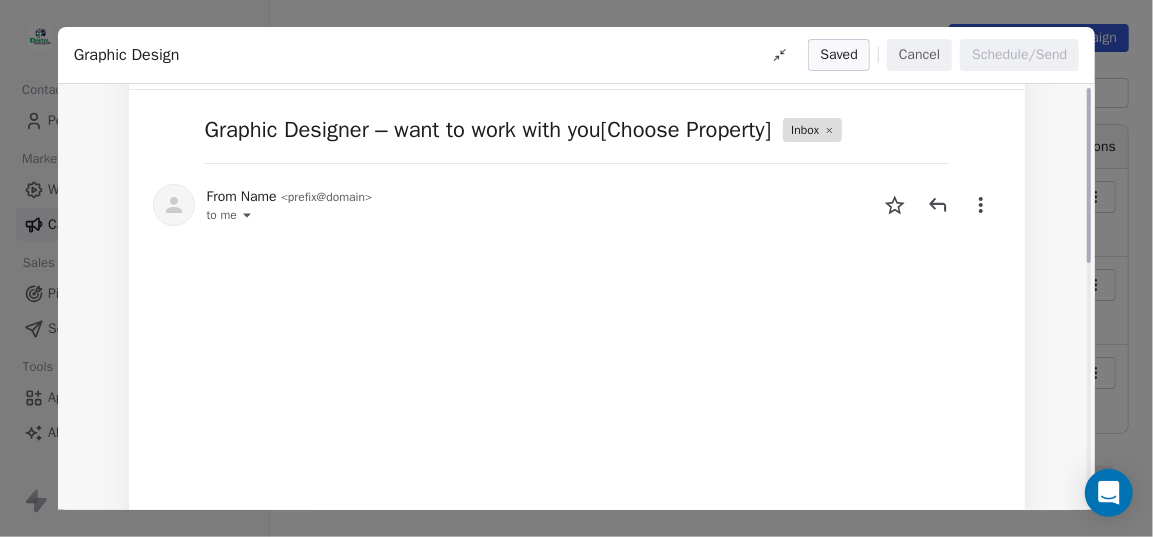scroll, scrollTop: 0, scrollLeft: 0, axis: both 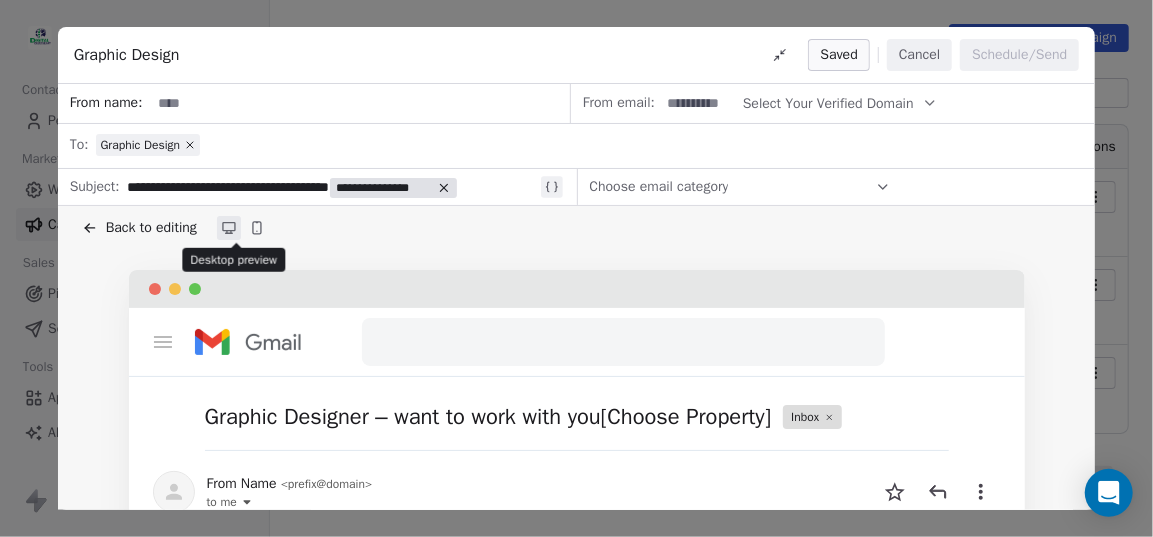 click 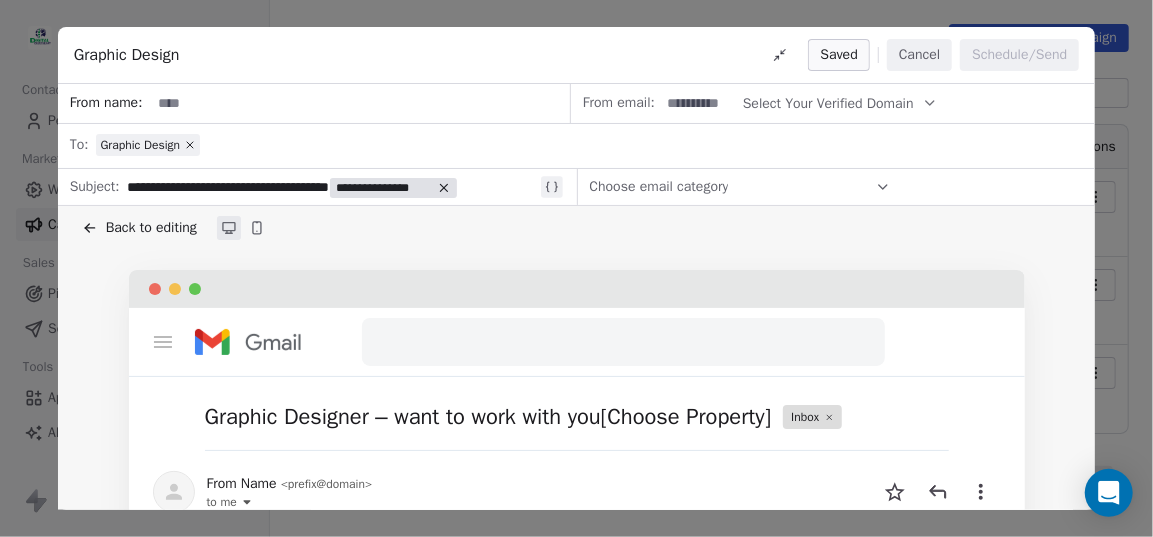 click 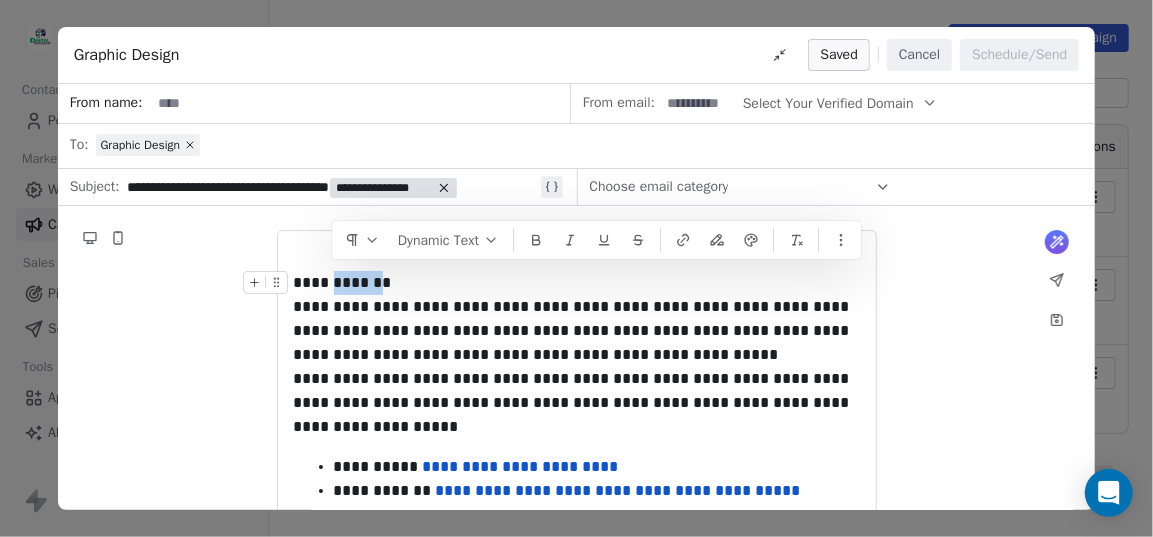 drag, startPoint x: 384, startPoint y: 274, endPoint x: 332, endPoint y: 280, distance: 52.34501 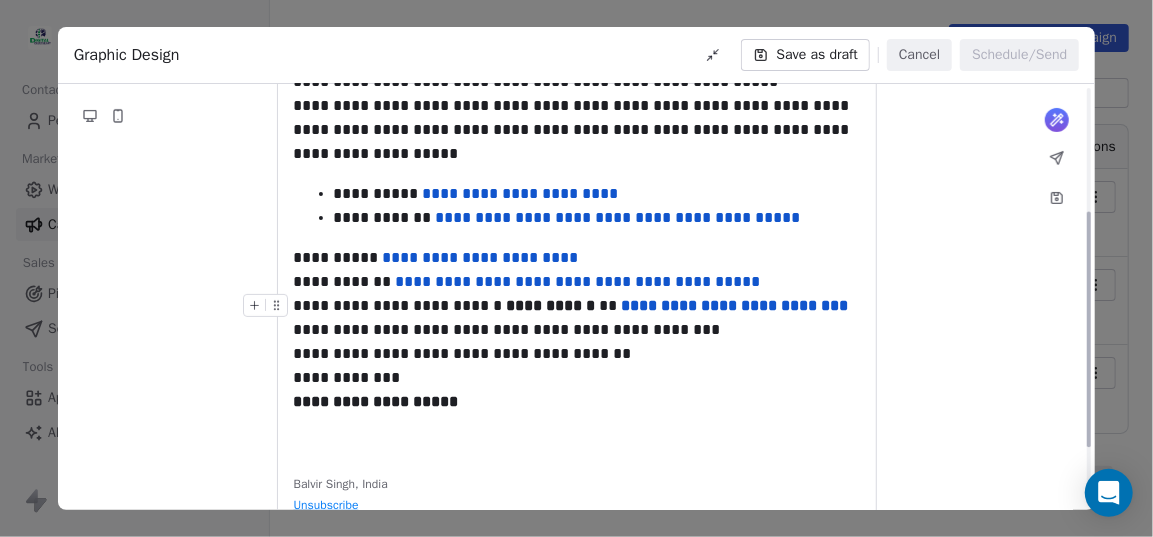 scroll, scrollTop: 181, scrollLeft: 0, axis: vertical 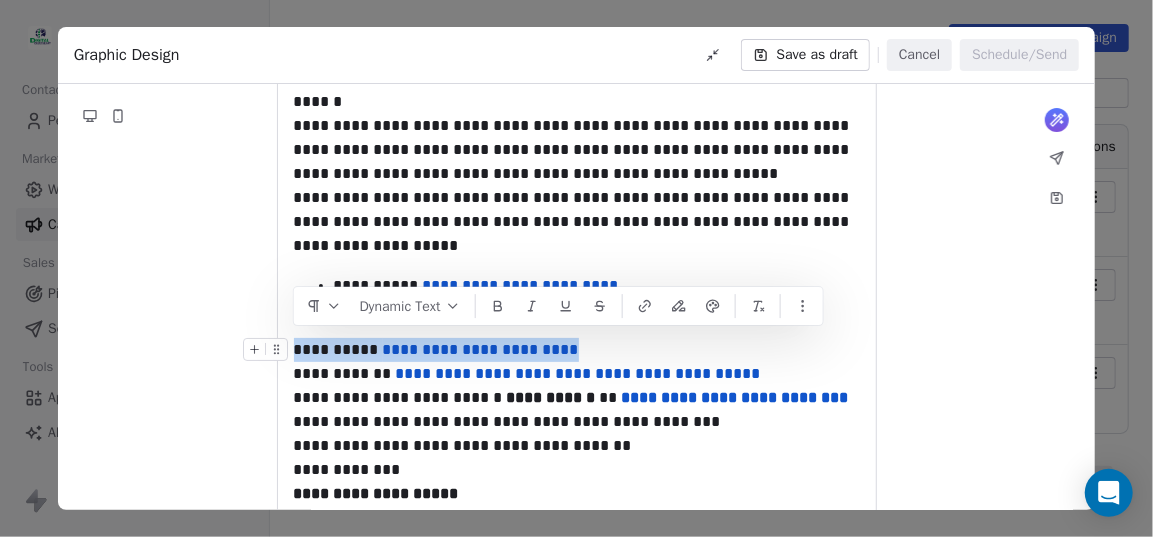 drag, startPoint x: 559, startPoint y: 349, endPoint x: 285, endPoint y: 349, distance: 274 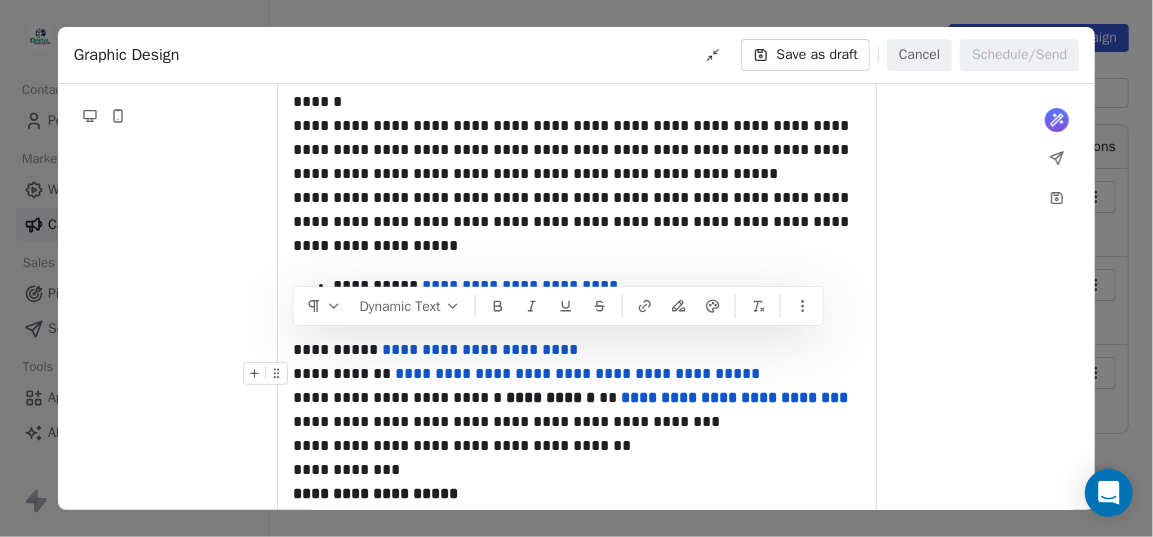 click on "**********" at bounding box center (578, 373) 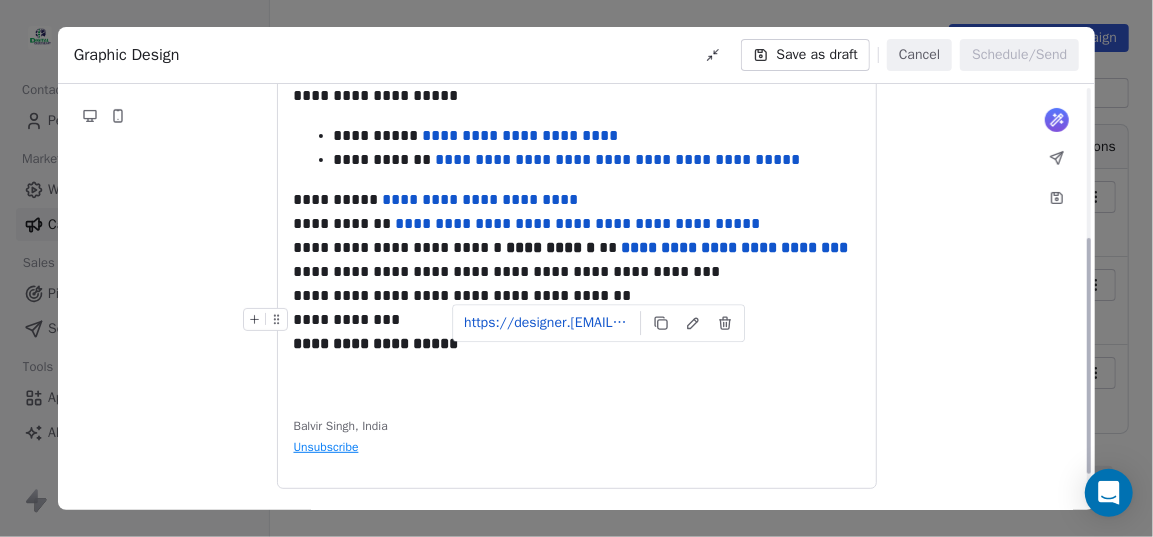 scroll, scrollTop: 149, scrollLeft: 0, axis: vertical 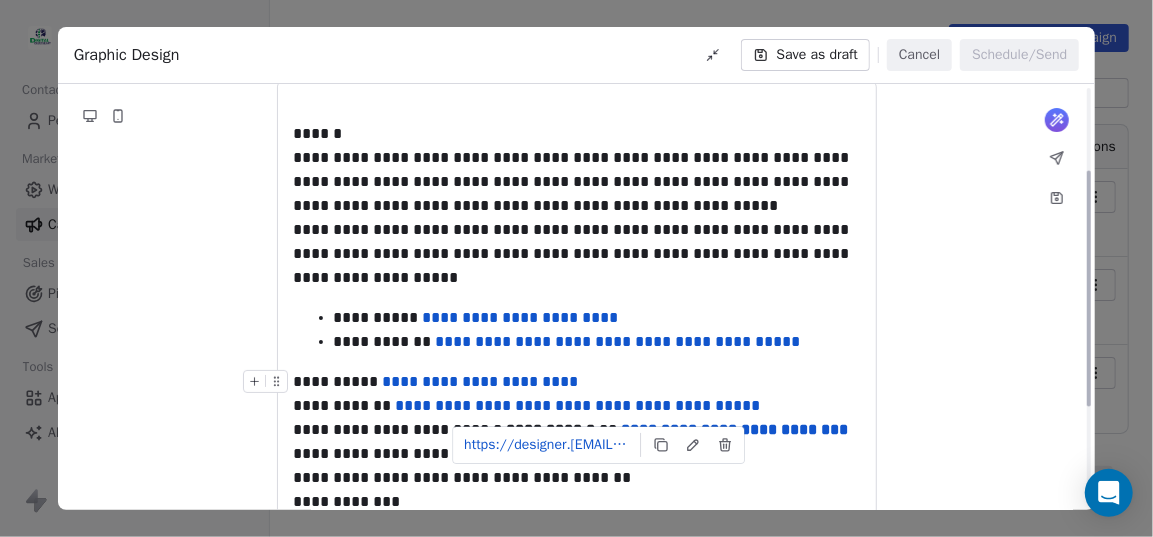 click on "**********" at bounding box center (577, 382) 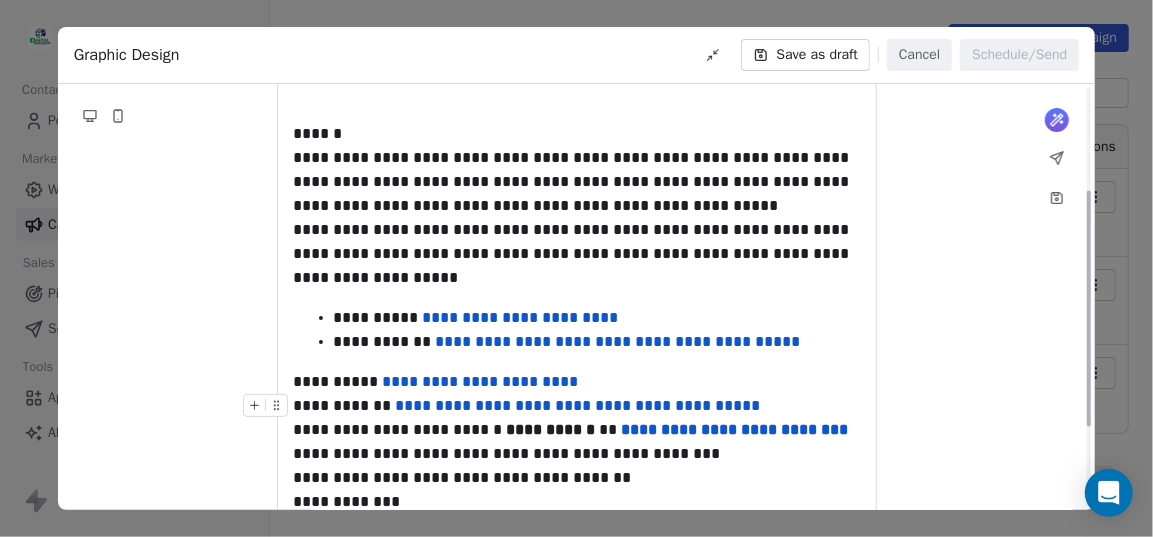 scroll, scrollTop: 240, scrollLeft: 0, axis: vertical 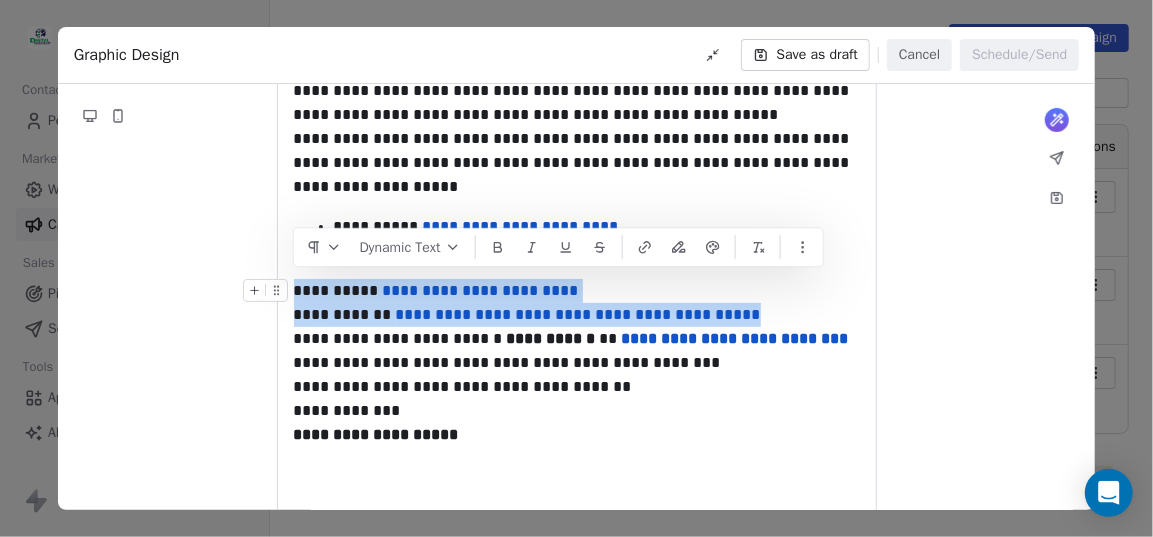 drag, startPoint x: 729, startPoint y: 310, endPoint x: 290, endPoint y: 275, distance: 440.393 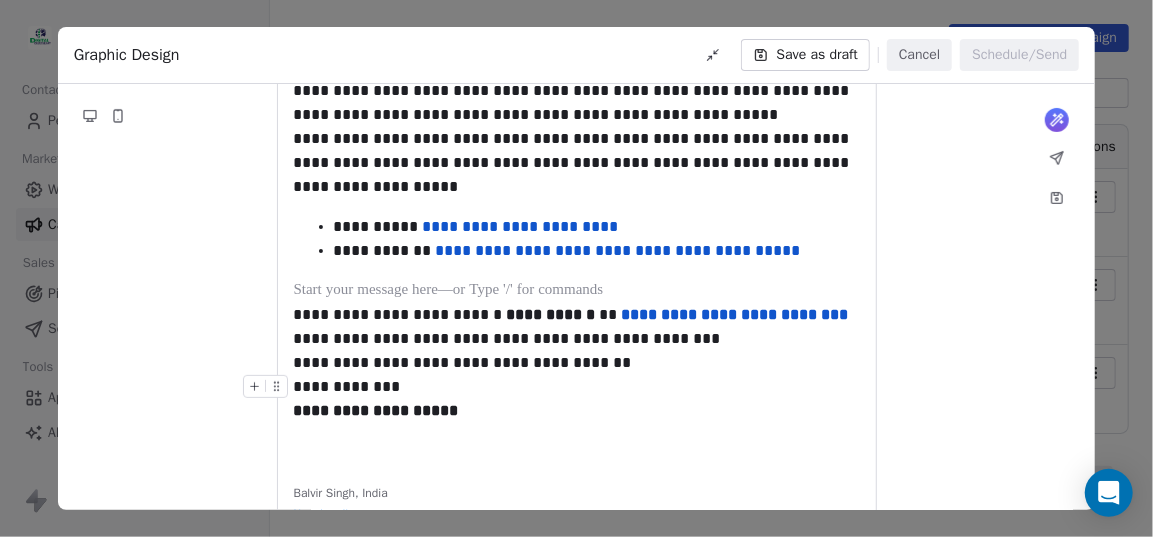 click on "**********" at bounding box center [577, 399] 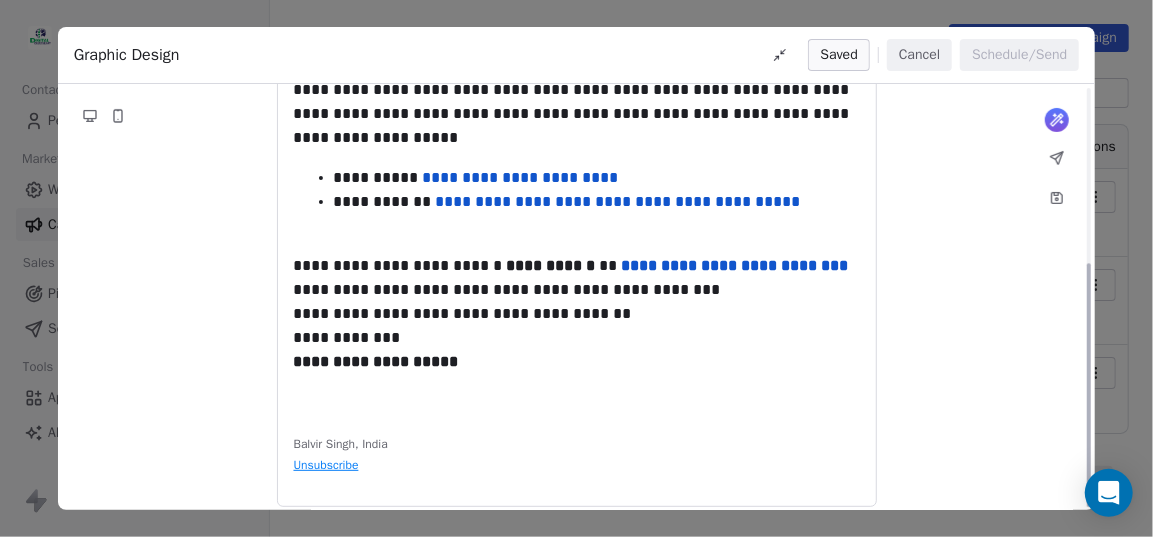 scroll, scrollTop: 307, scrollLeft: 0, axis: vertical 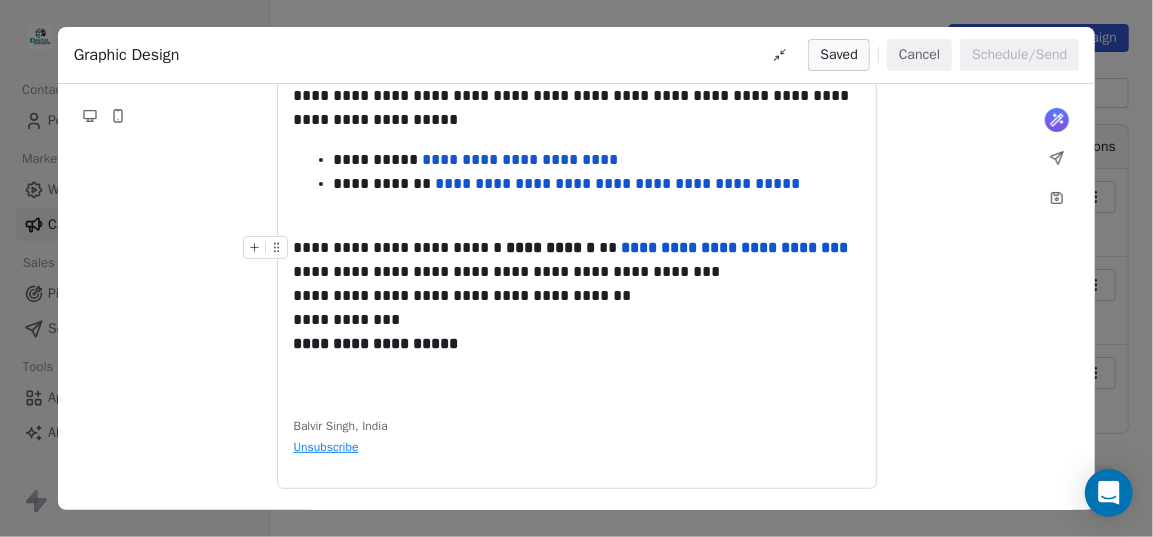 click on "**********" at bounding box center [577, 260] 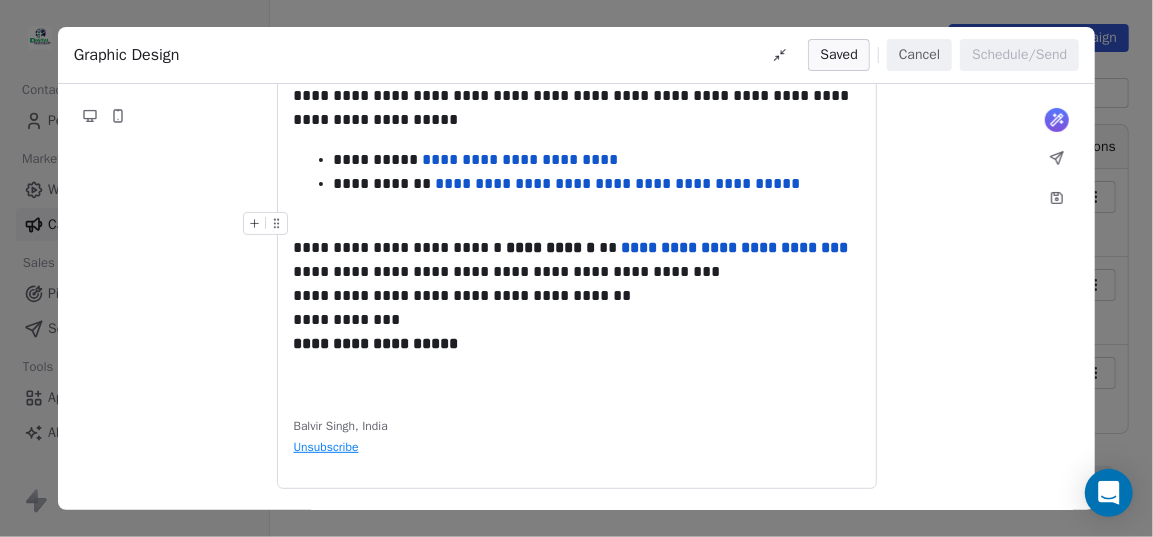 type 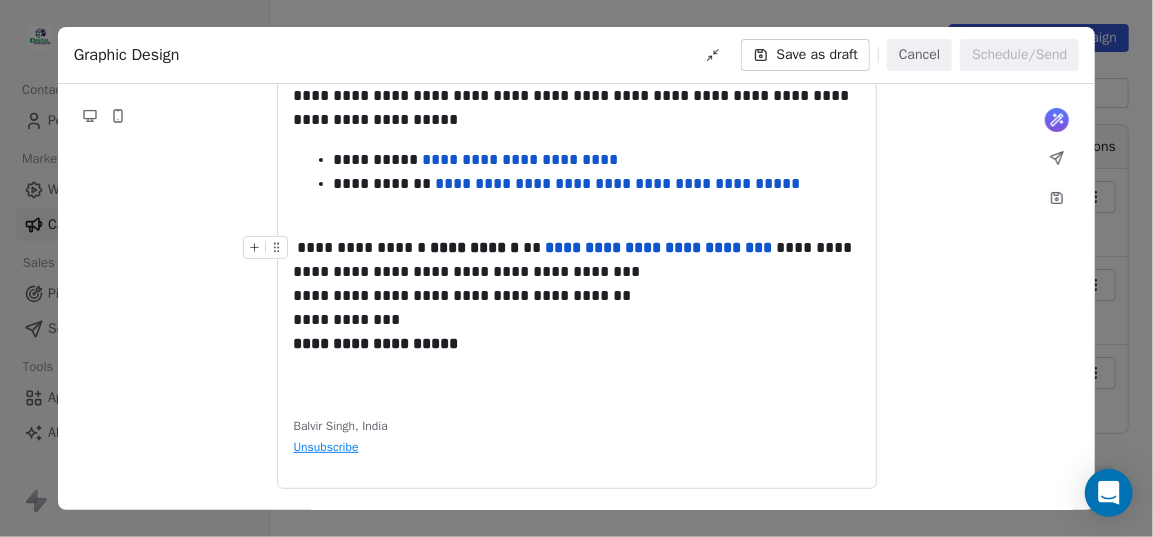 click on "**********" at bounding box center [577, 260] 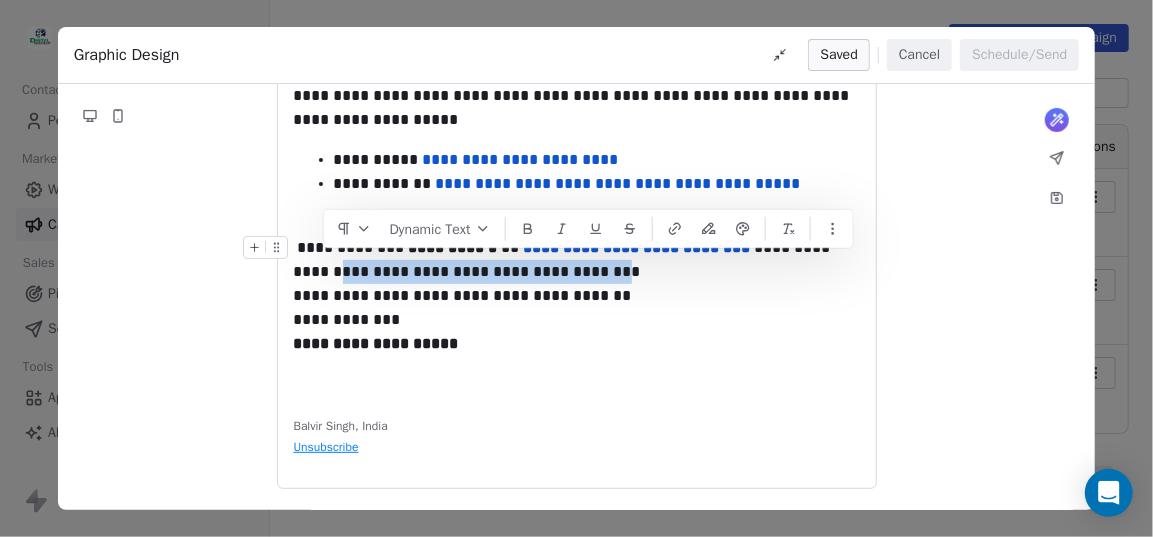 drag, startPoint x: 351, startPoint y: 271, endPoint x: 580, endPoint y: 268, distance: 229.01965 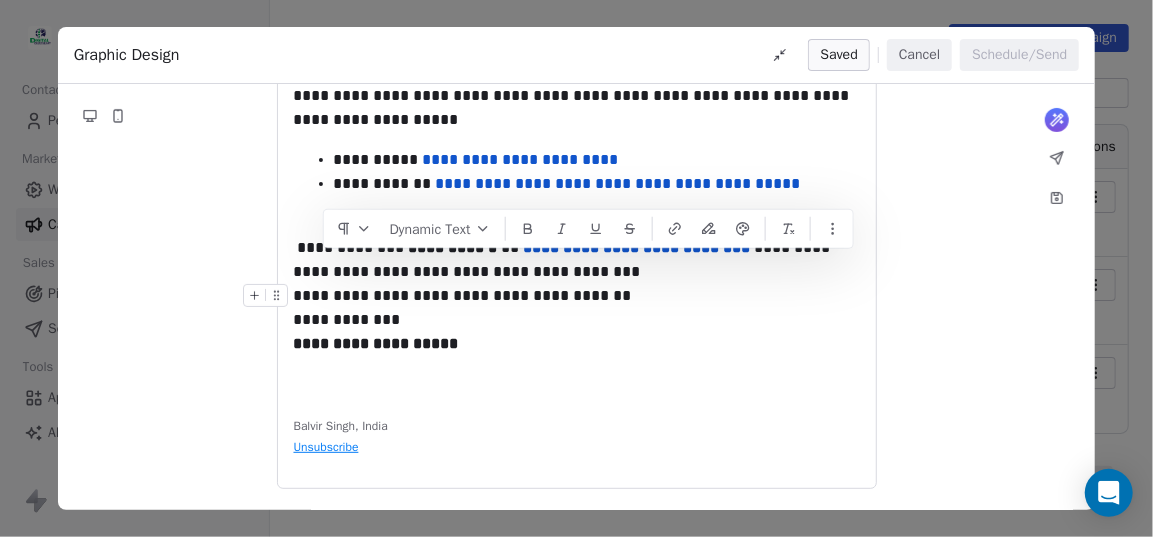 click on "**********" at bounding box center (577, 296) 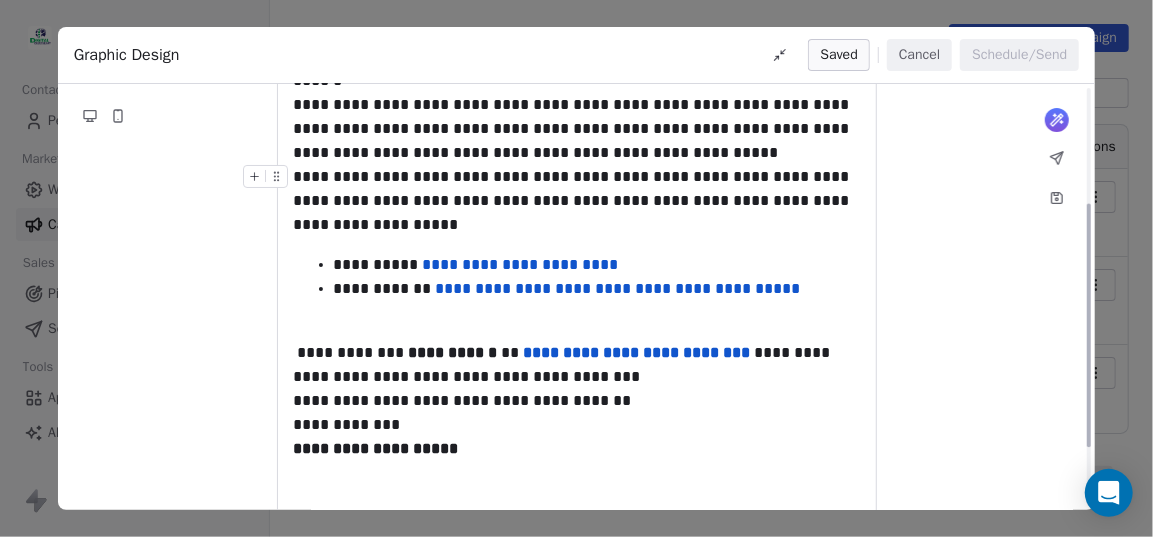 scroll, scrollTop: 273, scrollLeft: 0, axis: vertical 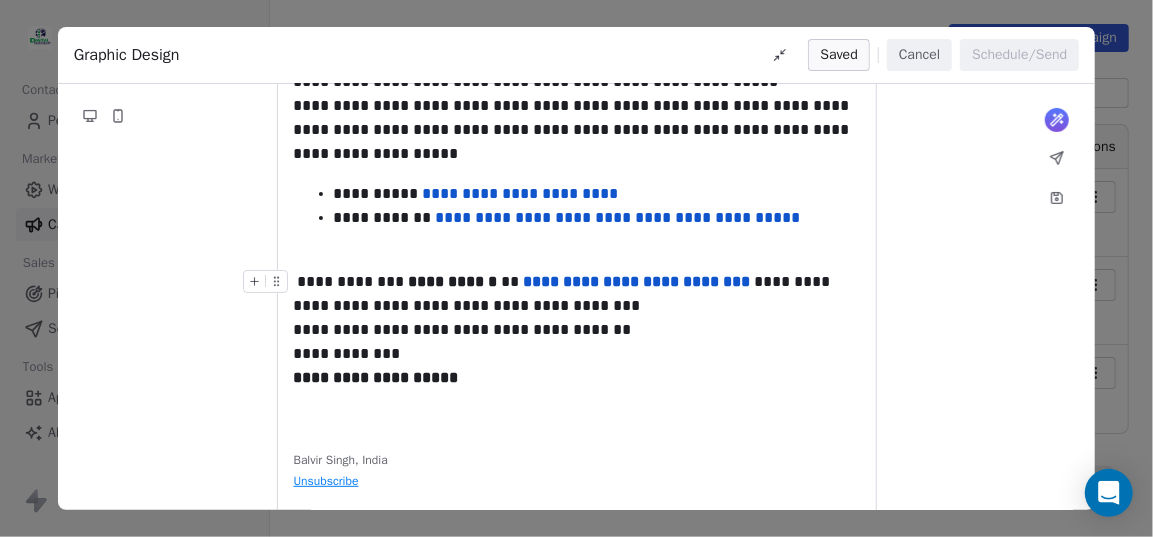 click on "**********" at bounding box center (577, 294) 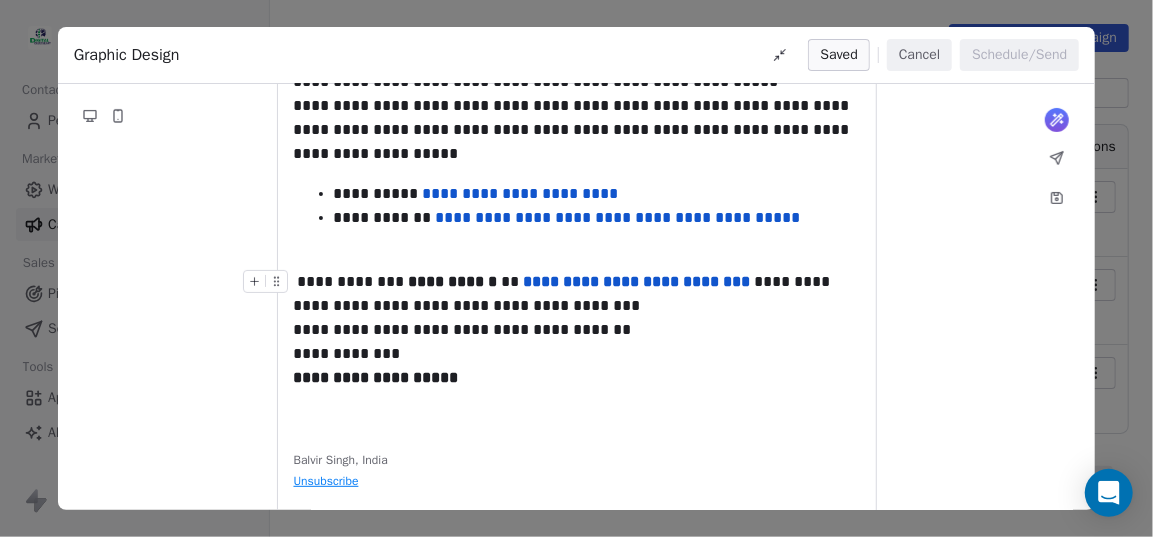 click on "**********" at bounding box center [577, 294] 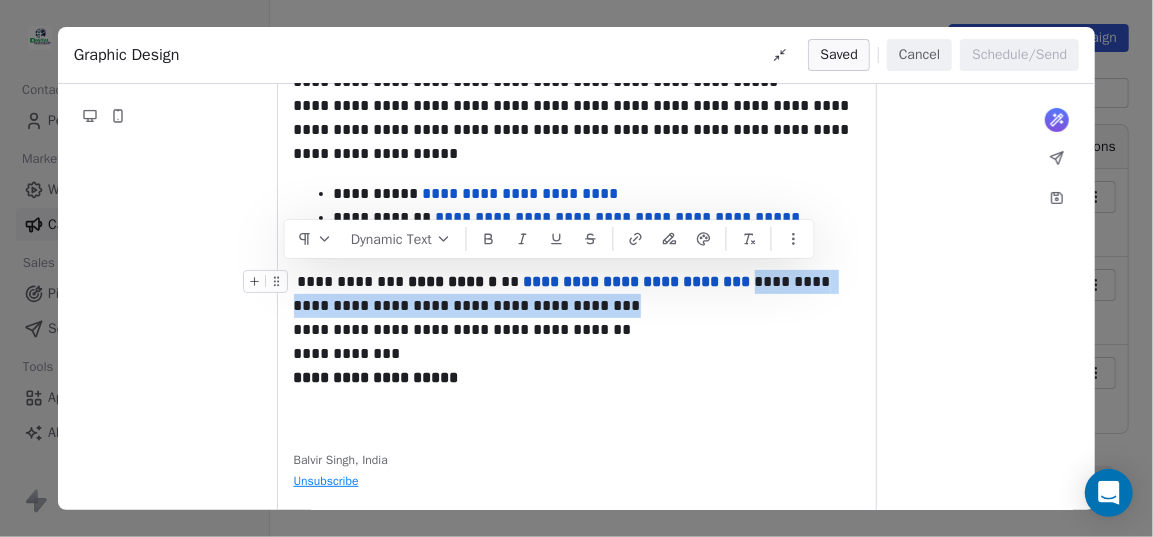 drag, startPoint x: 775, startPoint y: 283, endPoint x: 601, endPoint y: 304, distance: 175.26266 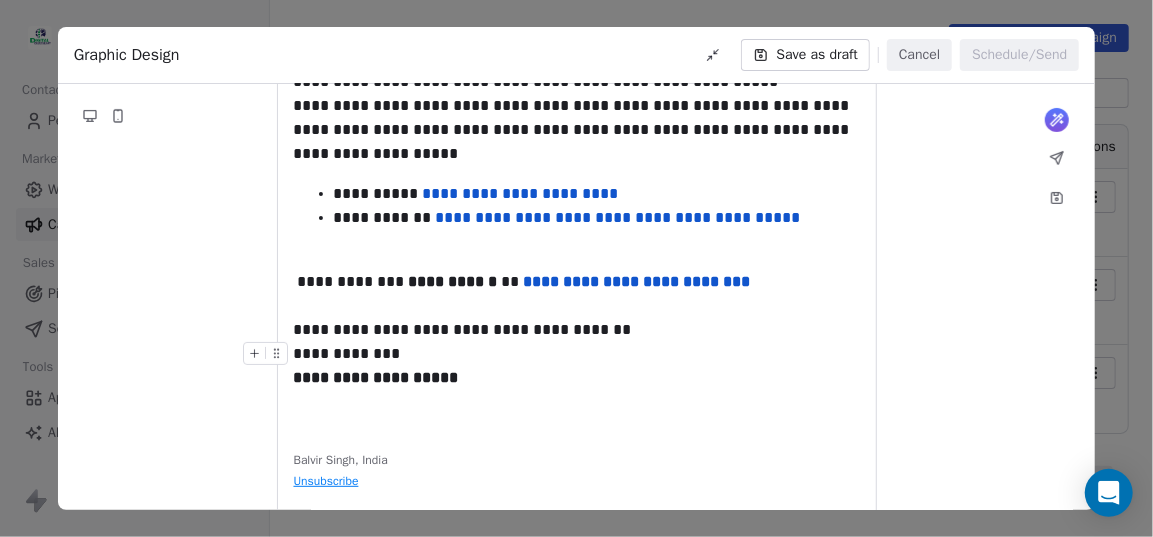 click on "**********" at bounding box center [577, 366] 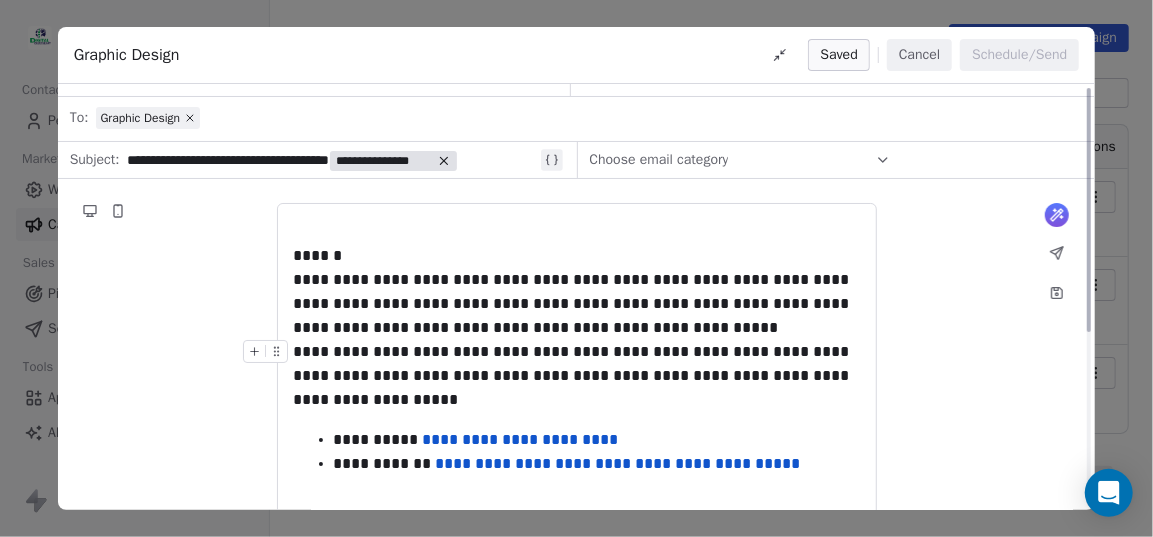 scroll, scrollTop: 0, scrollLeft: 0, axis: both 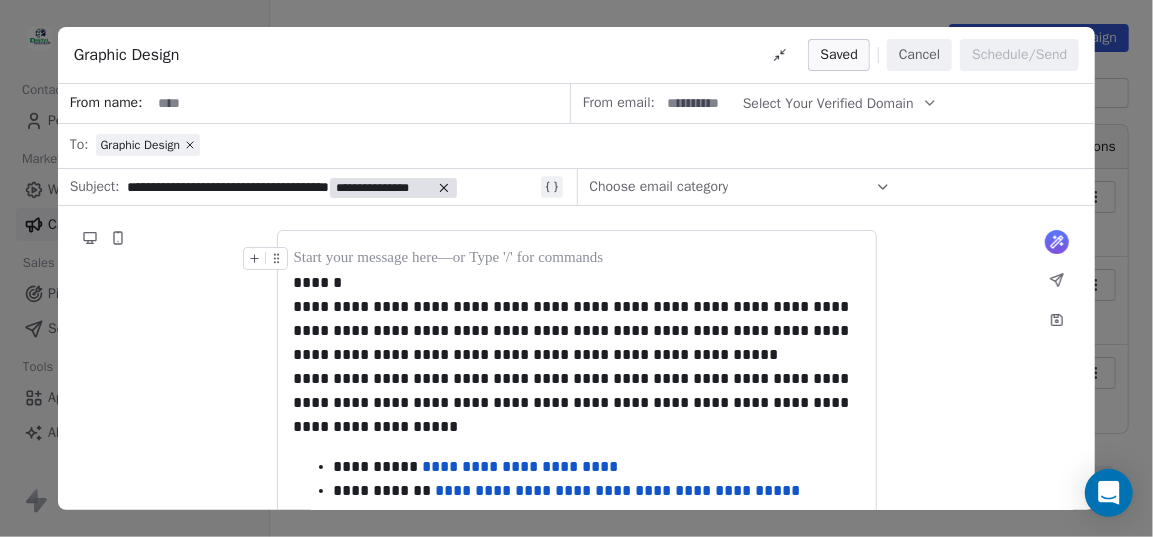 click on "**********" at bounding box center (577, 513) 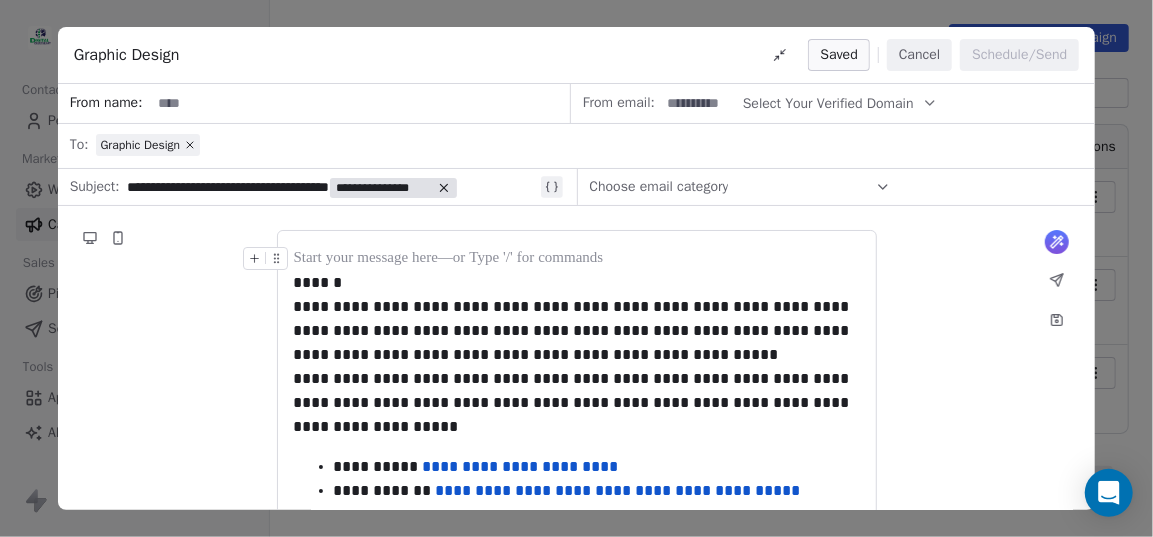 click on "**********" at bounding box center (577, 513) 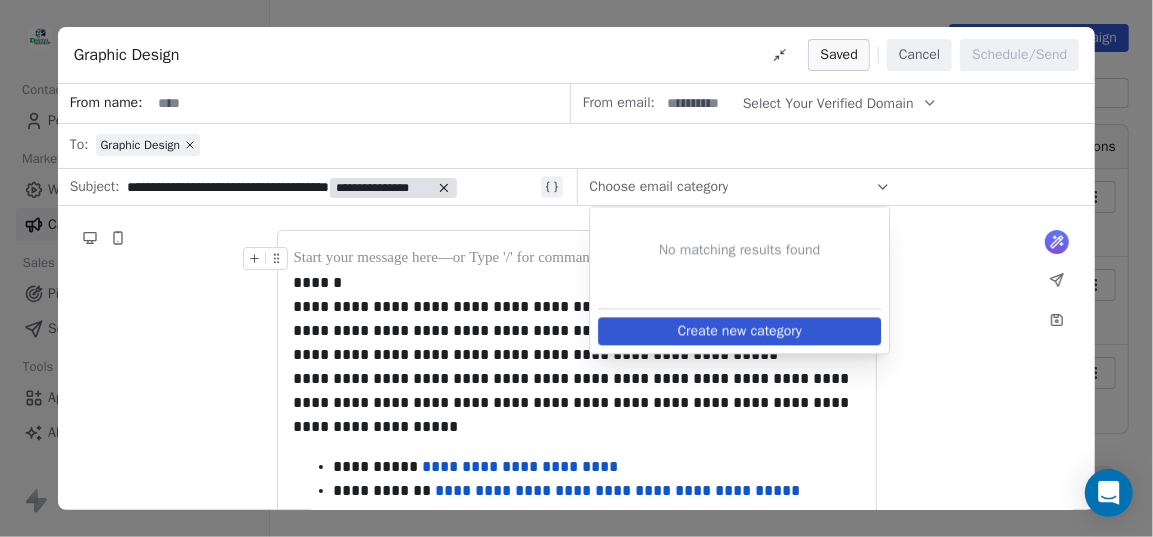 click on "Choose email category" at bounding box center (740, 187) 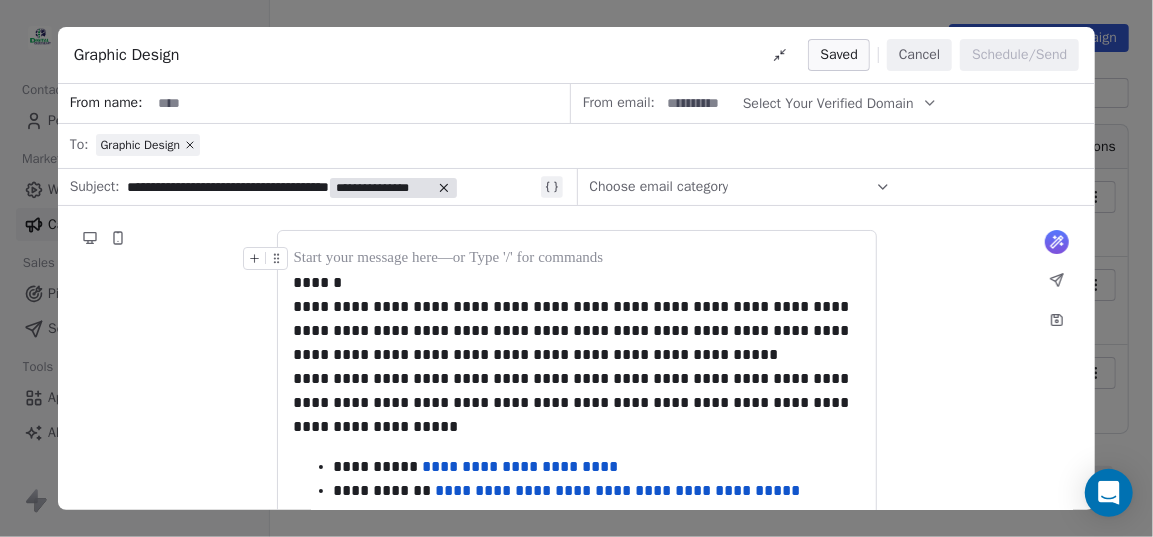 click 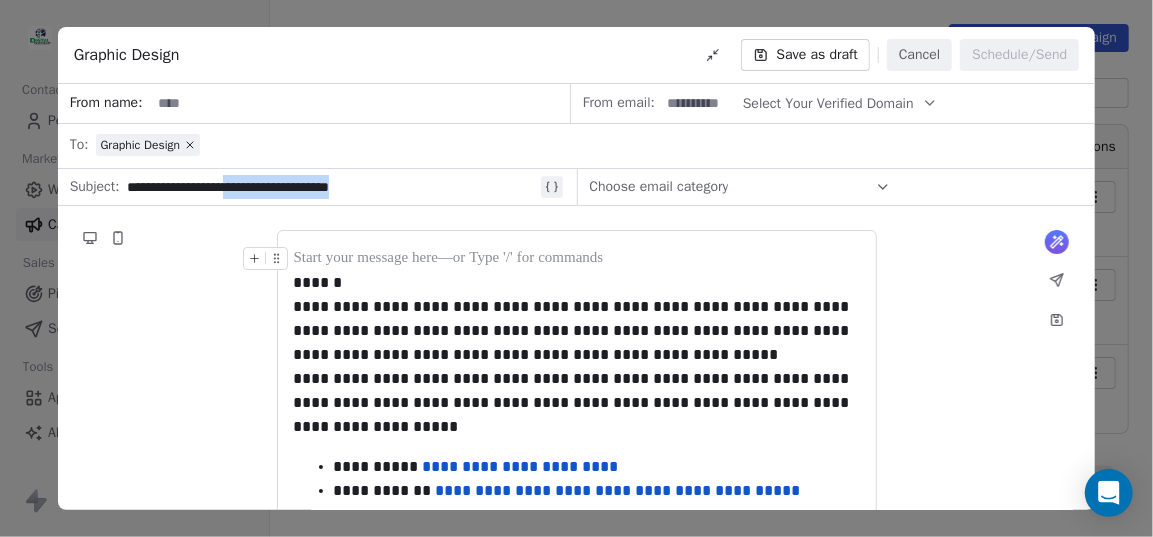 drag, startPoint x: 252, startPoint y: 186, endPoint x: 402, endPoint y: 187, distance: 150.00333 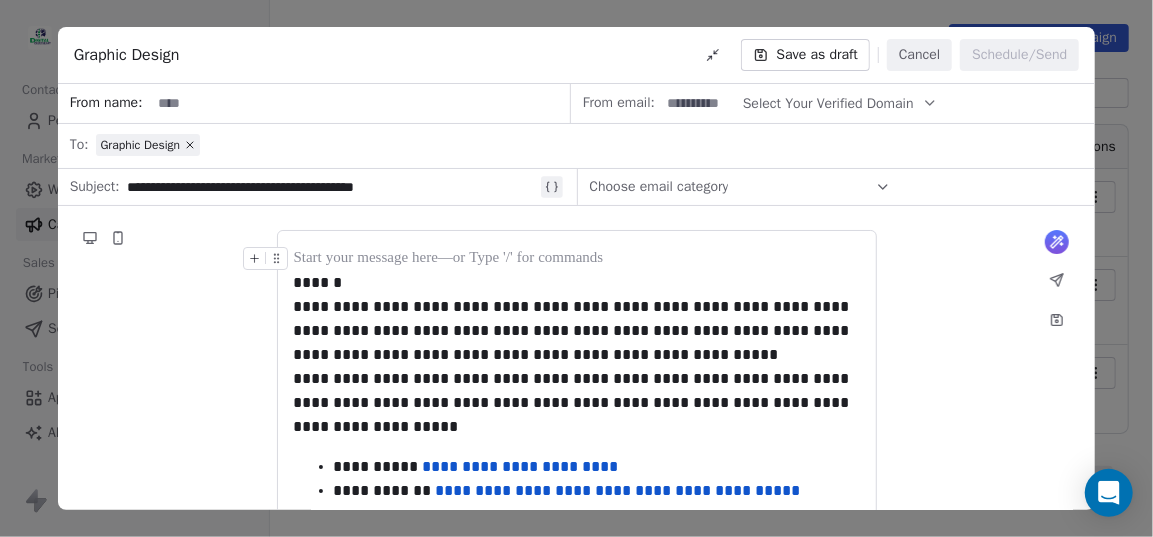 click on "**********" at bounding box center [345, 187] 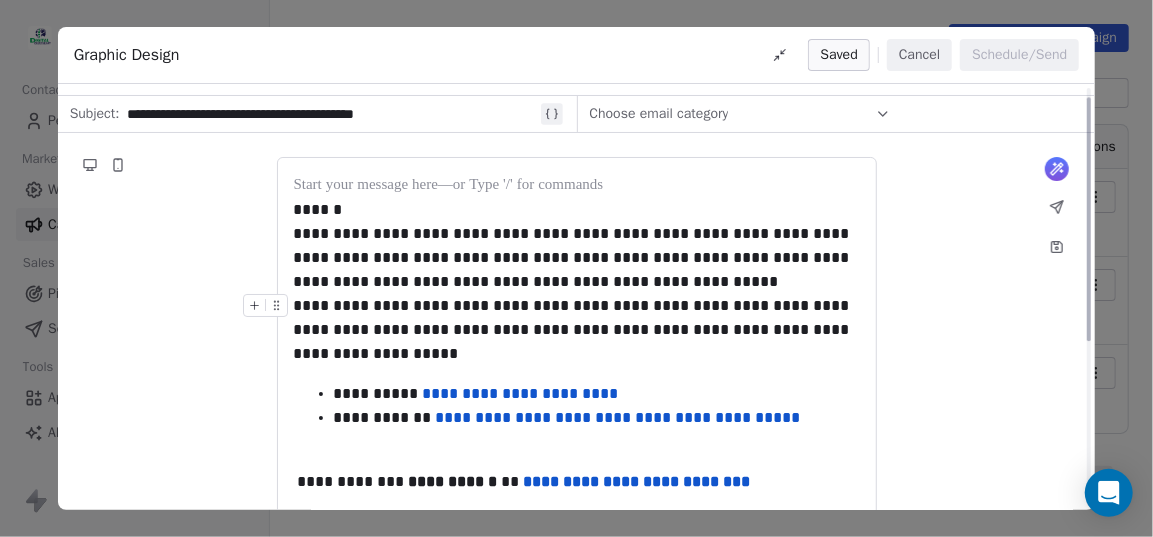 scroll, scrollTop: 0, scrollLeft: 0, axis: both 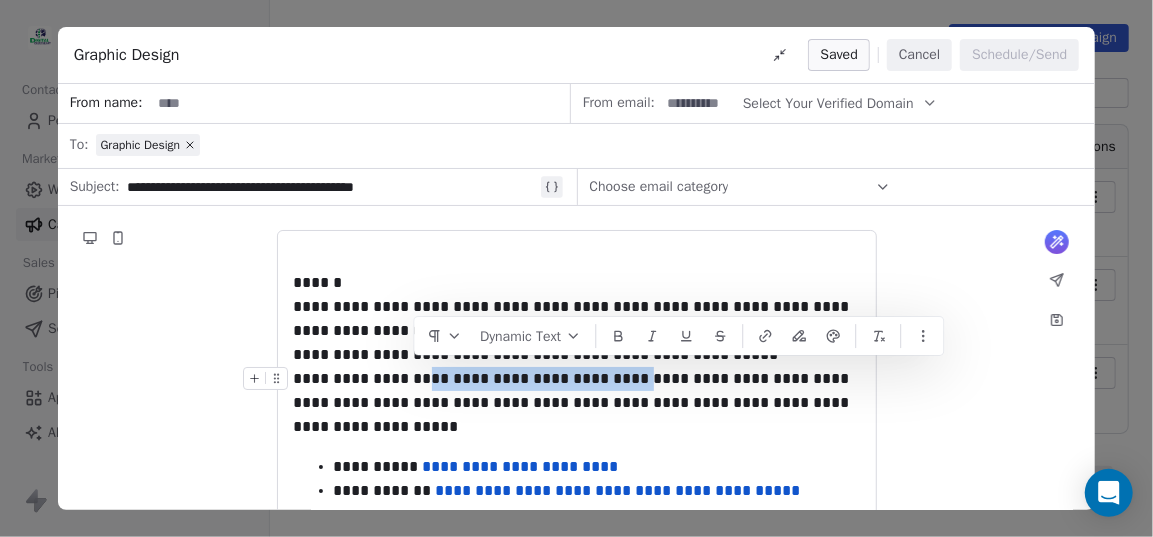 drag, startPoint x: 416, startPoint y: 379, endPoint x: 623, endPoint y: 376, distance: 207.02174 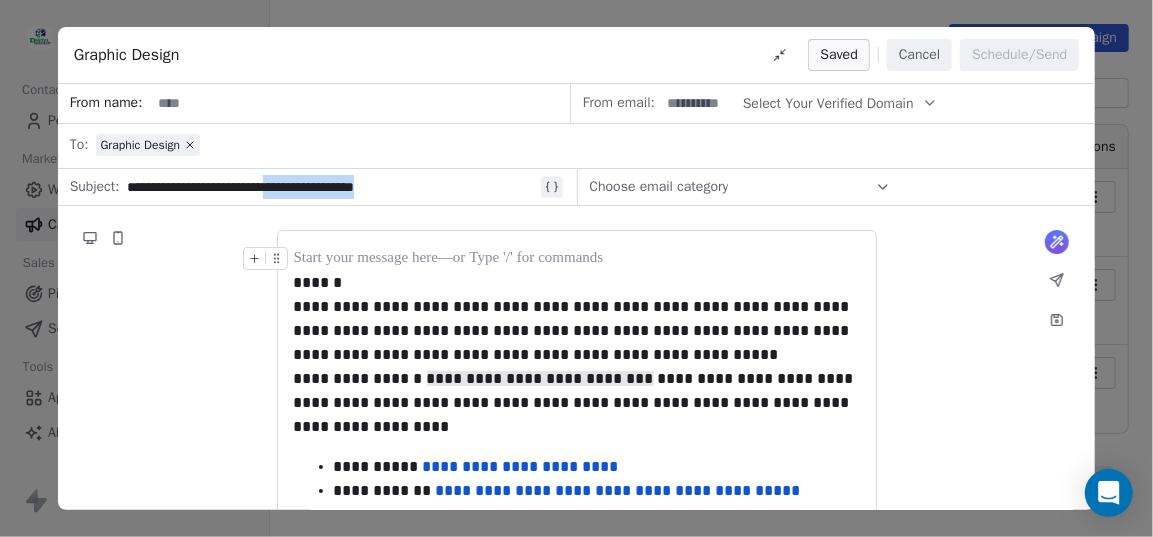 drag, startPoint x: 309, startPoint y: 187, endPoint x: 433, endPoint y: 188, distance: 124.004036 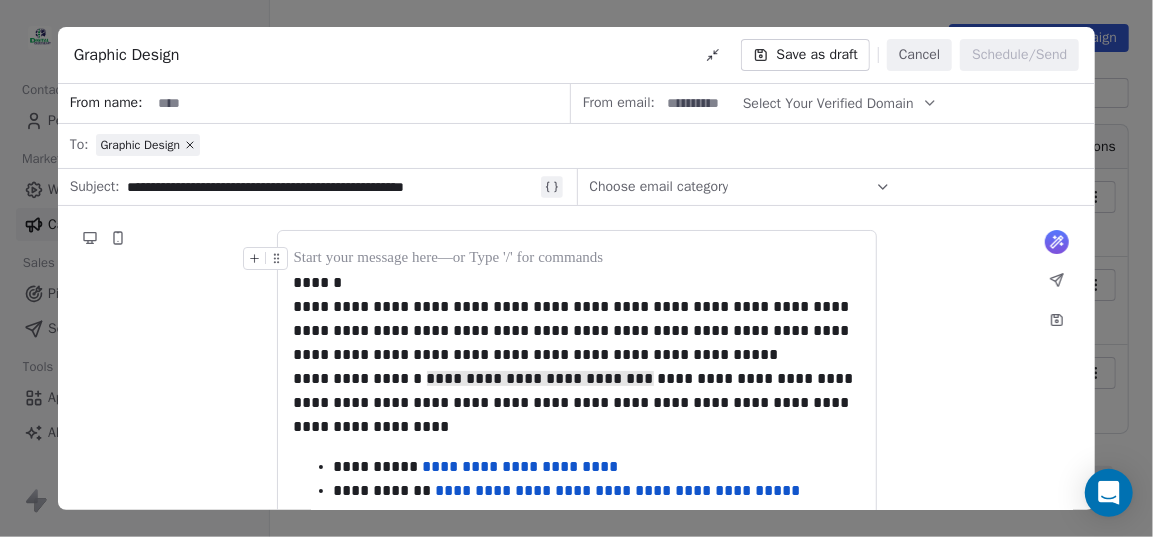 click at bounding box center [360, 103] 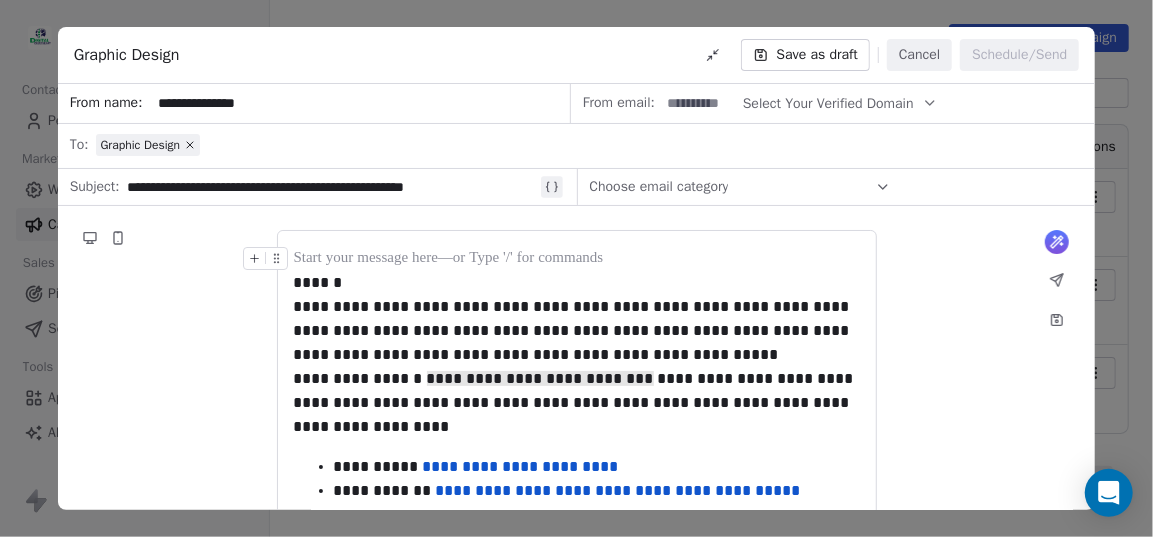 type on "**********" 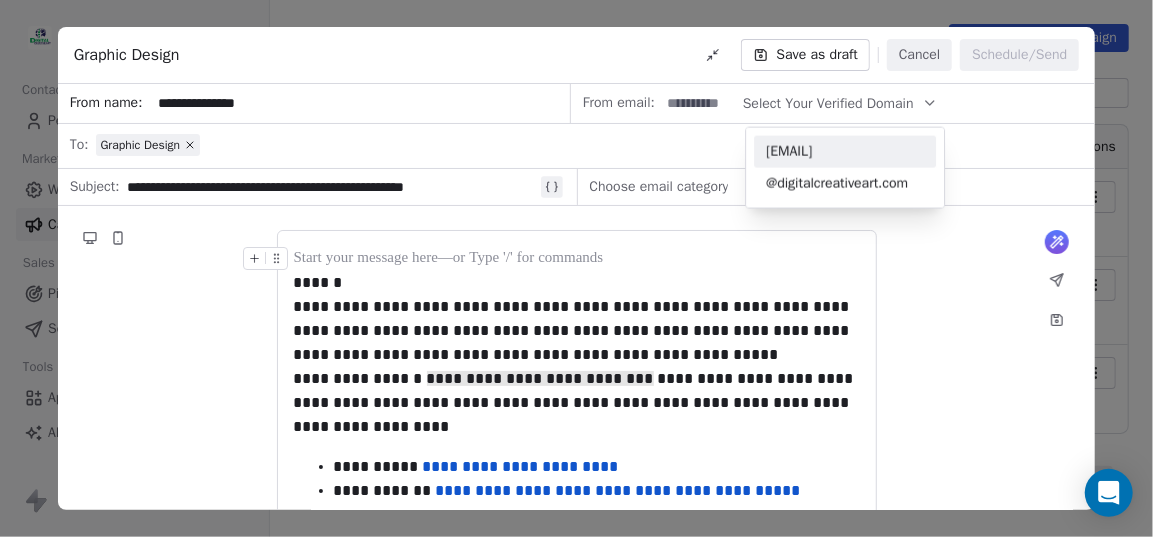 click on "[EMAIL]" at bounding box center (845, 152) 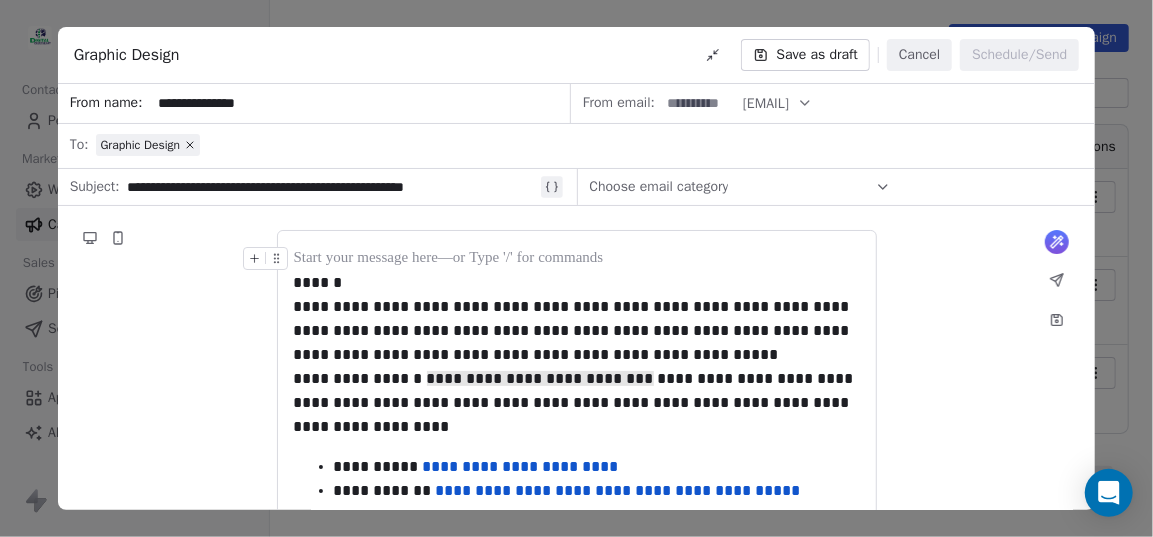 click at bounding box center [699, 103] 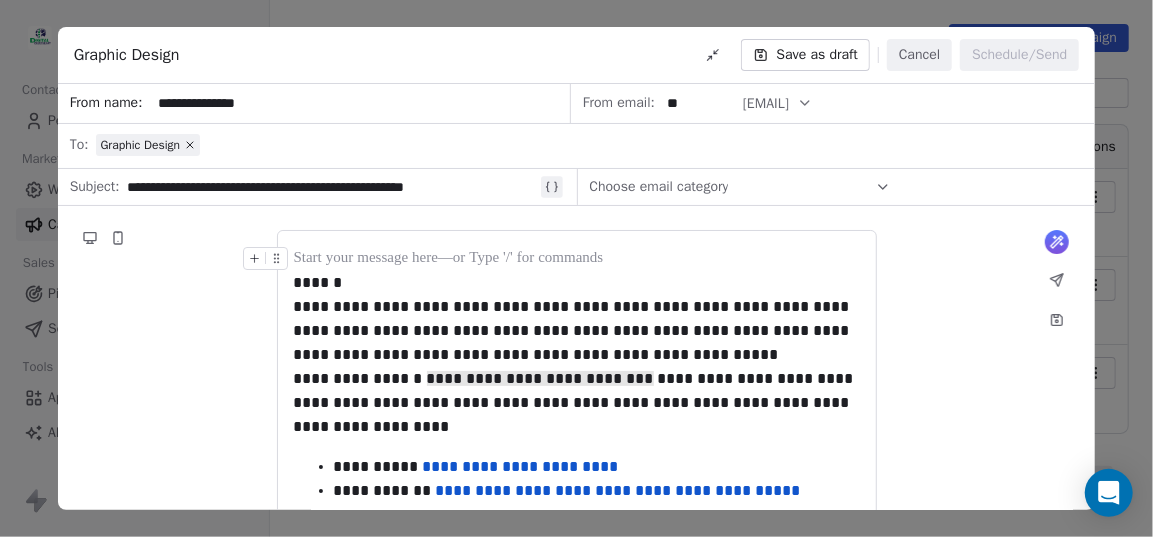 type on "*" 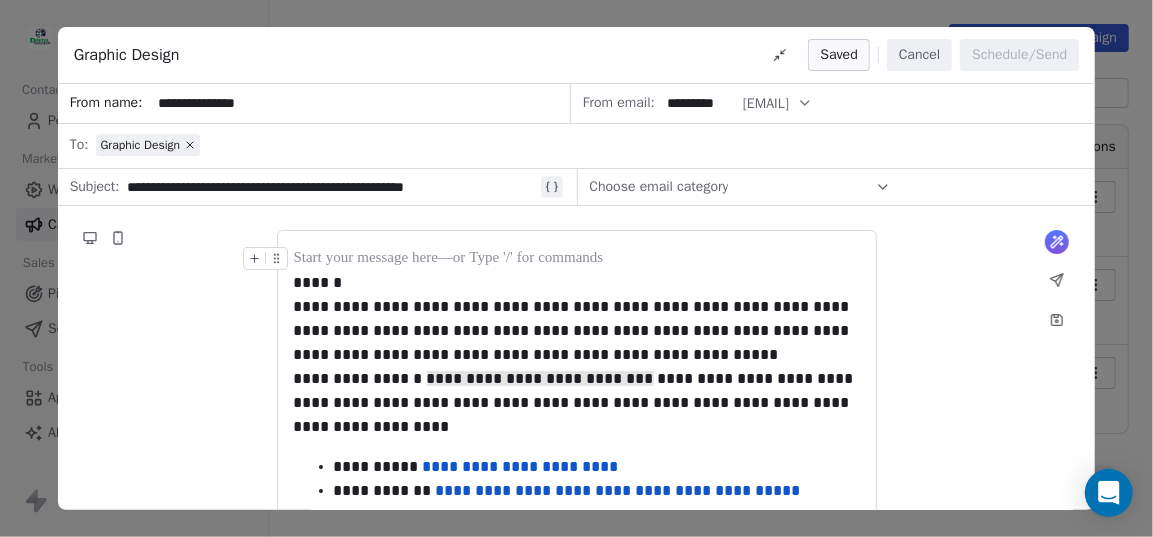 type on "*********" 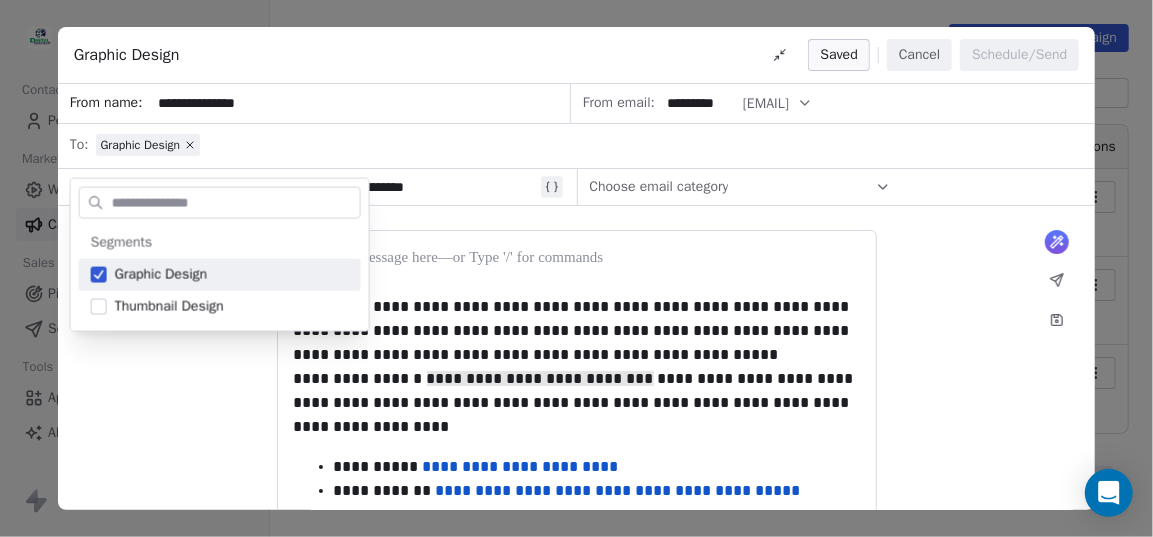 click on "Choose email category" at bounding box center (740, 187) 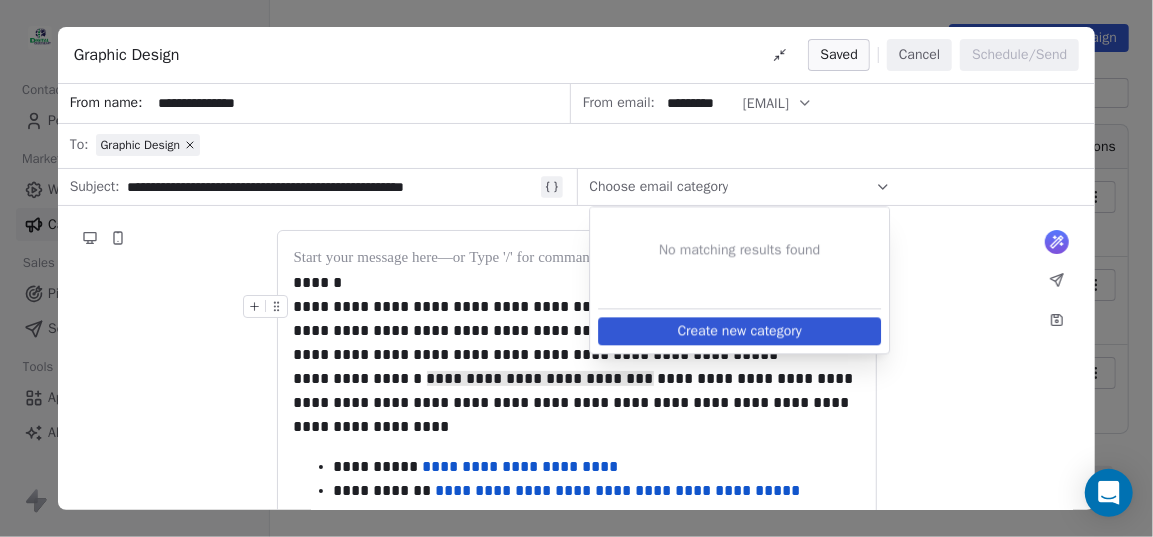 click on "**********" at bounding box center (577, 513) 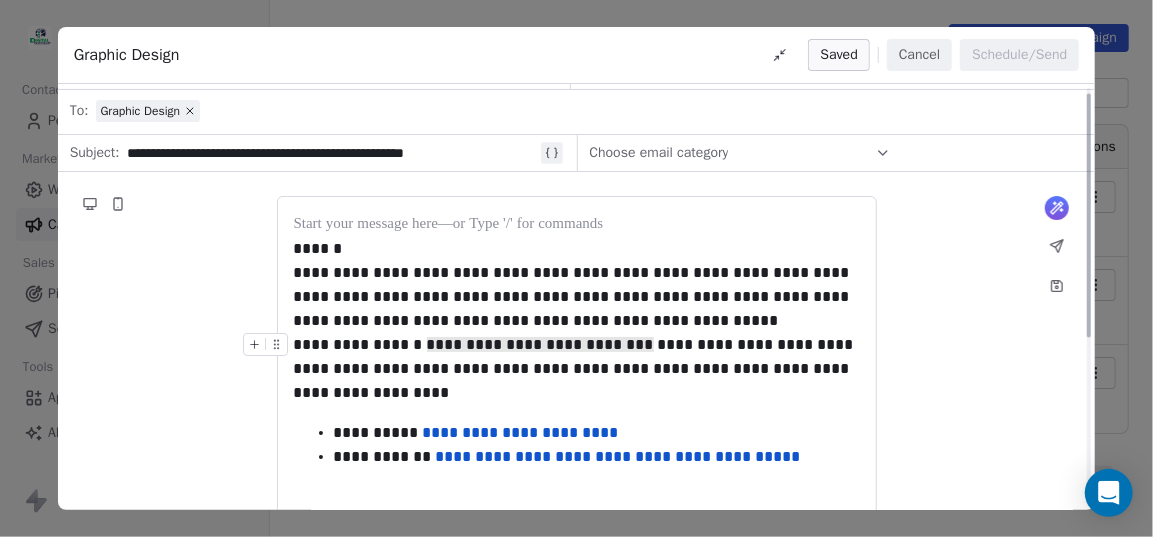 scroll, scrollTop: 0, scrollLeft: 0, axis: both 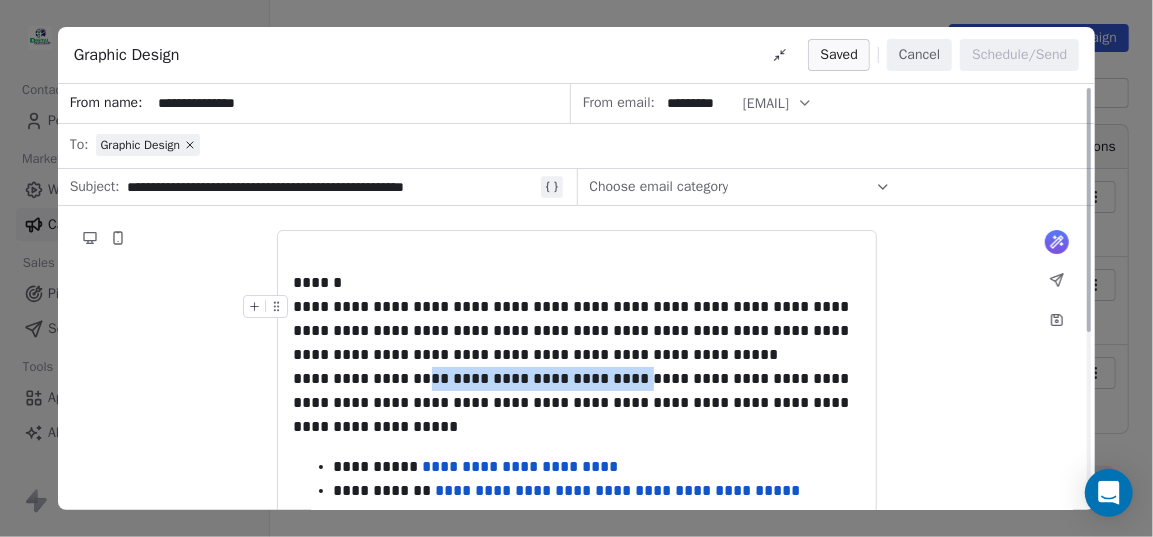 click on "**********" at bounding box center [577, 331] 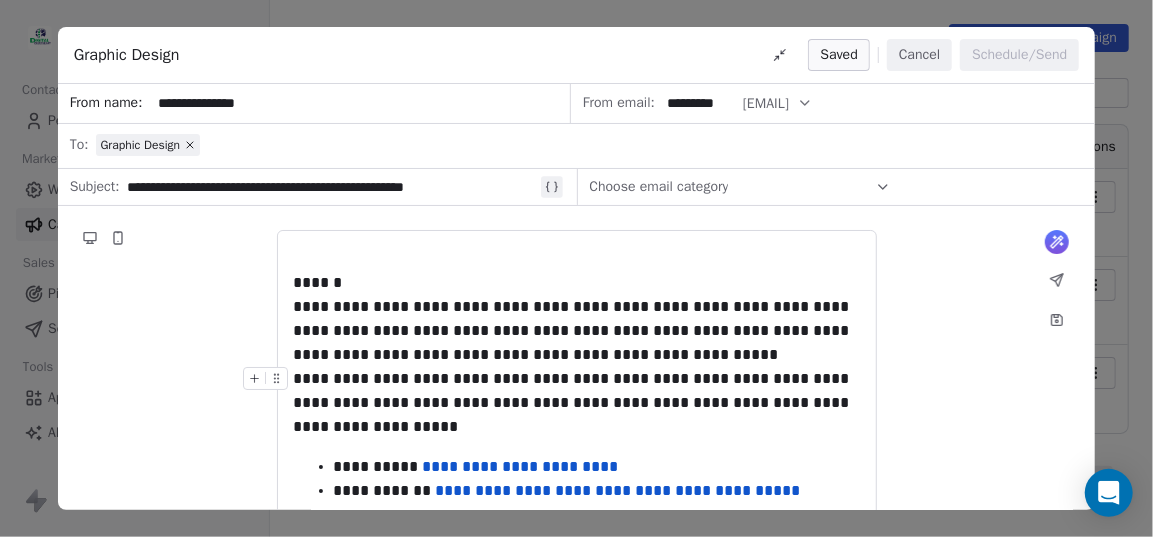 click on "**********" at bounding box center (577, 403) 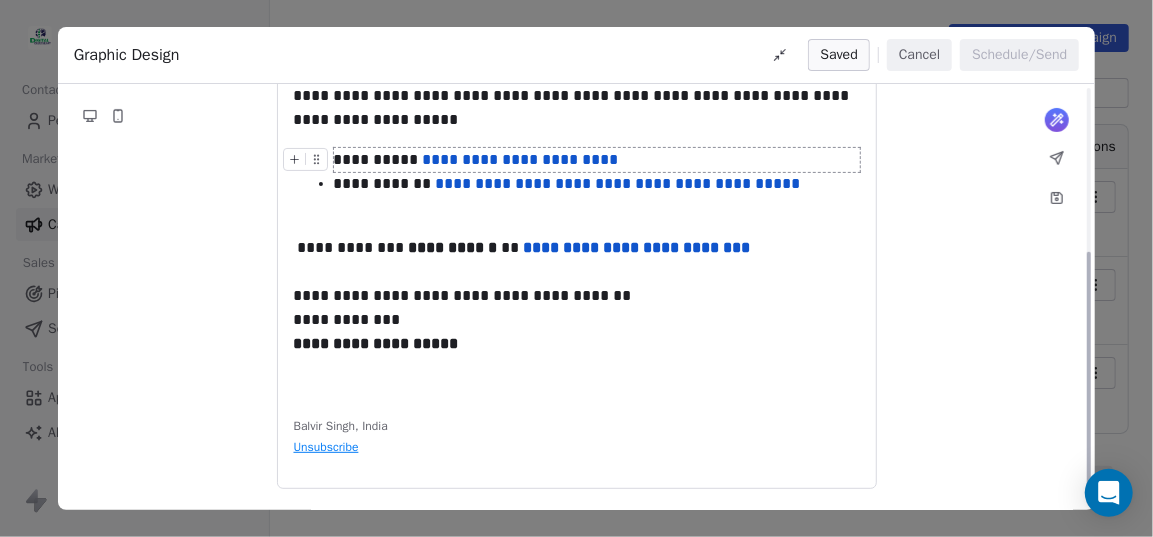 scroll, scrollTop: 0, scrollLeft: 0, axis: both 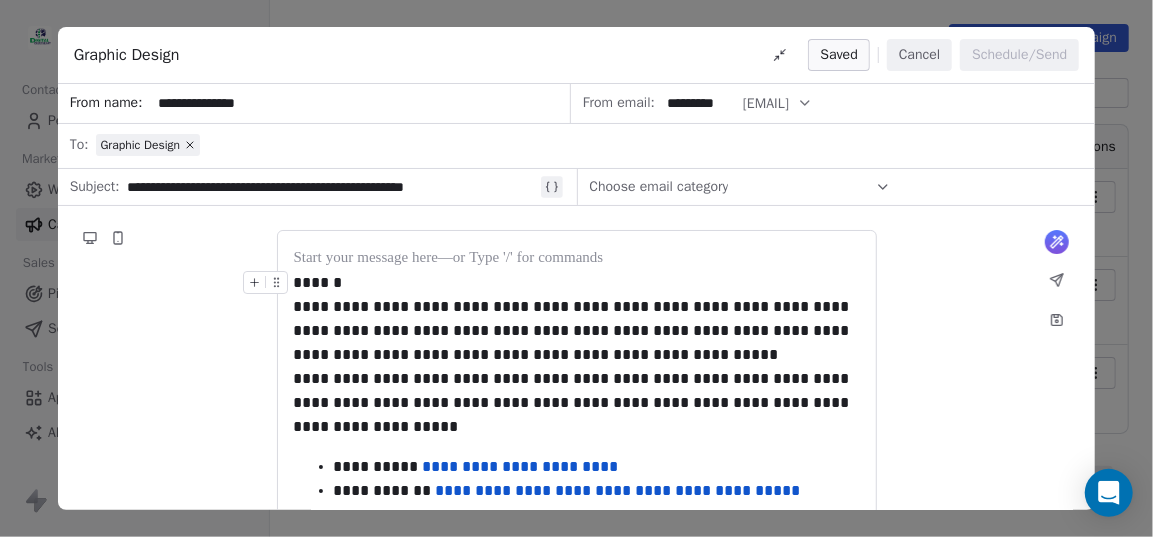 click on "Cancel" at bounding box center (919, 55) 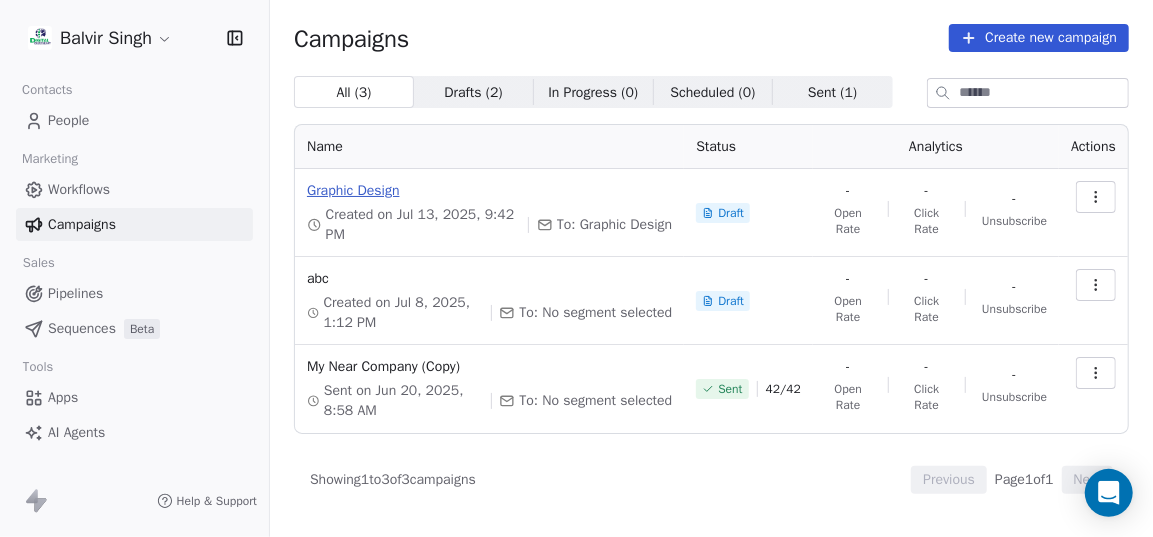 click on "Graphic Design" at bounding box center [489, 191] 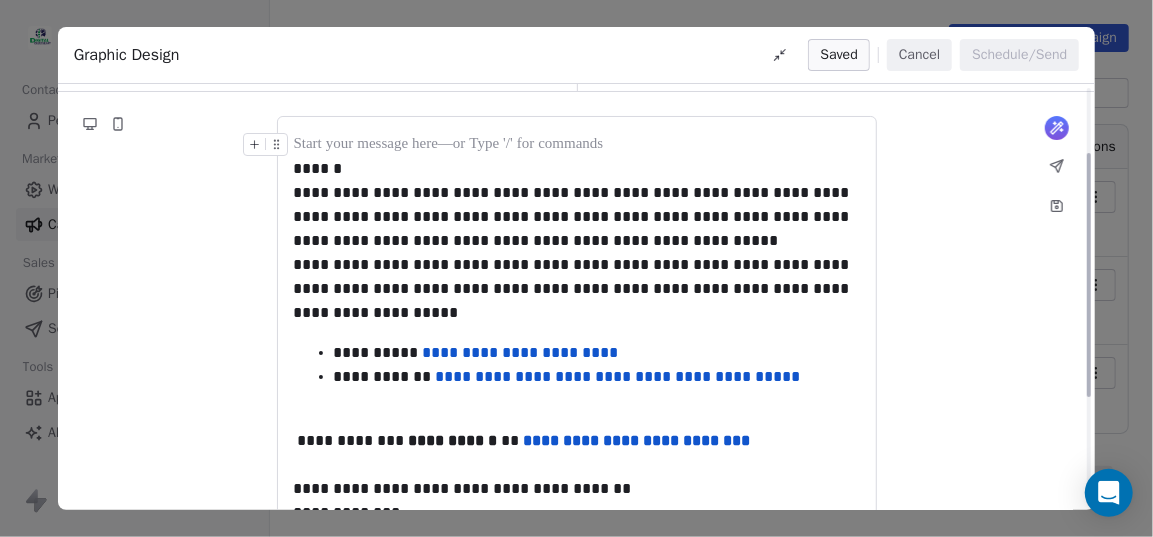 scroll, scrollTop: 0, scrollLeft: 0, axis: both 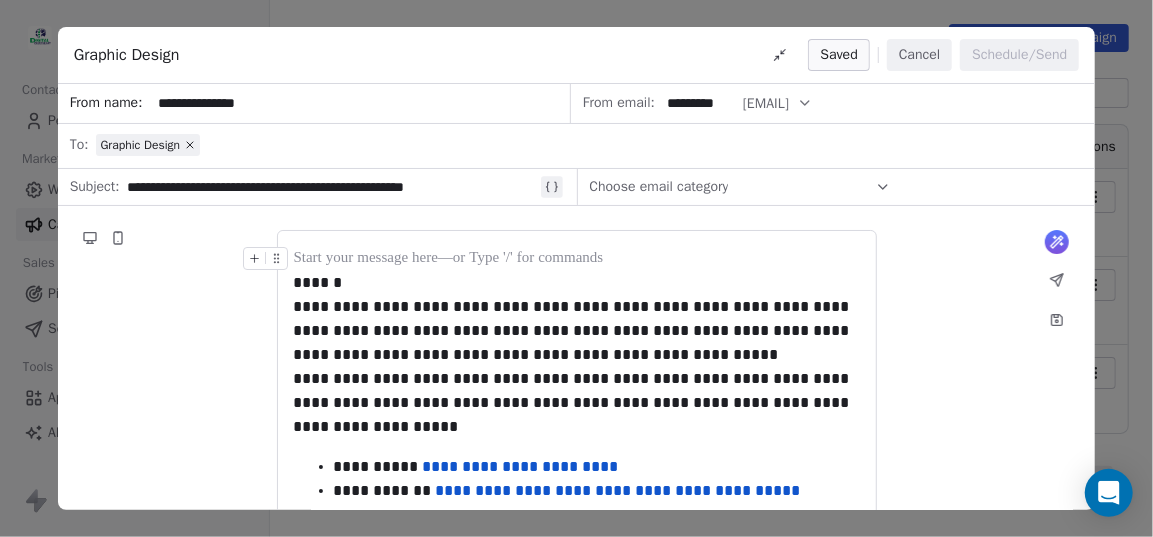 click on "From email: [EMAIL]" at bounding box center [833, 104] 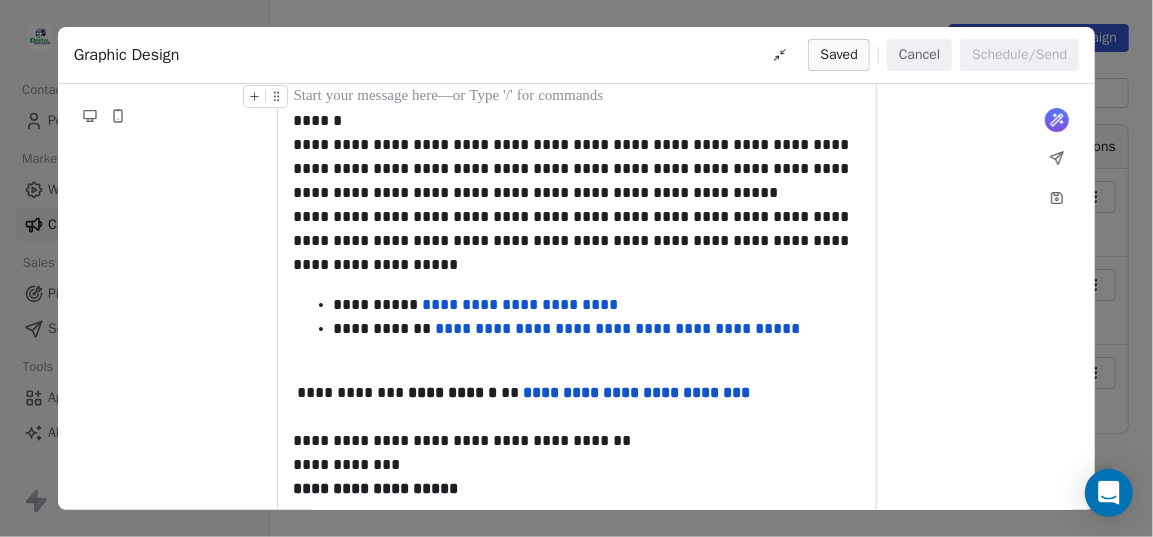 scroll, scrollTop: 0, scrollLeft: 0, axis: both 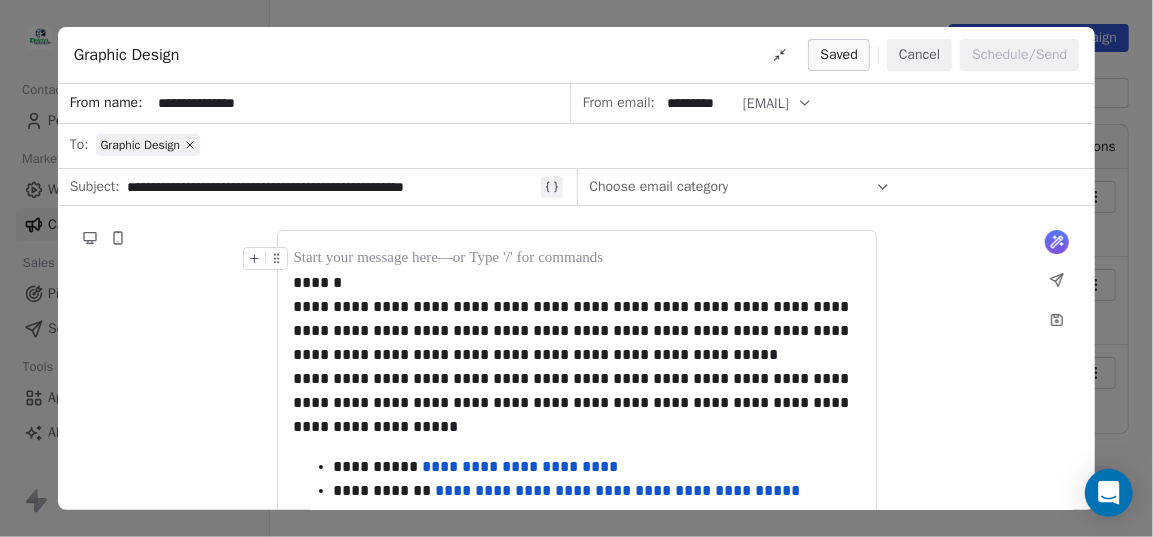 click on "Choose email category" at bounding box center [740, 187] 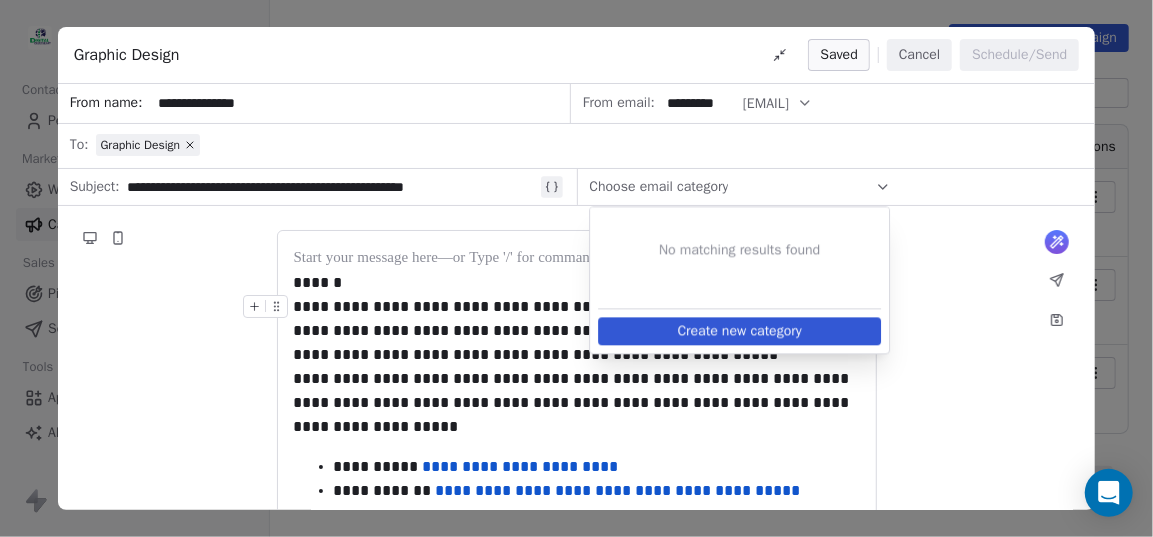 click on "Create new category" at bounding box center (739, 331) 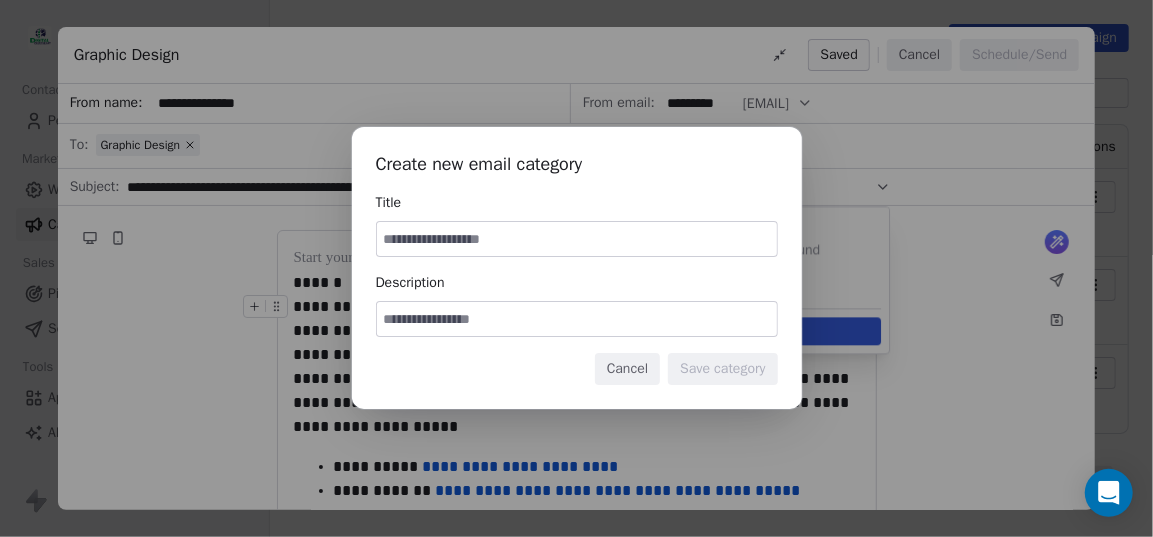 click at bounding box center [577, 239] 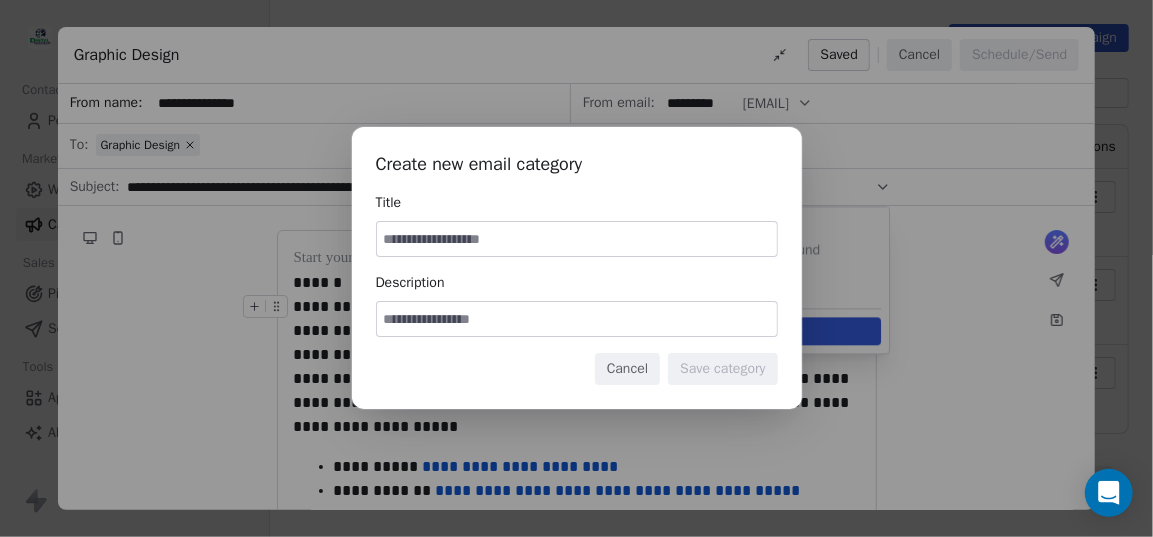 click on "Cancel" at bounding box center (627, 369) 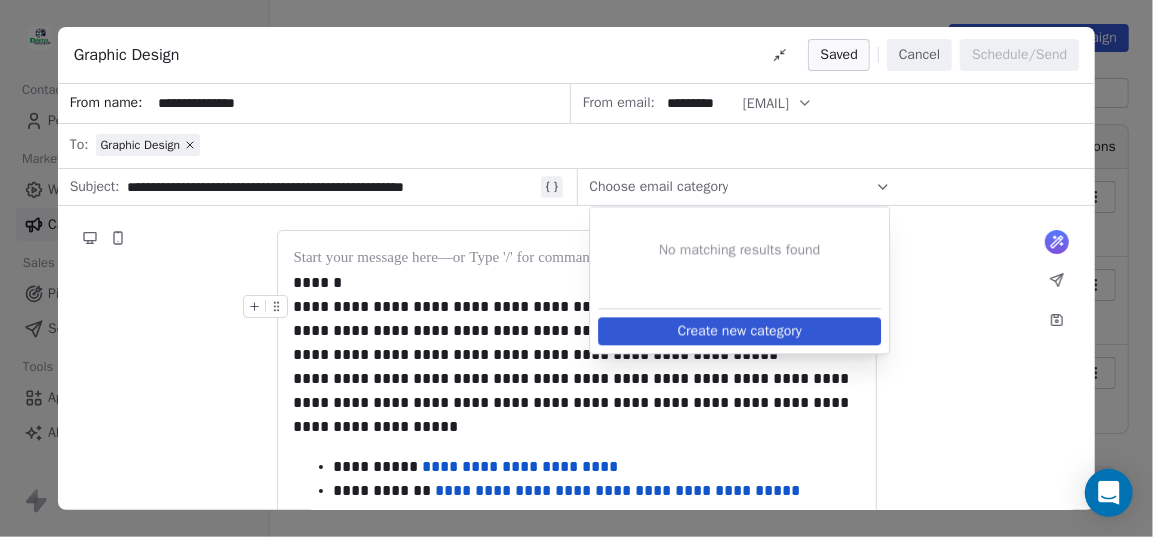 click on "Graphic Design" at bounding box center (589, 145) 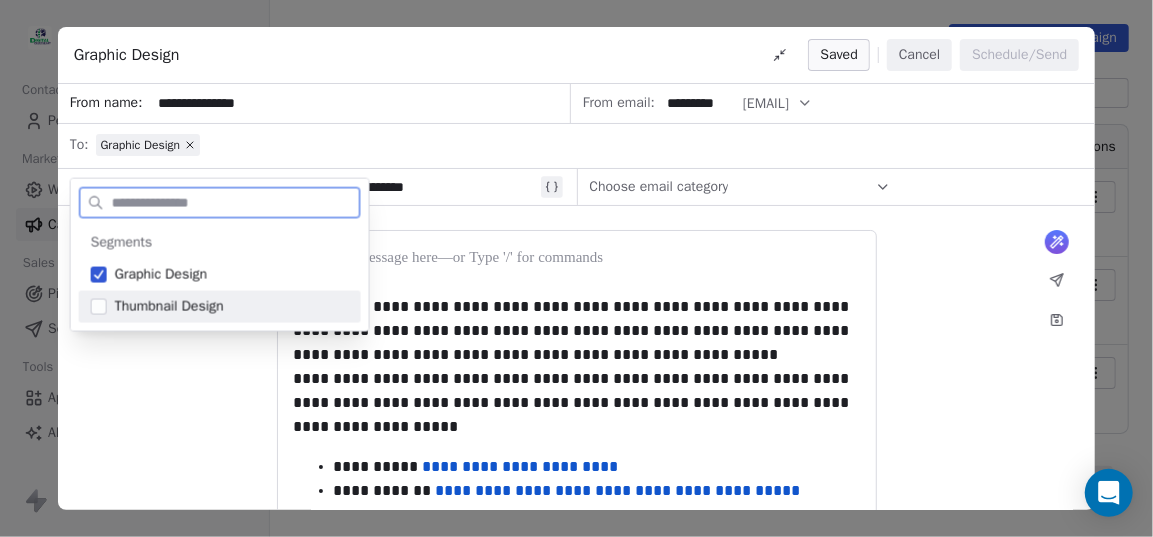 click on "**********" at bounding box center [360, 103] 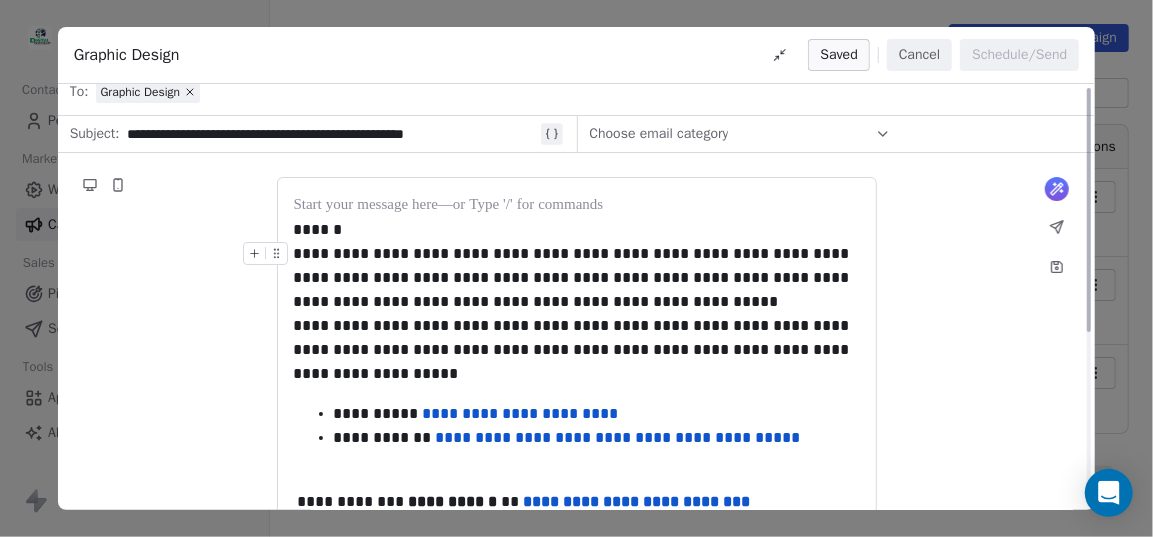 scroll, scrollTop: 0, scrollLeft: 0, axis: both 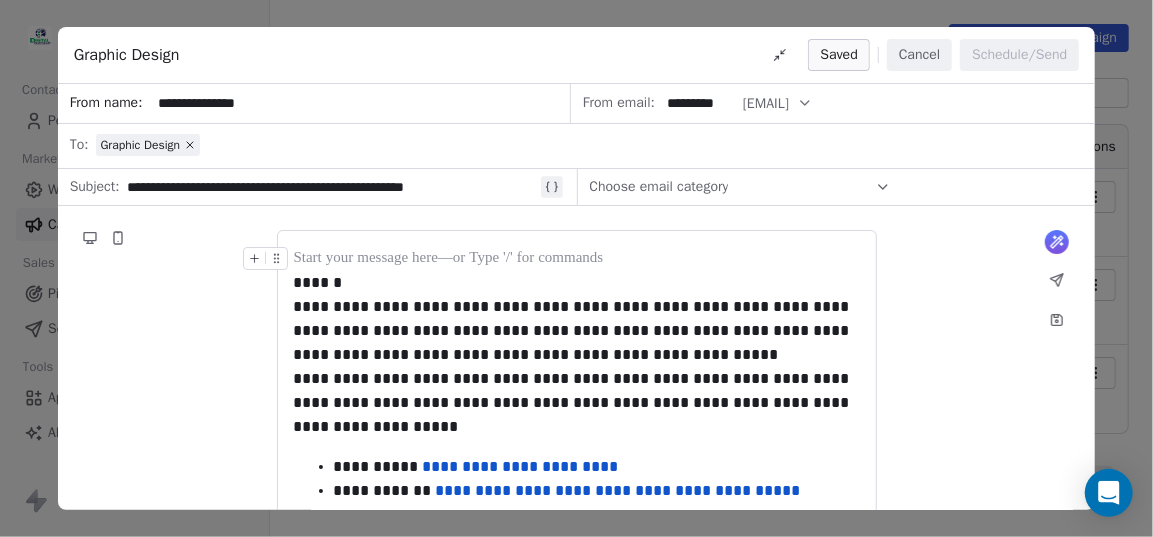 click on "Choose email category" at bounding box center (740, 187) 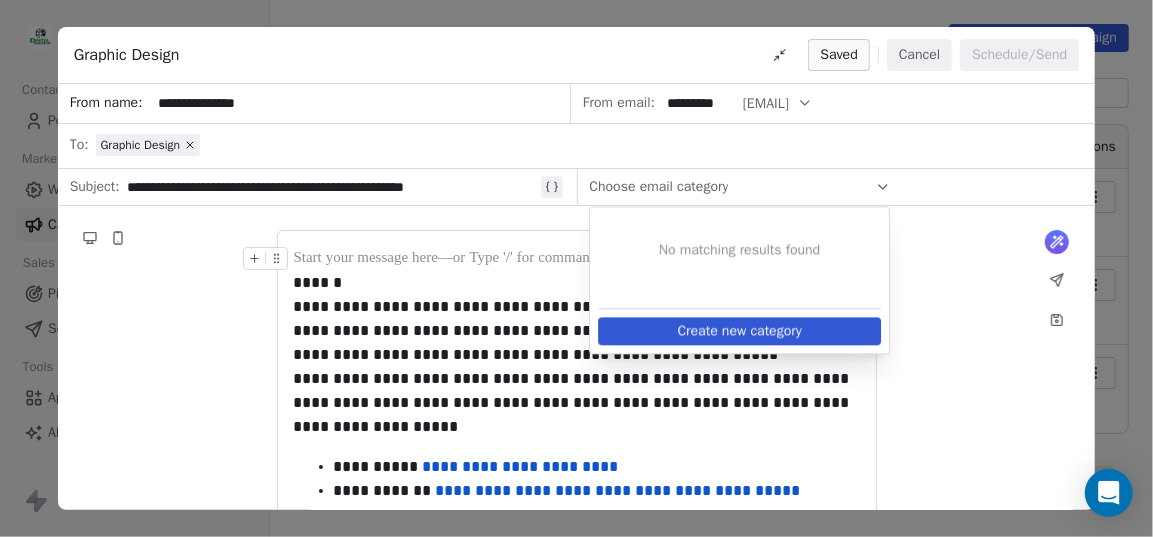 click on "Create new category" at bounding box center [739, 331] 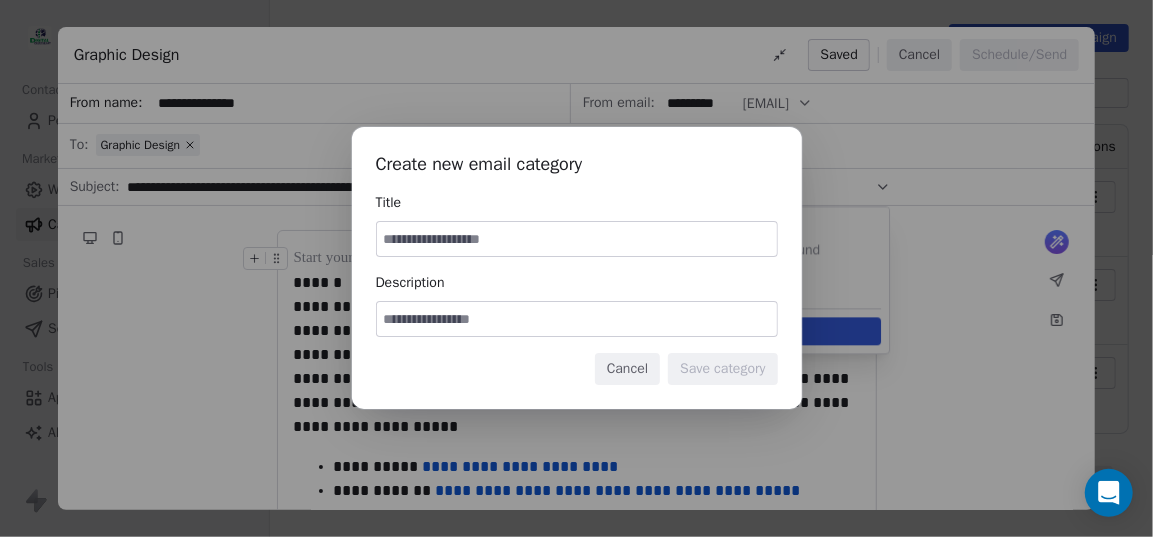 click at bounding box center (577, 239) 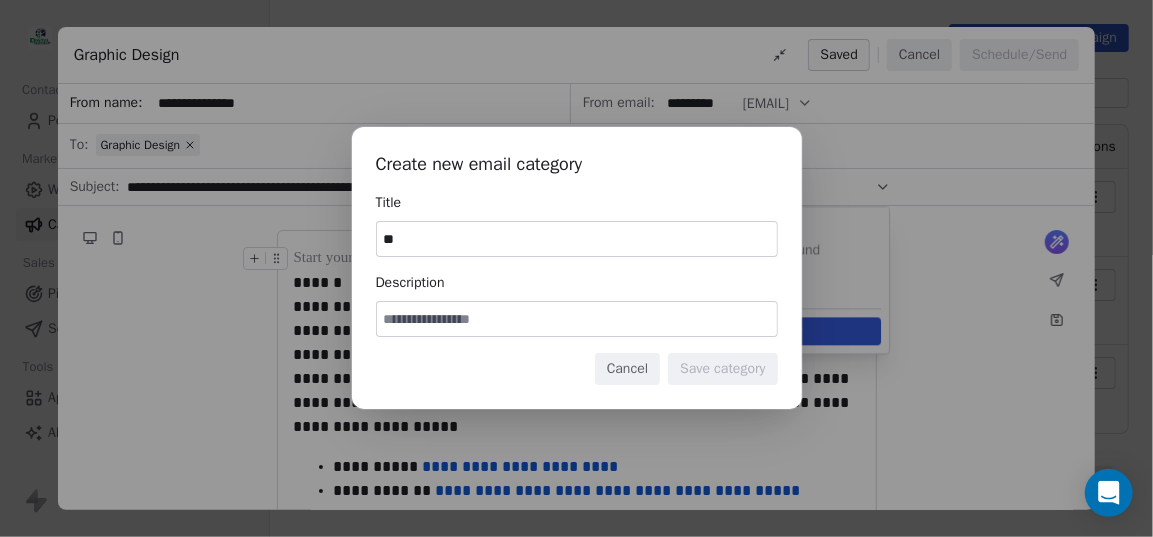 type on "*" 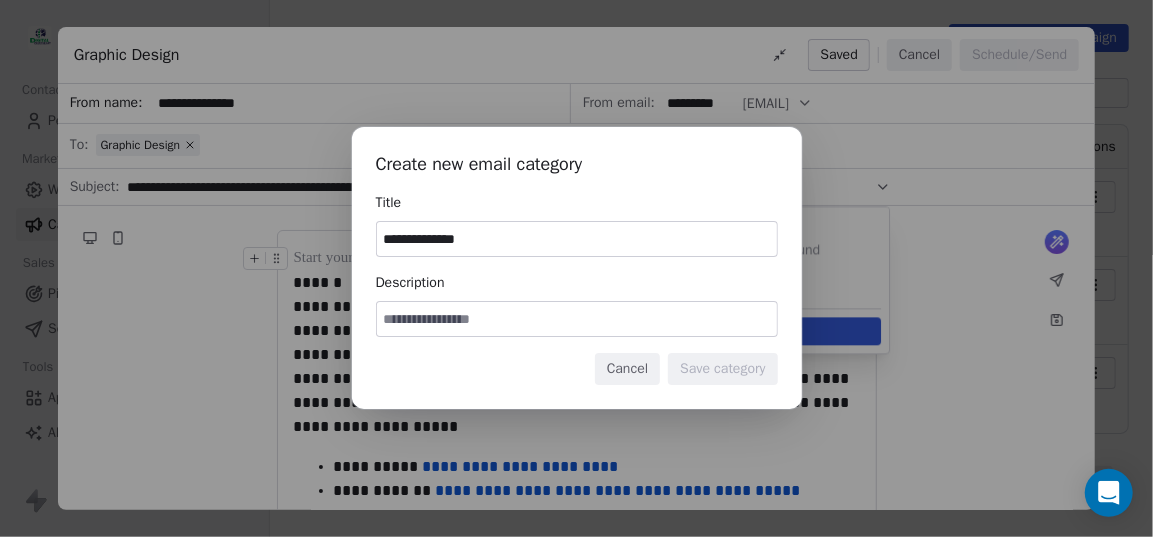 type on "**********" 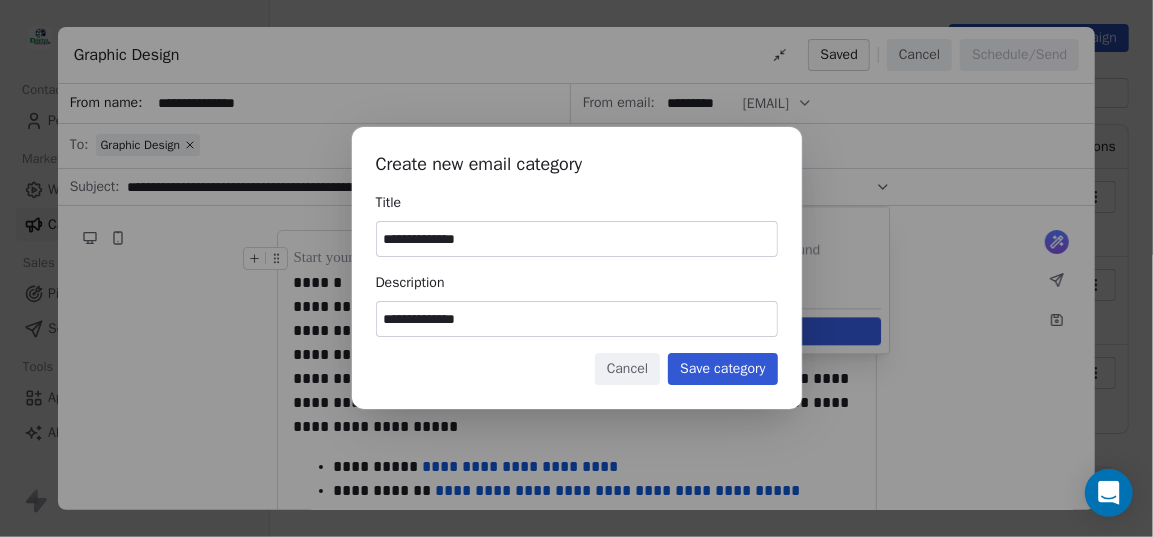 type on "**********" 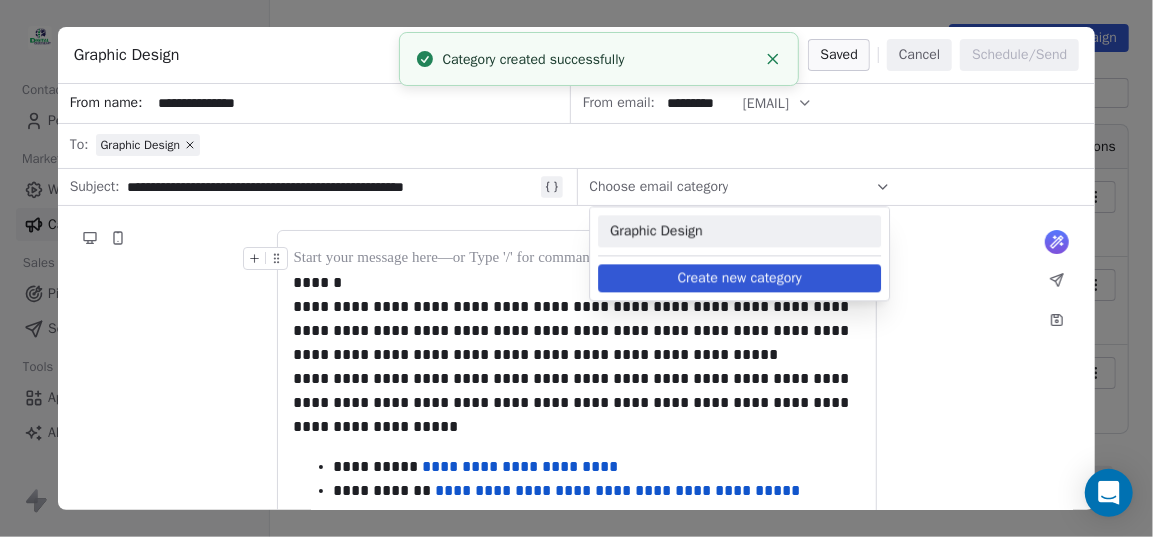 click on "Graphic Design" at bounding box center [589, 145] 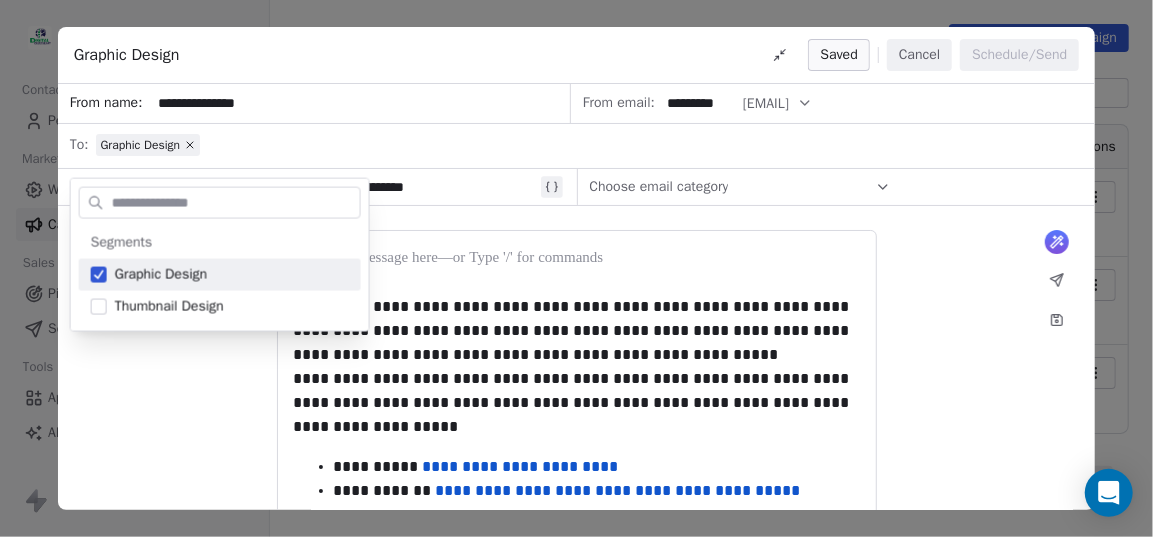 click on "**********" at bounding box center (360, 103) 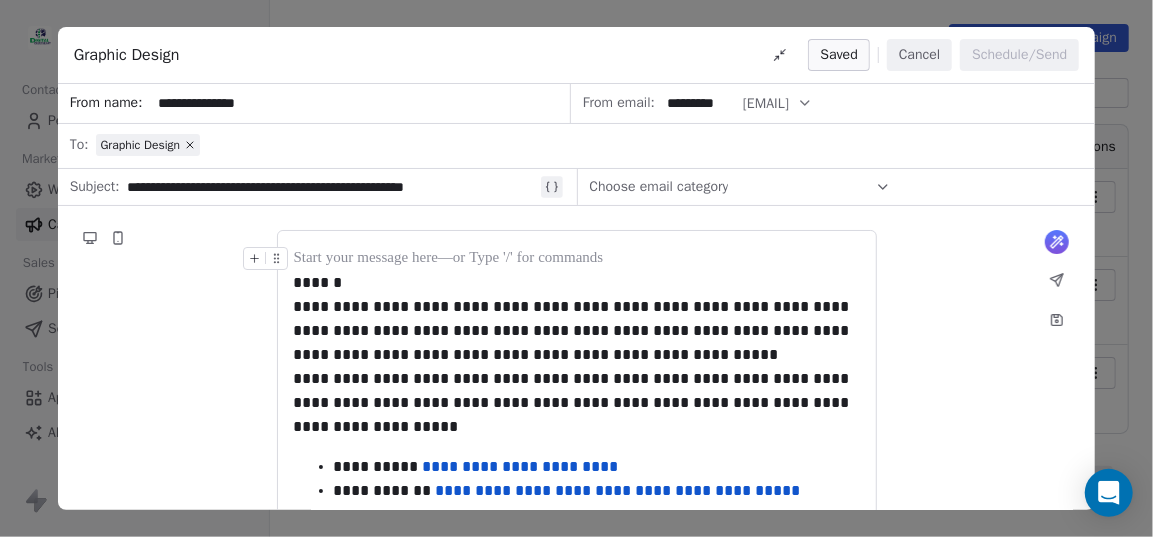 click on "**********" at bounding box center [360, 103] 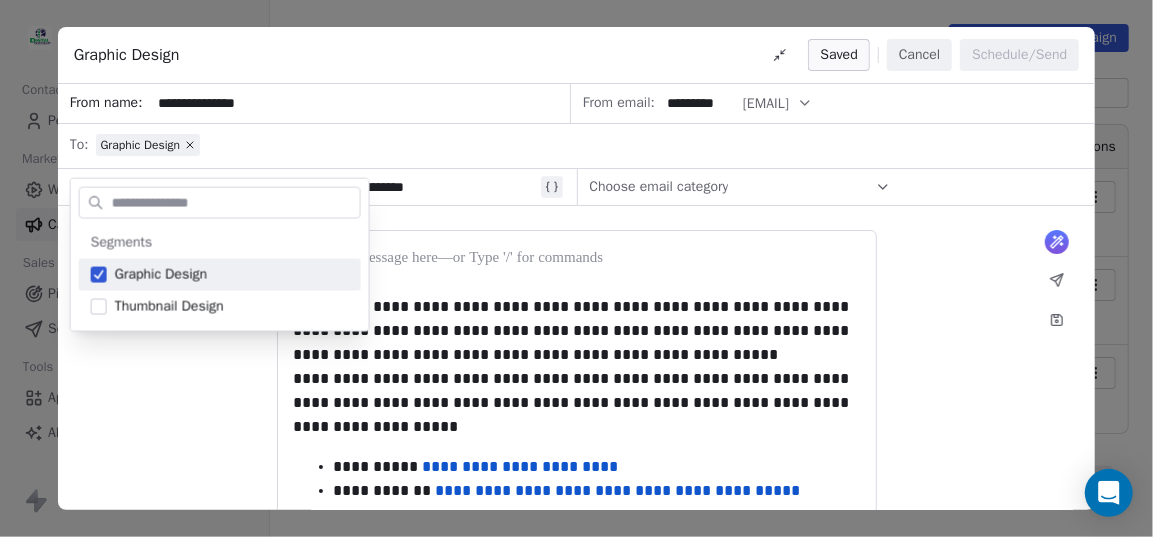 click on "**********" at bounding box center (577, 513) 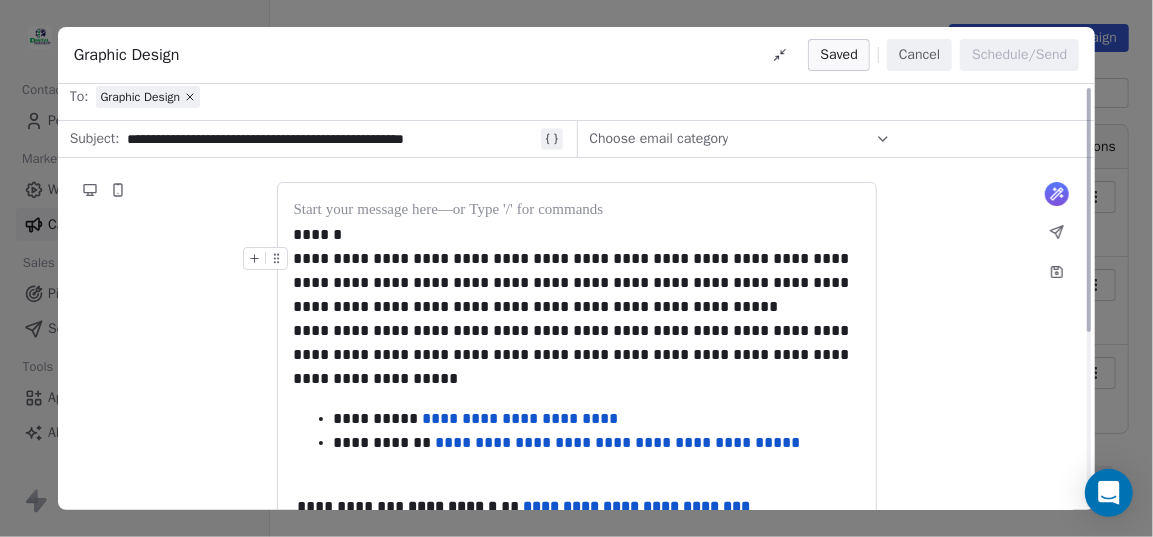 scroll, scrollTop: 0, scrollLeft: 0, axis: both 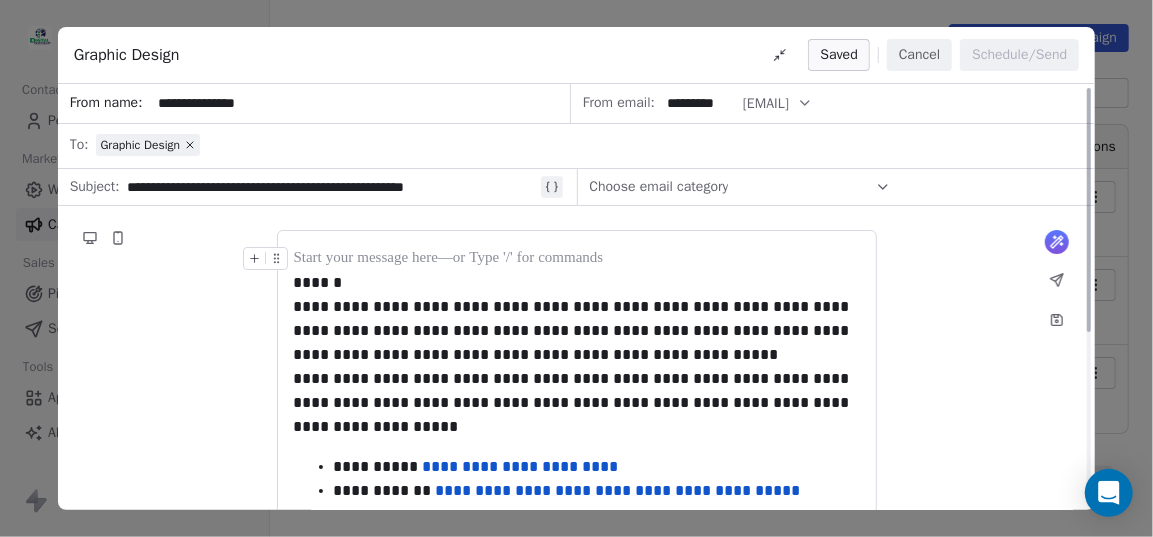 click on "Choose email category" at bounding box center [740, 187] 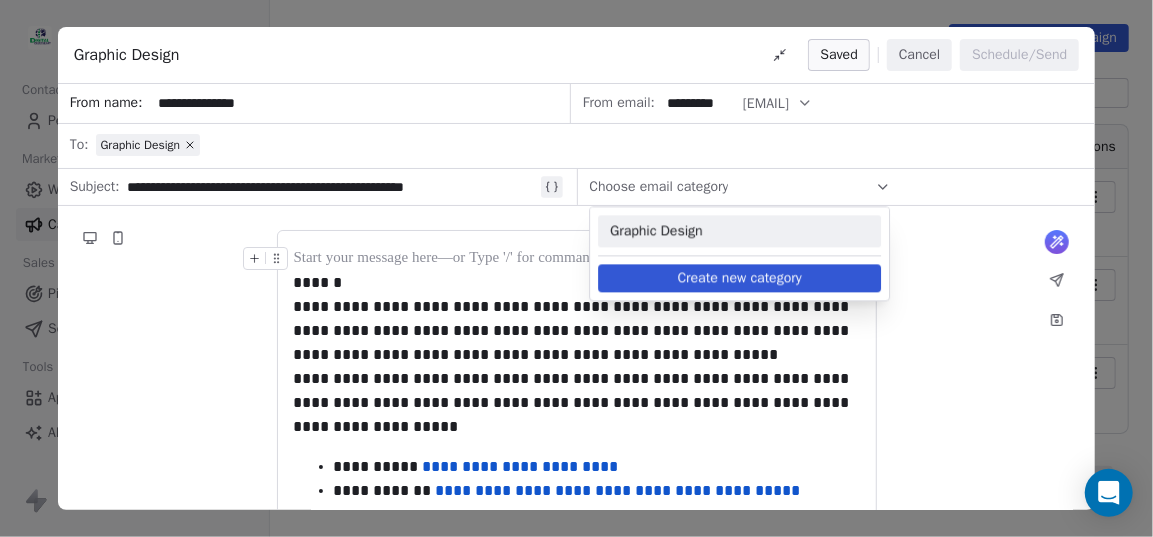 click on "Graphic Design" at bounding box center [739, 231] 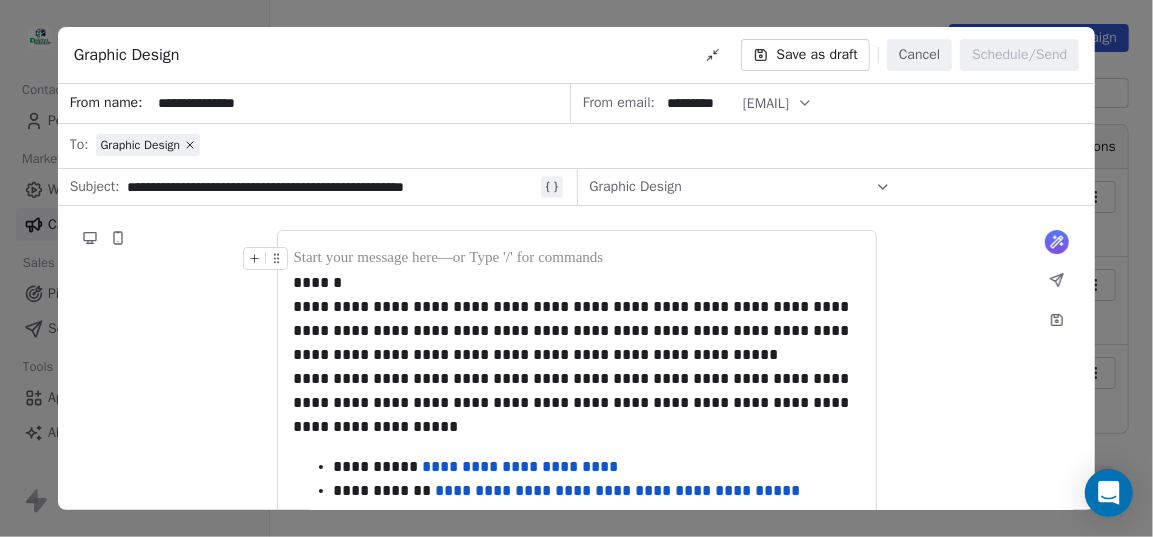 click on "Graphic Design" at bounding box center (836, 187) 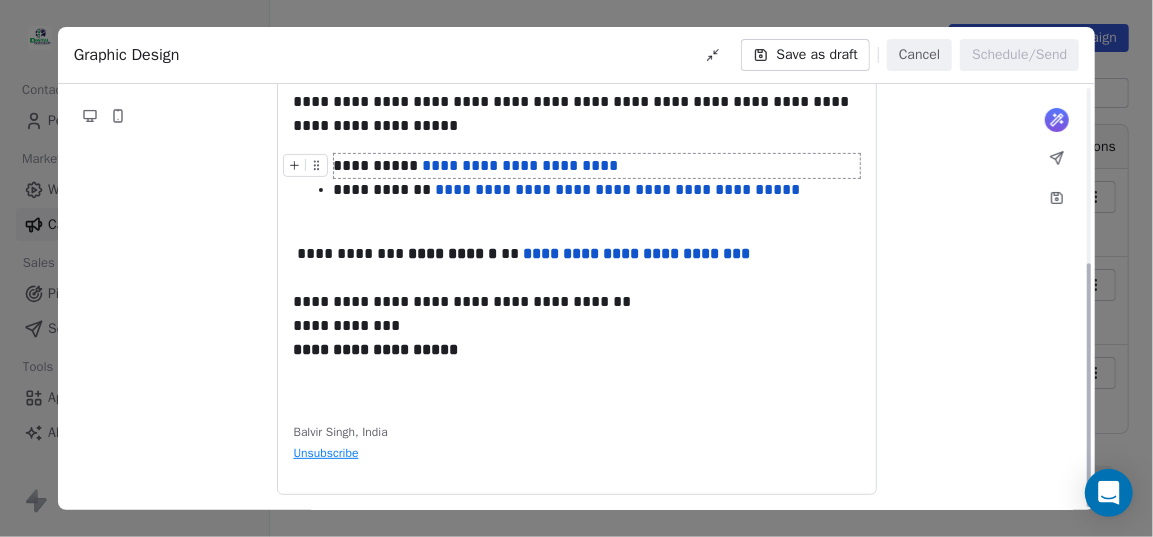 scroll, scrollTop: 307, scrollLeft: 0, axis: vertical 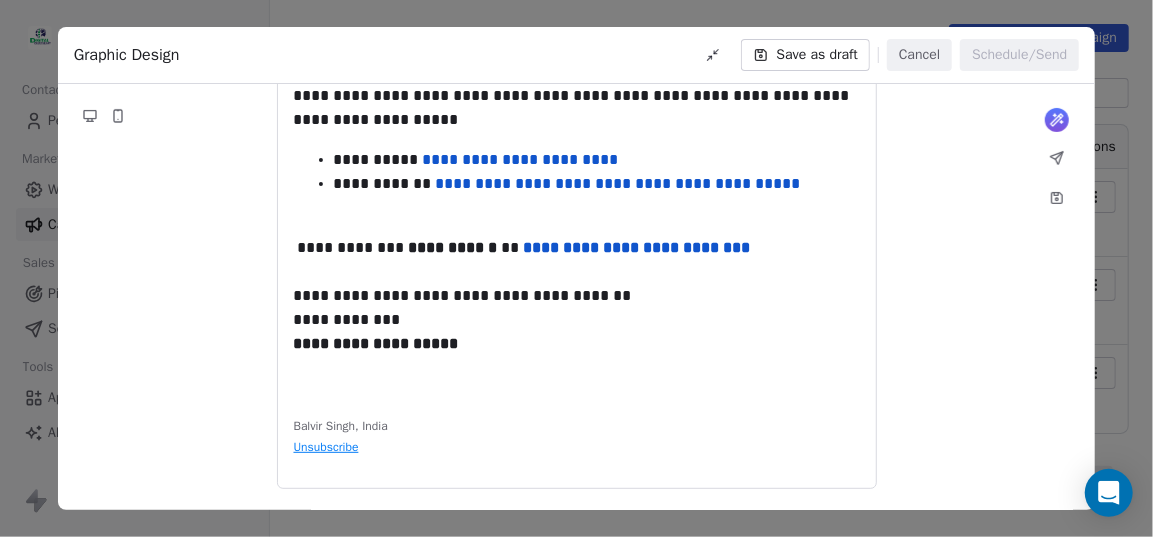 click on "Save as draft" at bounding box center [805, 55] 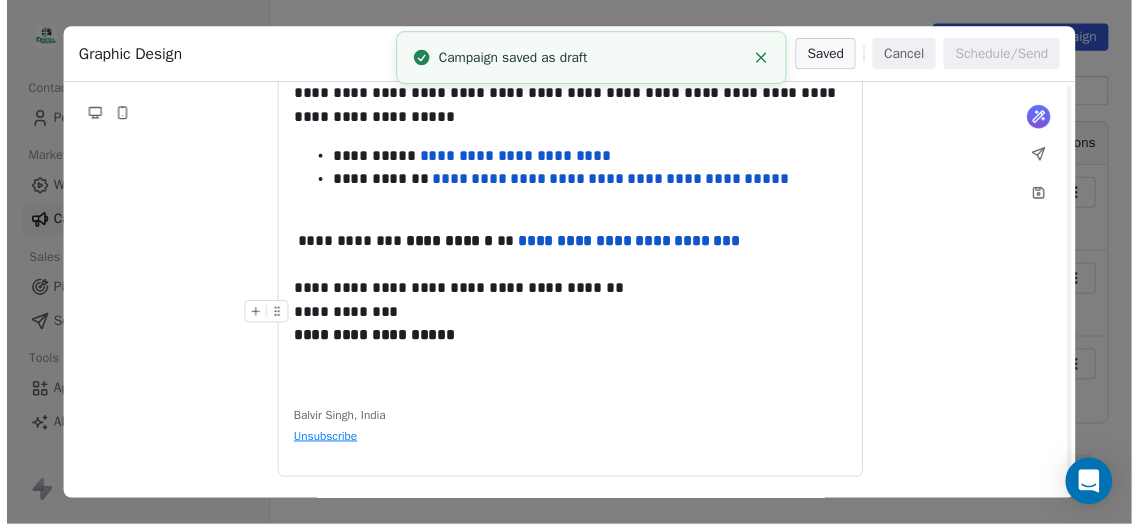 scroll, scrollTop: 0, scrollLeft: 0, axis: both 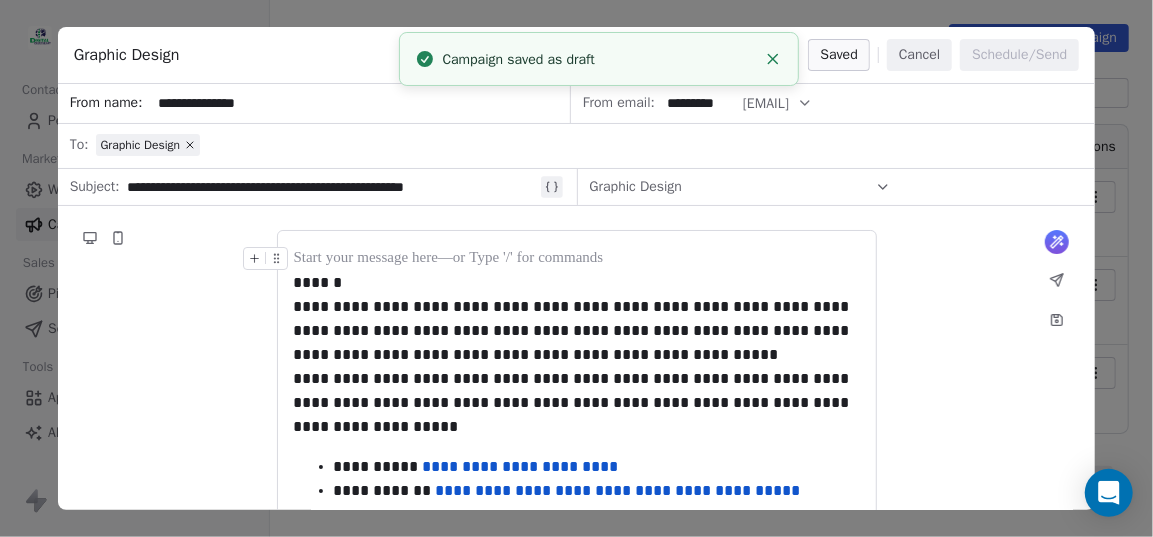 click on "Cancel" at bounding box center (919, 55) 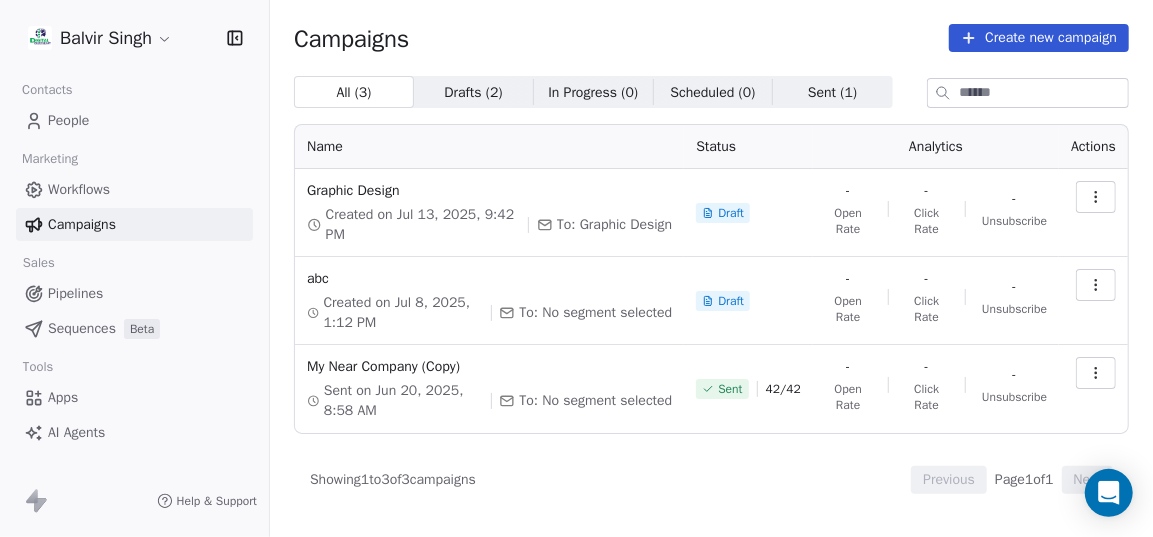 click on "Workflows" at bounding box center [79, 189] 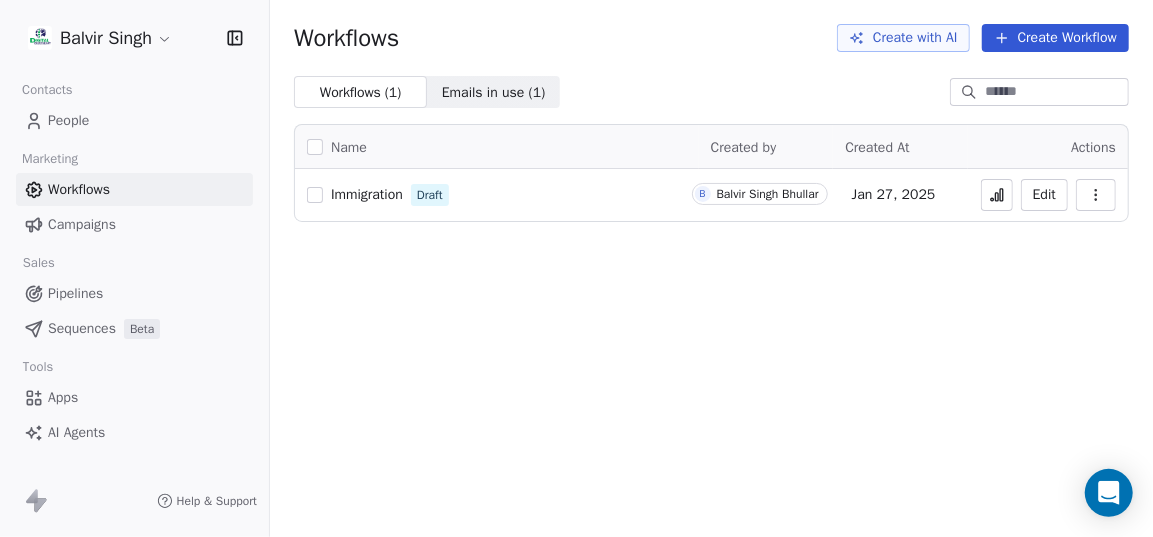 click on "Balvir Singh Contacts People Marketing Workflows Campaigns Sales Pipelines Sequences Beta Tools Apps AI Agents Help & Support Workflows Create with AI Create Workflow Workflows ( 1 ) Workflows ( 1 ) Emails in use ( 1 ) Emails in use ( 1 ) Name Created by Created At Actions Immigration Draft B Balvir Singh Bhullar Jan 27, 2025 Edit" at bounding box center [576, 268] 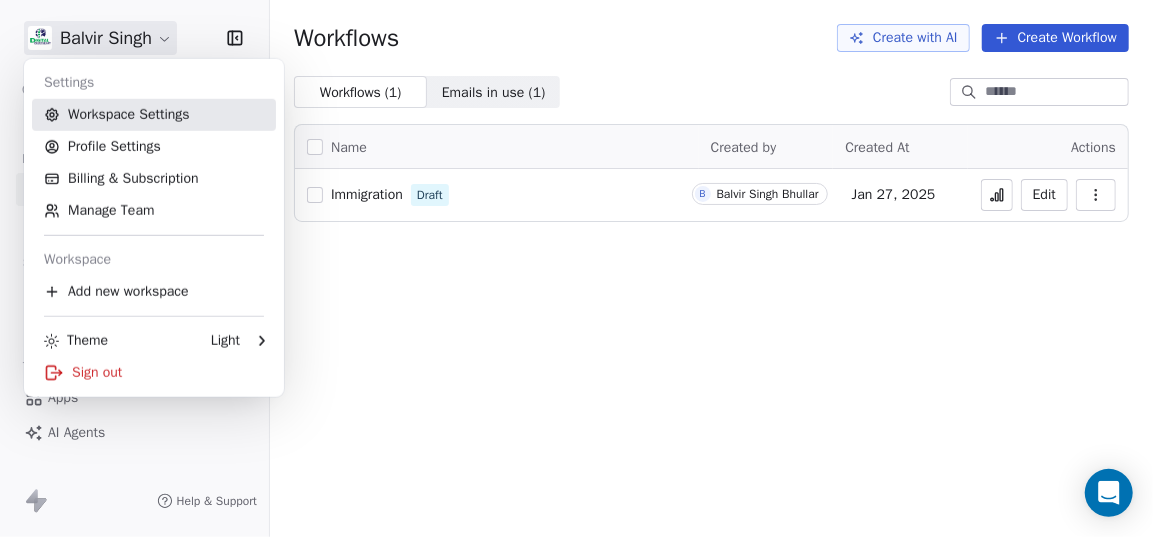 click on "Workspace Settings" at bounding box center [154, 115] 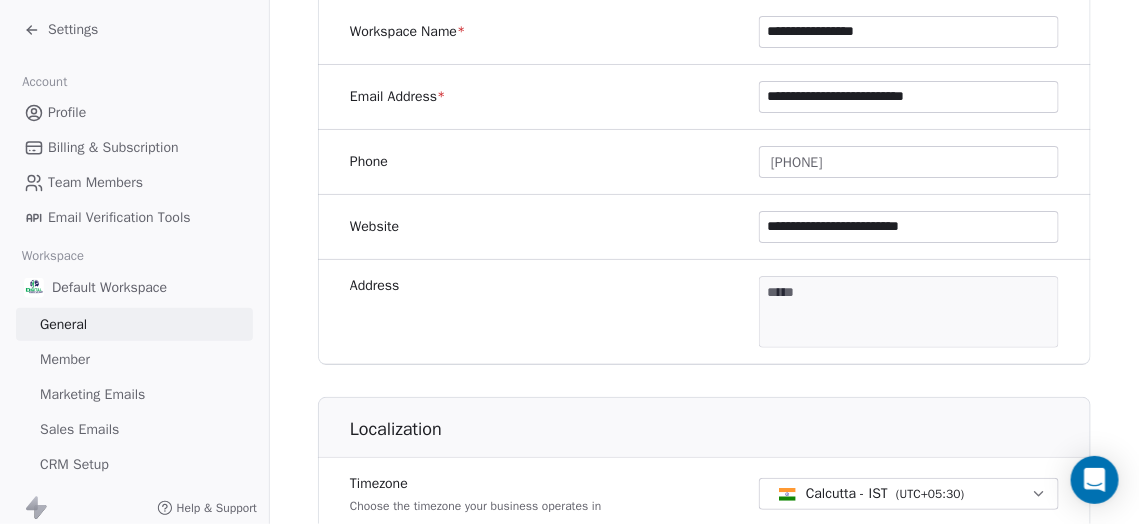 scroll, scrollTop: 454, scrollLeft: 0, axis: vertical 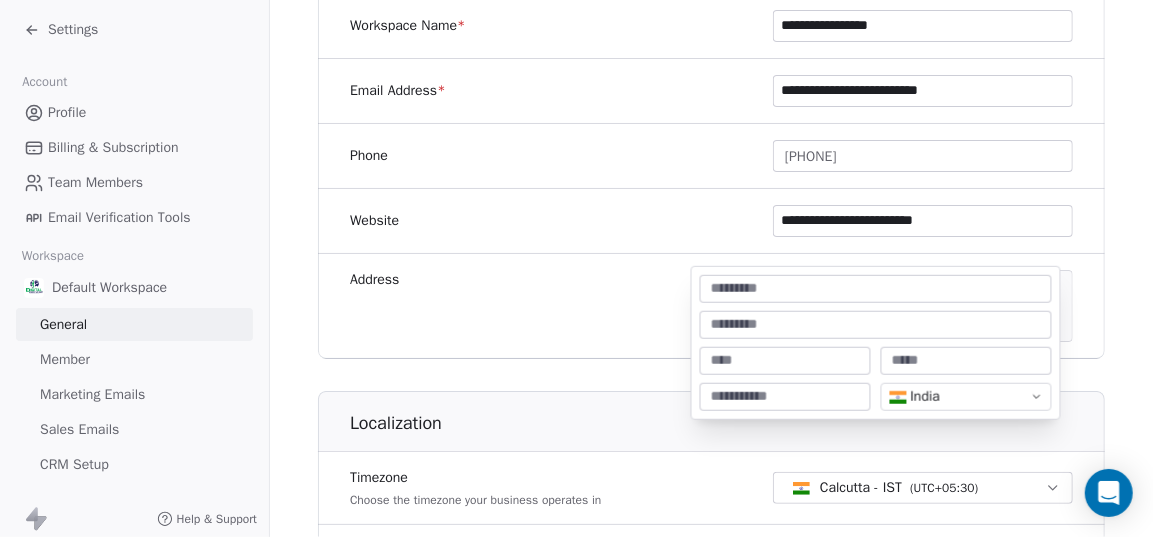 click on "**********" at bounding box center [569, 268] 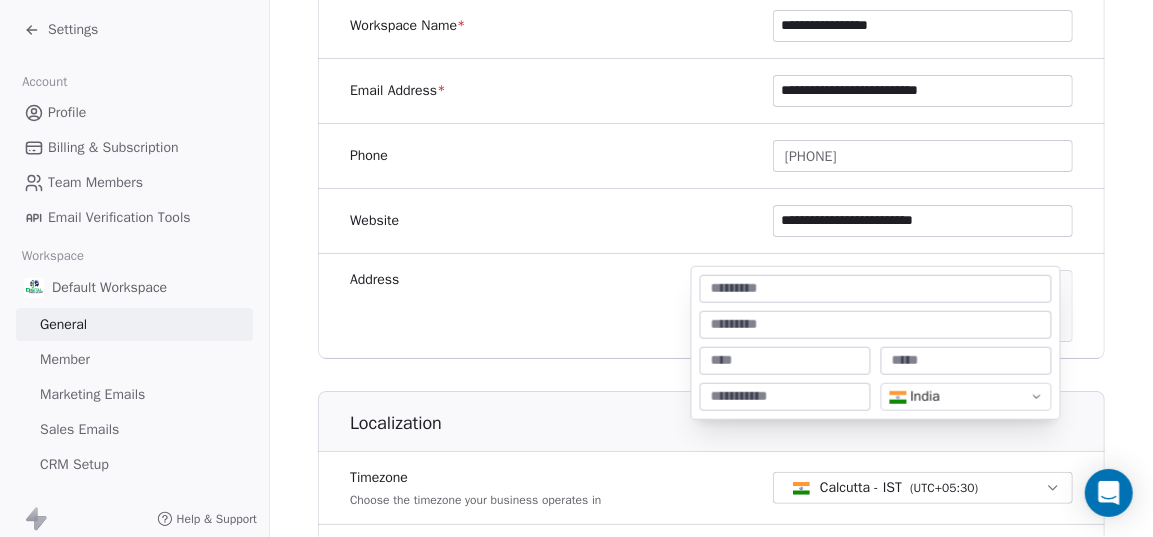 click at bounding box center [876, 289] 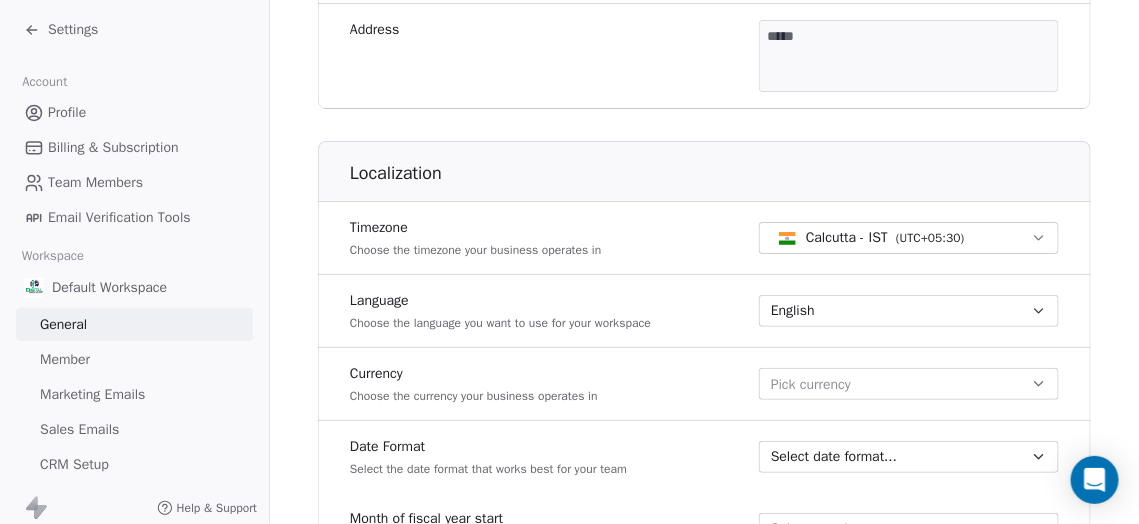 scroll, scrollTop: 67, scrollLeft: 0, axis: vertical 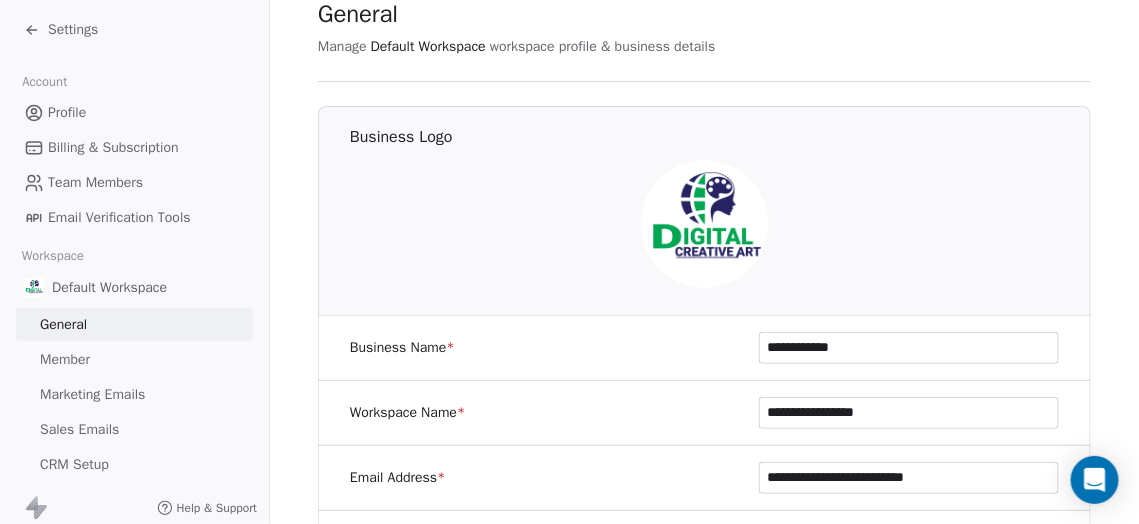 click on "Profile" at bounding box center (134, 112) 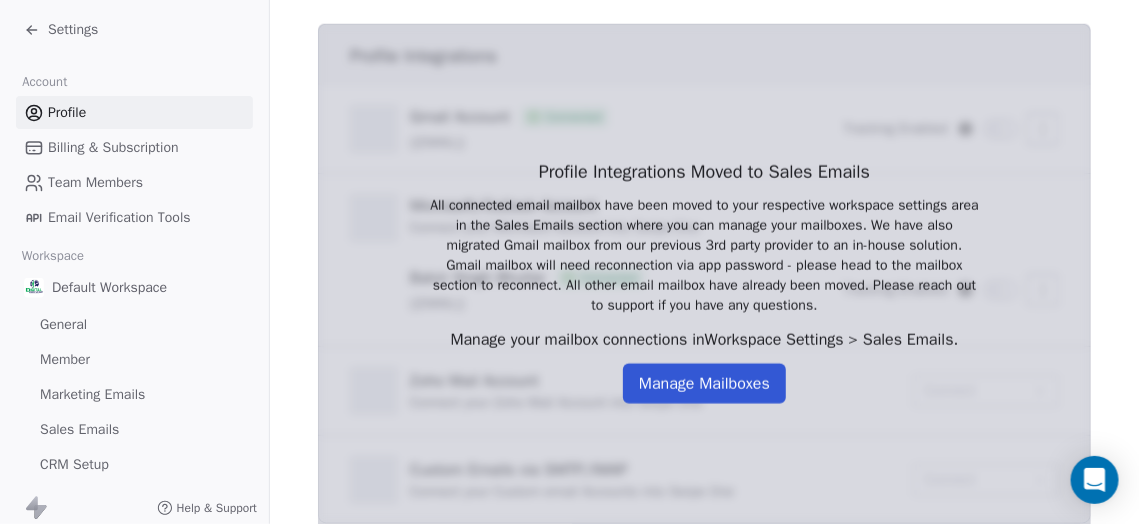 scroll, scrollTop: 726, scrollLeft: 0, axis: vertical 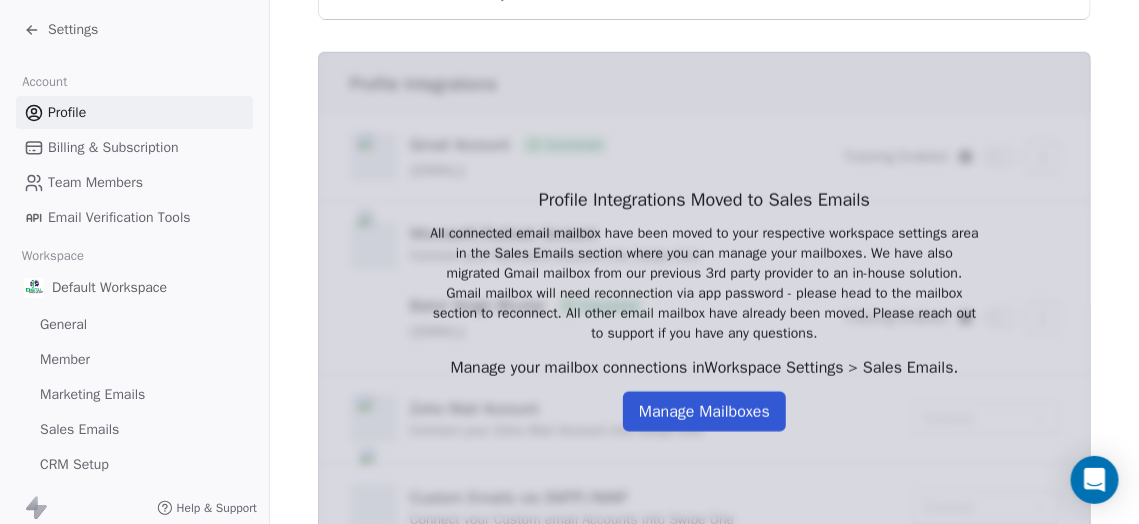 click on "Manage Mailboxes" at bounding box center (704, 412) 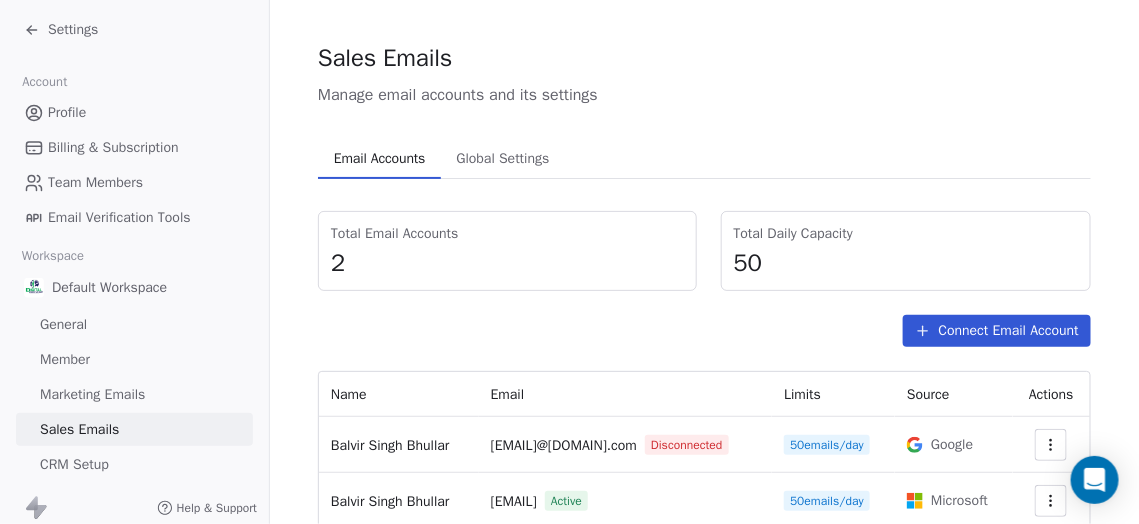 scroll, scrollTop: 0, scrollLeft: 0, axis: both 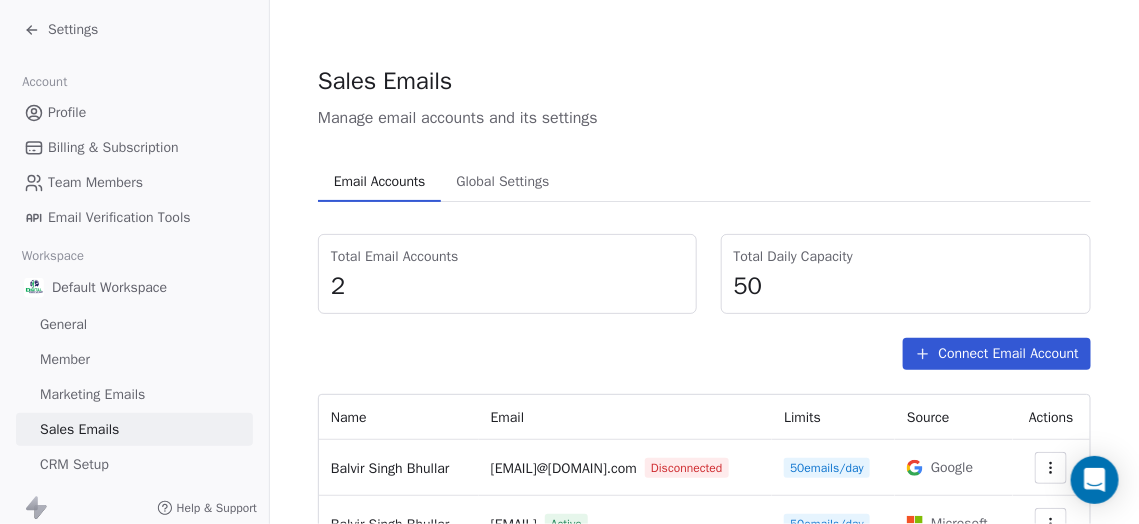 click on "Global Settings Global Settings" at bounding box center (502, 182) 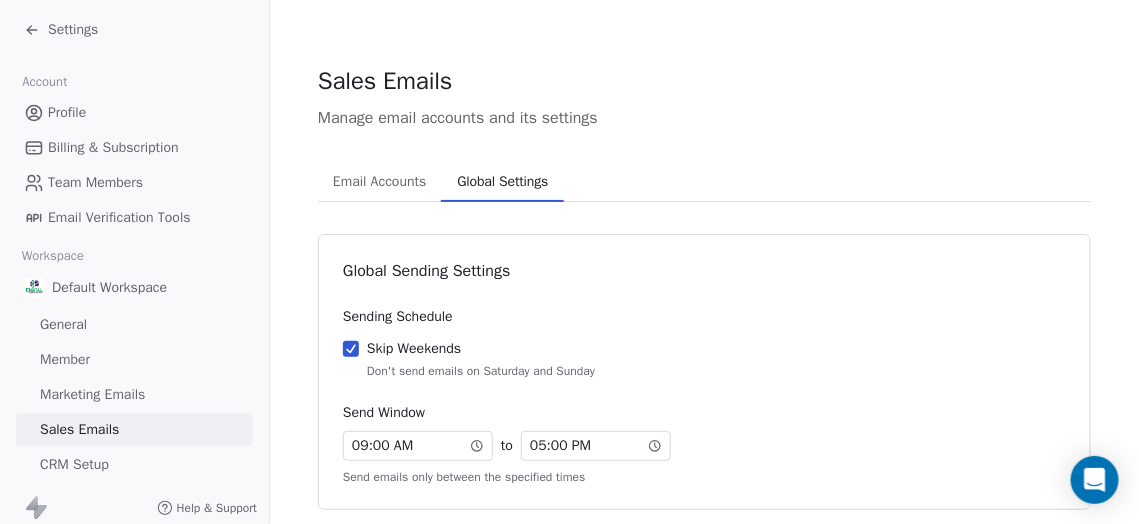 scroll, scrollTop: 90, scrollLeft: 0, axis: vertical 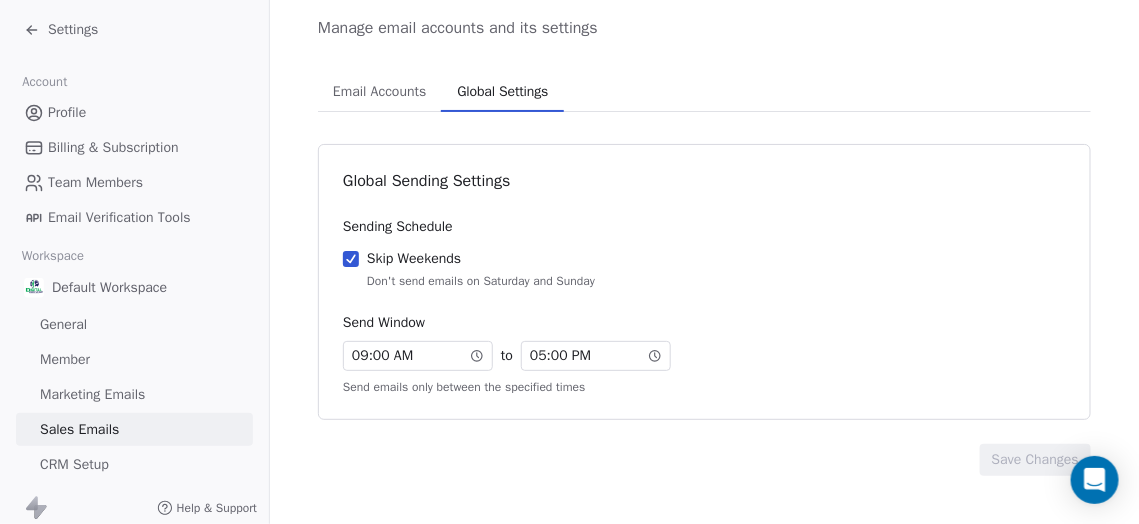 click on "Profile" at bounding box center (134, 112) 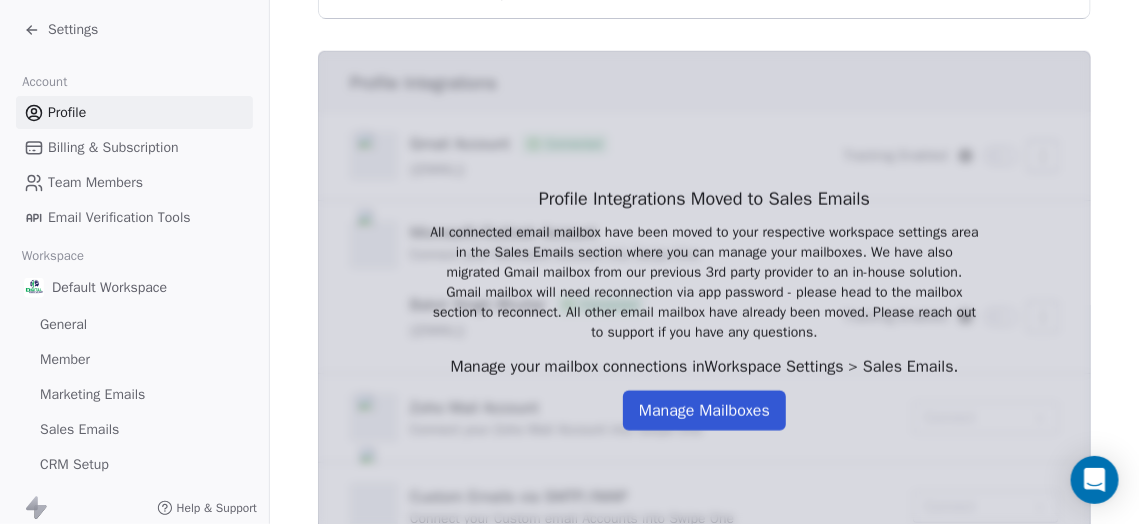 scroll, scrollTop: 817, scrollLeft: 0, axis: vertical 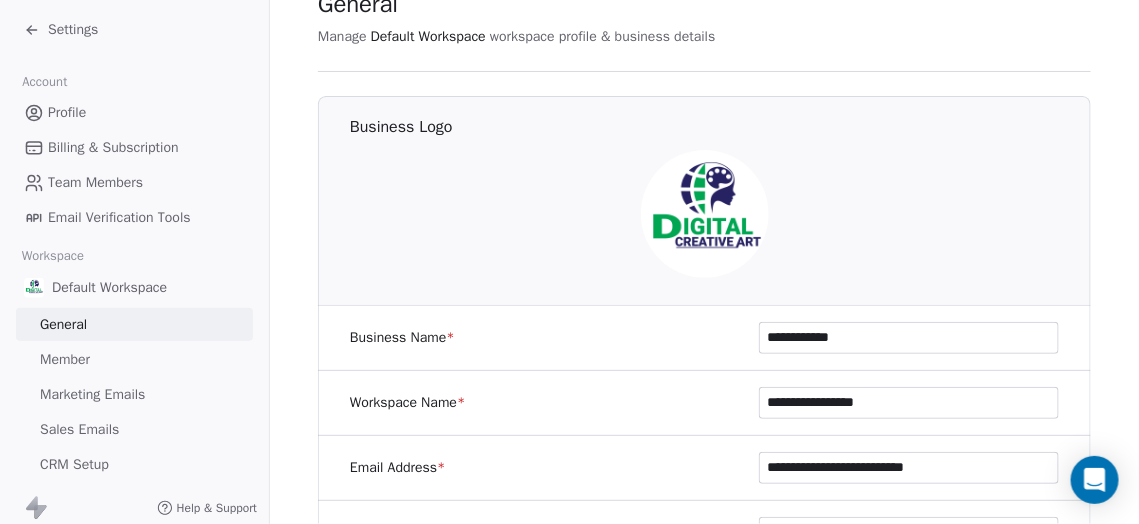 click on "Settings" at bounding box center (61, 30) 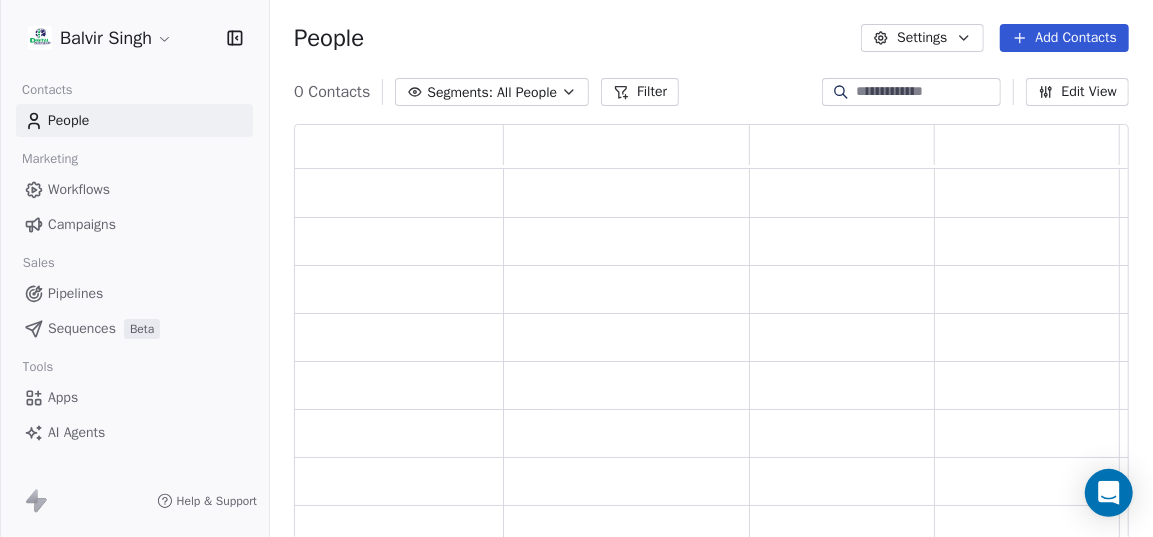 scroll, scrollTop: 14, scrollLeft: 14, axis: both 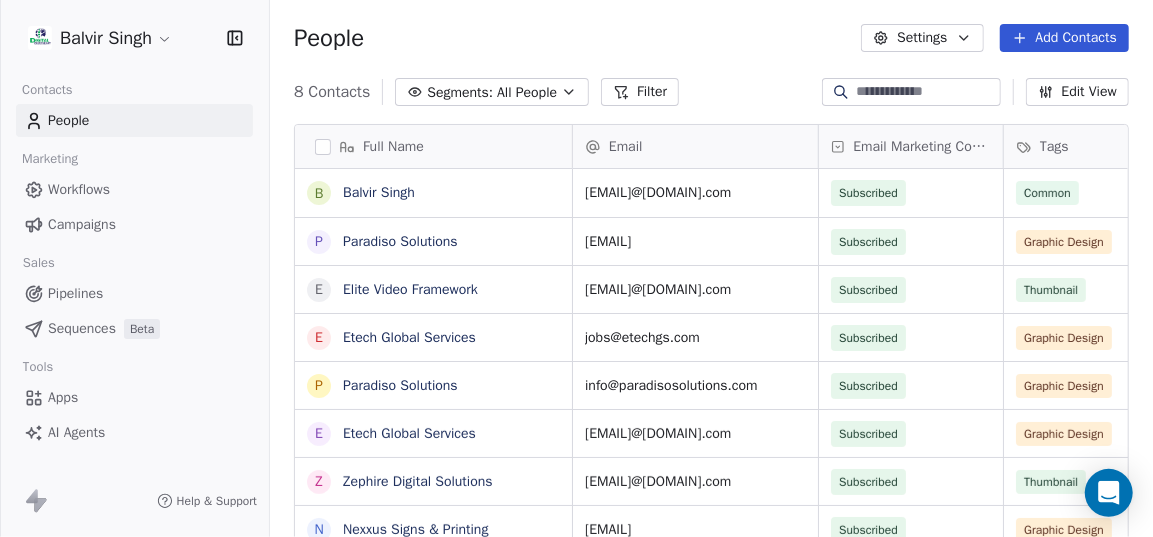 click on "Pipelines" at bounding box center (134, 293) 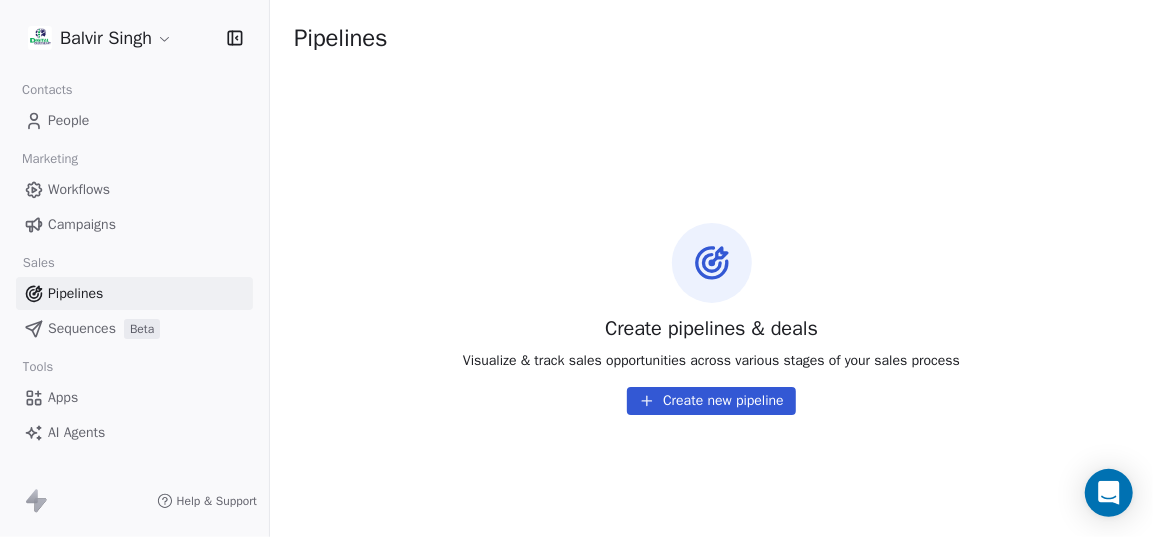 click on "Campaigns" at bounding box center [82, 224] 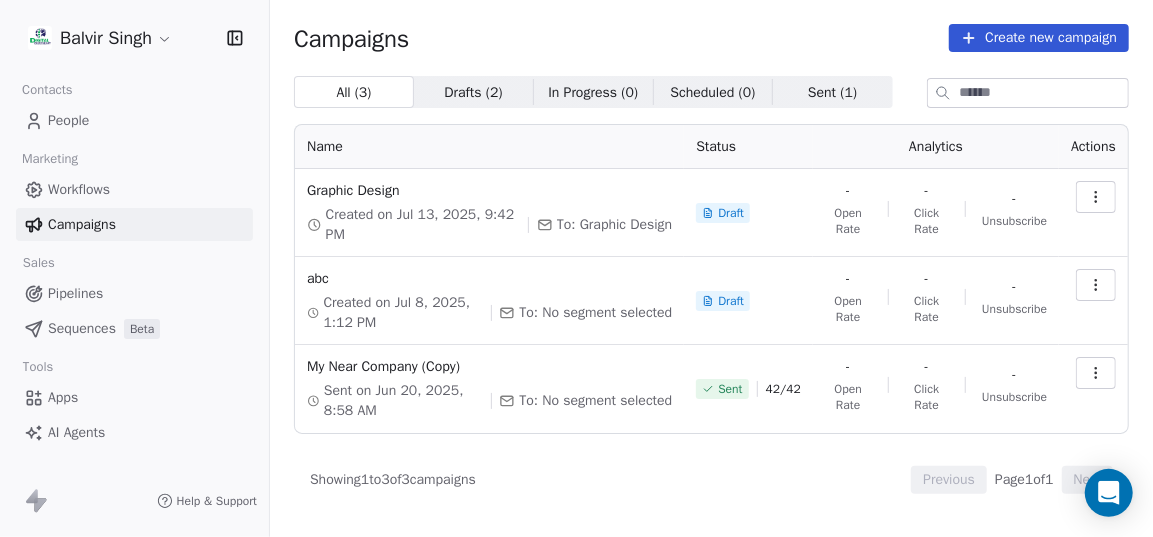 click 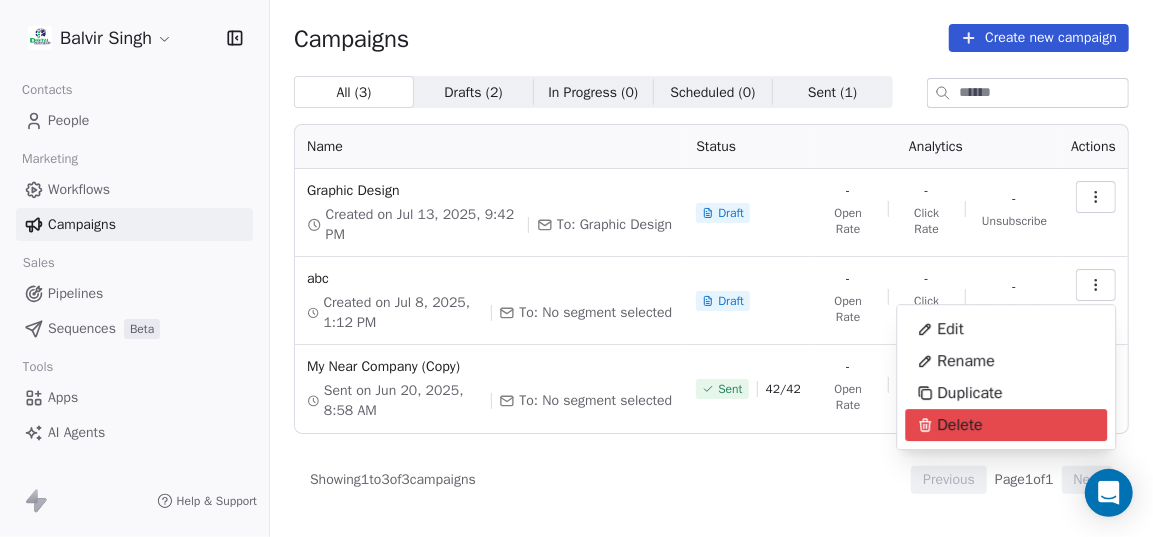 click on "Delete" at bounding box center [1006, 425] 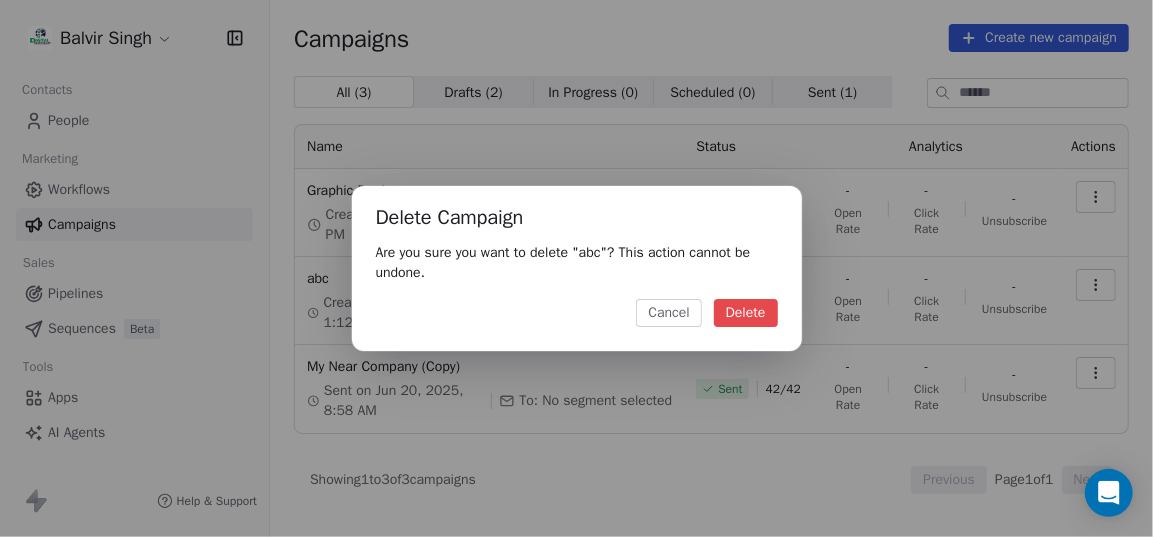 click on "Delete" at bounding box center [746, 313] 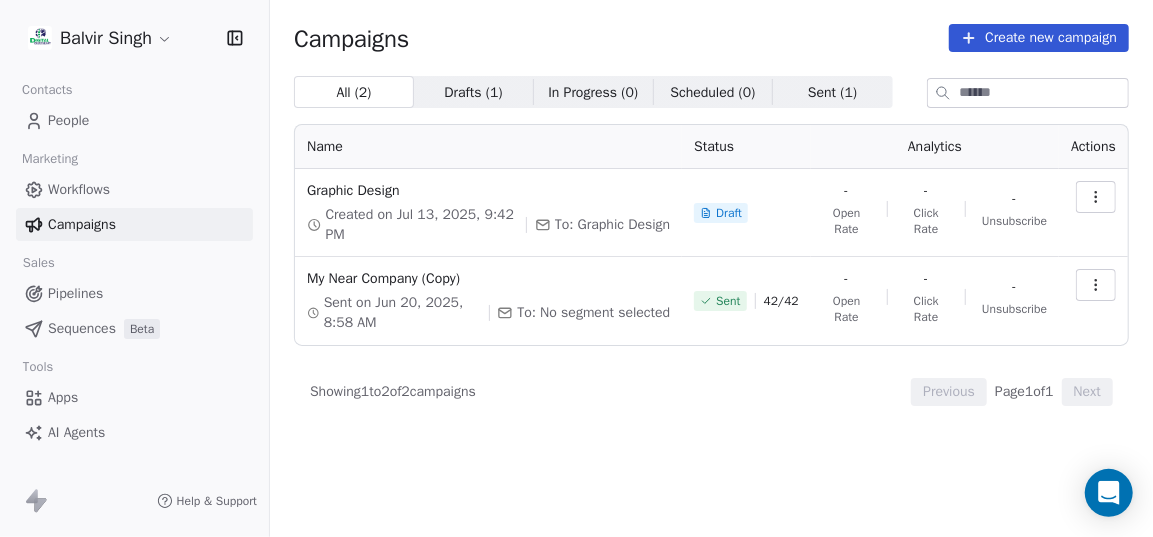 click 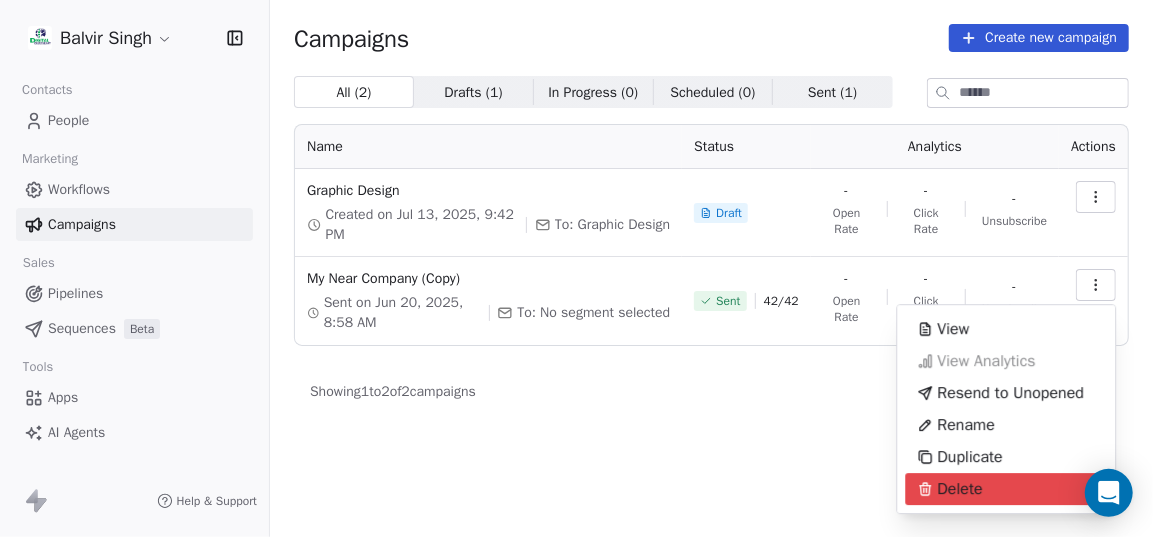 click on "Delete" at bounding box center [959, 489] 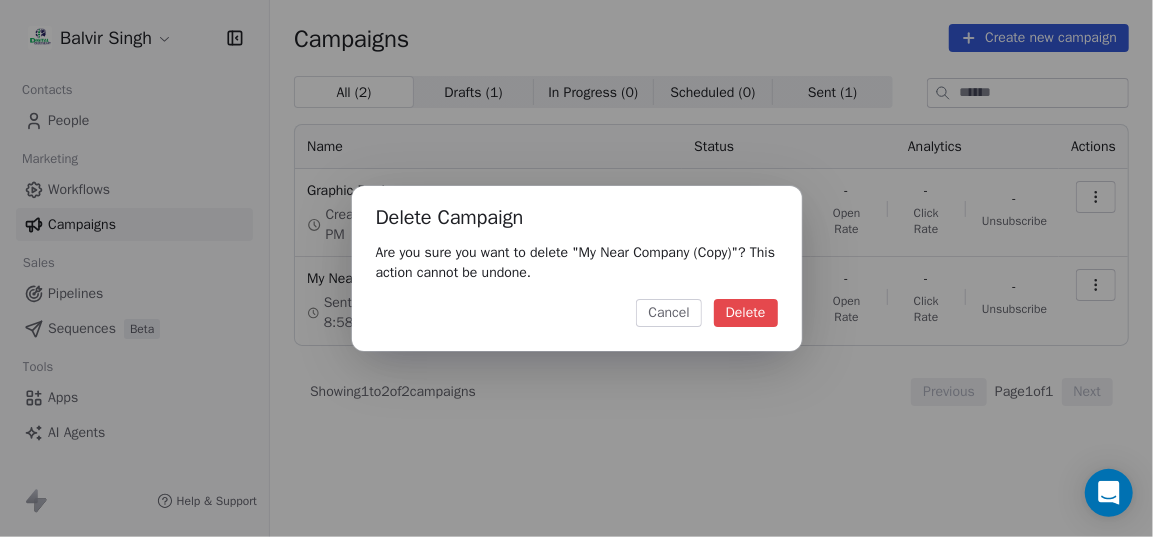 click on "Delete" at bounding box center (746, 313) 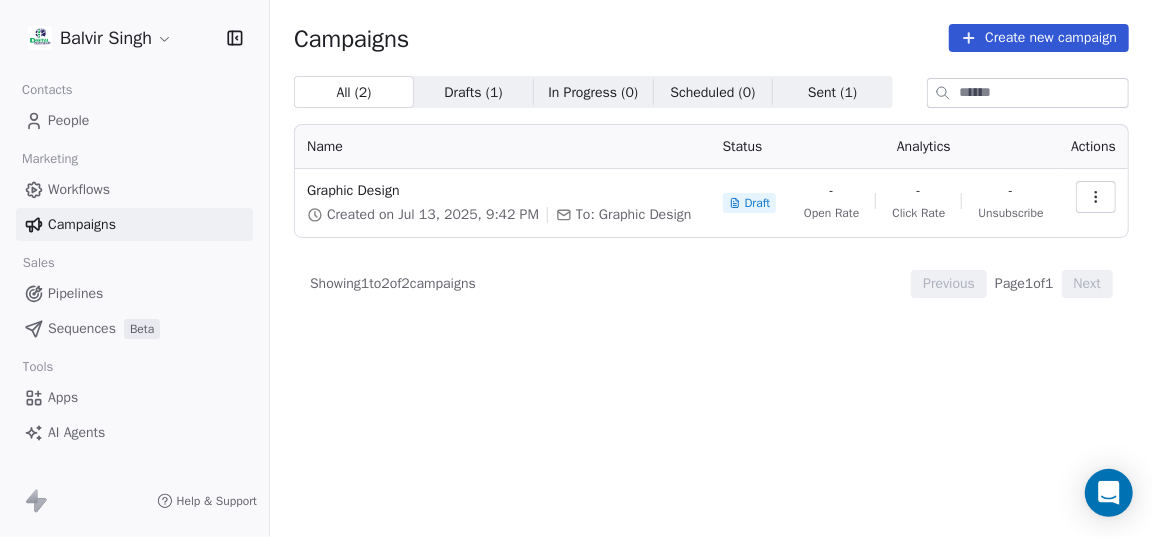 click on "Campaigns  Create new campaign All ( 2 ) All ( 2 ) Drafts ( 1 ) Drafts ( 1 ) In Progress ( 0 ) In Progress ( 0 ) Scheduled ( 0 ) Scheduled ( 0 ) Sent ( 1 ) Sent ( 1 ) Name Status Analytics Actions Graphic Design Created on Jul 13, 2025, 9:42 PM To: Graphic Design  Draft - Open Rate - Click Rate - Unsubscribe Showing  1  to  2  of  2  campaigns Previous Page  1  of  1 Next" at bounding box center [711, 268] 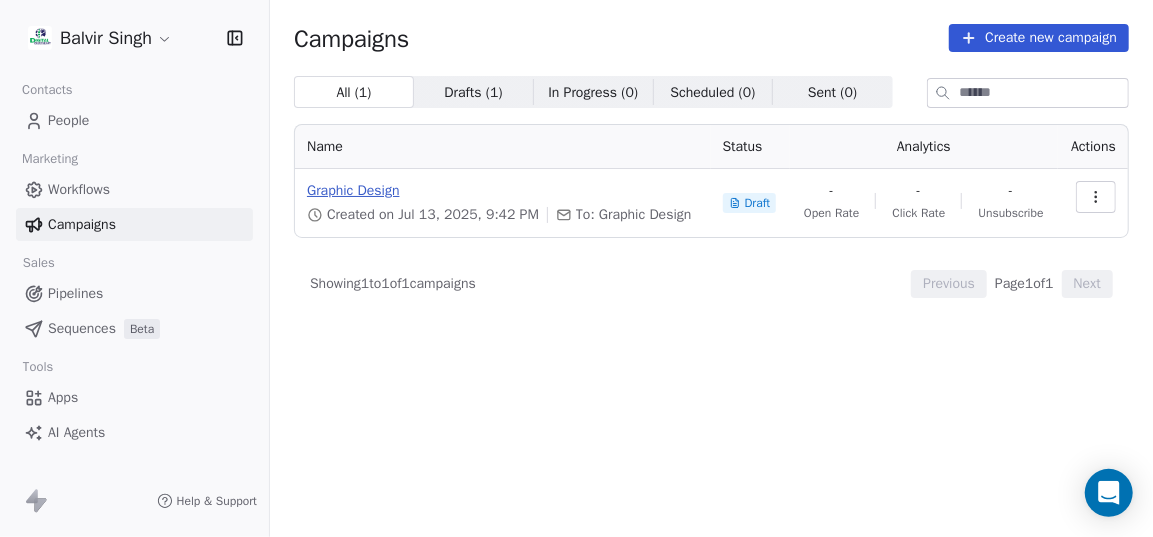 click on "Graphic Design" at bounding box center [503, 191] 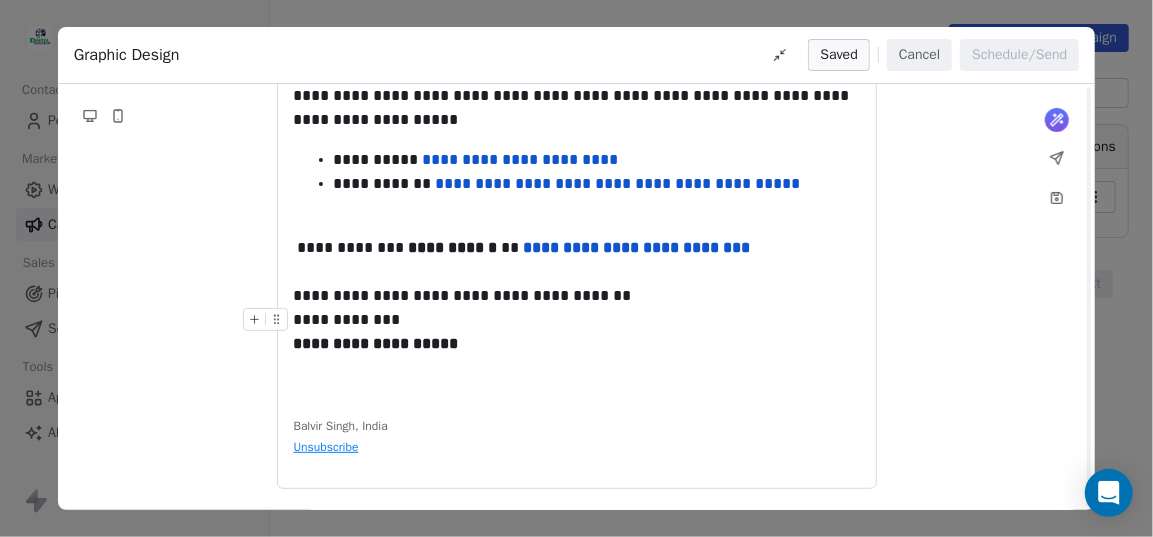 scroll, scrollTop: 0, scrollLeft: 0, axis: both 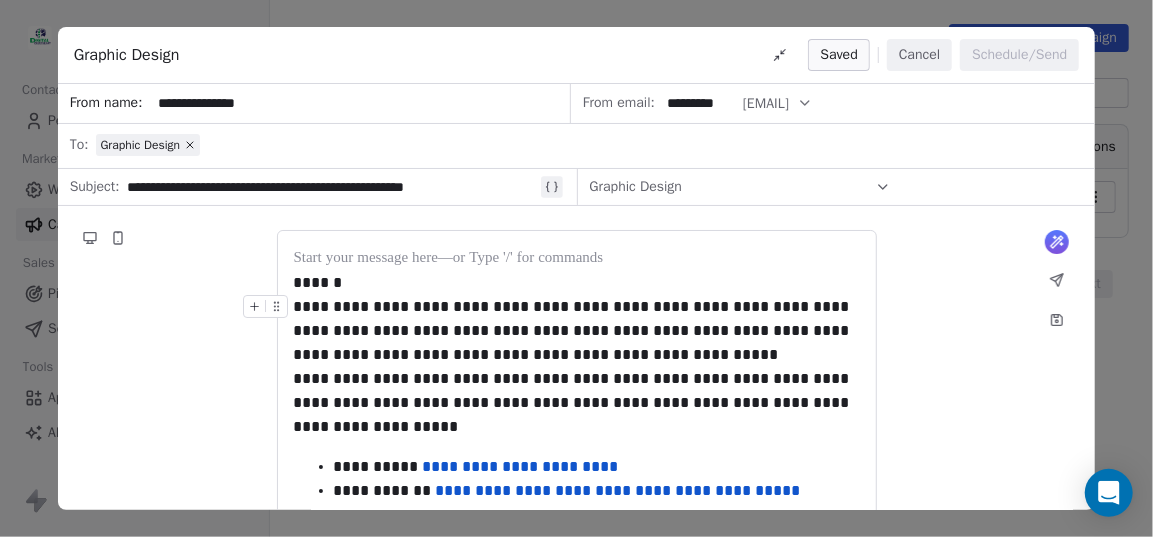 click on "Cancel" at bounding box center (919, 55) 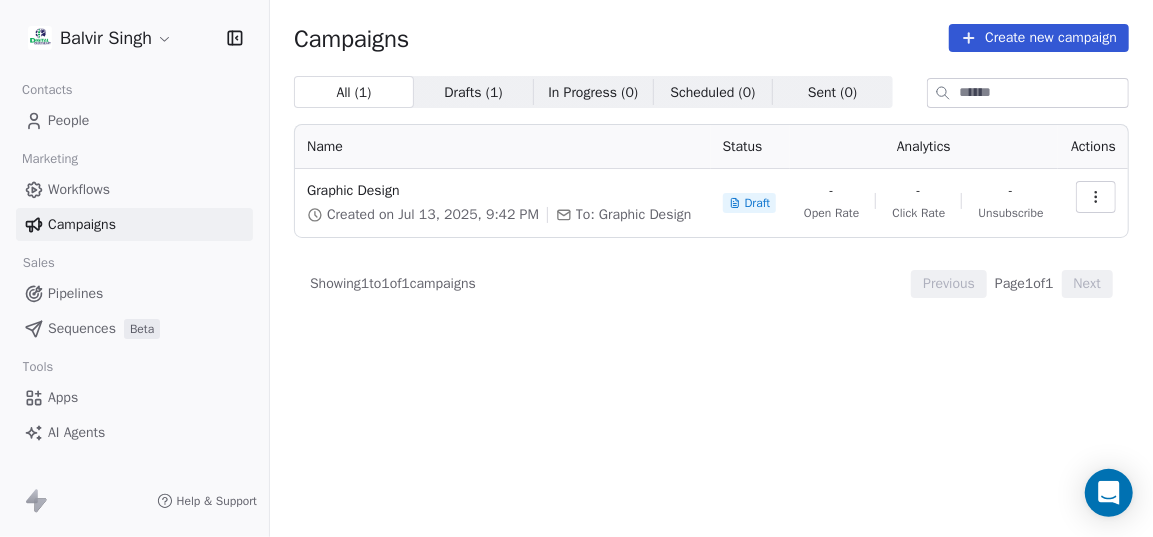 click on "All ( 1 ) All ( 1 ) Drafts ( 1 ) Drafts ( 1 ) In Progress ( 0 ) In Progress ( 0 ) Scheduled ( 0 ) Scheduled ( 0 ) Sent ( 0 ) Sent ( 0 ) Name Status Analytics Actions Graphic Design Created on Jul 13, 2025, 9:42 PM To: Graphic Design  Draft - Open Rate - Click Rate - Unsubscribe Showing  1  to  1  of  1  campaigns Previous Page  1  of  1 Next" at bounding box center [711, 218] 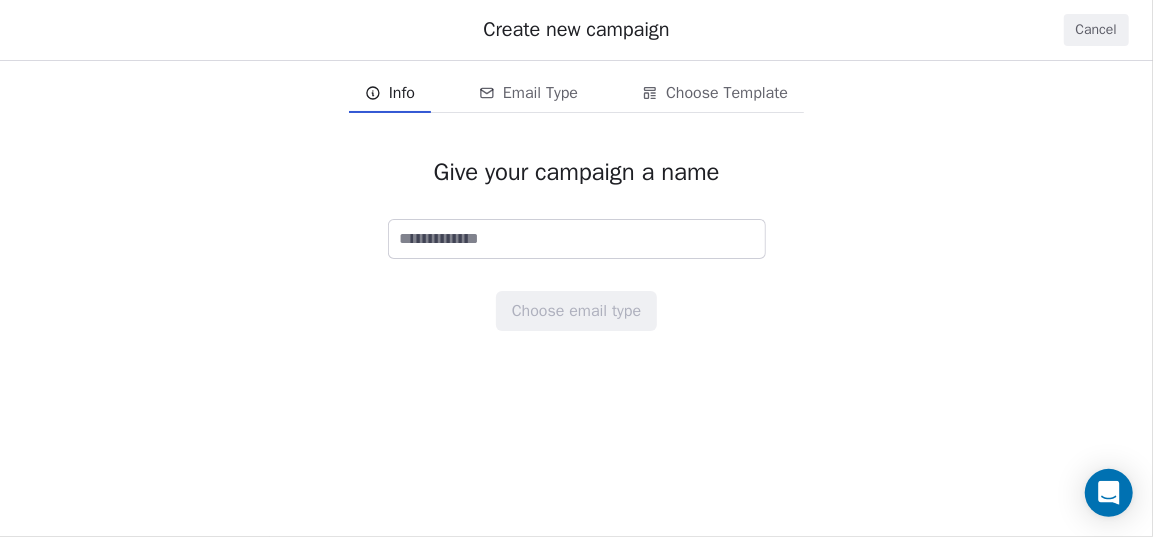 click at bounding box center [577, 239] 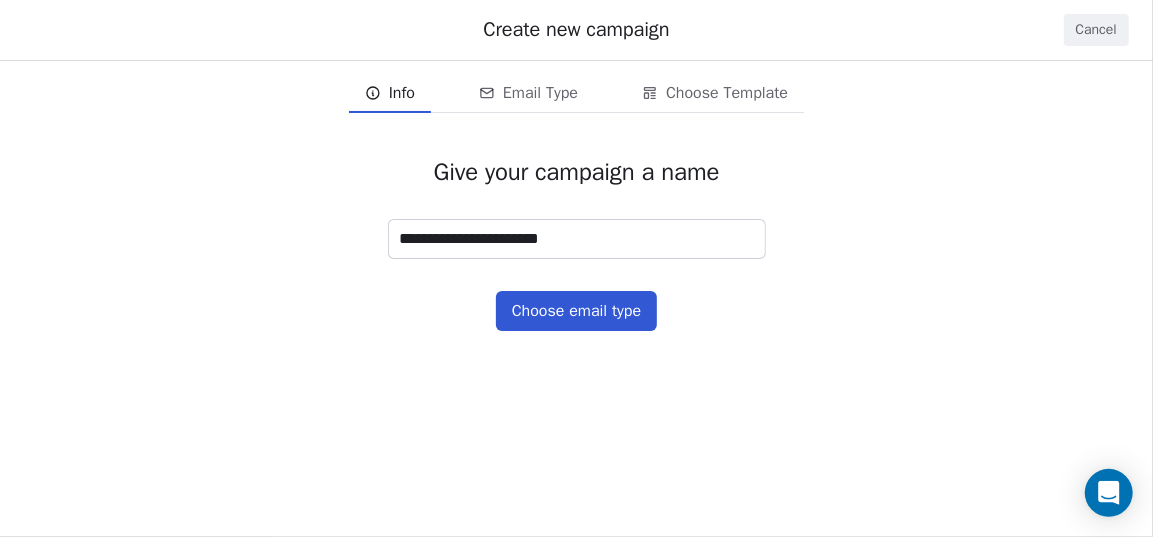 type on "**********" 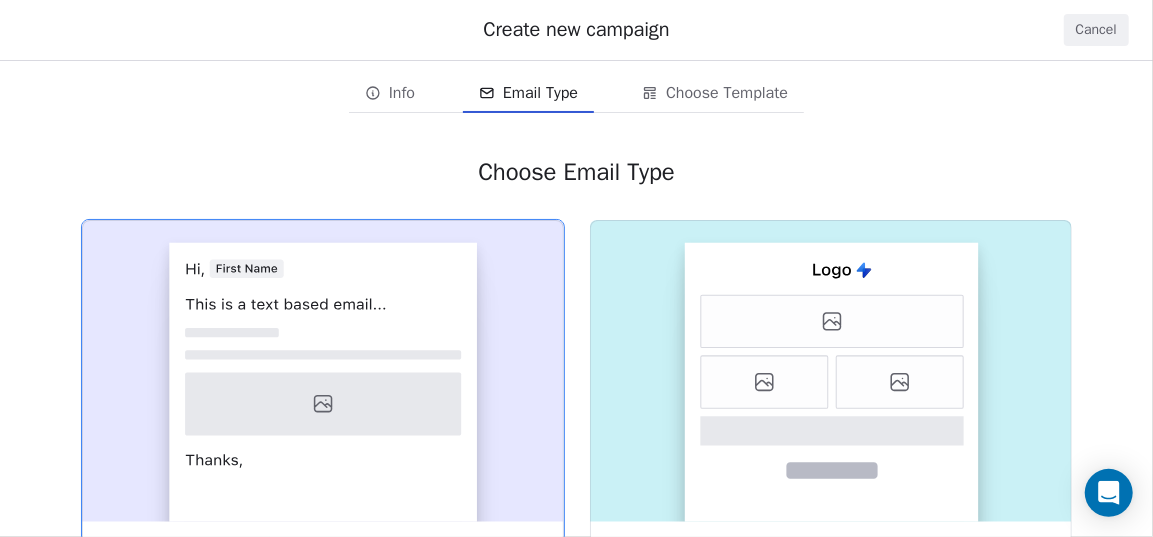 click 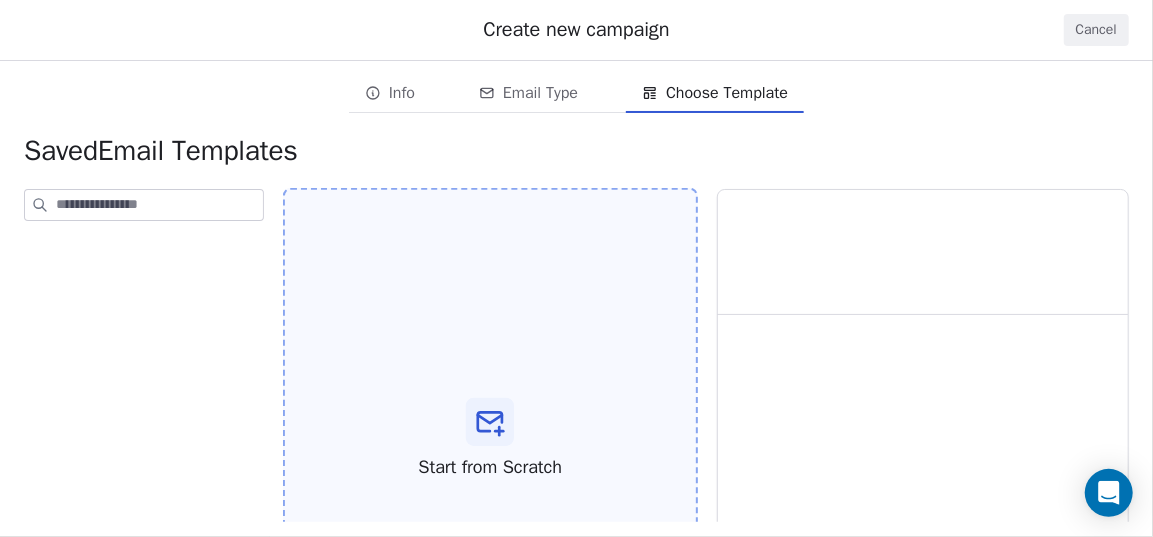 scroll, scrollTop: 181, scrollLeft: 0, axis: vertical 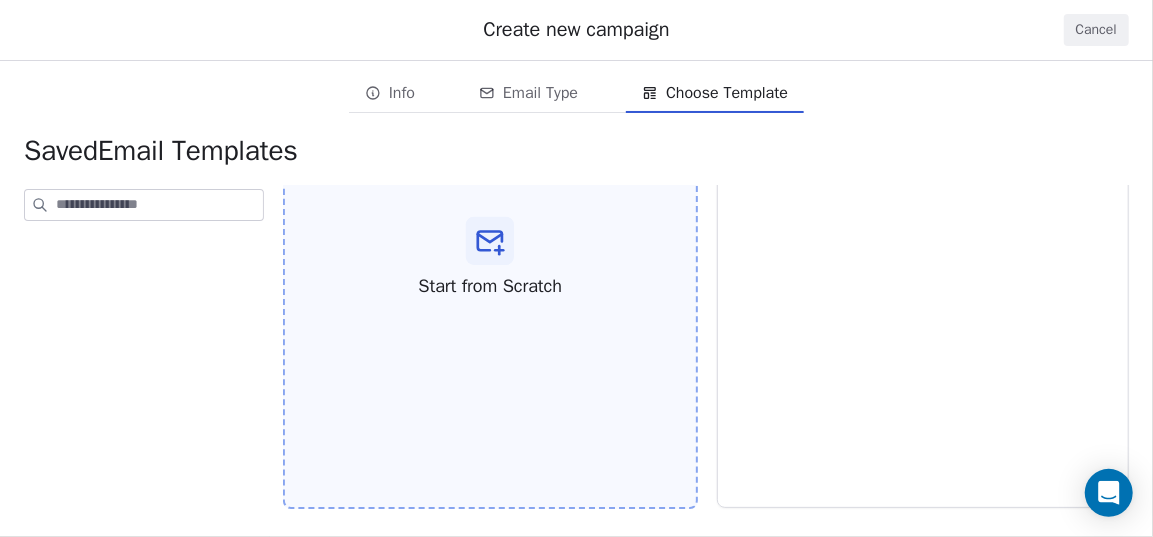 click on "Start from Scratch" at bounding box center (490, 258) 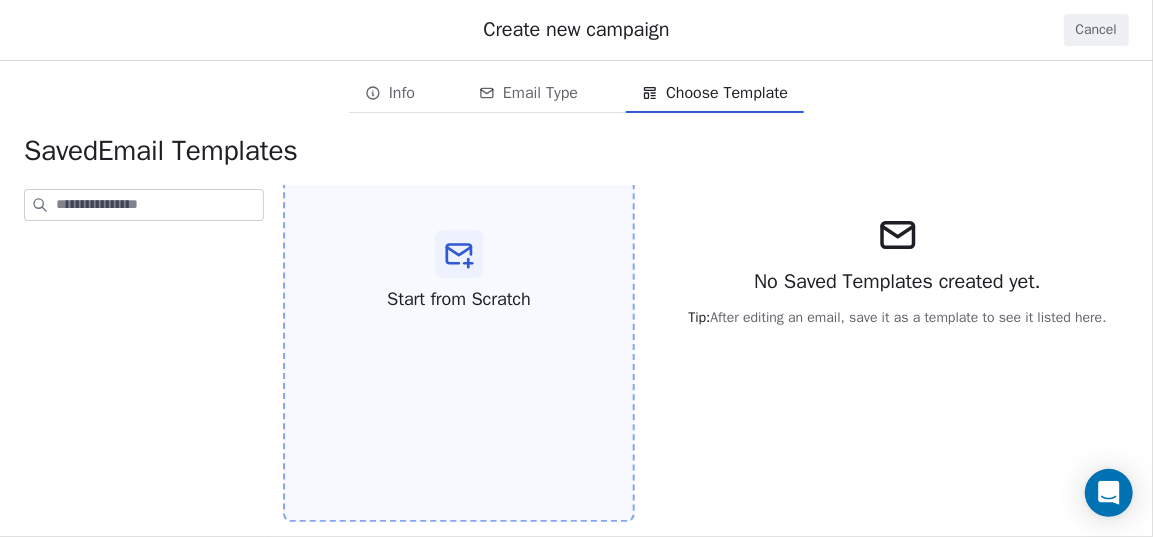 scroll, scrollTop: 166, scrollLeft: 0, axis: vertical 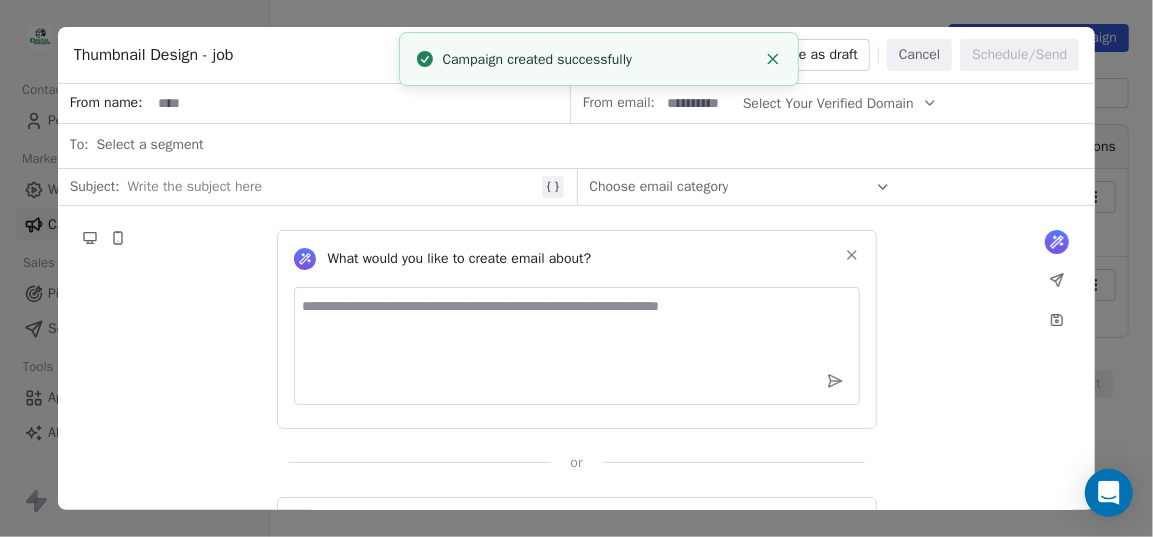 click 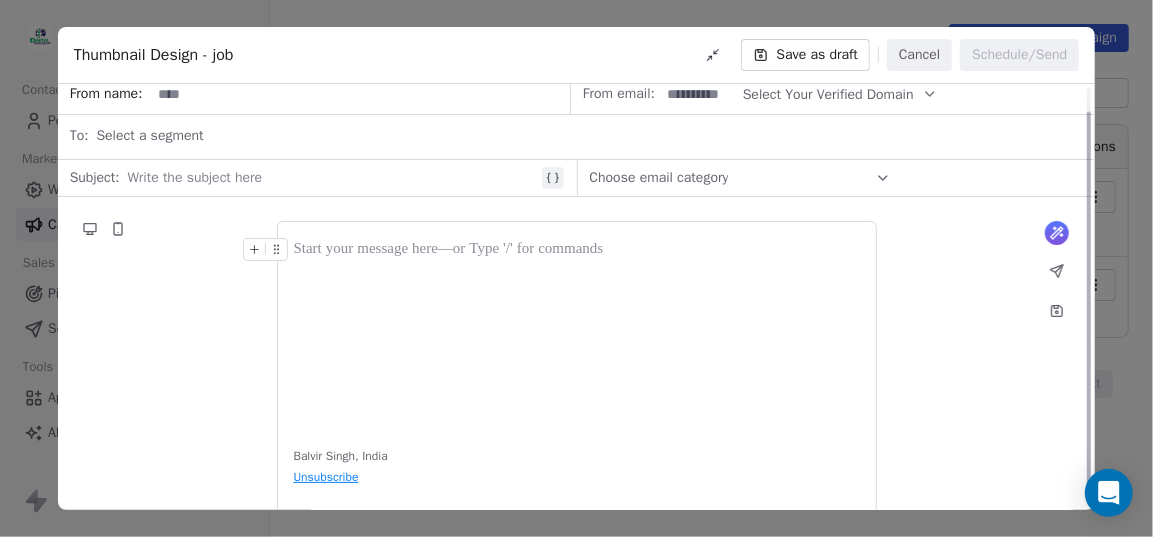 scroll, scrollTop: 0, scrollLeft: 0, axis: both 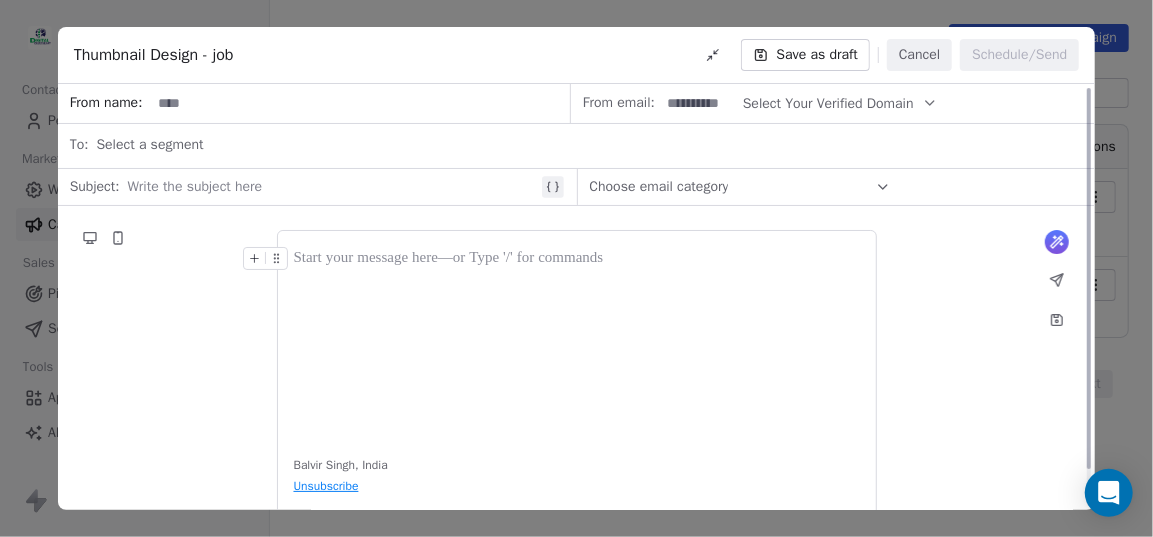 click at bounding box center [577, 342] 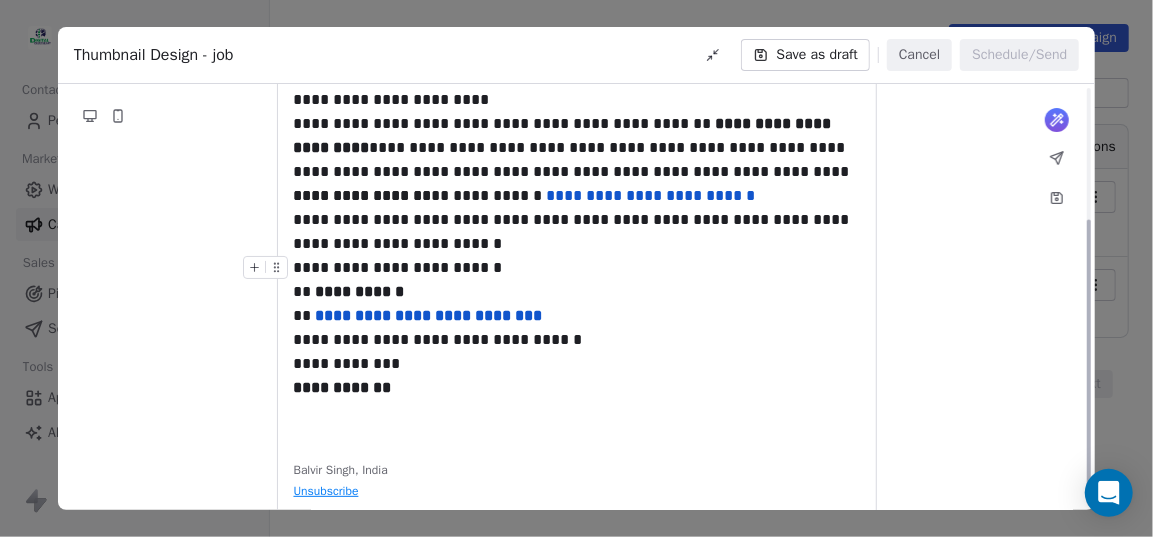 scroll, scrollTop: 226, scrollLeft: 0, axis: vertical 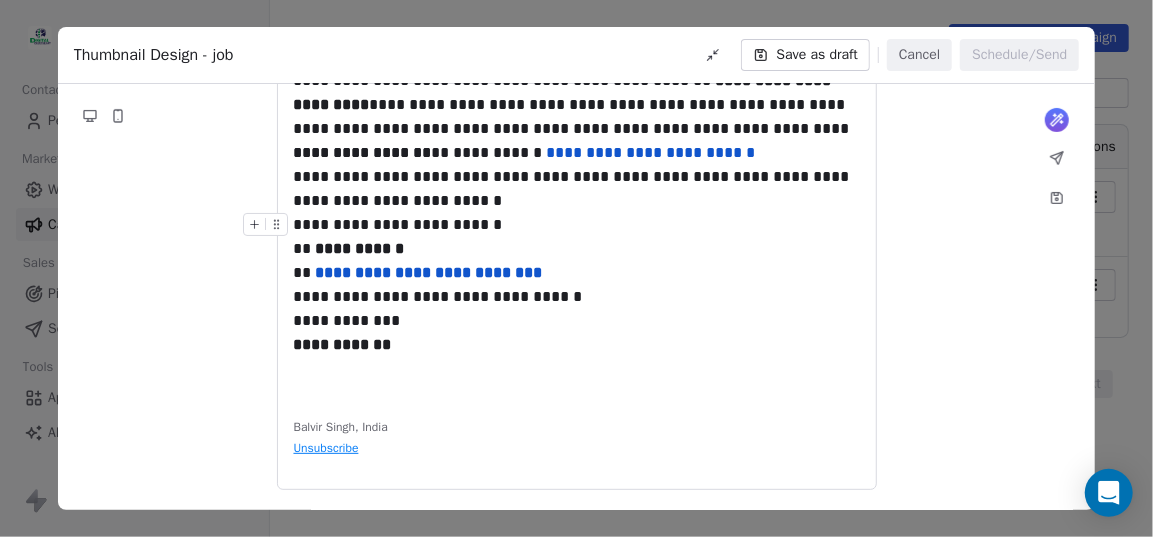 click on "**********" at bounding box center (577, 249) 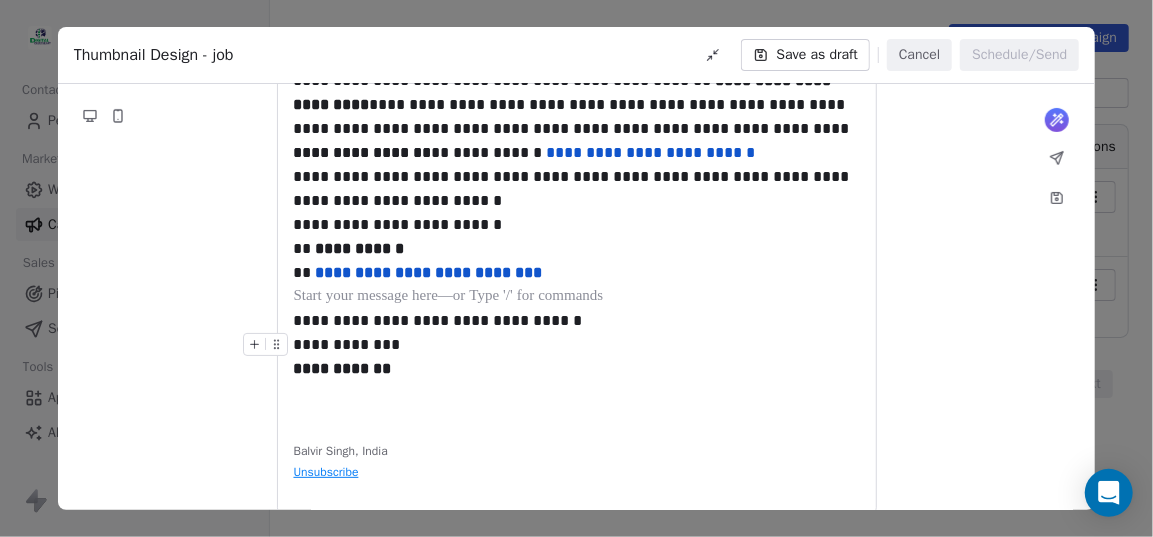 click on "**********" at bounding box center [577, 222] 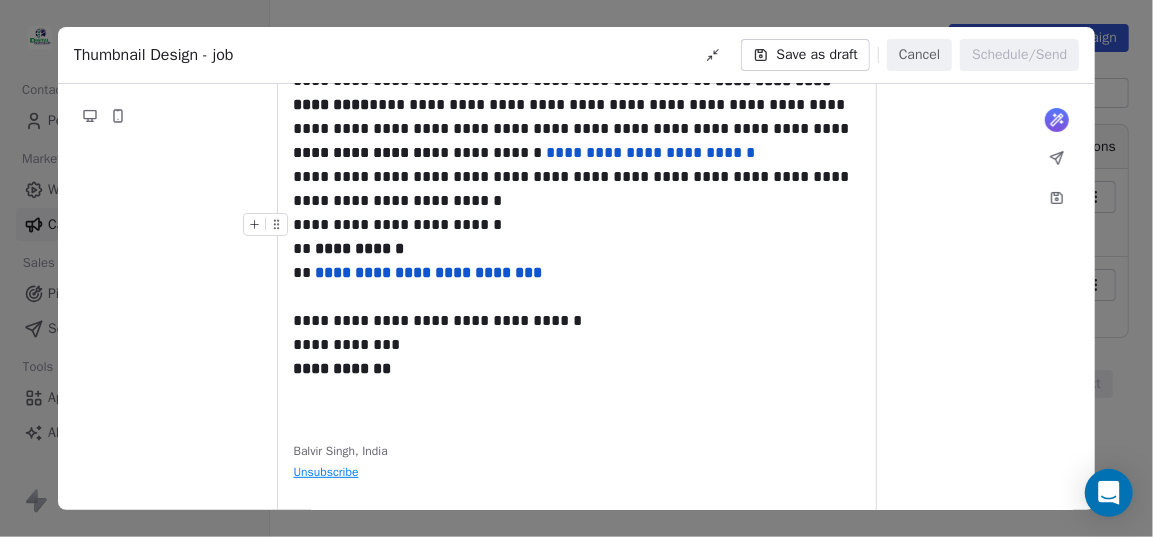 click on "**********" at bounding box center (577, 249) 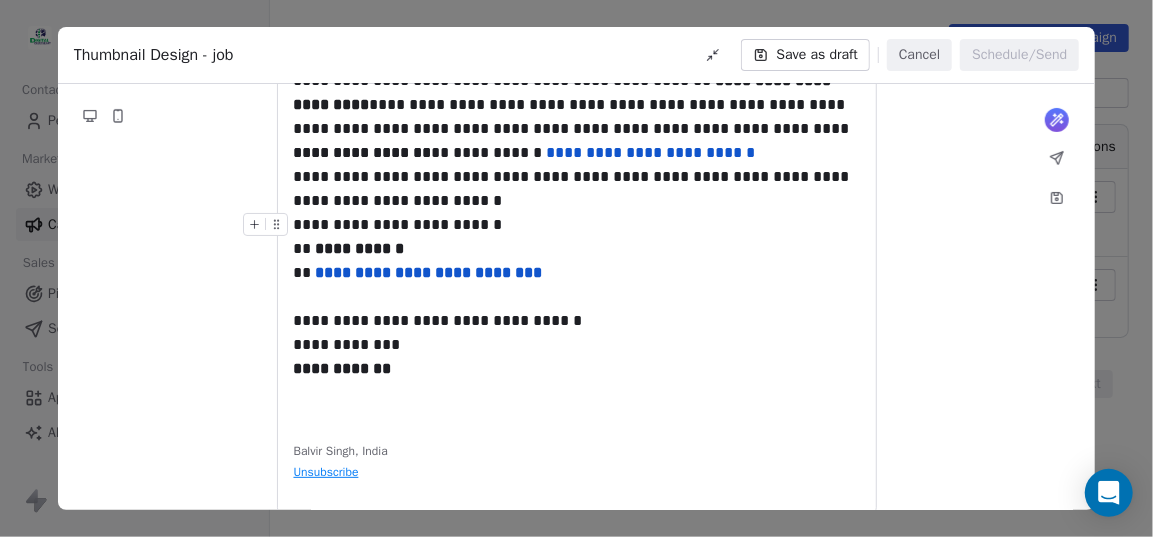 type 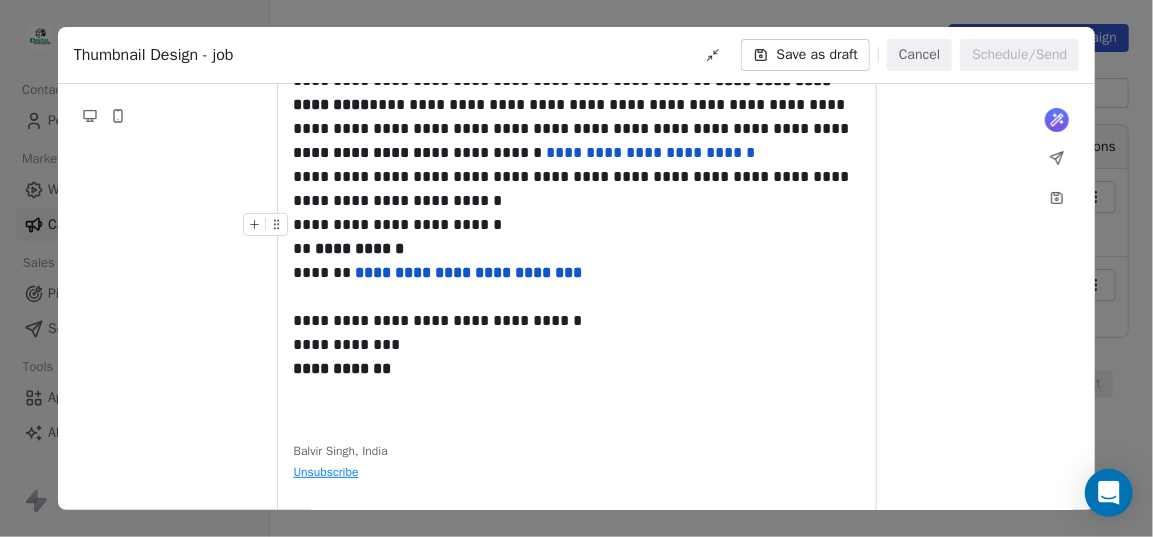 click on "**********" at bounding box center (577, 249) 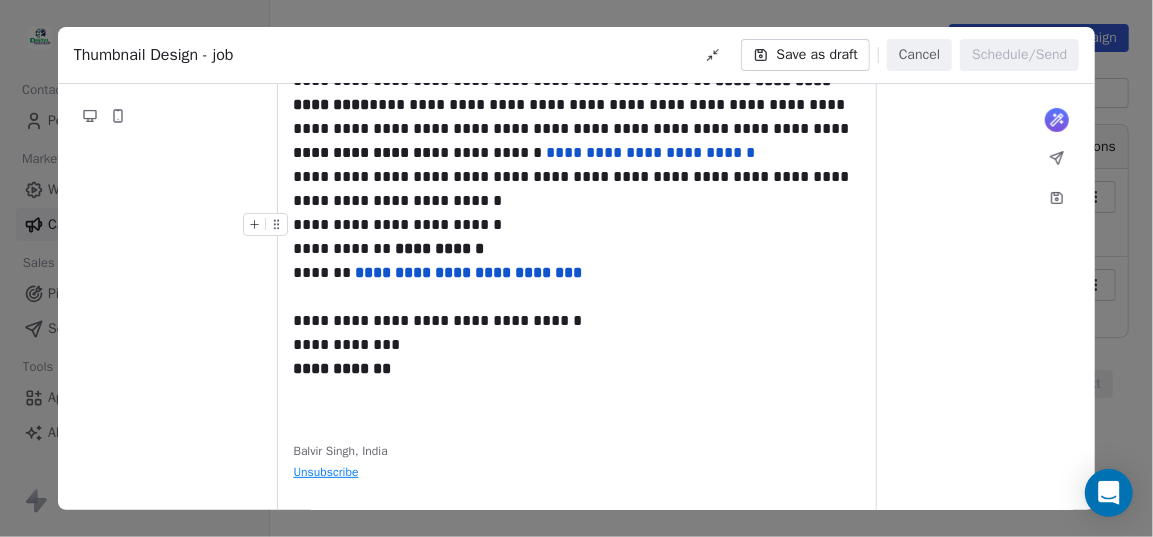 scroll, scrollTop: 136, scrollLeft: 0, axis: vertical 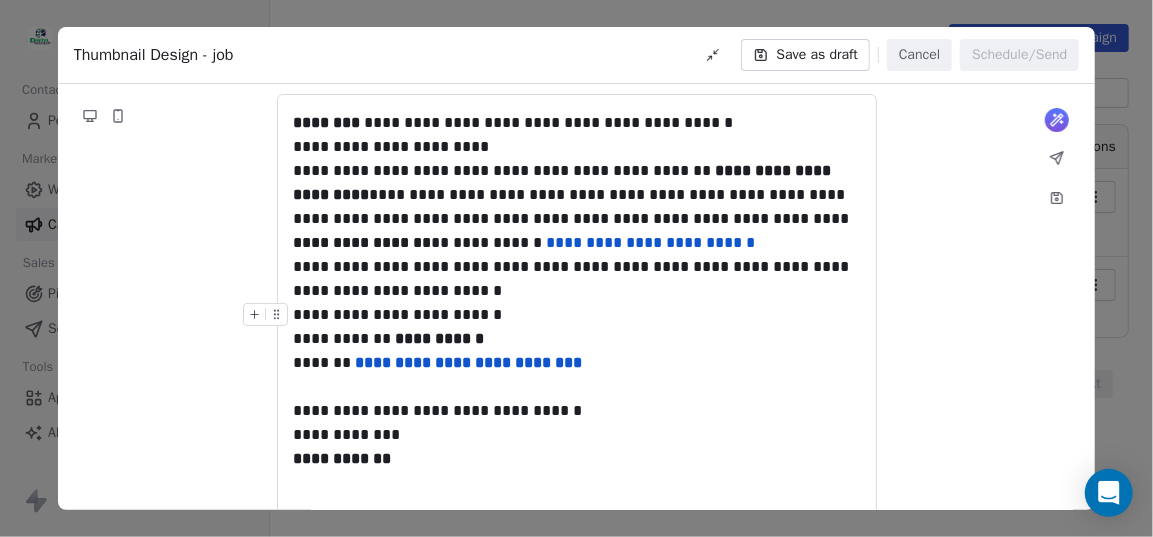 click on "**********" at bounding box center [577, 339] 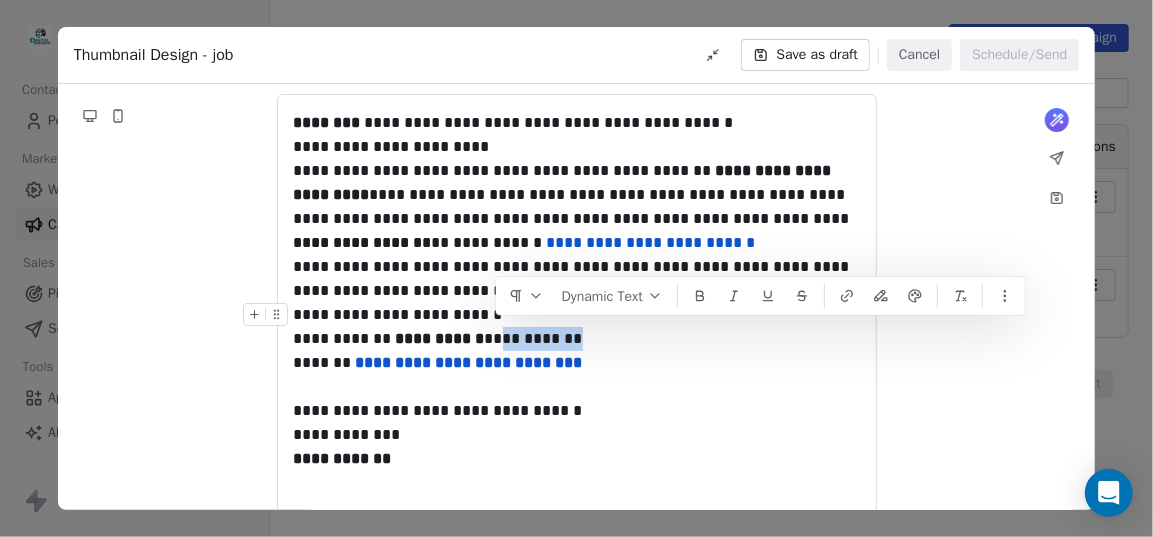 drag, startPoint x: 599, startPoint y: 331, endPoint x: 494, endPoint y: 345, distance: 105.92922 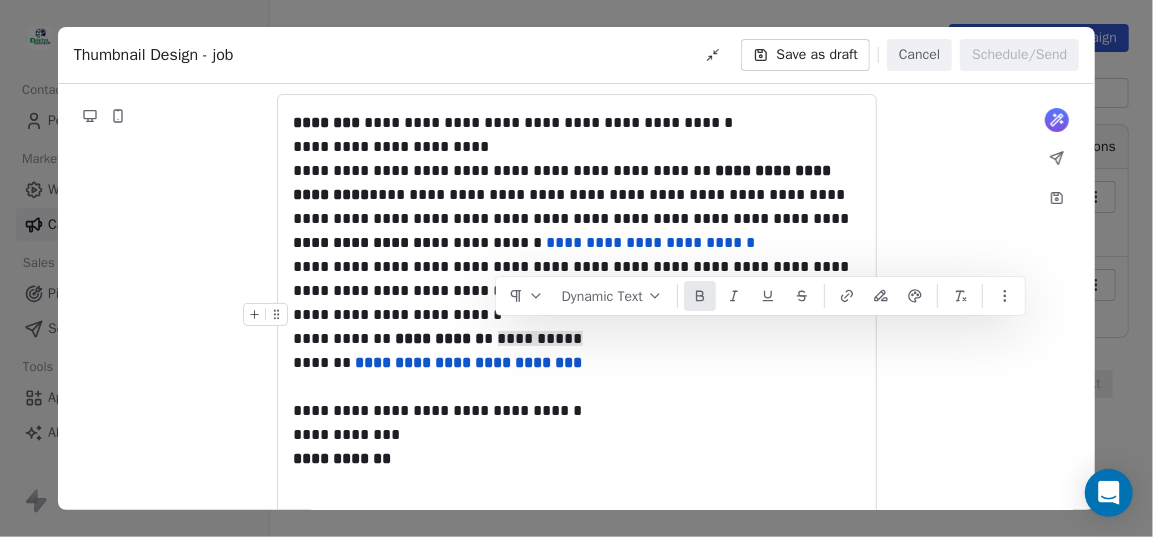 click at bounding box center (700, 296) 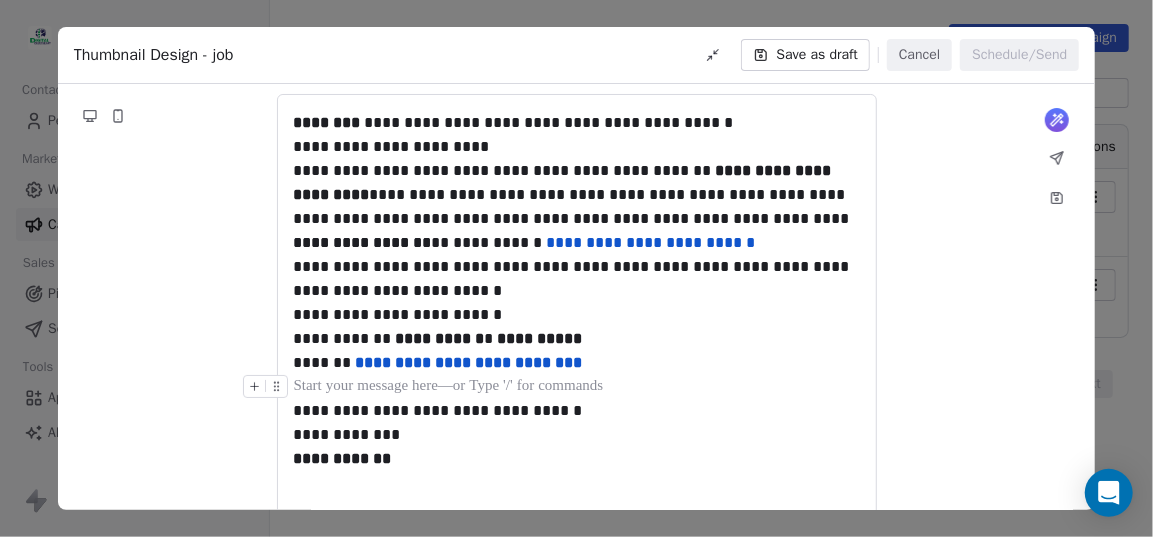 click at bounding box center (577, 387) 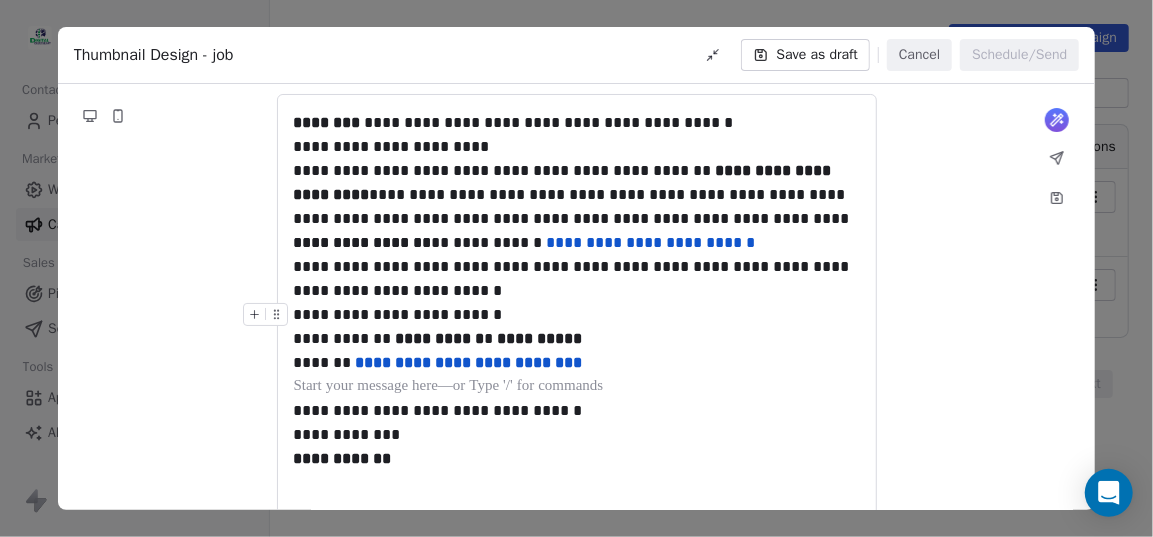click on "**********" at bounding box center (577, 339) 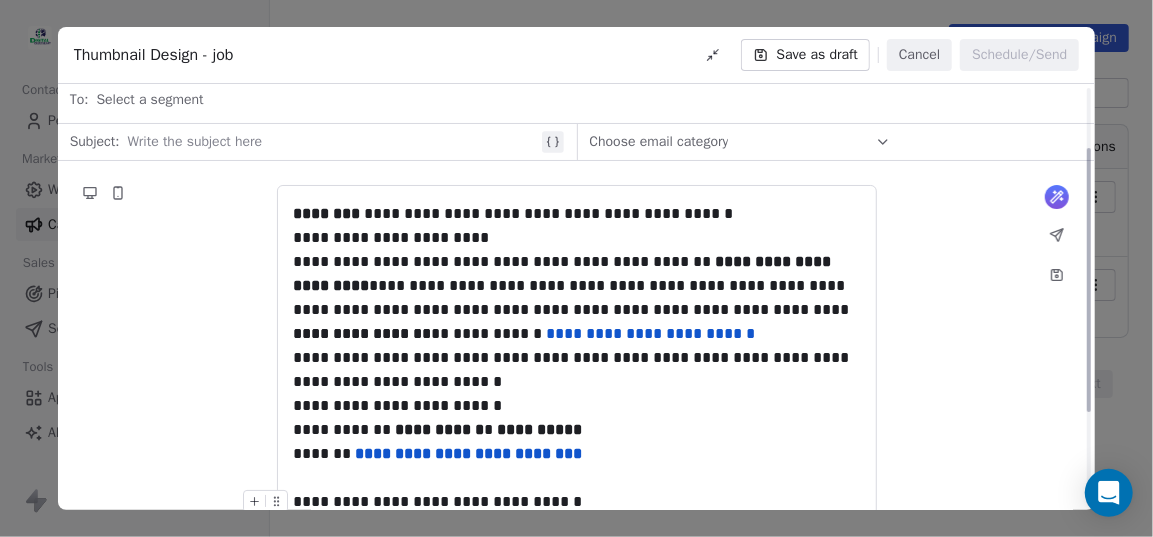 scroll, scrollTop: 136, scrollLeft: 0, axis: vertical 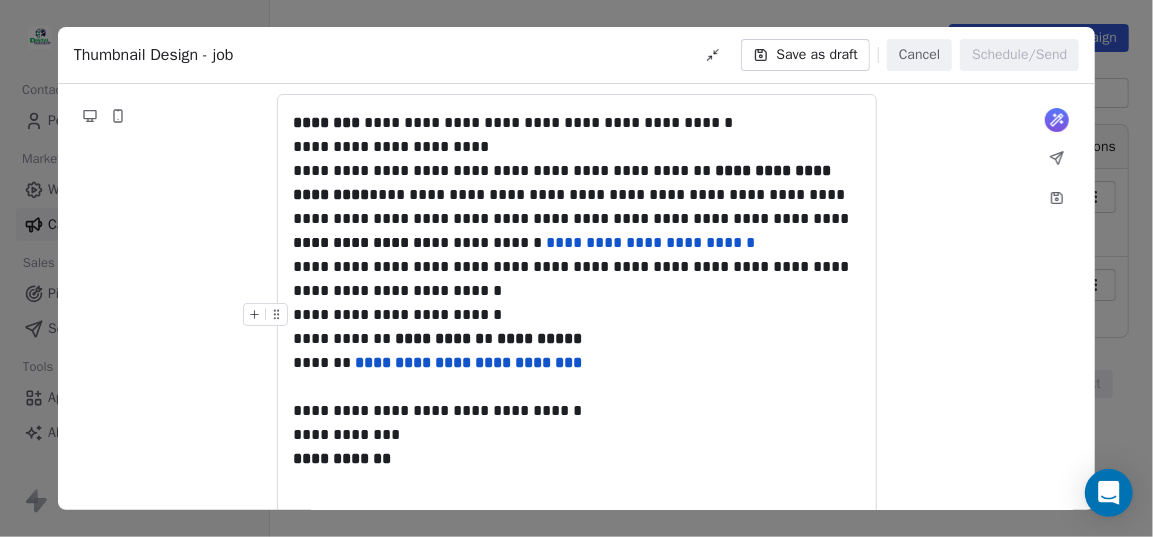 click on "**********" at bounding box center [577, 339] 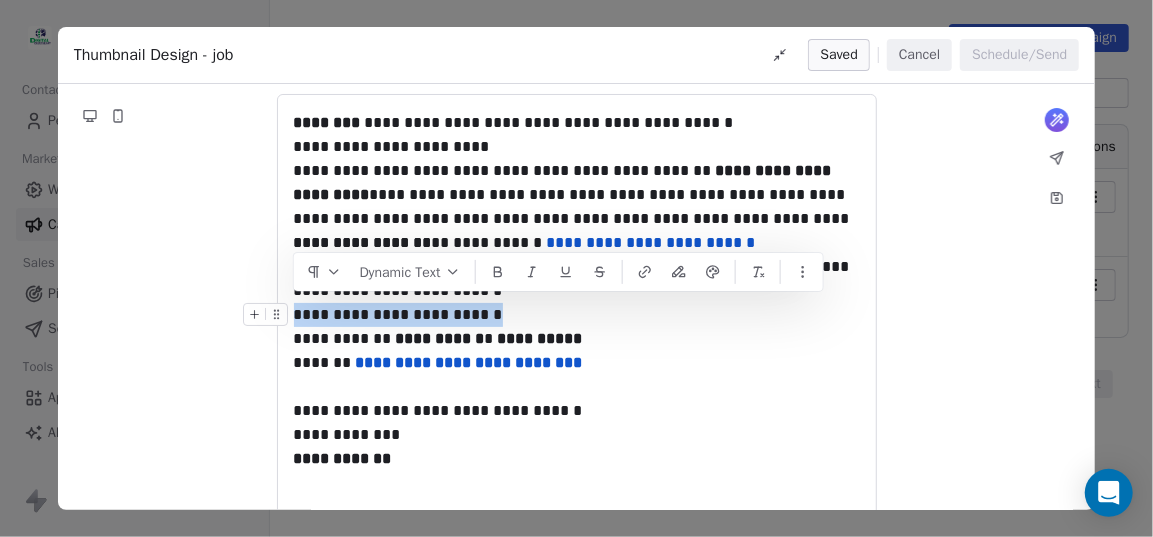 drag, startPoint x: 494, startPoint y: 308, endPoint x: 282, endPoint y: 313, distance: 212.05896 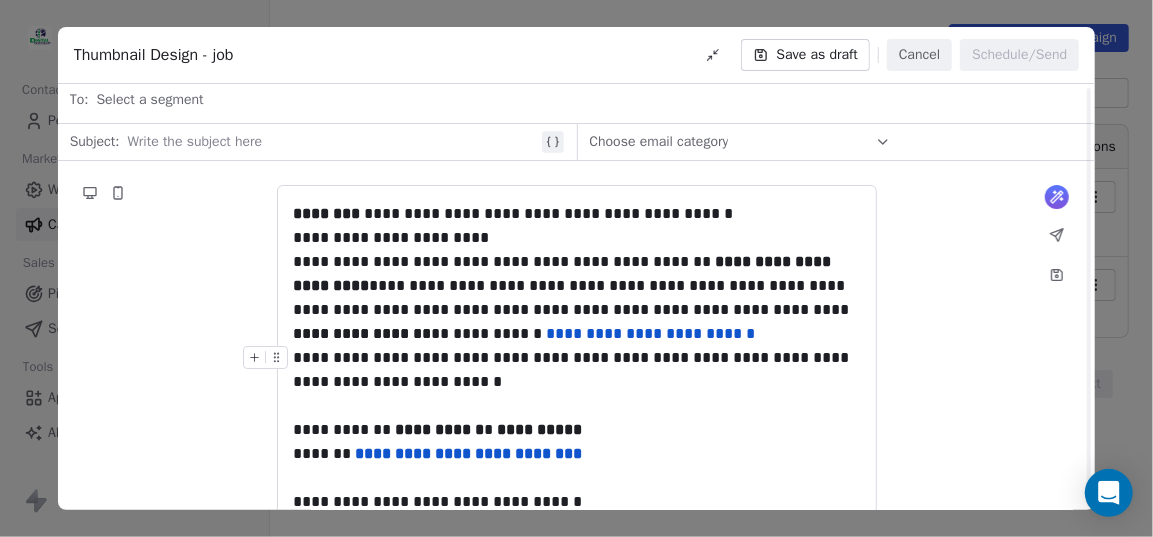 scroll, scrollTop: 0, scrollLeft: 0, axis: both 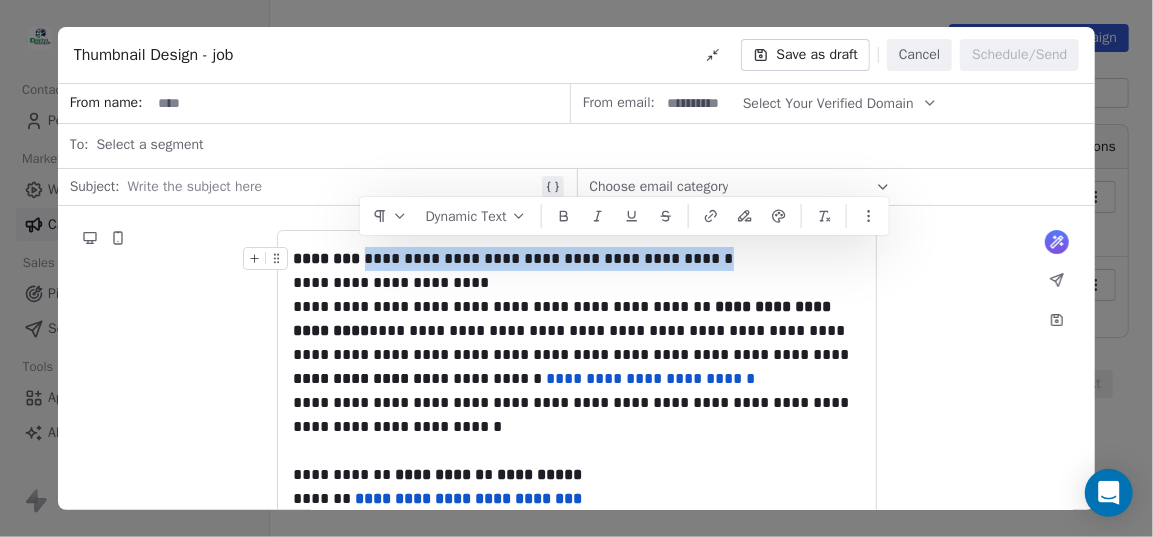 drag, startPoint x: 359, startPoint y: 252, endPoint x: 728, endPoint y: 252, distance: 369 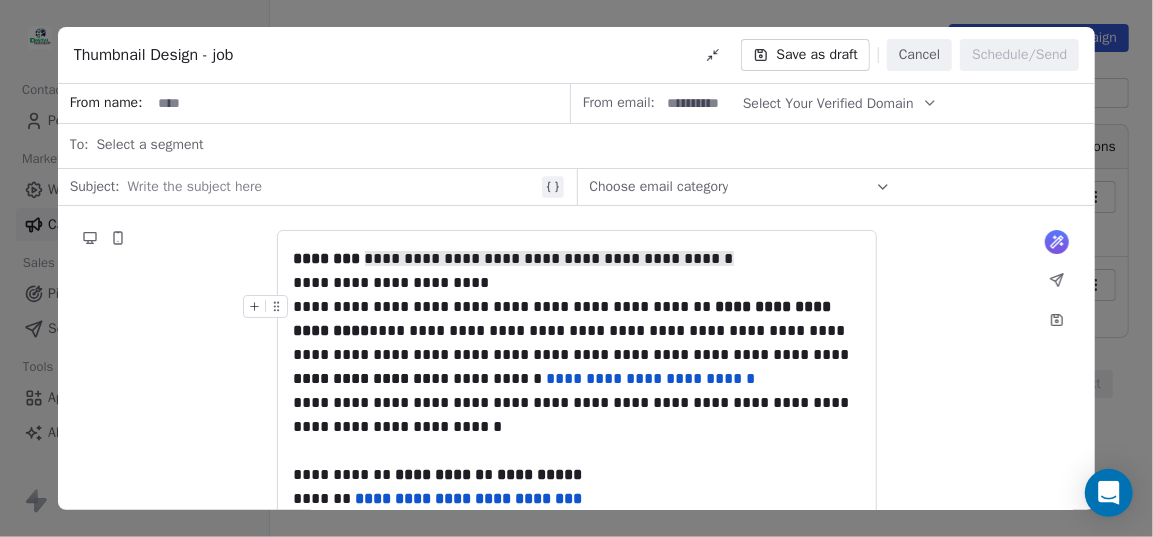 click at bounding box center (331, 187) 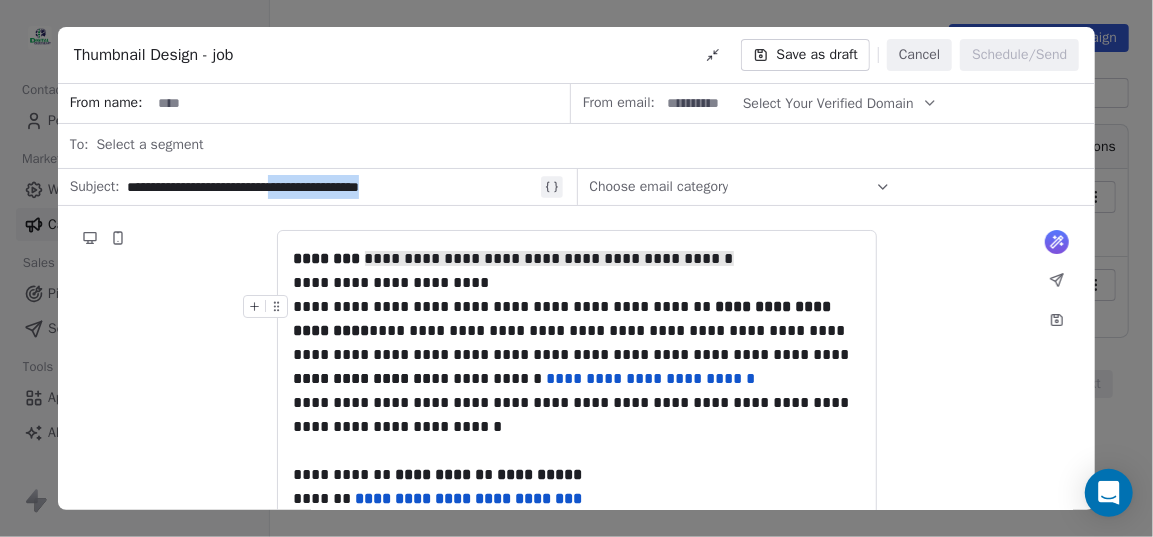 drag, startPoint x: 441, startPoint y: 187, endPoint x: 310, endPoint y: 192, distance: 131.09538 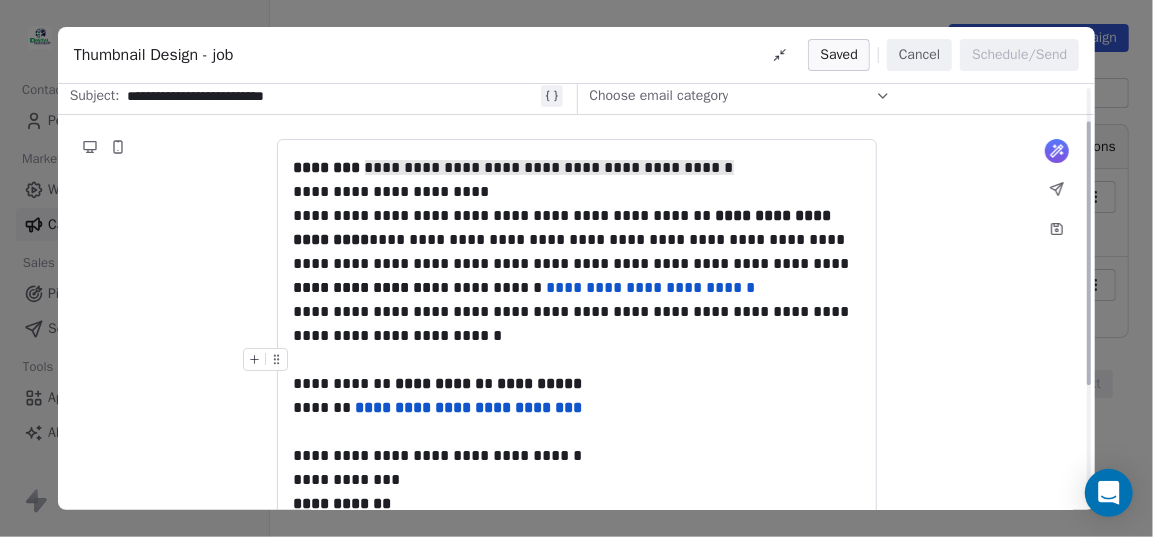 scroll, scrollTop: 0, scrollLeft: 0, axis: both 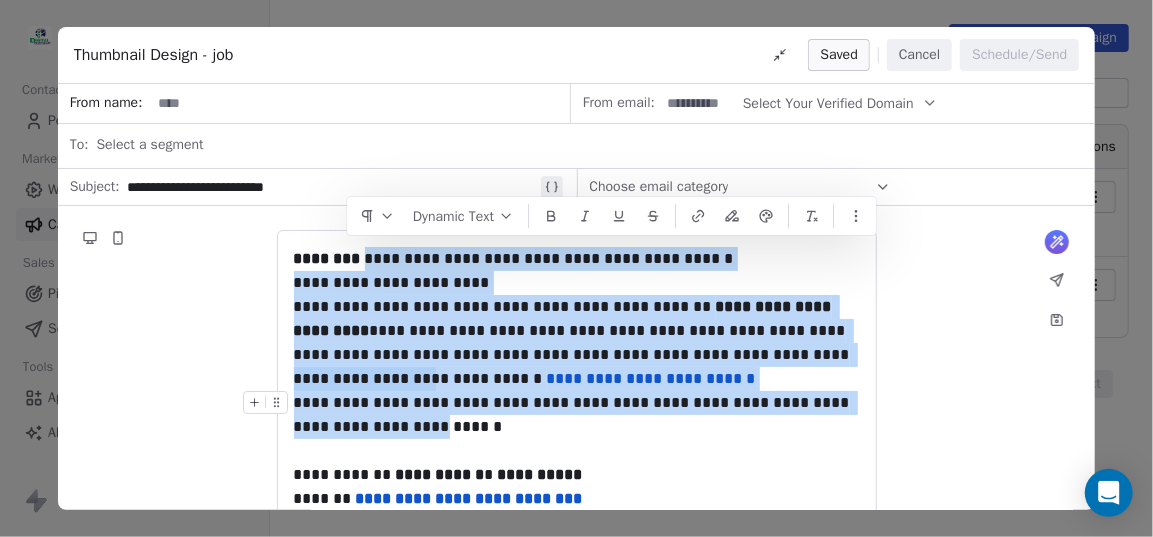drag, startPoint x: 389, startPoint y: 425, endPoint x: 410, endPoint y: 438, distance: 24.698177 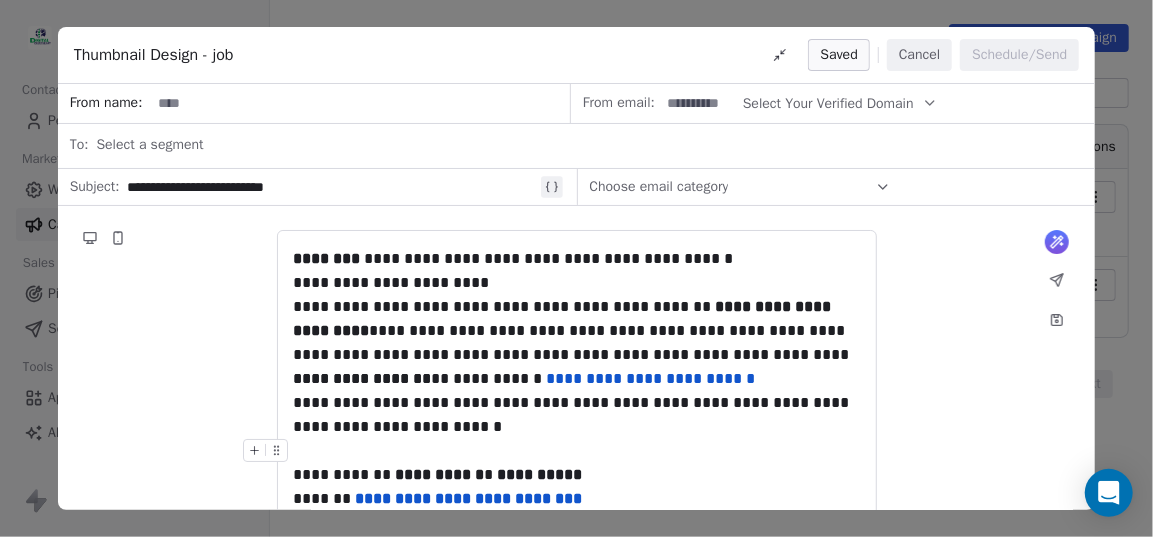 click on "**********" at bounding box center (577, 475) 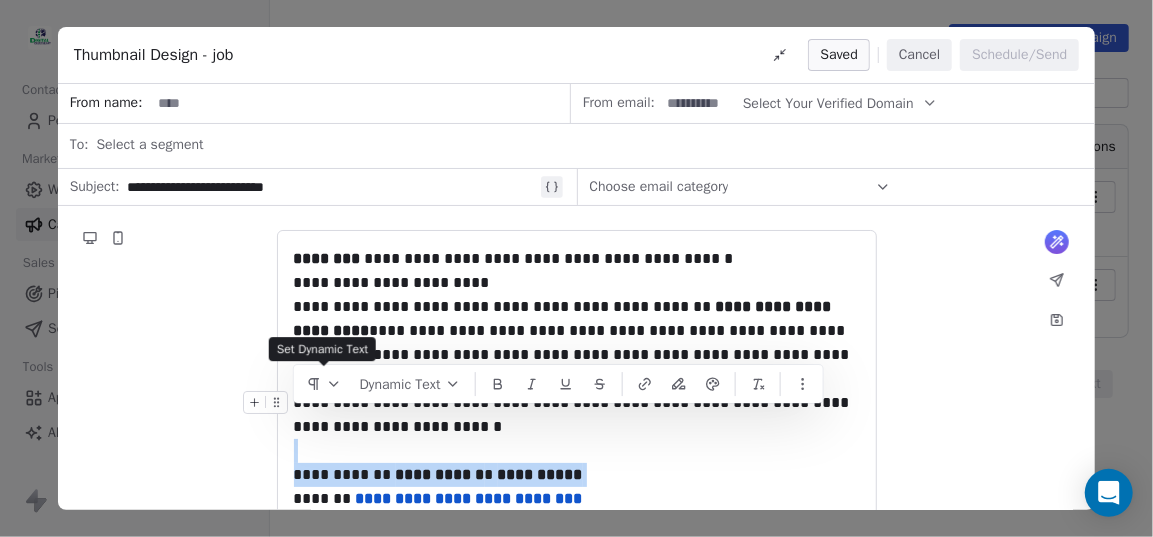 drag, startPoint x: 399, startPoint y: 425, endPoint x: 433, endPoint y: 404, distance: 39.962482 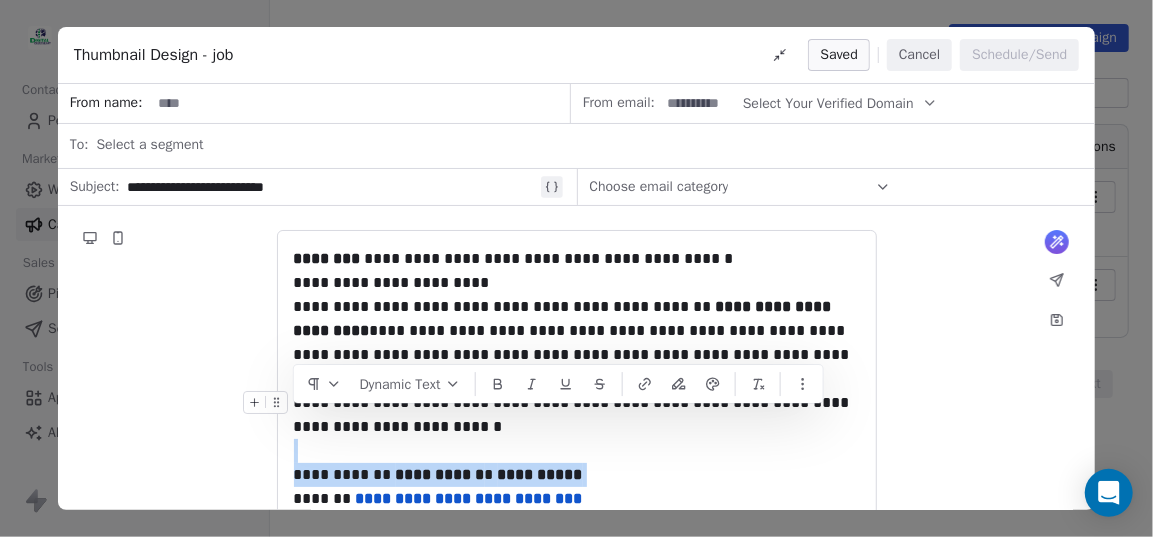 click on "**********" at bounding box center [577, 415] 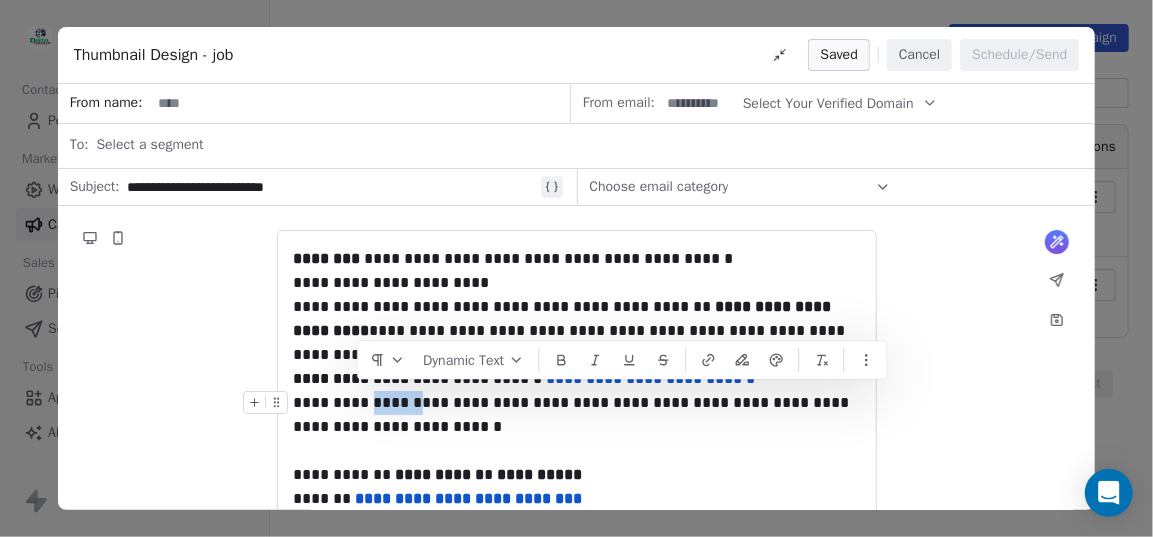 drag, startPoint x: 355, startPoint y: 398, endPoint x: 403, endPoint y: 398, distance: 48 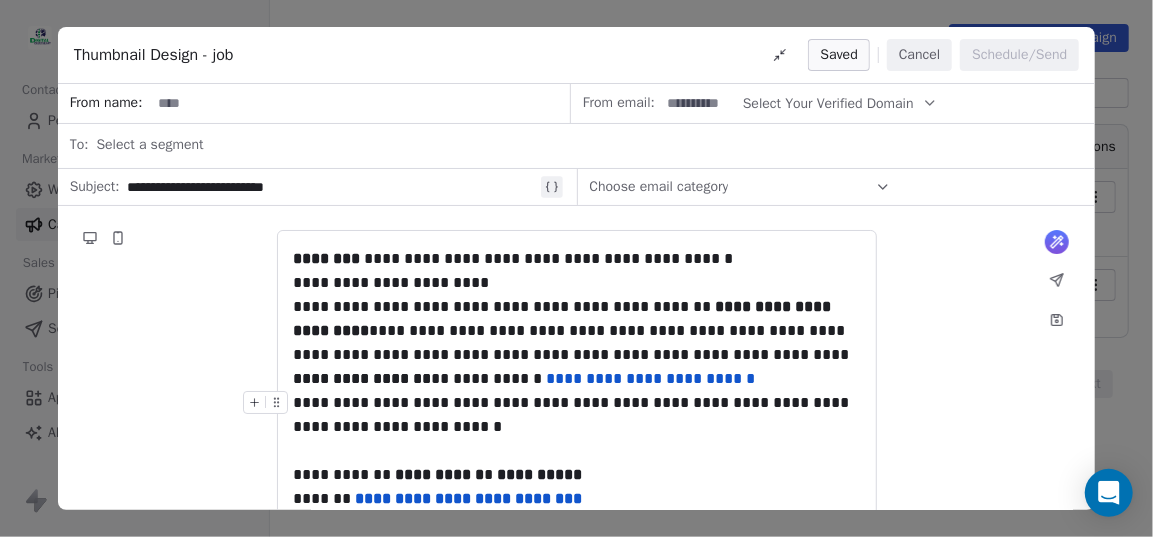 click on "**********" at bounding box center (577, 415) 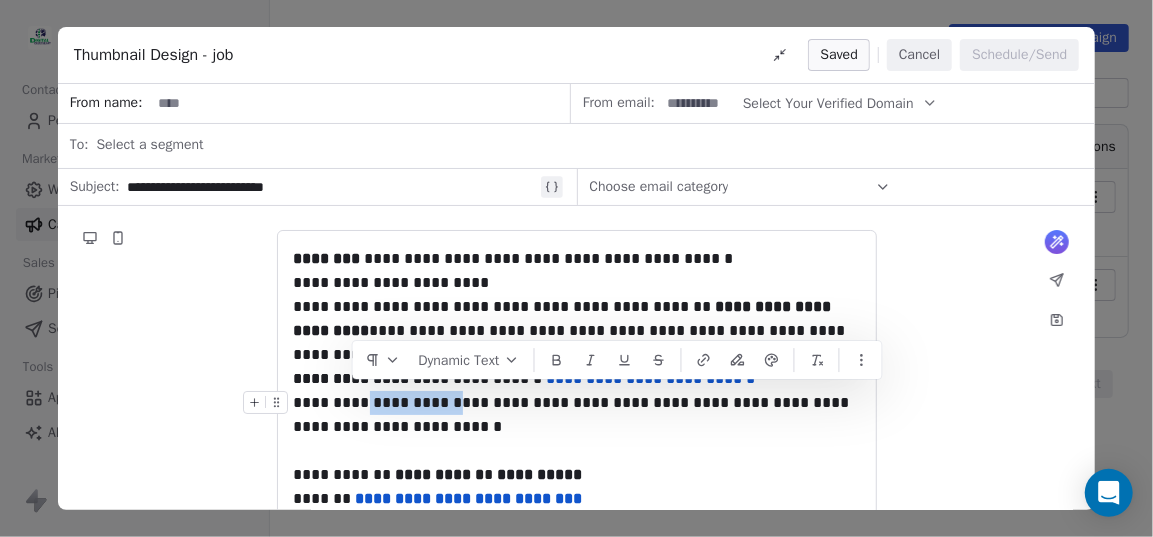 drag, startPoint x: 354, startPoint y: 400, endPoint x: 436, endPoint y: 402, distance: 82.02438 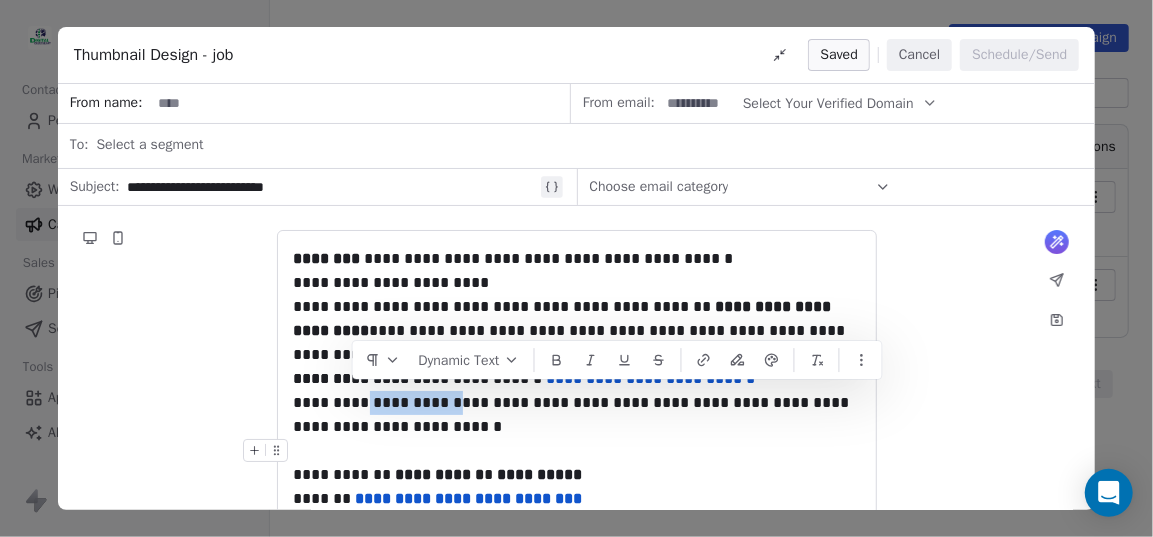 copy on "**********" 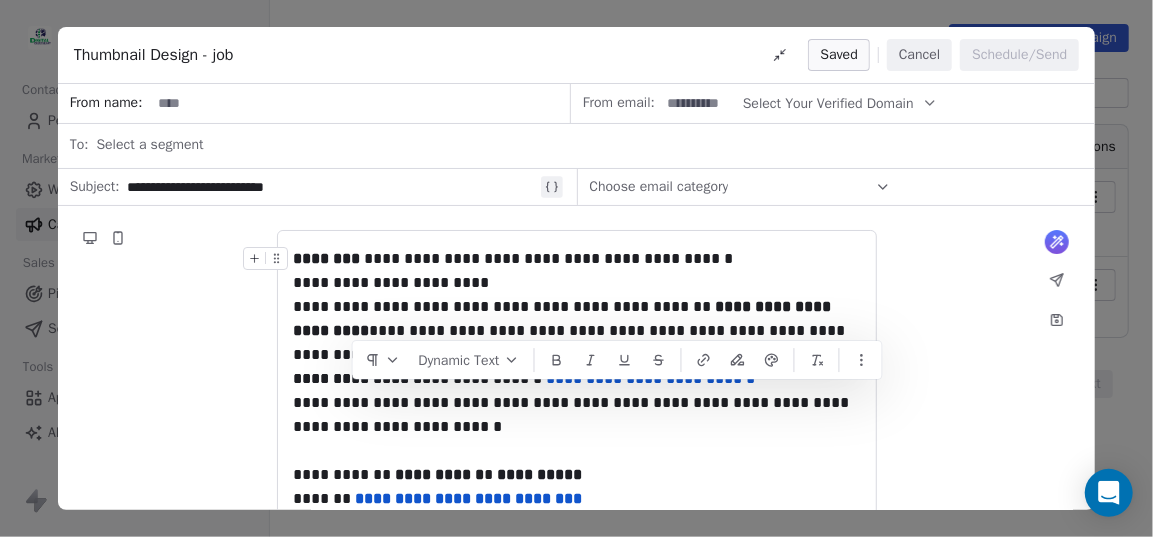click on "**********" at bounding box center (331, 187) 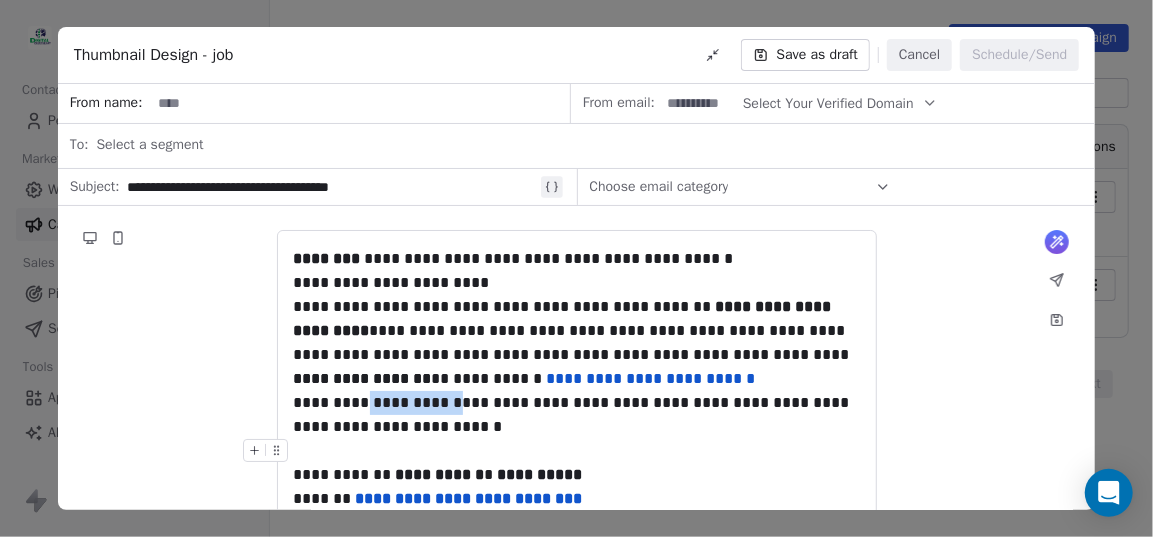 click on "**********" at bounding box center (577, 475) 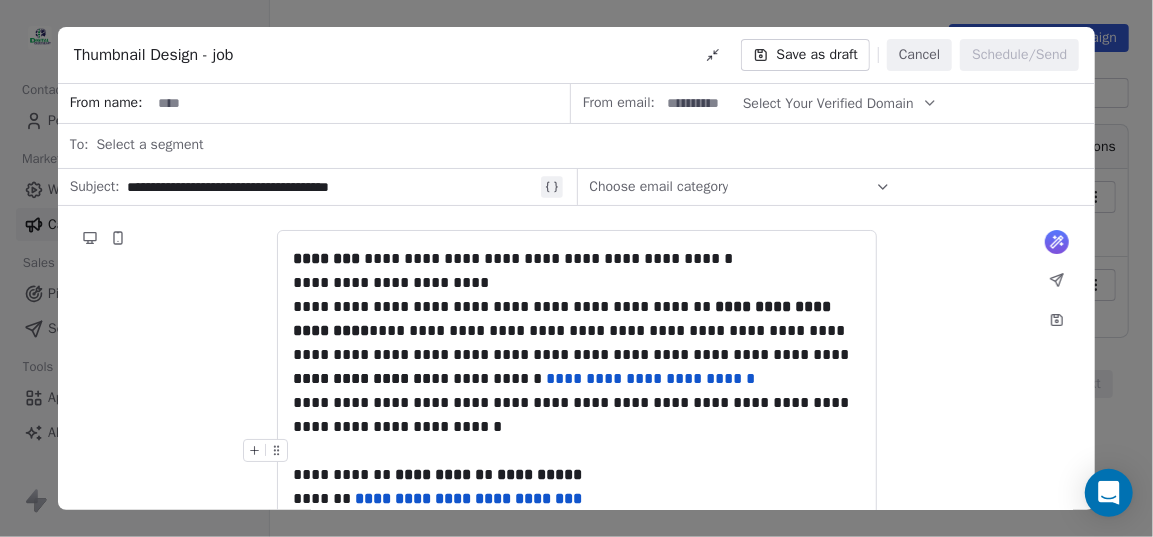 click on "**********" at bounding box center (577, 475) 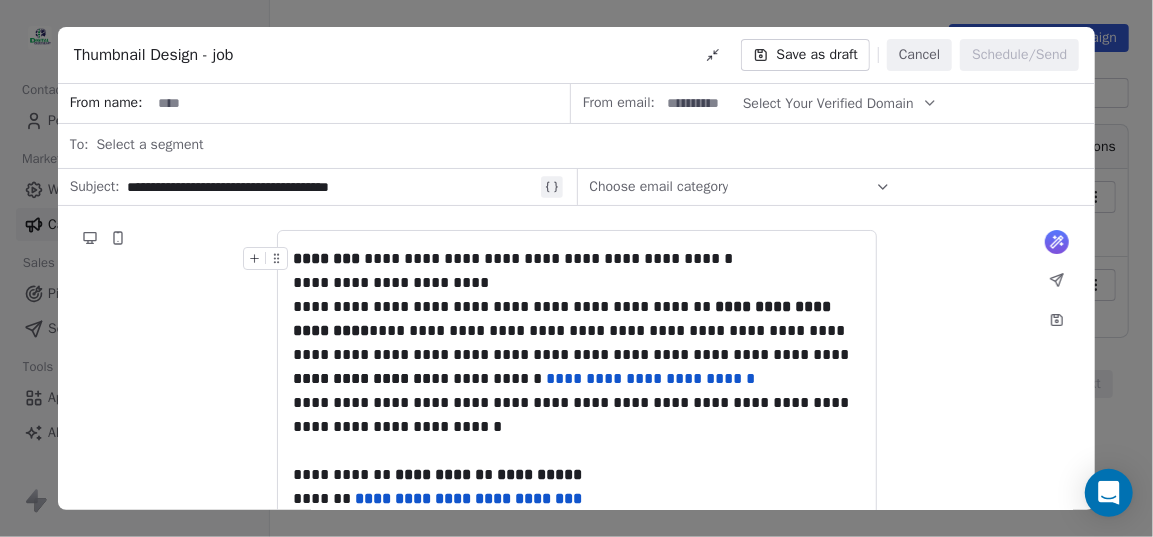 click on "**********" at bounding box center [331, 187] 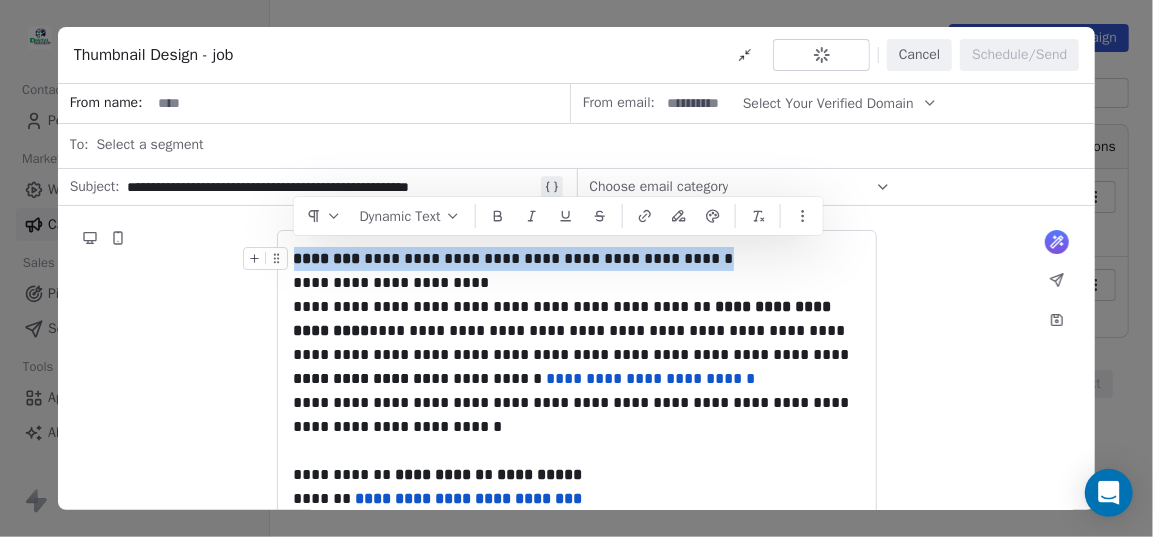 drag, startPoint x: 732, startPoint y: 257, endPoint x: 274, endPoint y: 247, distance: 458.10916 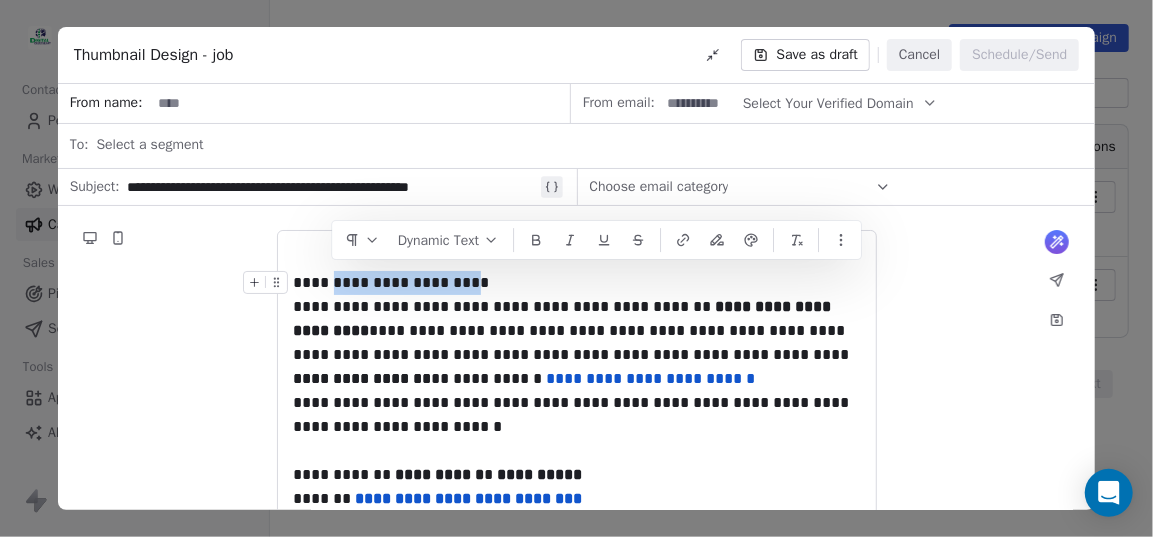 drag, startPoint x: 465, startPoint y: 287, endPoint x: 330, endPoint y: 284, distance: 135.03333 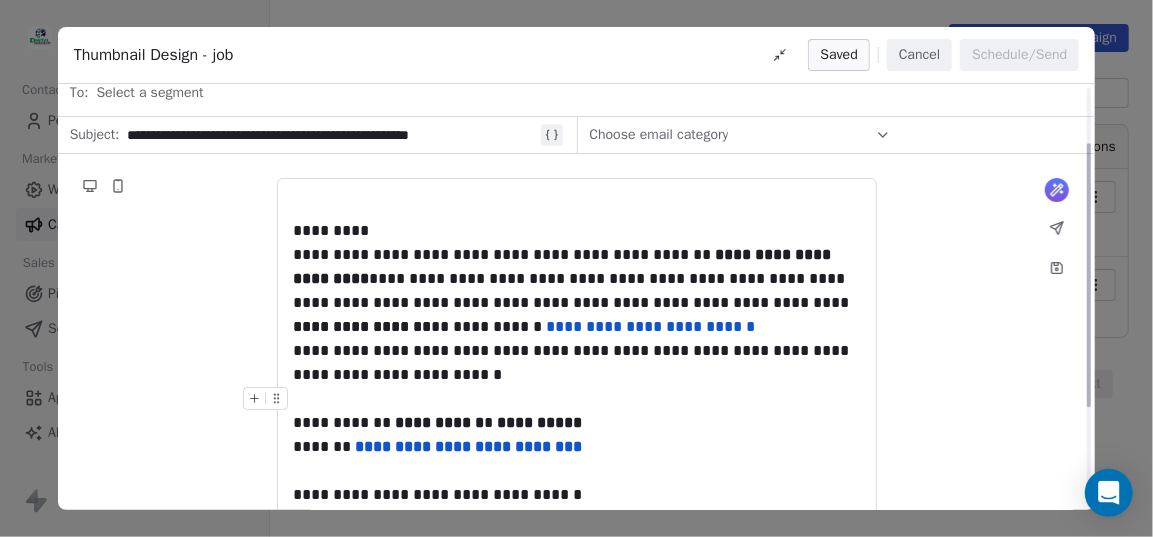 scroll, scrollTop: 91, scrollLeft: 0, axis: vertical 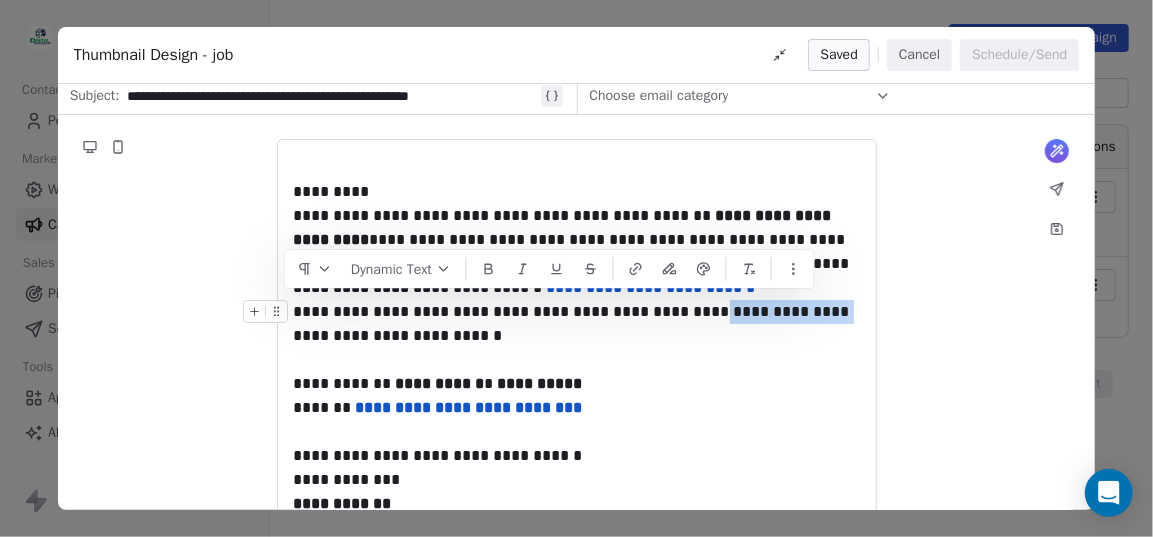 drag, startPoint x: 679, startPoint y: 311, endPoint x: 797, endPoint y: 311, distance: 118 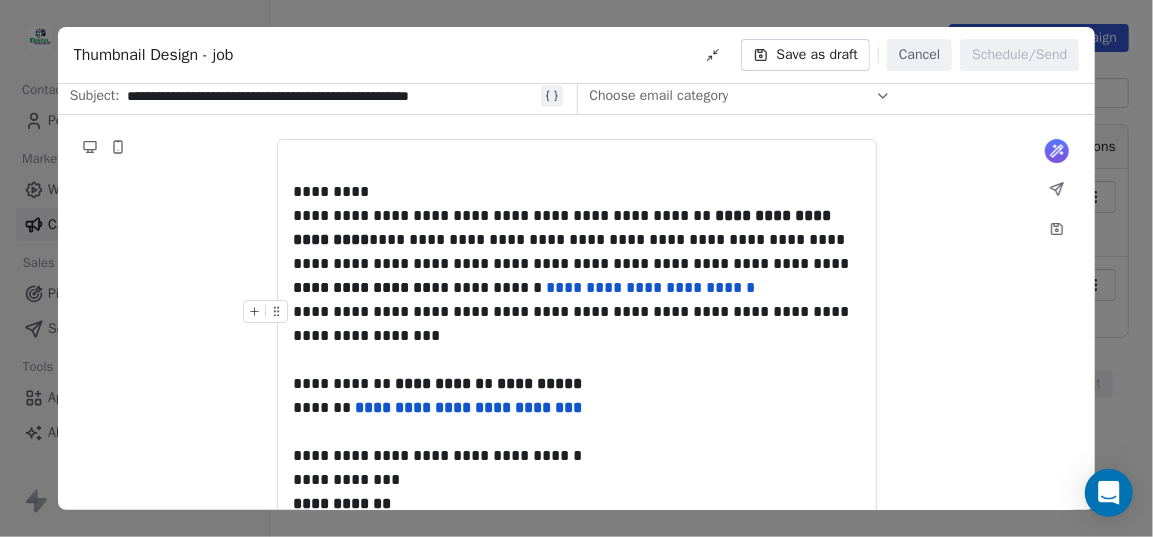 click on "**********" at bounding box center [577, 324] 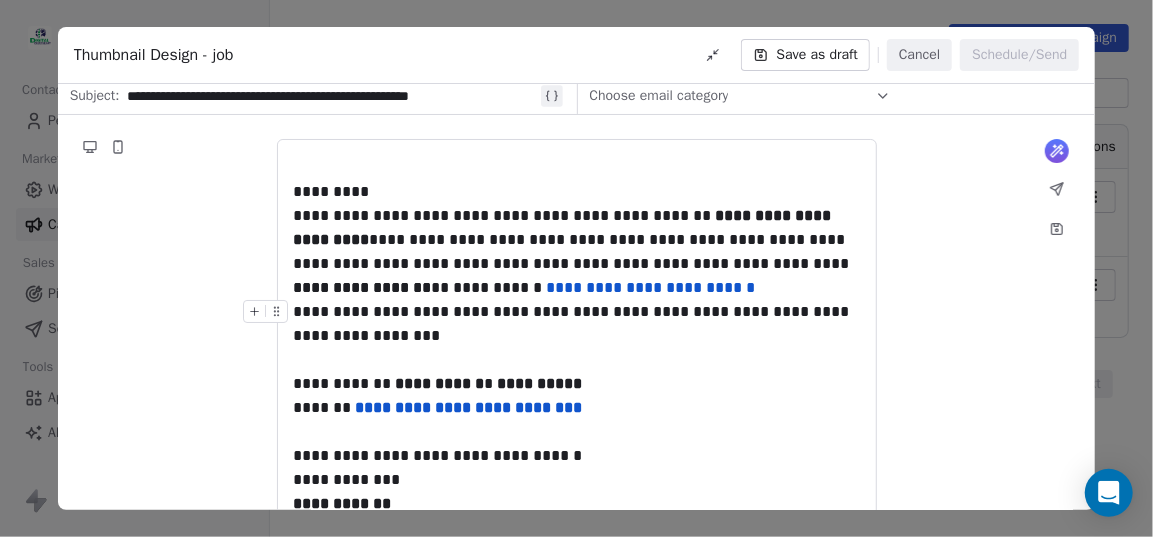 drag, startPoint x: 373, startPoint y: 337, endPoint x: 511, endPoint y: 348, distance: 138.43771 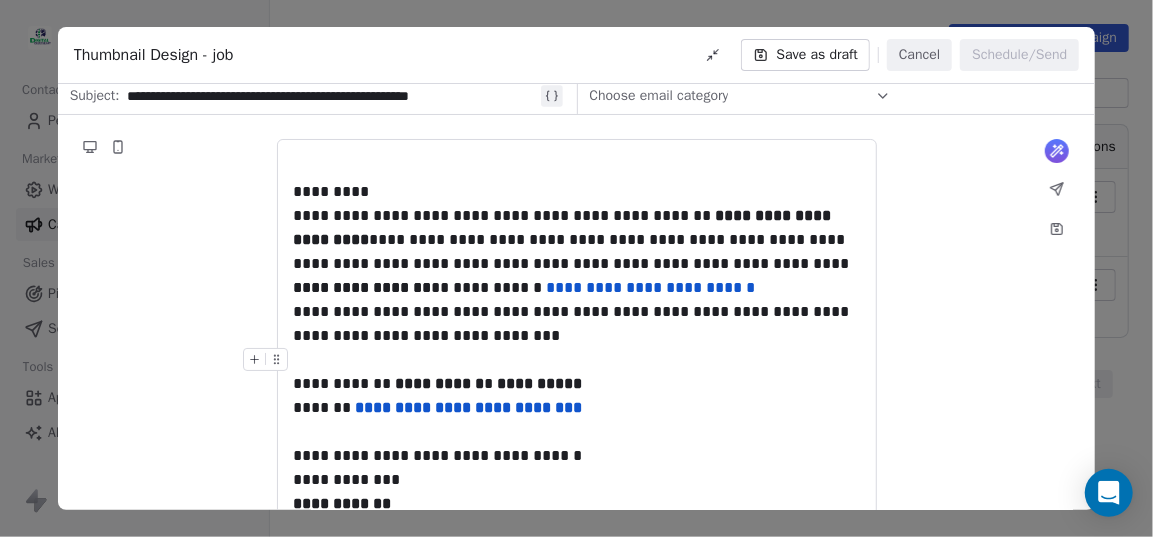 click on "**********" at bounding box center [577, 384] 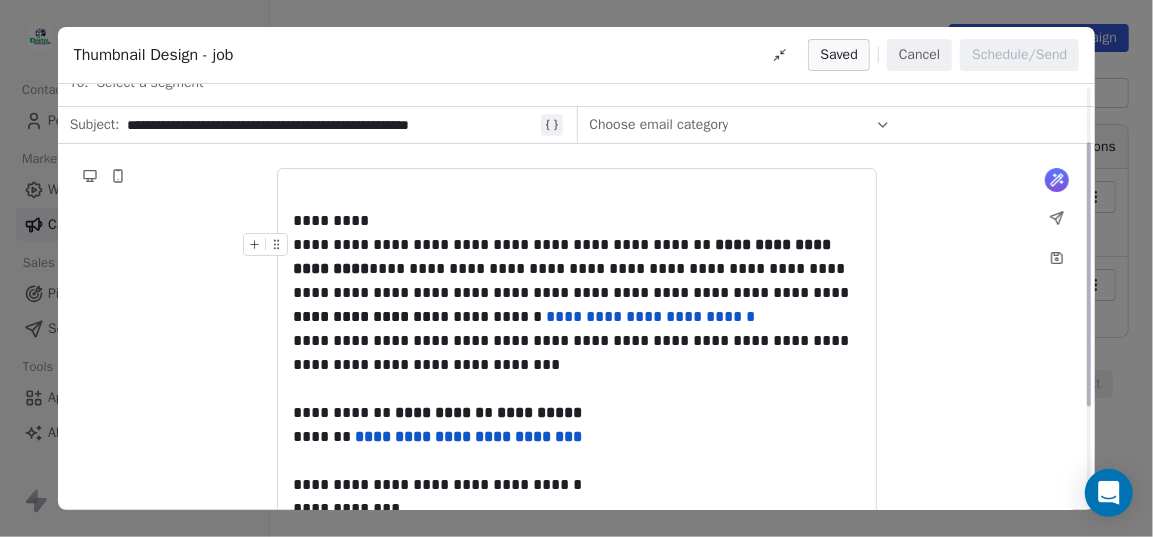 scroll, scrollTop: 91, scrollLeft: 0, axis: vertical 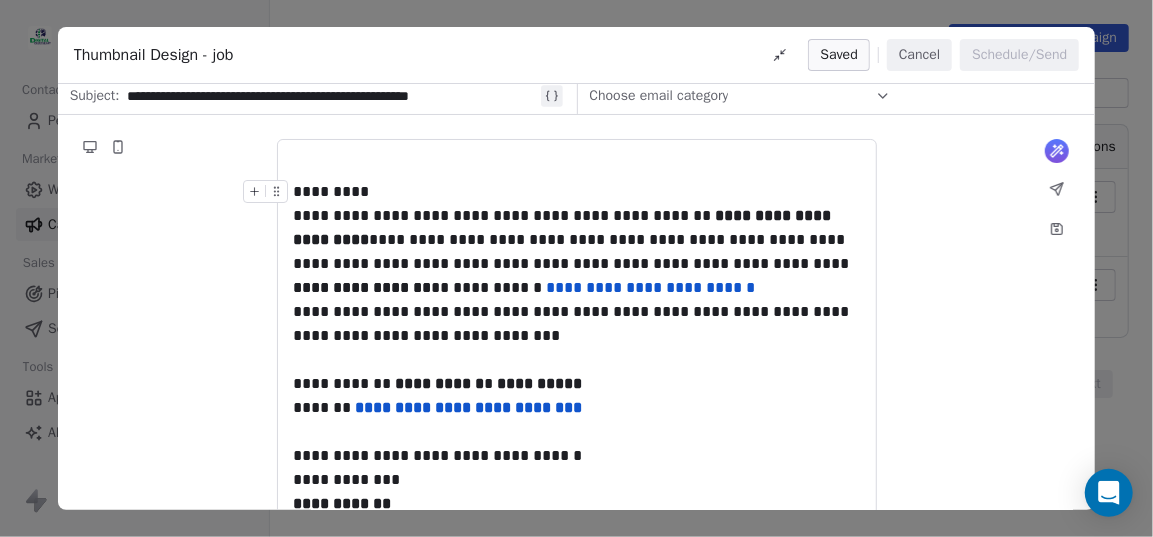 click on "*********" at bounding box center [577, 192] 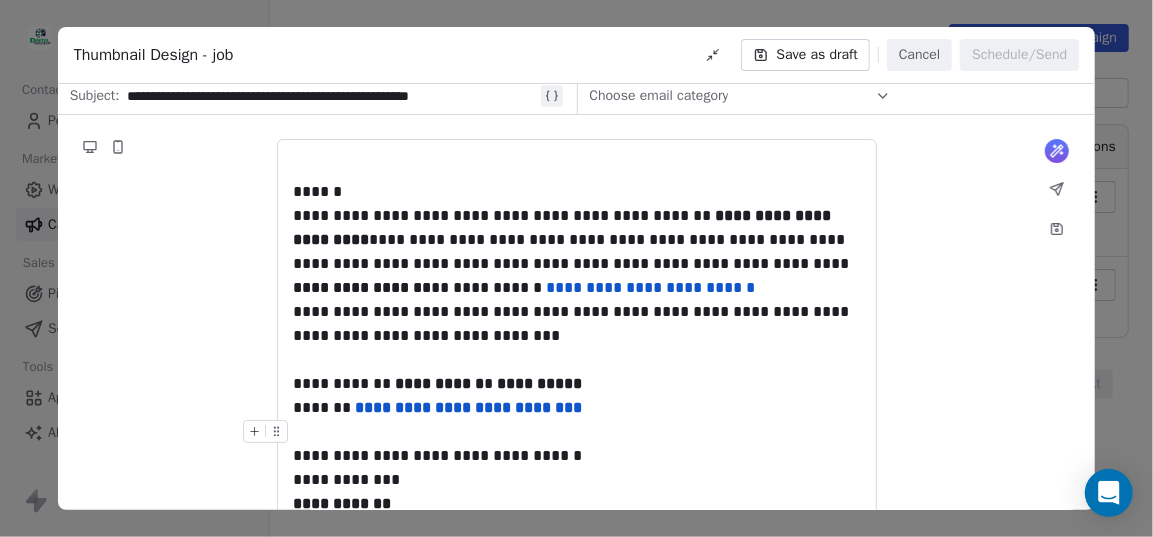 click at bounding box center [577, 432] 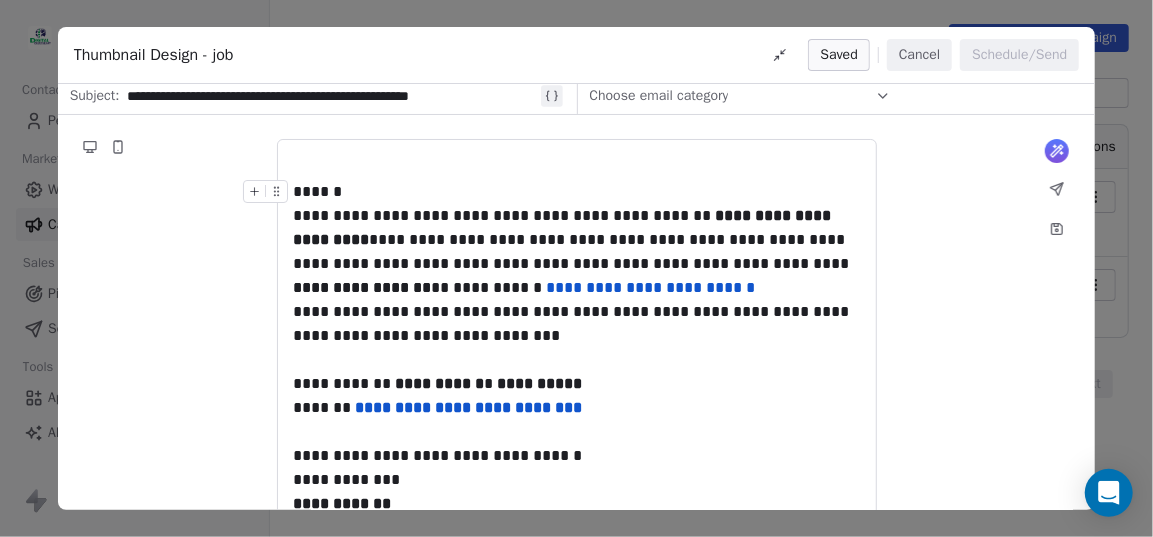 click on "******" at bounding box center (577, 192) 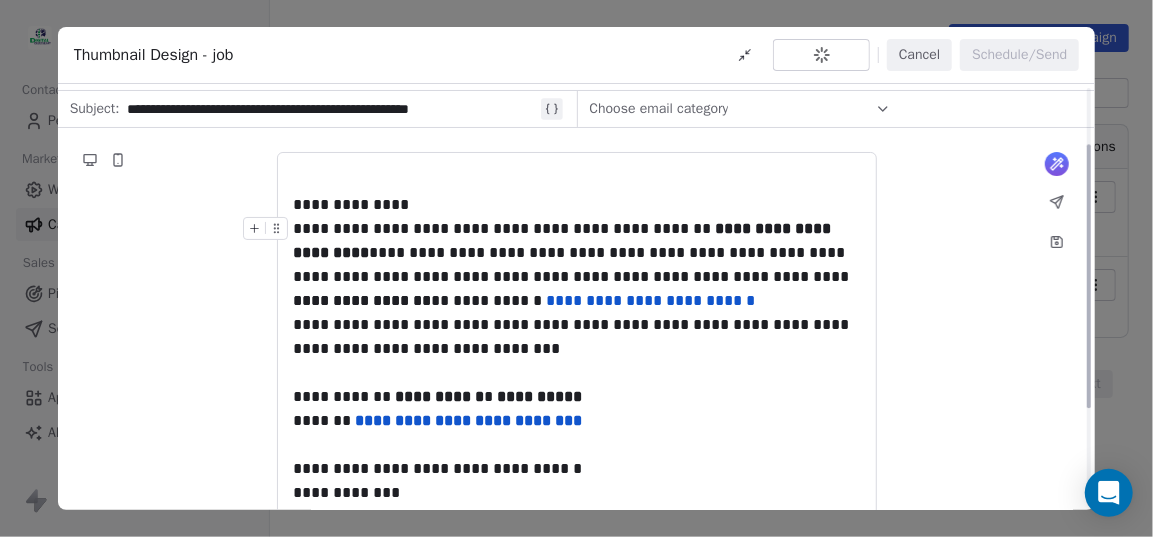scroll, scrollTop: 91, scrollLeft: 0, axis: vertical 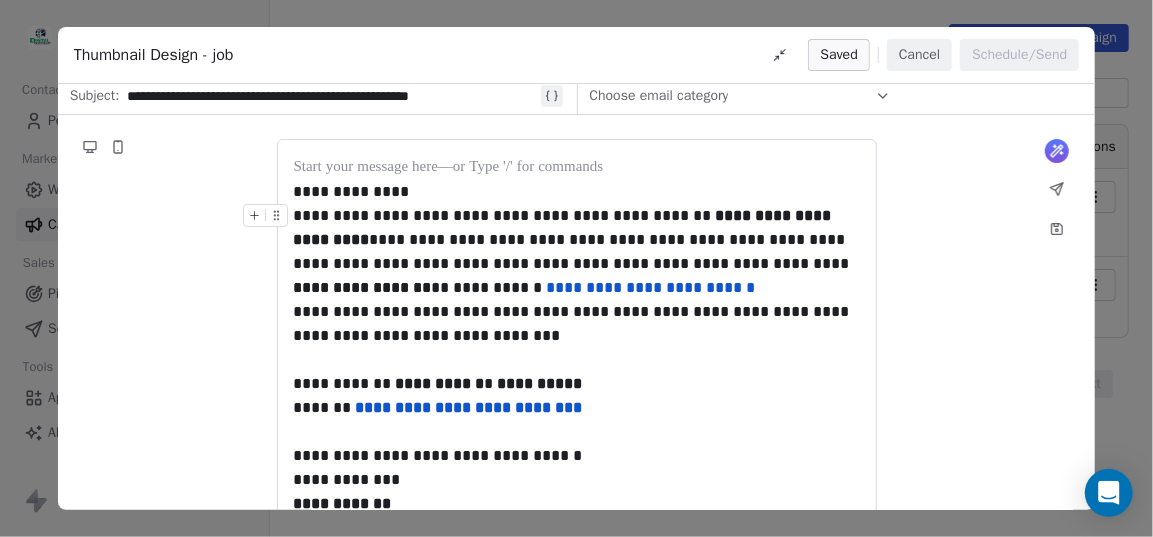click on "**********" at bounding box center [577, 394] 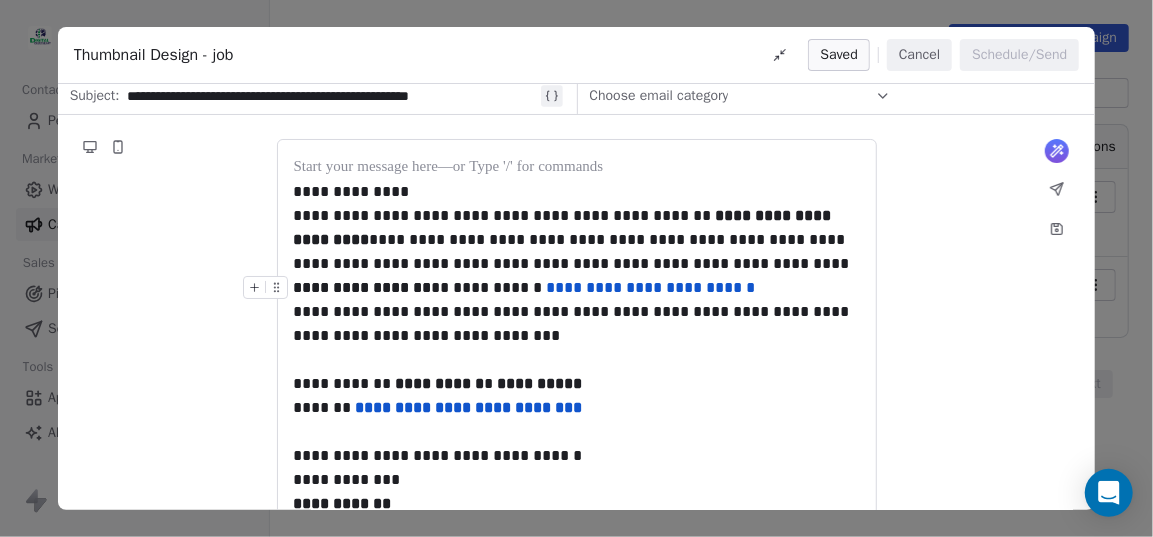 click at bounding box center (269, 293) 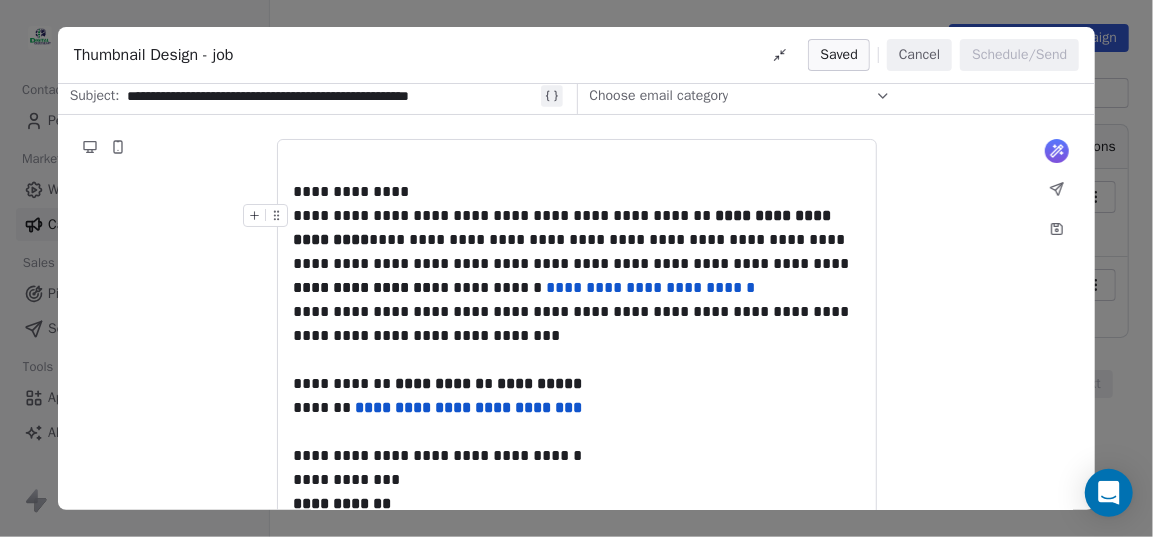 drag, startPoint x: 859, startPoint y: 251, endPoint x: 867, endPoint y: 271, distance: 21.540659 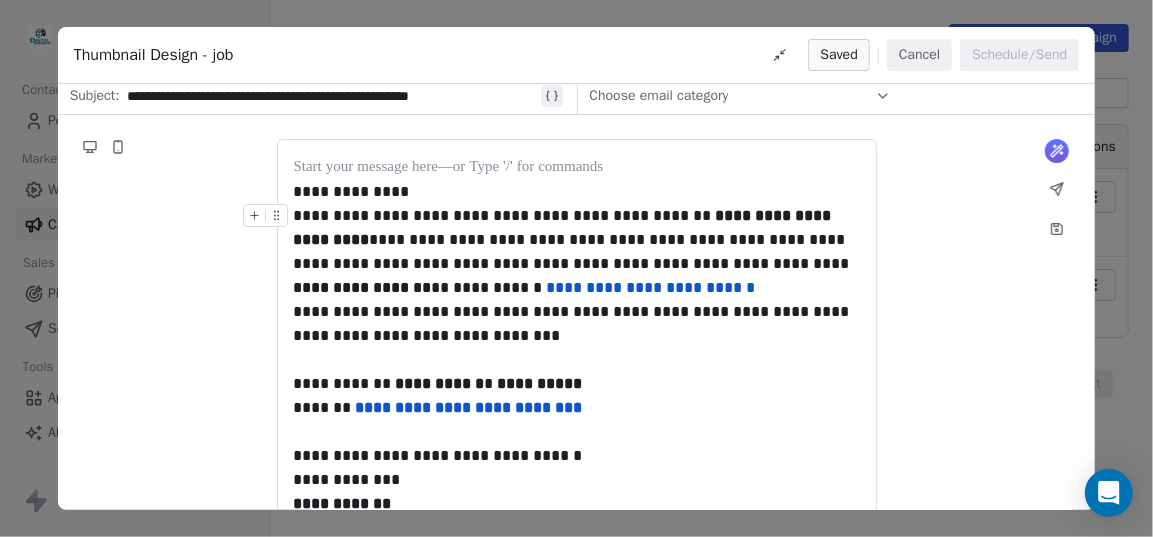 click on "**********" at bounding box center [577, 394] 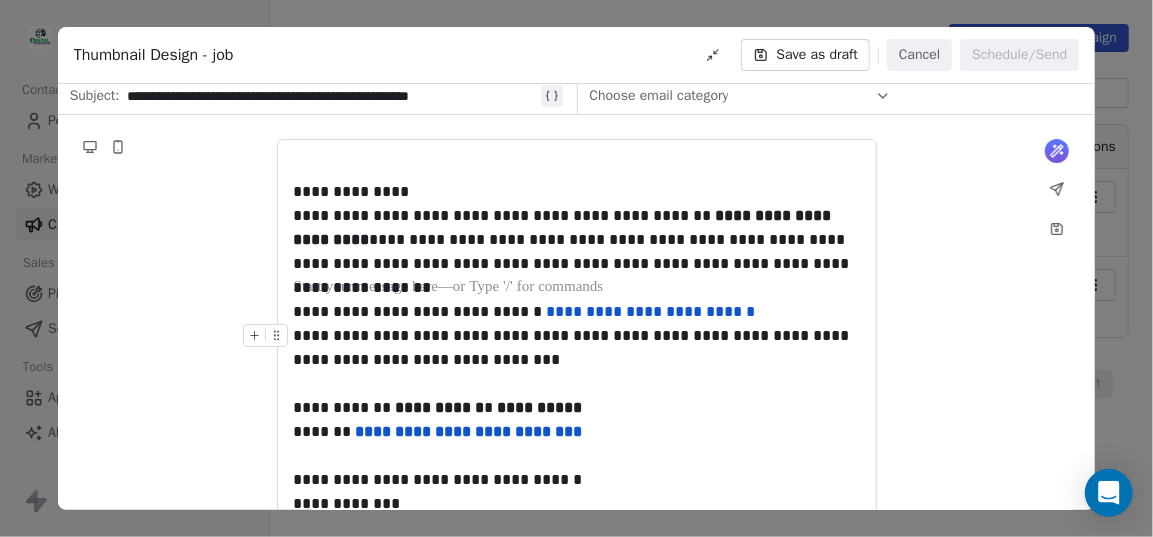 click on "**********" at bounding box center (577, 348) 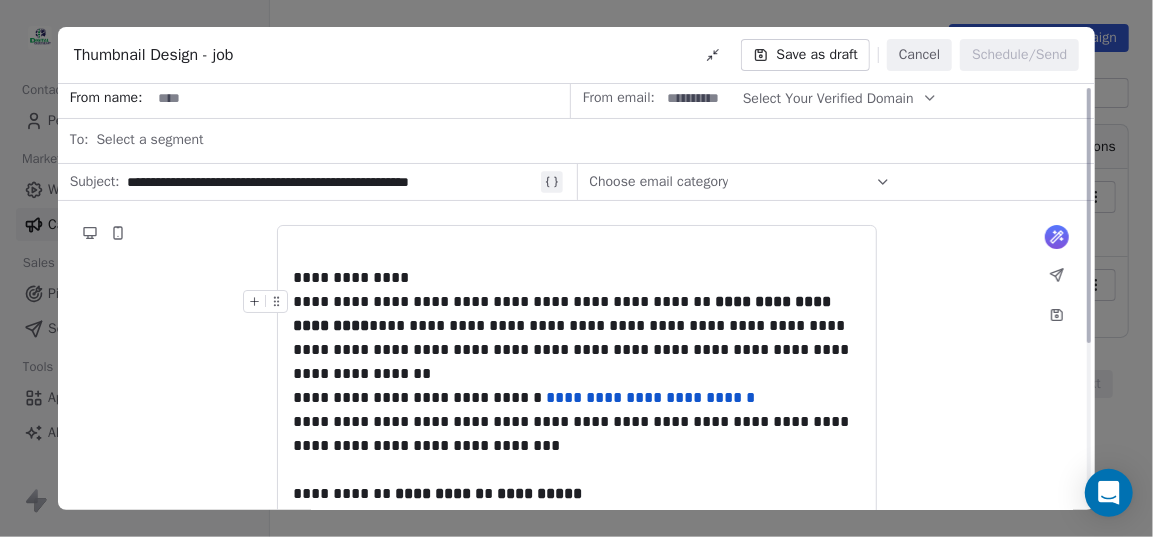 scroll, scrollTop: 0, scrollLeft: 0, axis: both 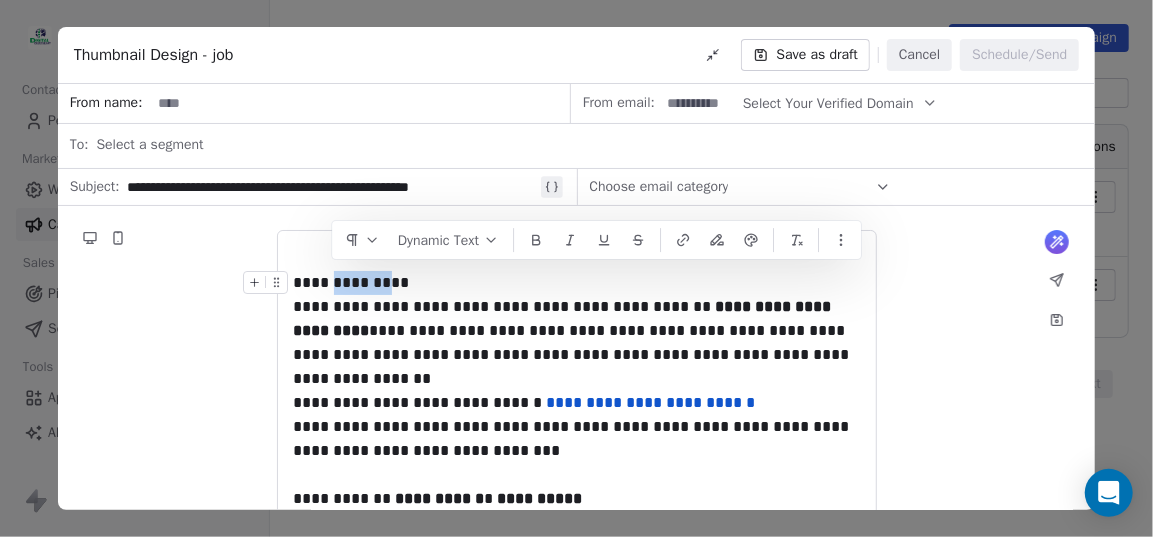 drag, startPoint x: 393, startPoint y: 286, endPoint x: 333, endPoint y: 284, distance: 60.033325 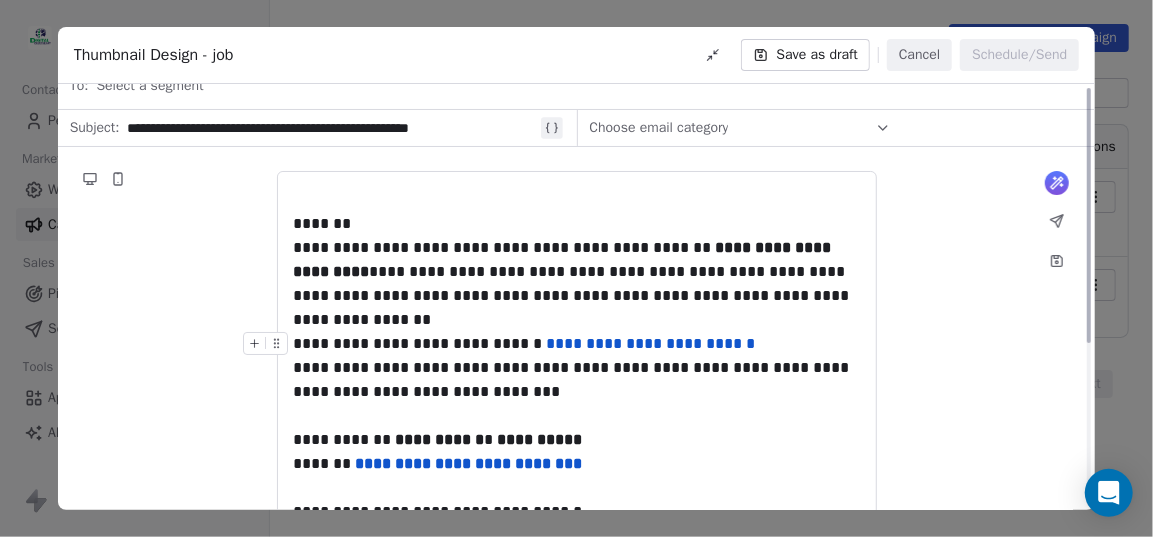 scroll, scrollTop: 0, scrollLeft: 0, axis: both 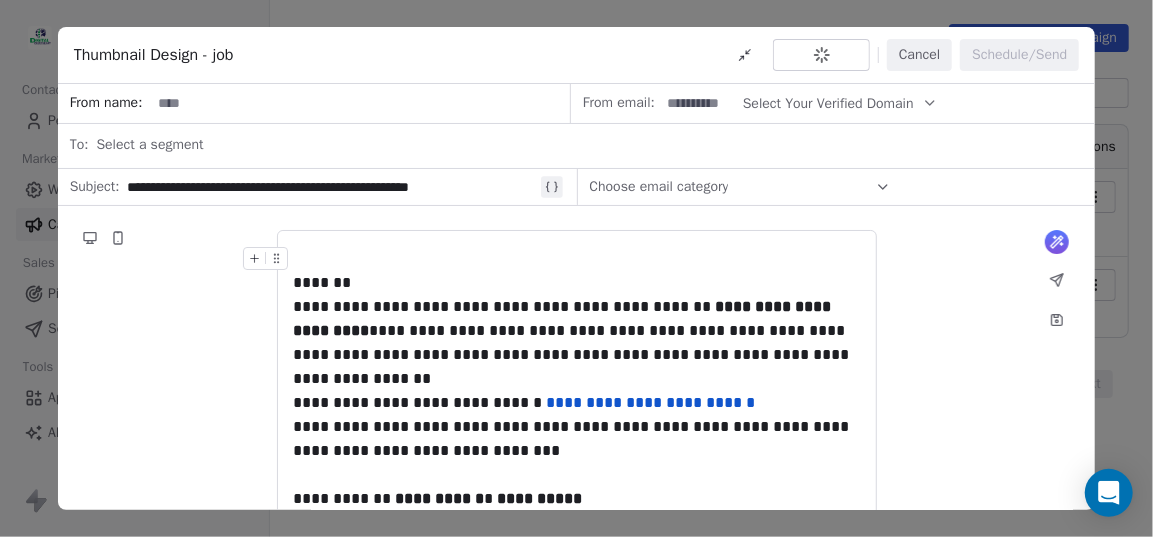 click on "Select a segment" at bounding box center [589, 145] 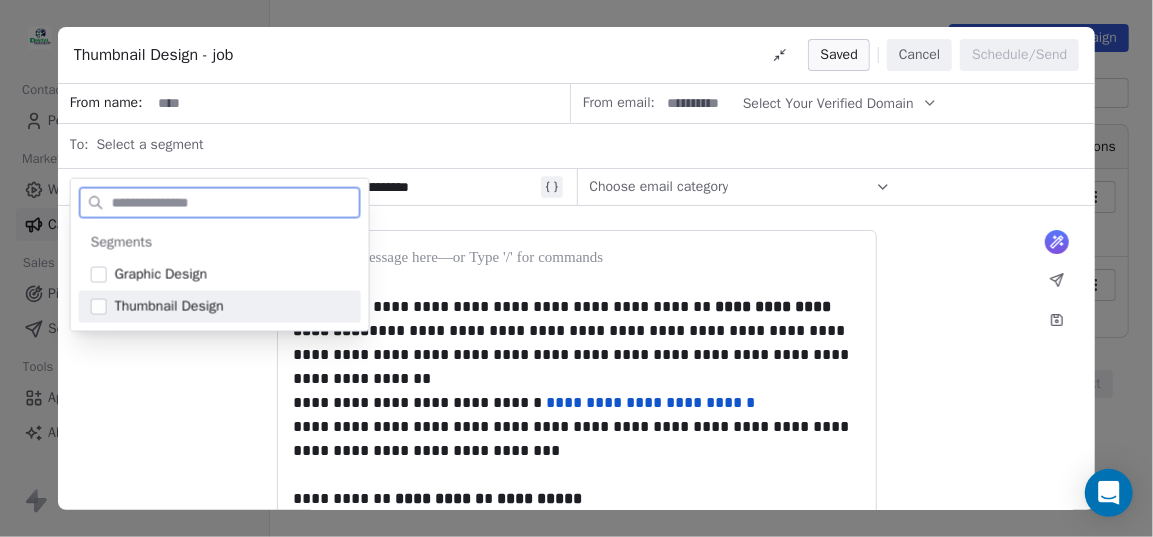 click on "Thumbnail Design" at bounding box center [169, 307] 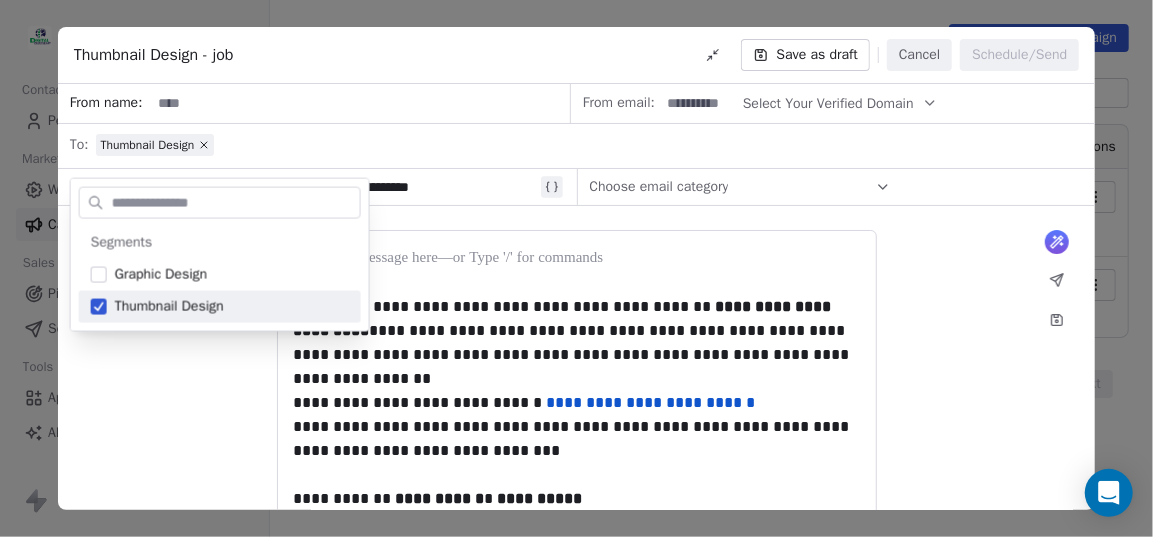 click on "**********" at bounding box center (577, 497) 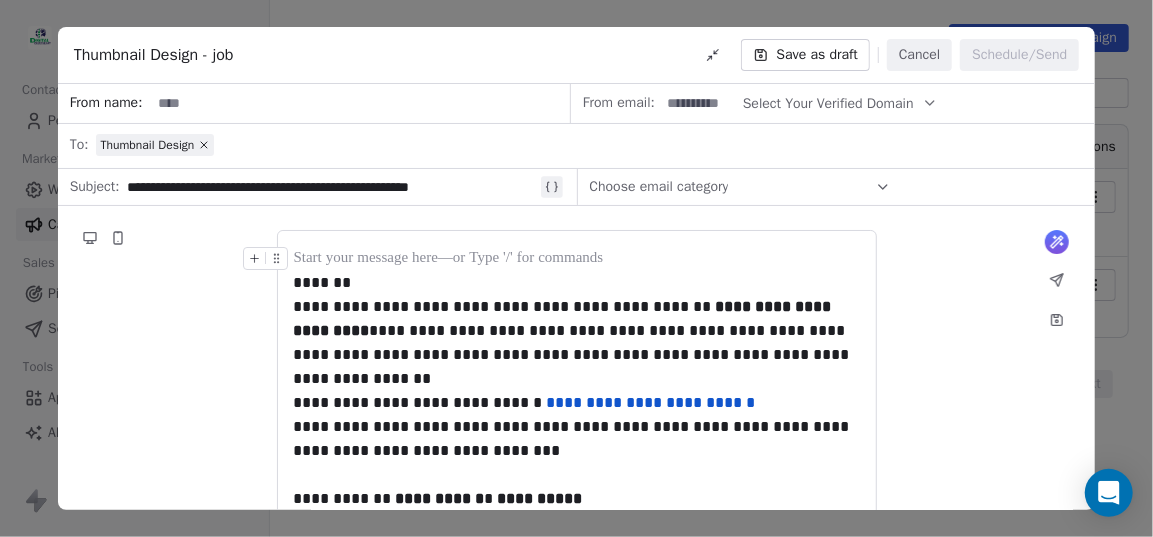 click on "Select Your Verified Domain" at bounding box center (828, 103) 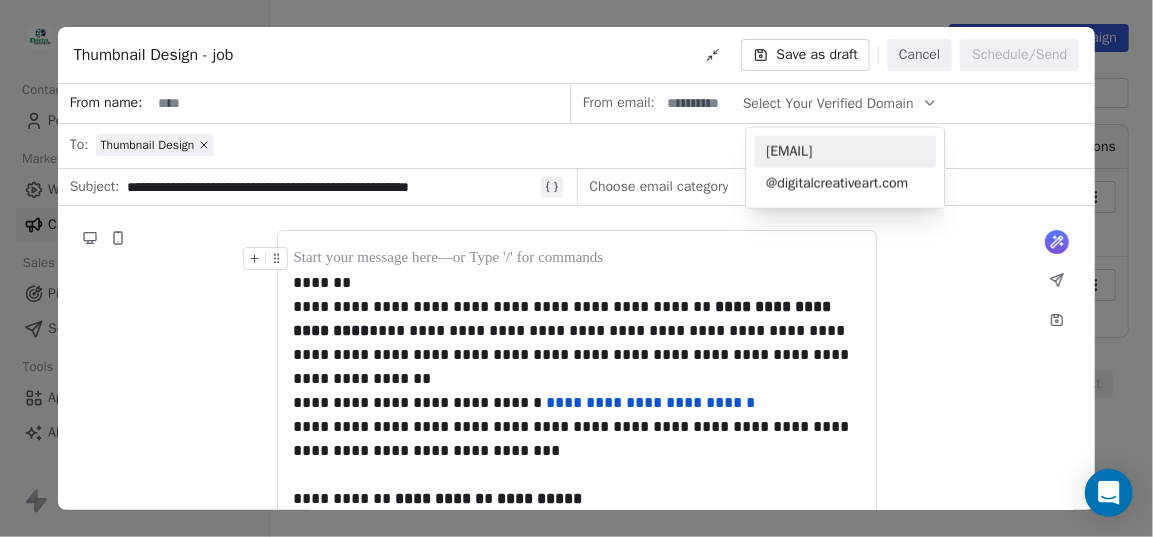 click on "[EMAIL]" at bounding box center (845, 152) 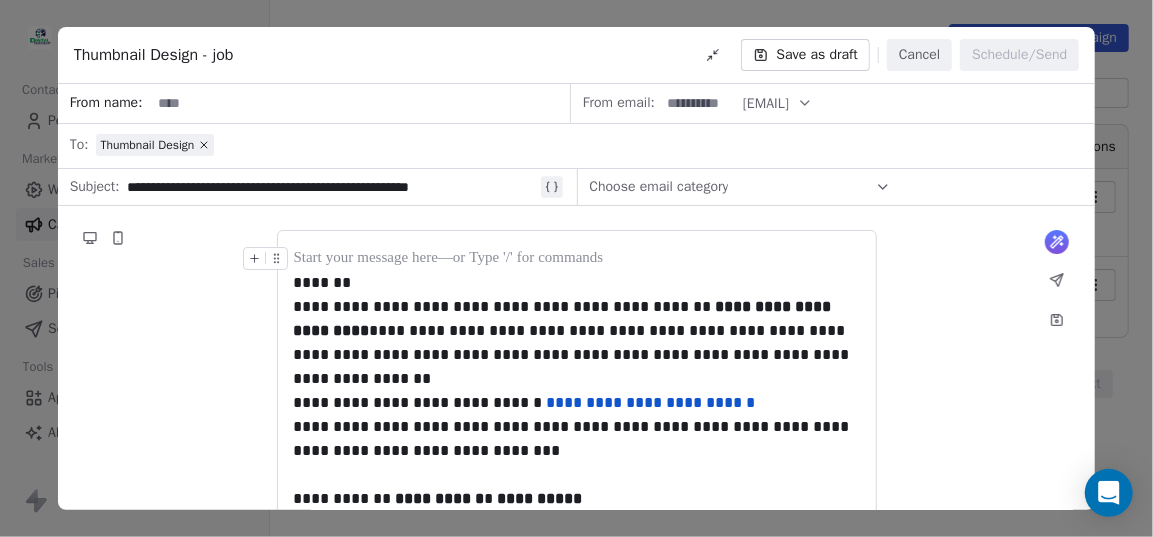 click at bounding box center [699, 103] 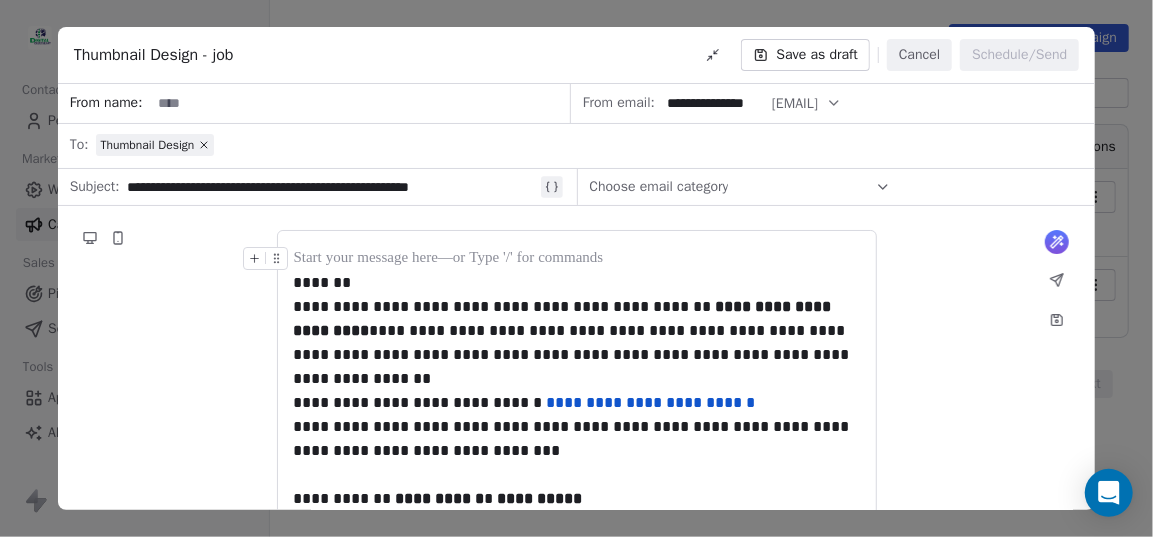 scroll, scrollTop: 0, scrollLeft: 0, axis: both 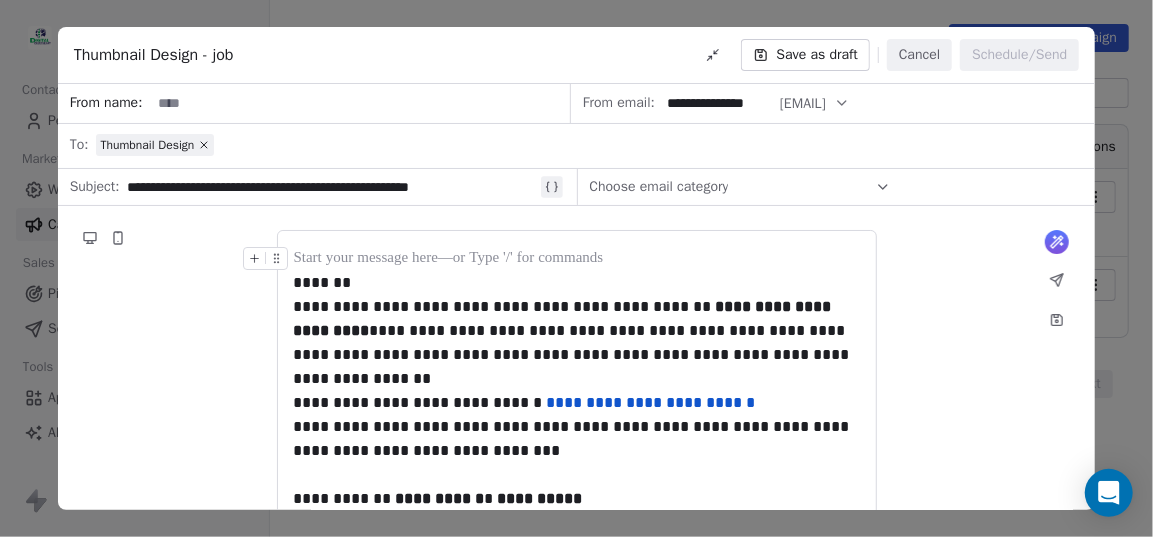 type on "**********" 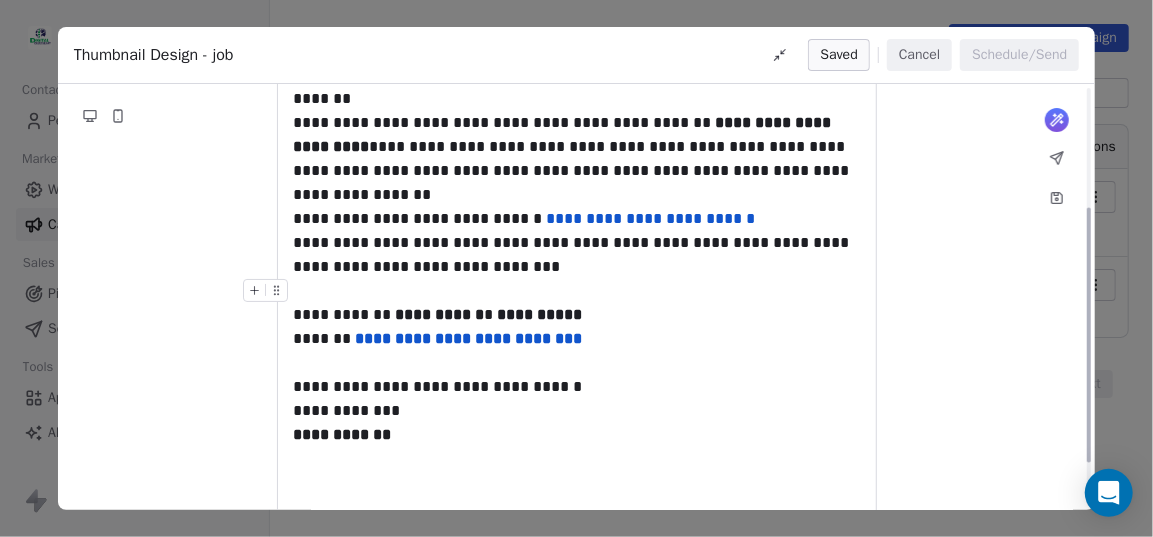 scroll, scrollTop: 274, scrollLeft: 0, axis: vertical 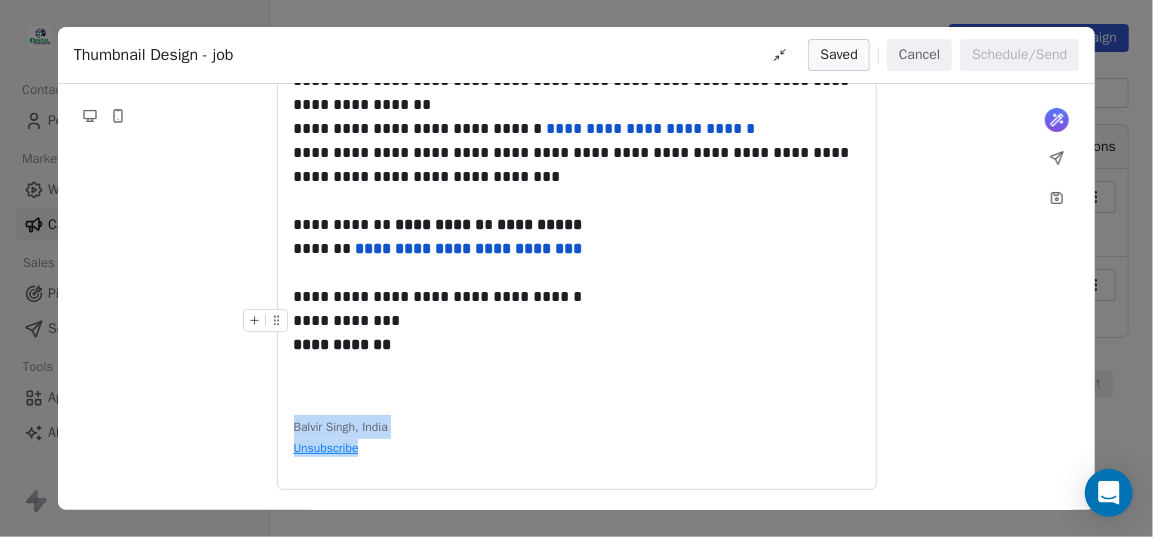 drag, startPoint x: 381, startPoint y: 453, endPoint x: 277, endPoint y: 418, distance: 109.73149 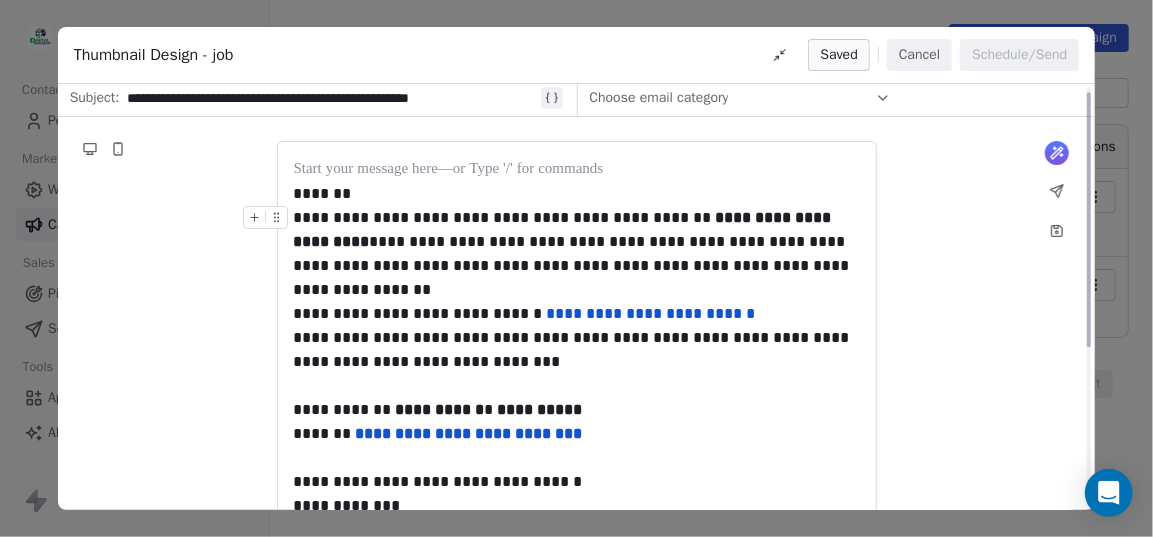 scroll, scrollTop: 0, scrollLeft: 0, axis: both 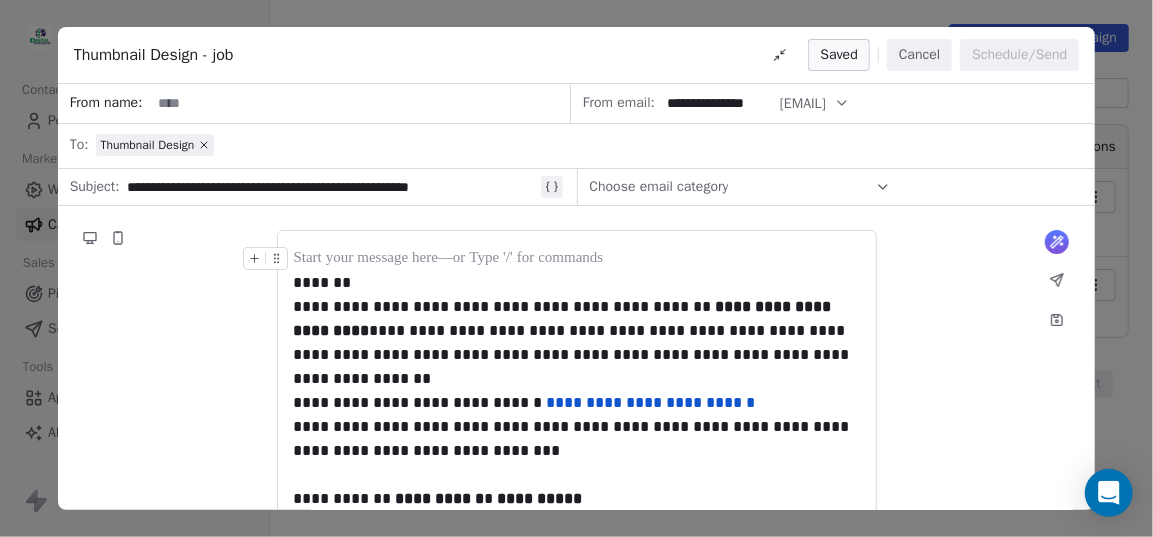 click at bounding box center (360, 103) 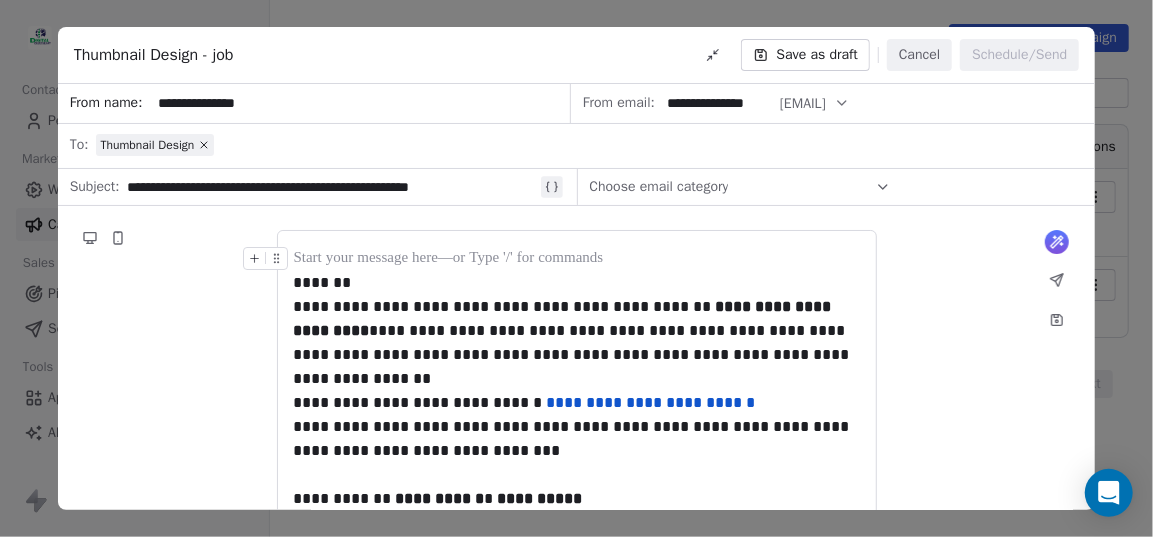 type on "**********" 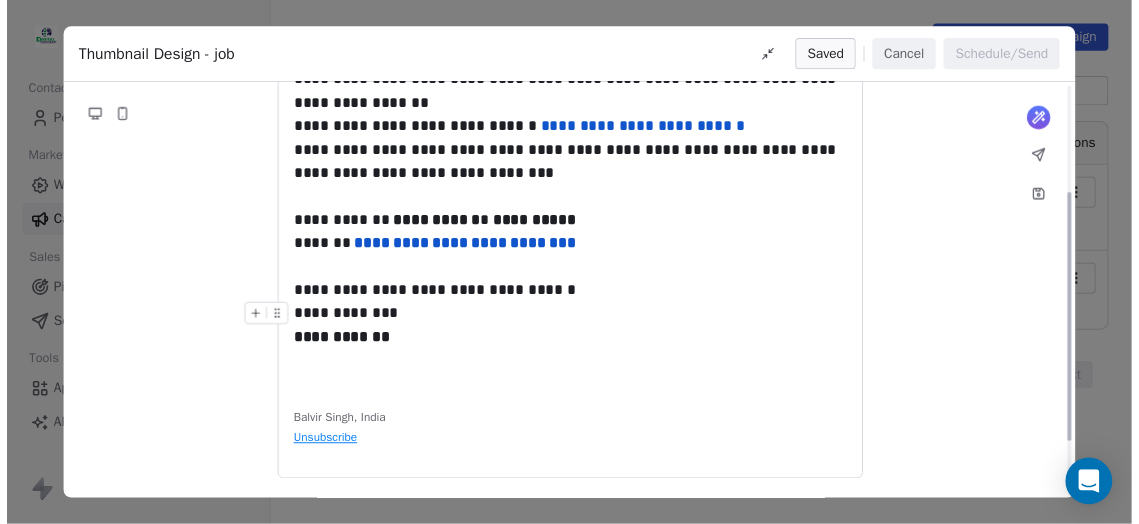 scroll, scrollTop: 0, scrollLeft: 0, axis: both 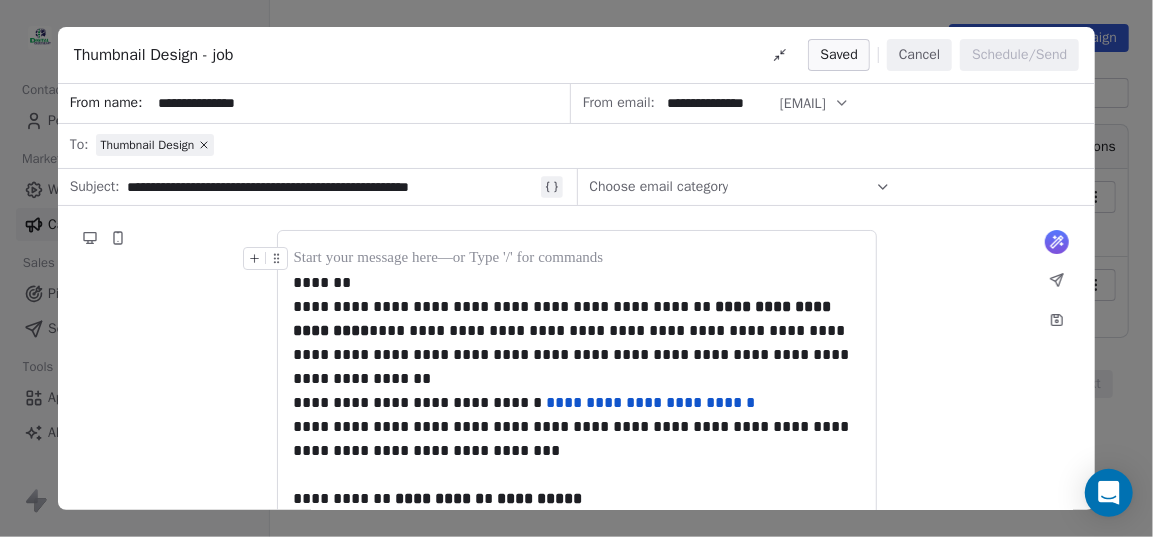 click on "Cancel" at bounding box center (919, 55) 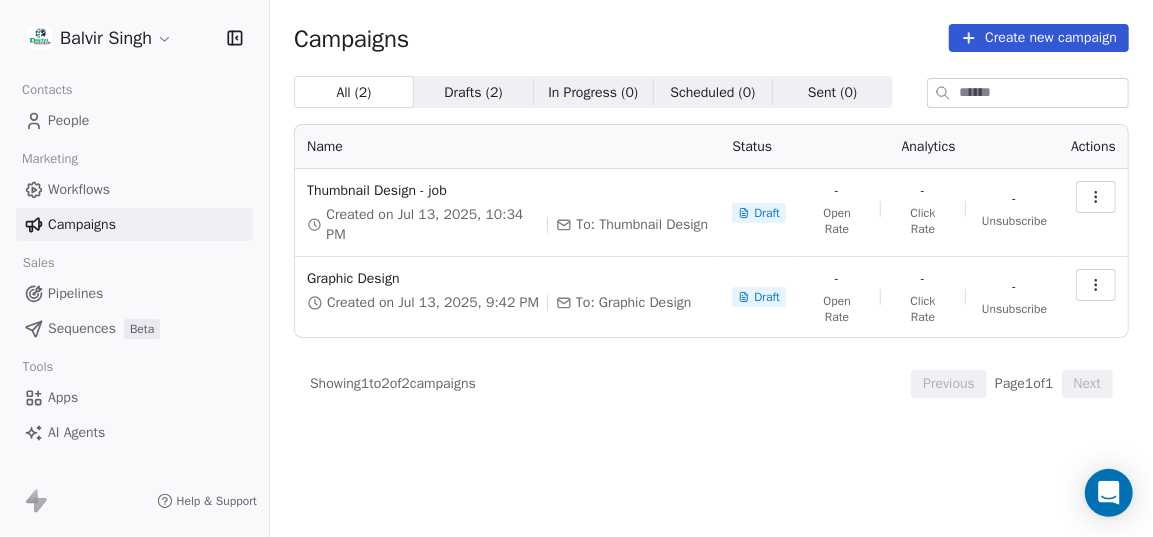 click on "Campaigns  Create new campaign All ( 2 ) All ( 2 ) Drafts ( 2 ) Drafts ( 2 ) In Progress ( 0 ) In Progress ( 0 ) Scheduled ( 0 ) Scheduled ( 0 ) Sent ( 0 ) Sent ( 0 ) Name Status Analytics Actions Thumbnail Design  - job Created on Jul 13, 2025, 10:34 PM To: Thumbnail Design  Draft - Open Rate - Click Rate - Unsubscribe Graphic Design Created on Jul 13, 2025, 9:42 PM To: Graphic Design  Draft - Open Rate - Click Rate - Unsubscribe Showing  1  to  2  of  2  campaigns Previous Page  1  of  1 Next" at bounding box center (711, 268) 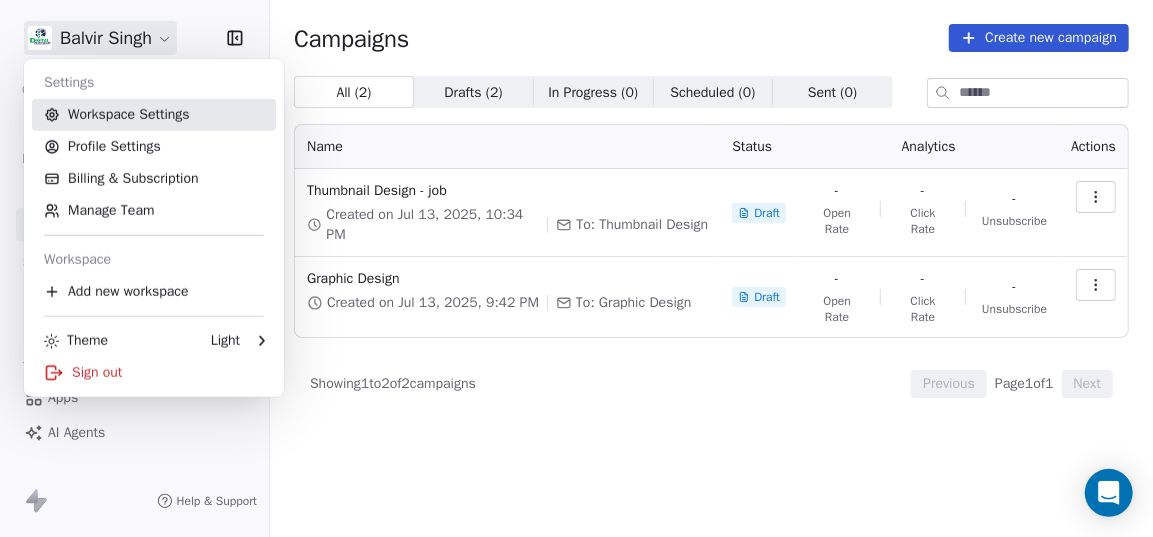 click on "Workspace Settings" at bounding box center (154, 115) 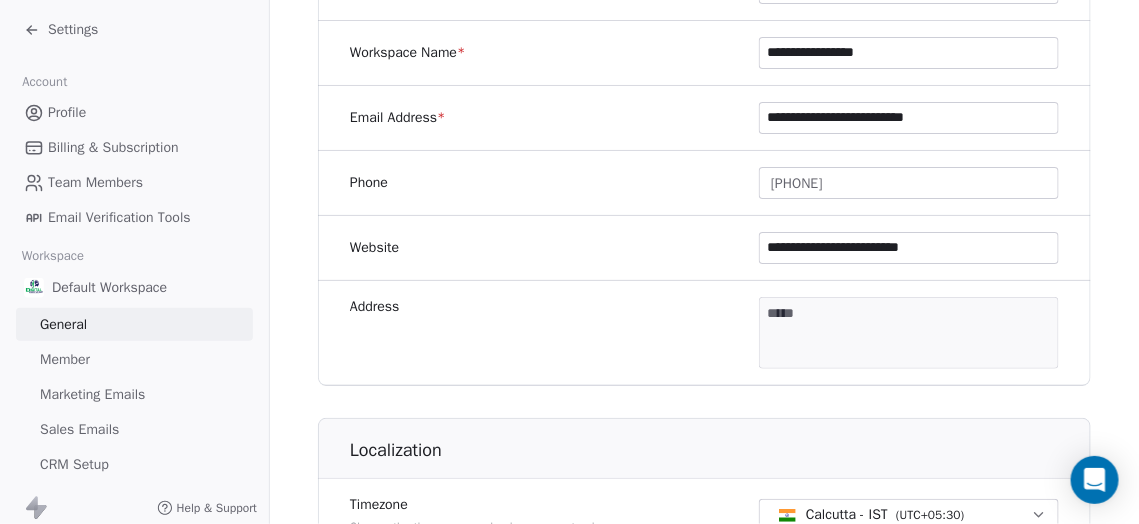 scroll, scrollTop: 454, scrollLeft: 0, axis: vertical 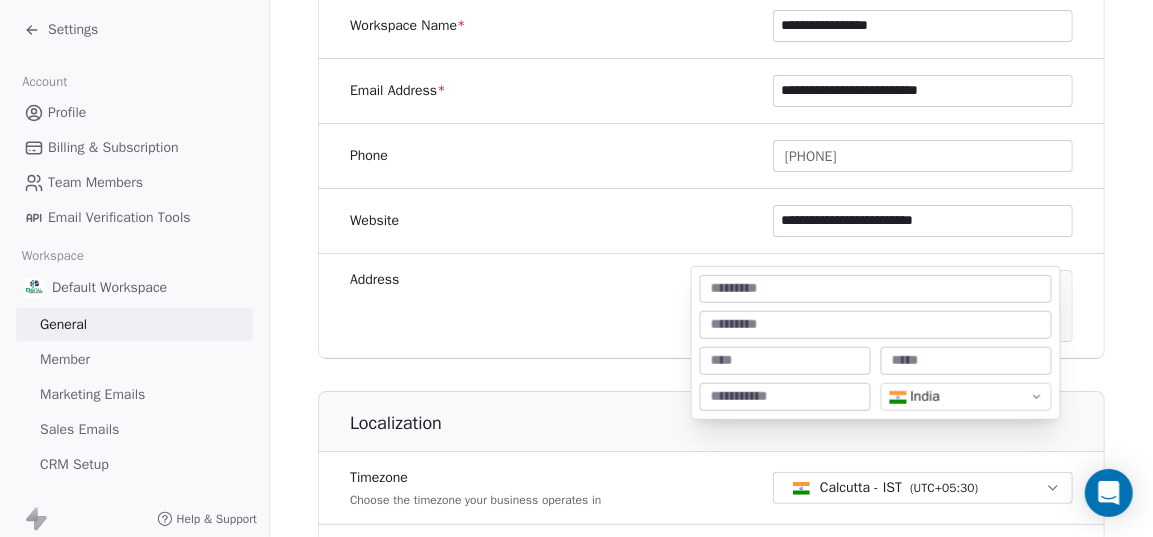 drag, startPoint x: 867, startPoint y: 289, endPoint x: 780, endPoint y: 286, distance: 87.05171 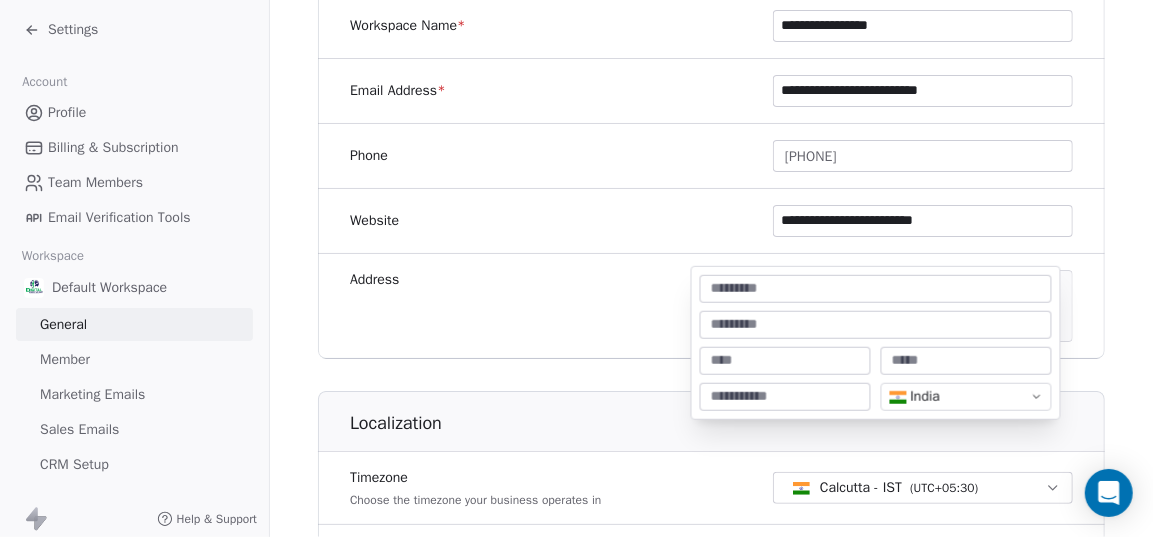 click on "**********" at bounding box center (569, 268) 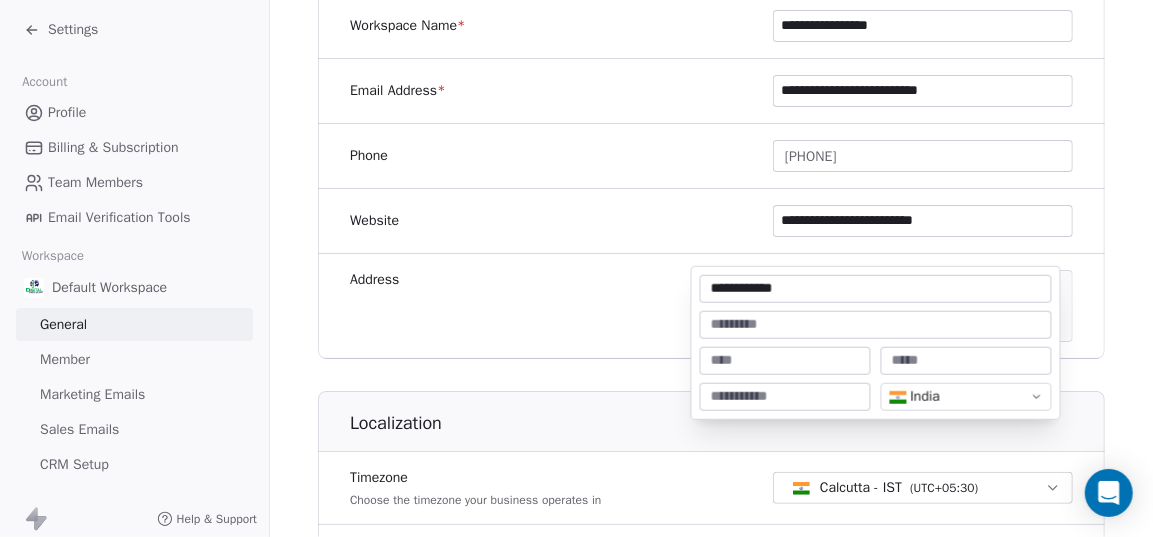 type on "**********" 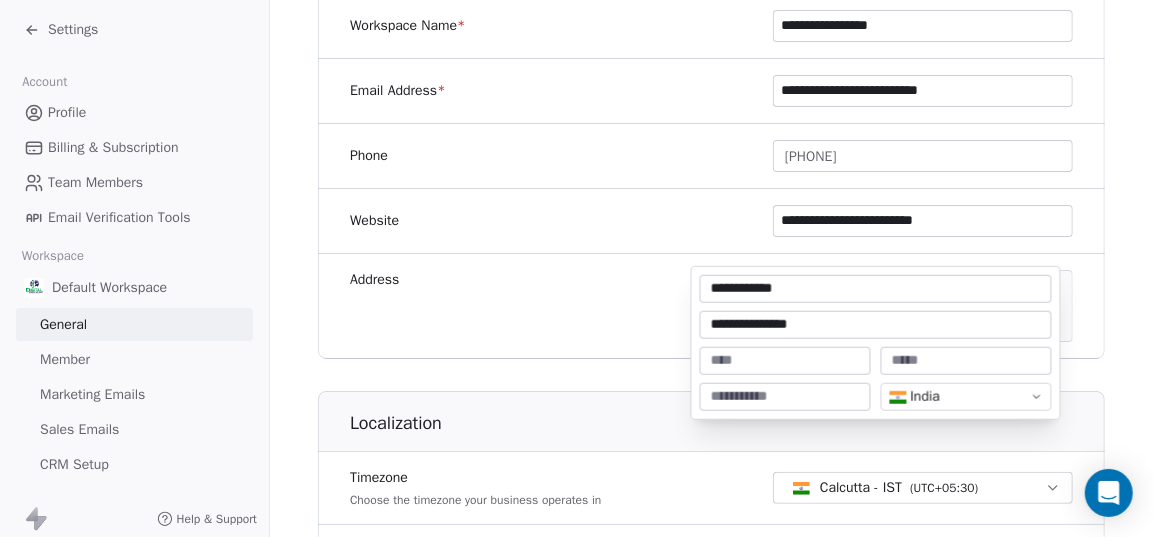 type on "**********" 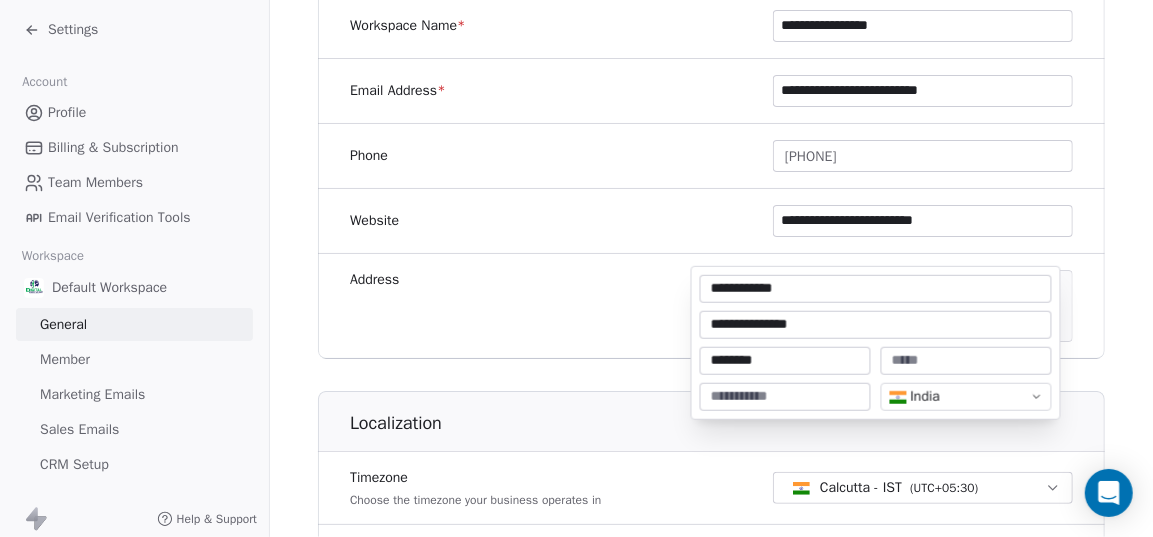 type on "********" 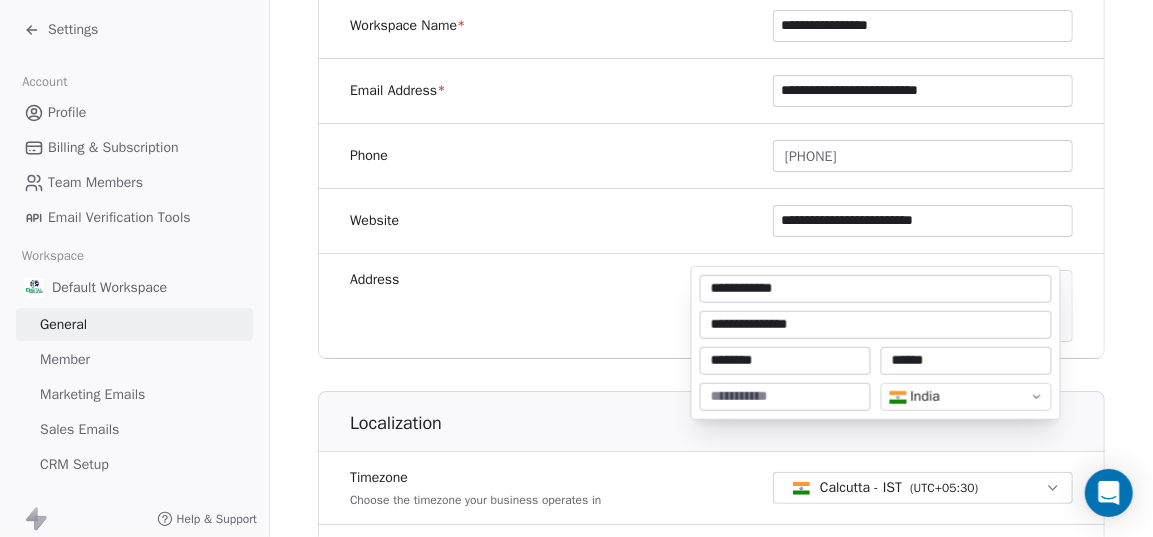 type on "******" 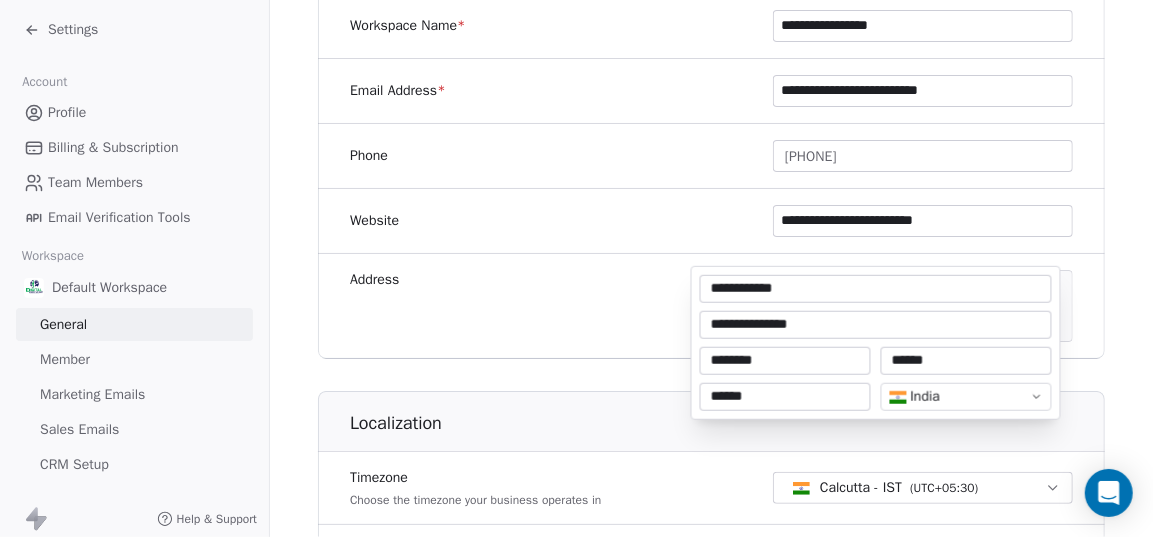 type on "******" 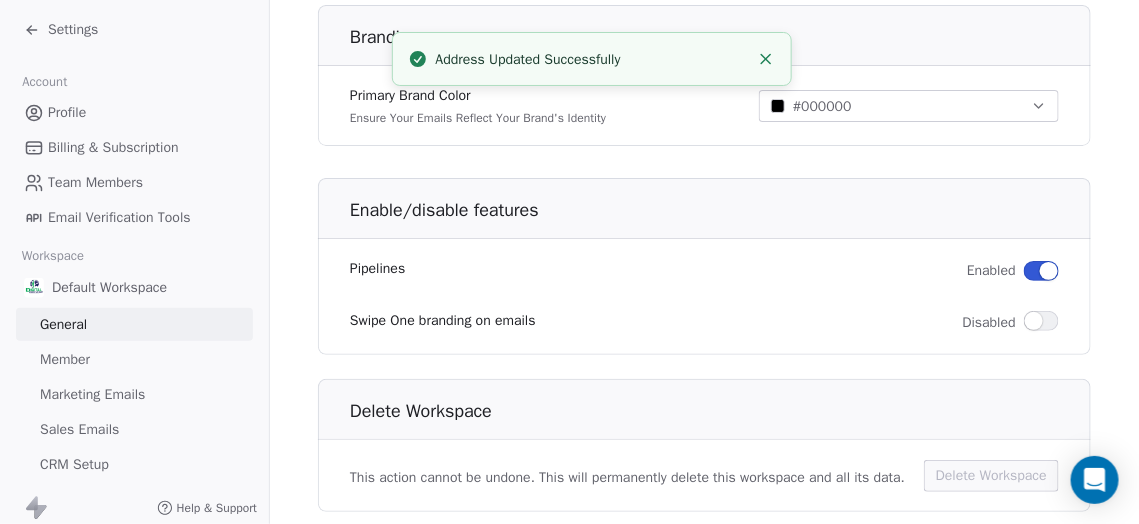 scroll, scrollTop: 1340, scrollLeft: 0, axis: vertical 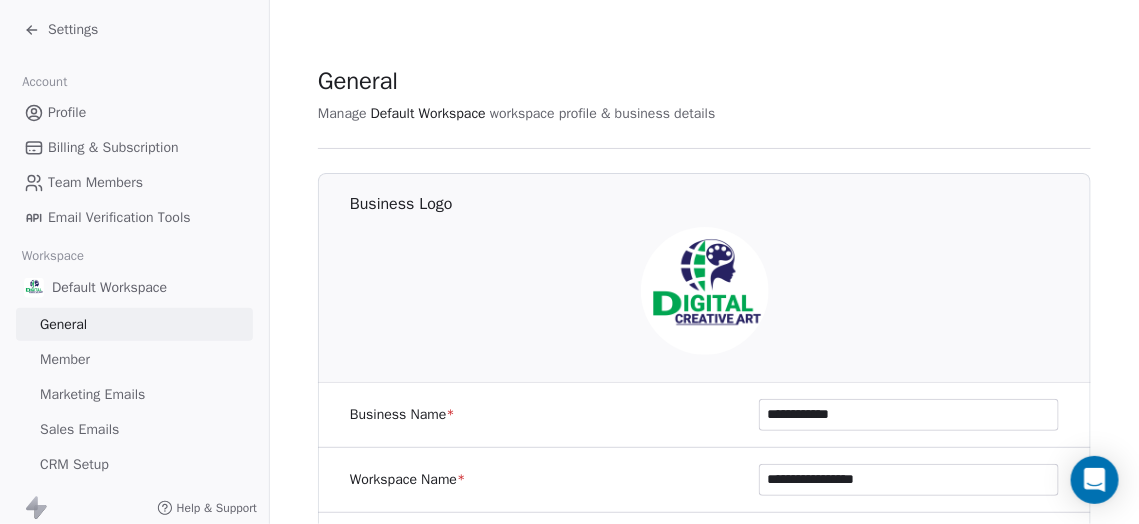 click 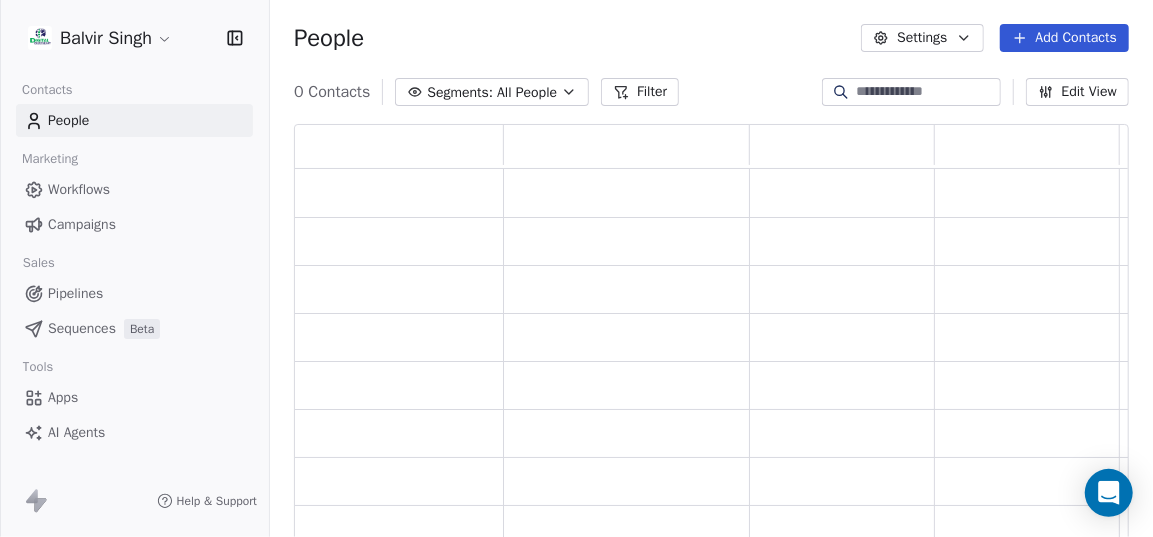 scroll, scrollTop: 14, scrollLeft: 14, axis: both 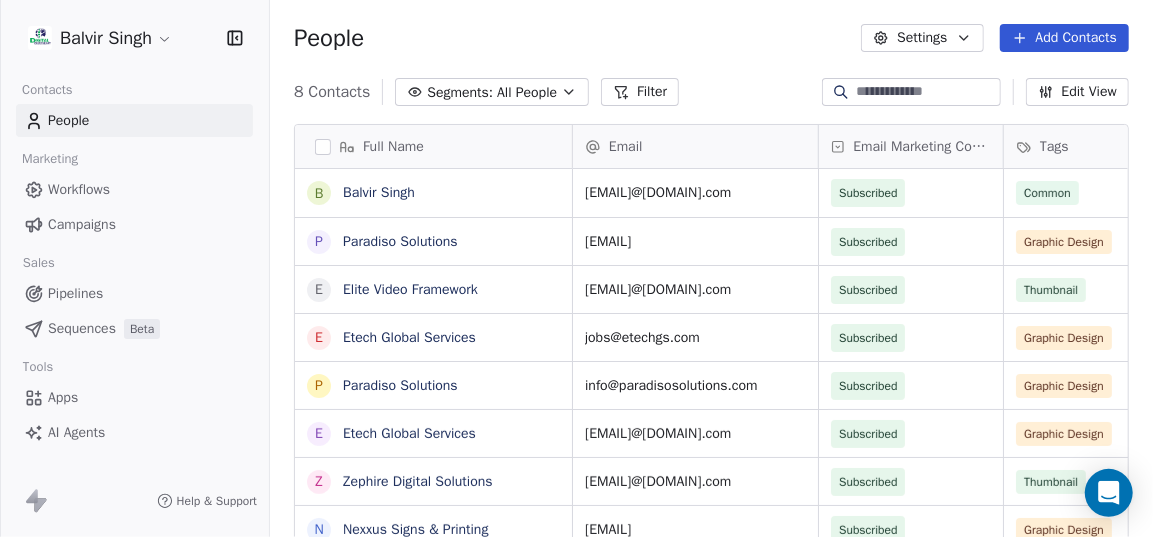 click on "Campaigns" at bounding box center [82, 224] 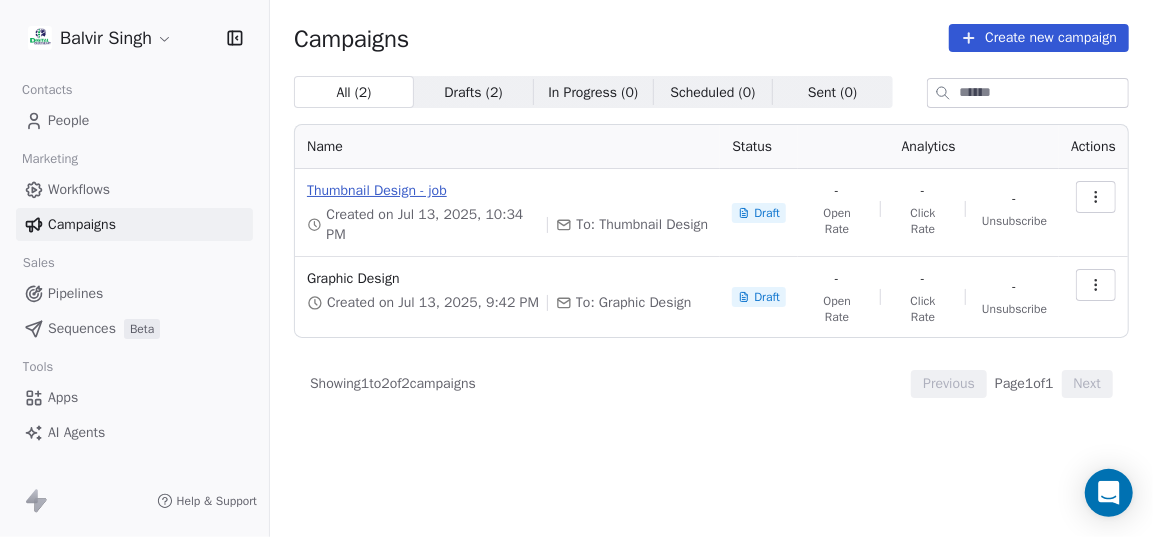 click on "Thumbnail Design  - job" at bounding box center (507, 191) 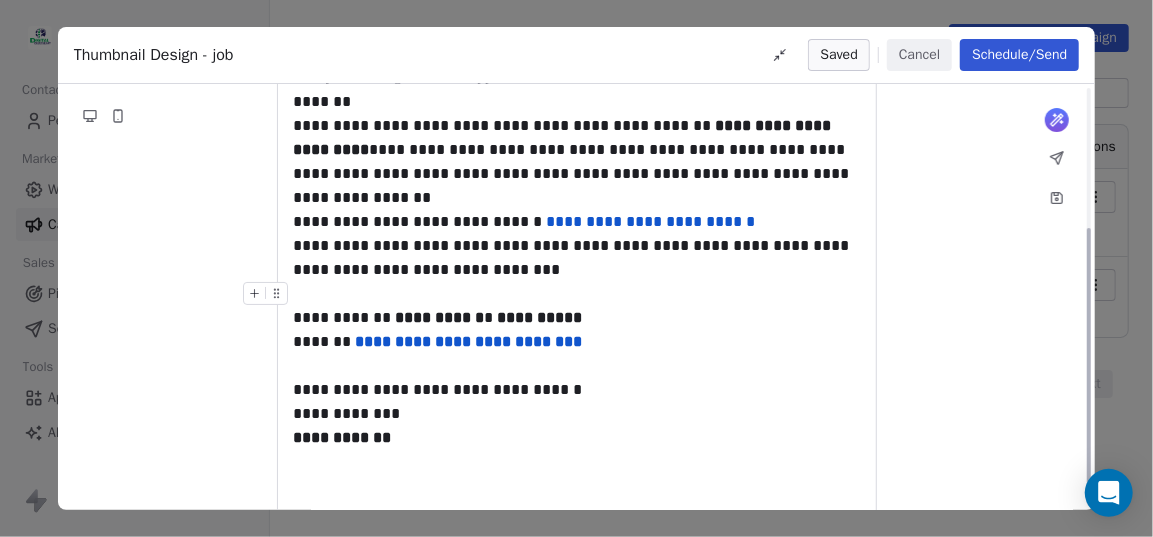 scroll, scrollTop: 274, scrollLeft: 0, axis: vertical 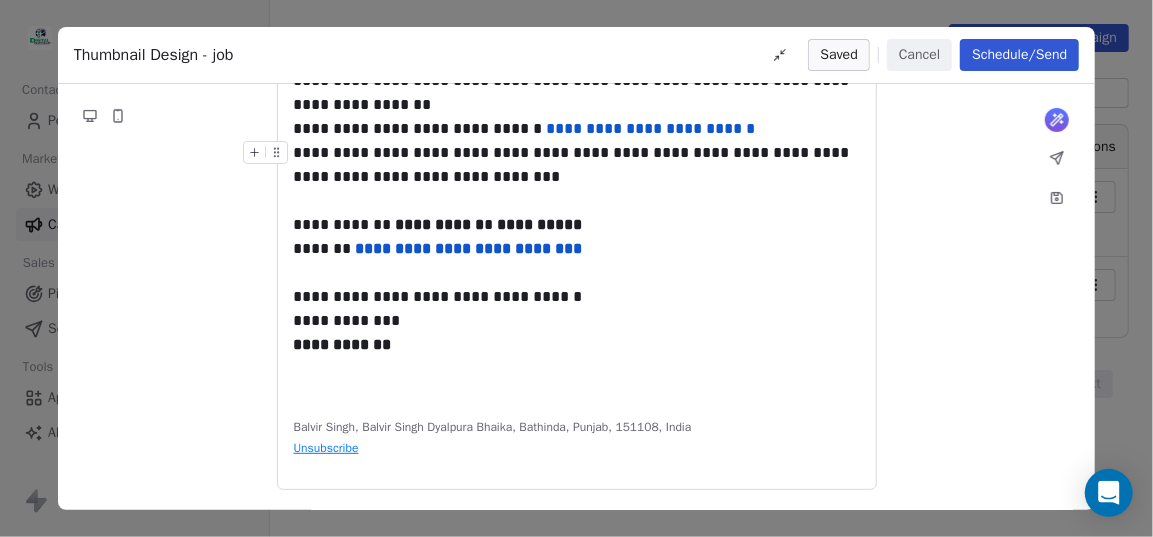 click on "**********" at bounding box center (576, 268) 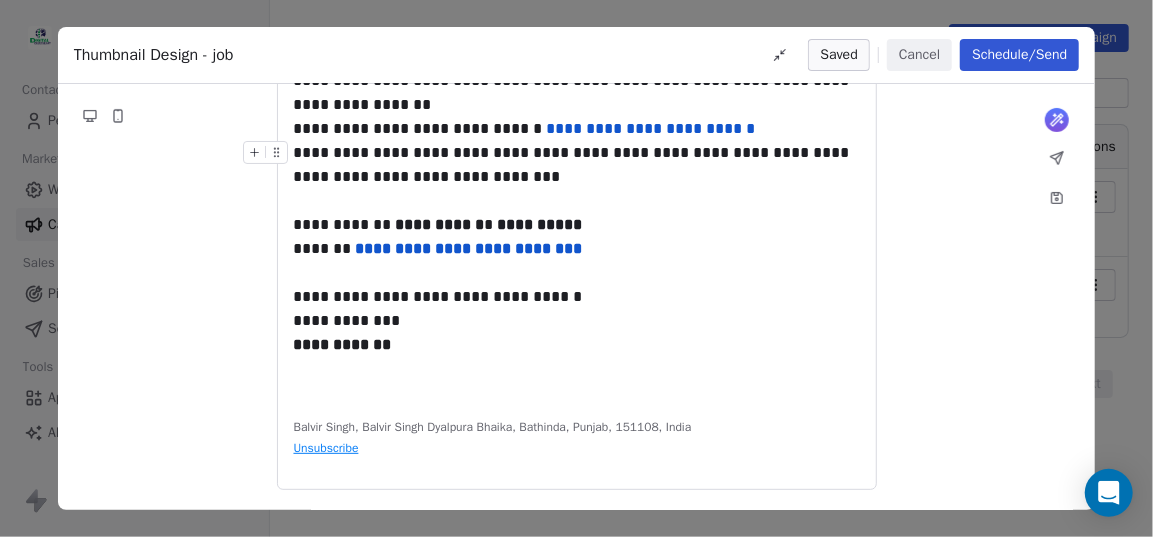 click on "Cancel" at bounding box center (919, 55) 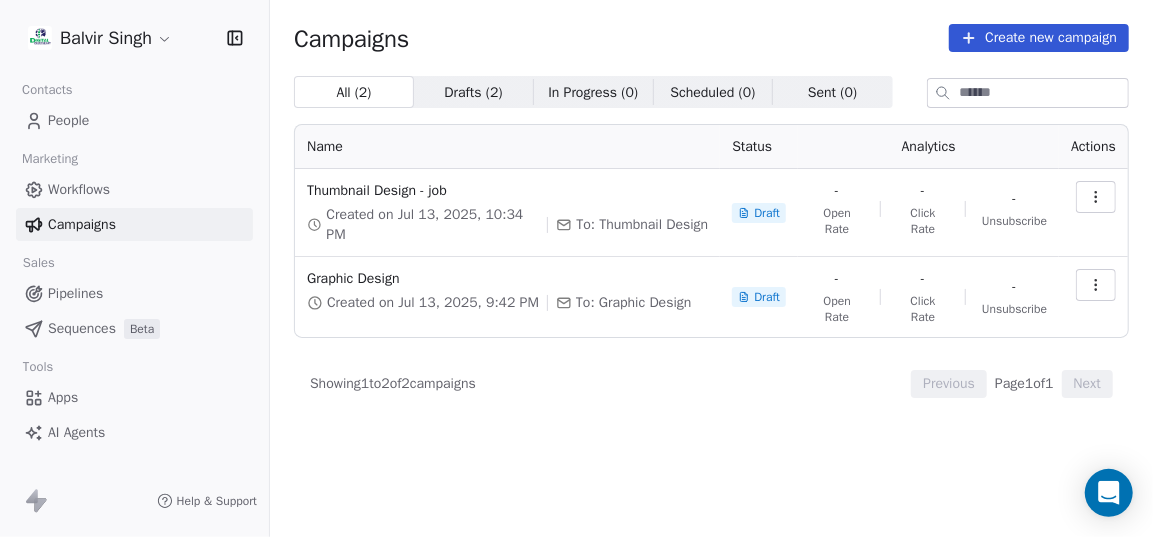 click at bounding box center [1096, 197] 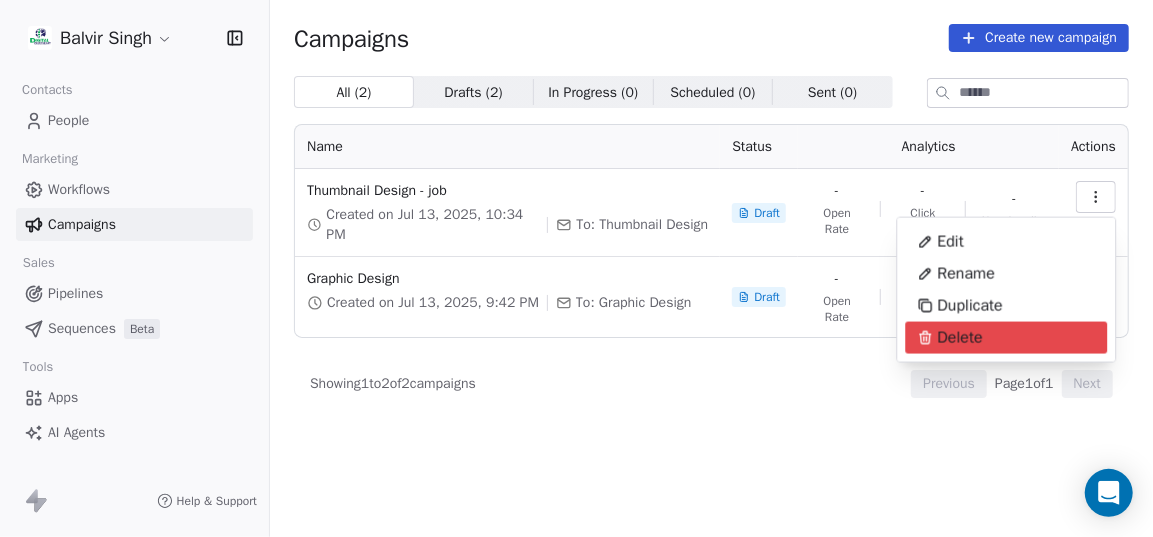click on "Balvir Singh Contacts People Marketing Workflows Campaigns Sales Pipelines Sequences Beta Tools Apps AI Agents Help & Support Campaigns Create new campaign All ( 2 ) All ( 2 ) Drafts ( 2 ) Drafts ( 2 ) In Progress ( 0 ) In Progress ( 0 ) Scheduled ( 0 ) Scheduled ( 0 ) Sent ( 0 ) Sent ( 0 ) Name Status Analytics Actions Thumbnail Design - job Created on Jul 13, 2025, 10:34 PM To: Thumbnail Design Draft - Open Rate - Click Rate - Unsubscribe Graphic Design Created on Jul 13, 2025, 9:42 PM To: Graphic Design Draft - Open Rate - Click Rate - Unsubscribe Showing 1 to 2 of 2 campaigns Previous Page 1 of 1 Next
Edit Rename Duplicate Delete" at bounding box center [576, 268] 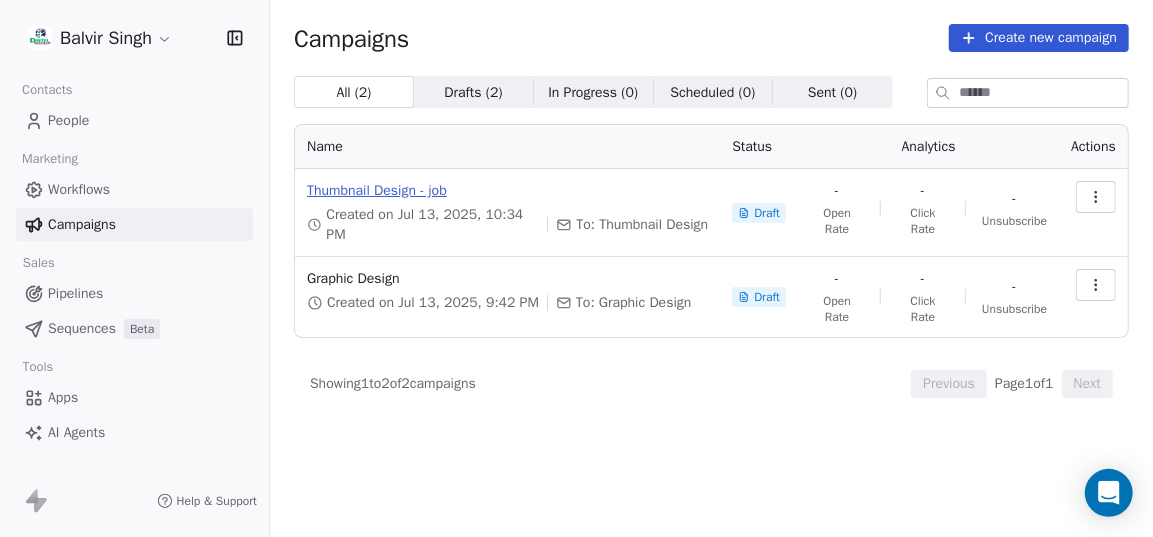 click on "Thumbnail Design  - job" at bounding box center (507, 191) 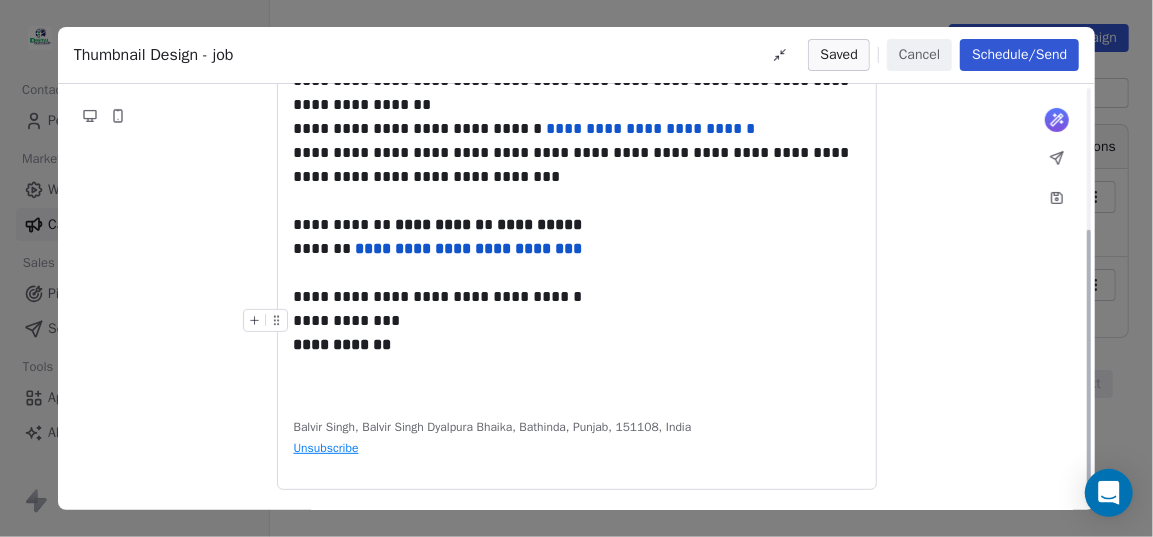 scroll, scrollTop: 184, scrollLeft: 0, axis: vertical 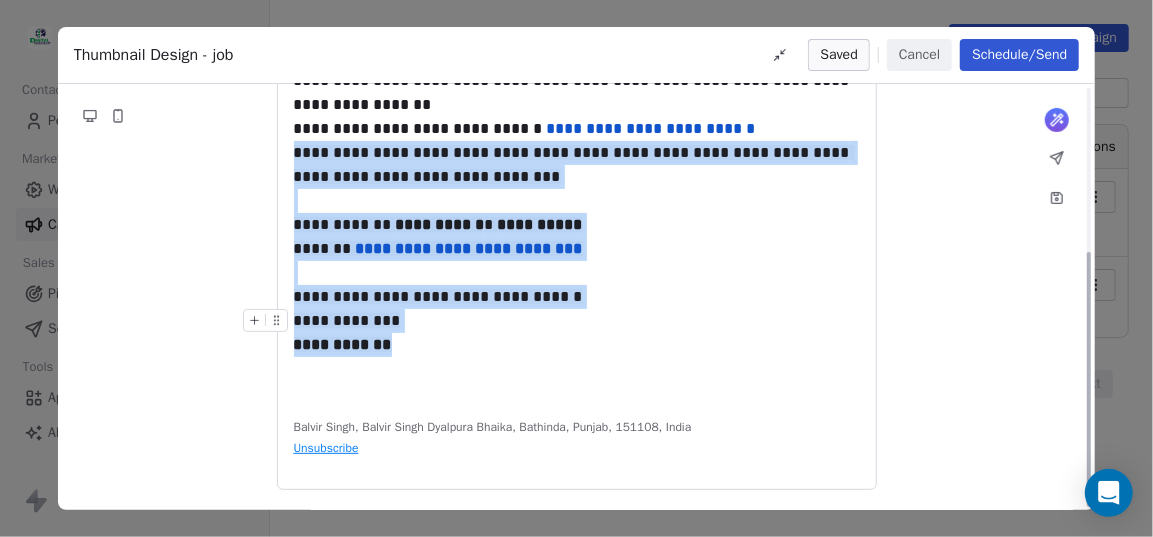 click on "**********" at bounding box center [577, 333] 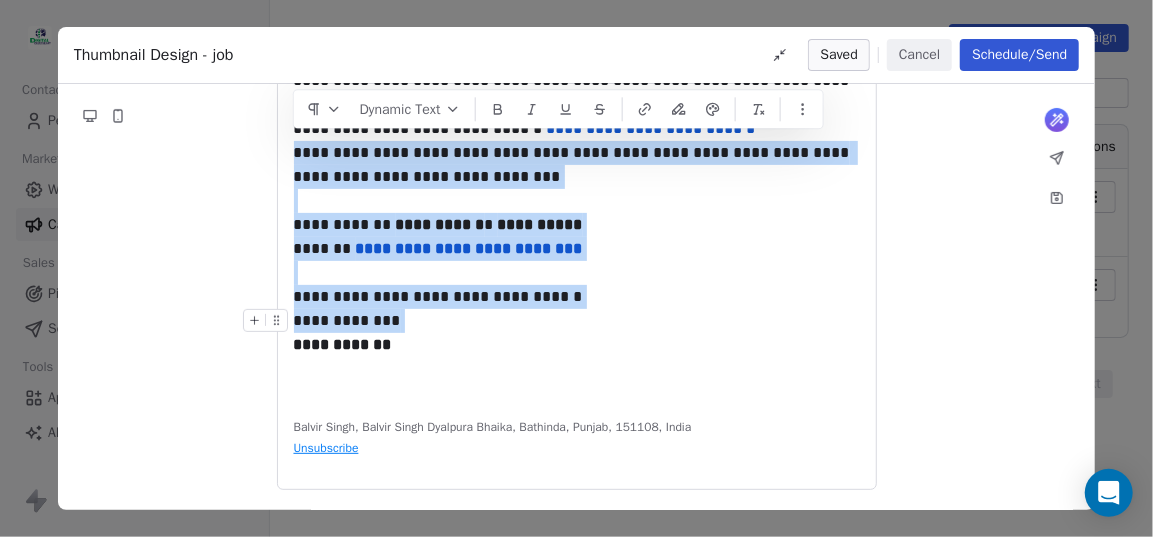 click on "**********" at bounding box center [577, 333] 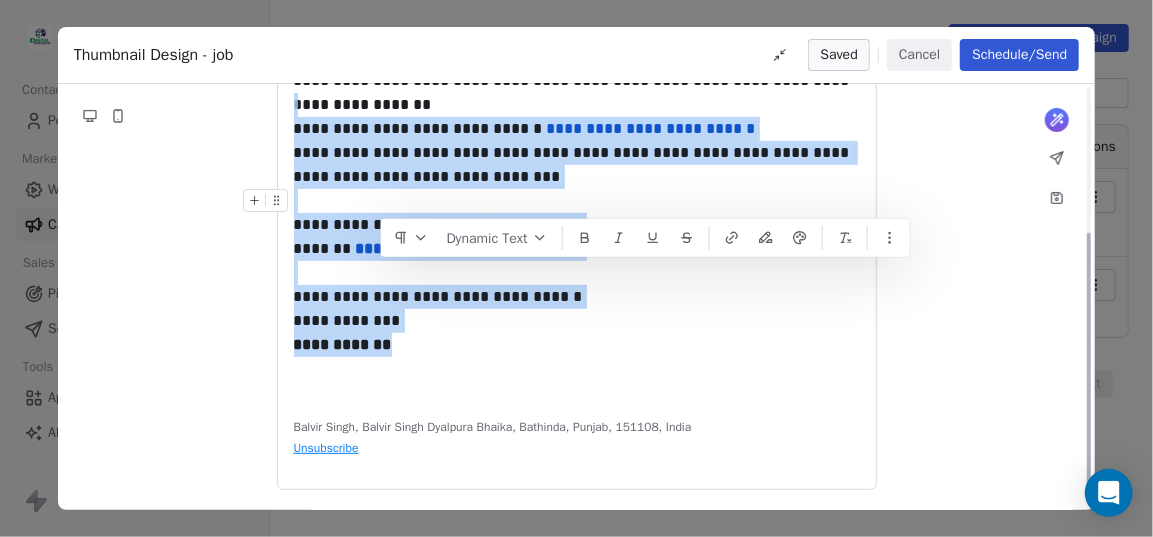 scroll, scrollTop: 0, scrollLeft: 0, axis: both 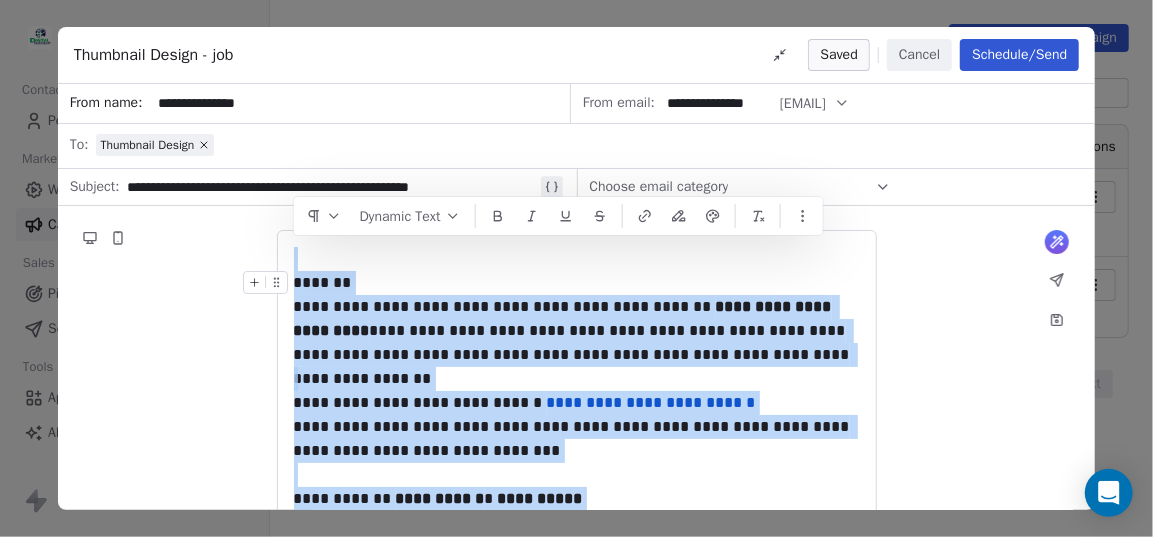 drag, startPoint x: 451, startPoint y: 349, endPoint x: 291, endPoint y: 253, distance: 186.59045 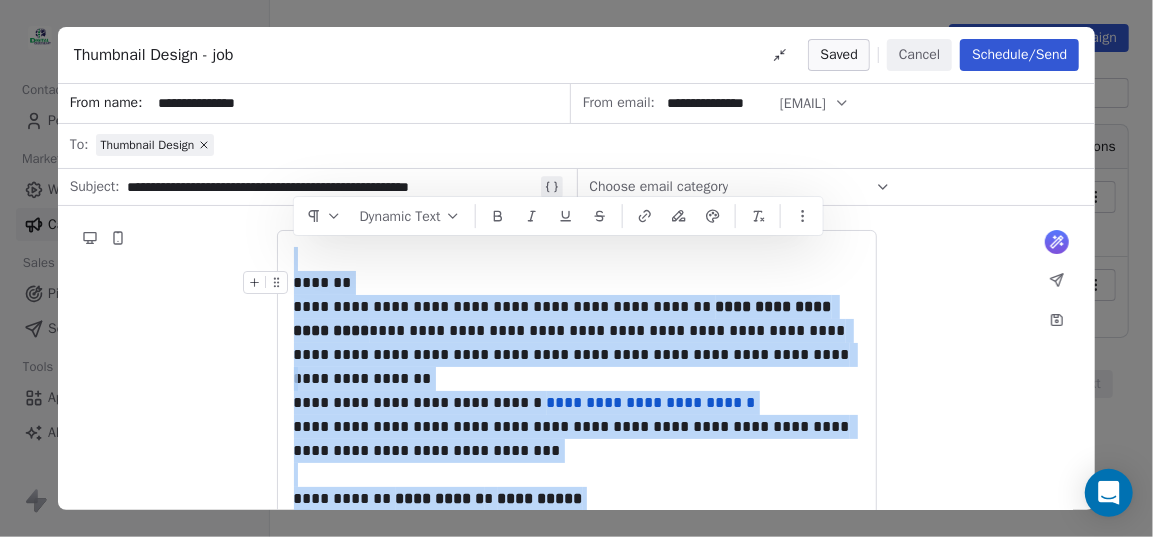 copy on "**********" 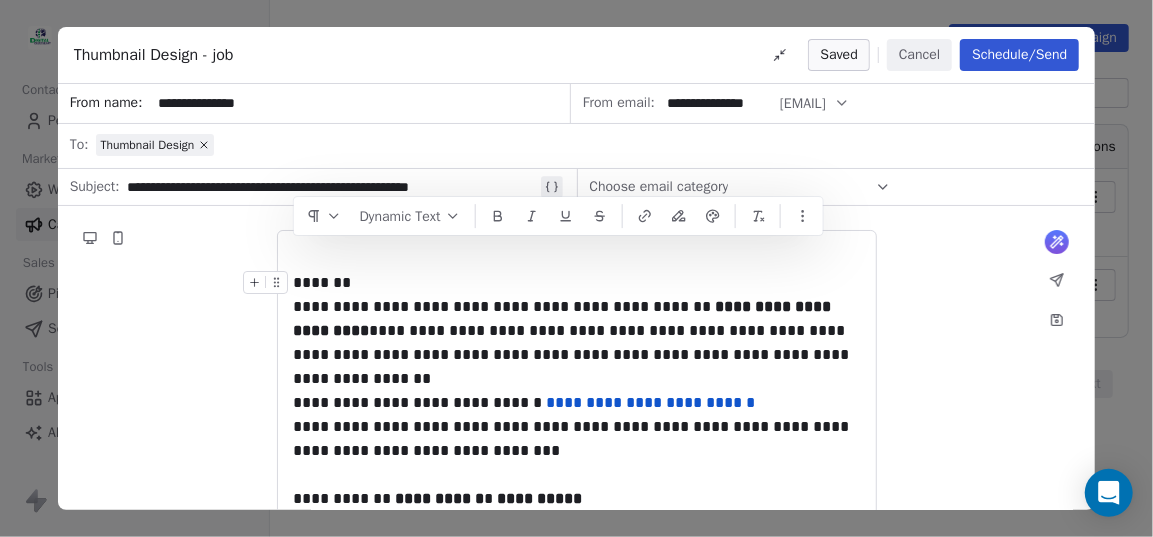 click on "**********" at bounding box center (577, 497) 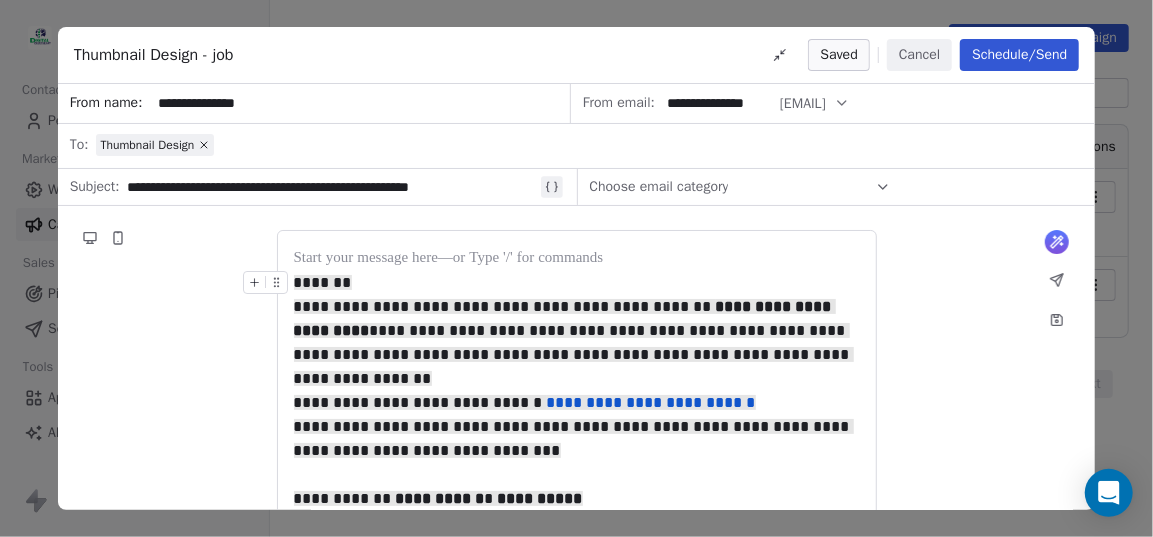click on "**********" at bounding box center [577, 497] 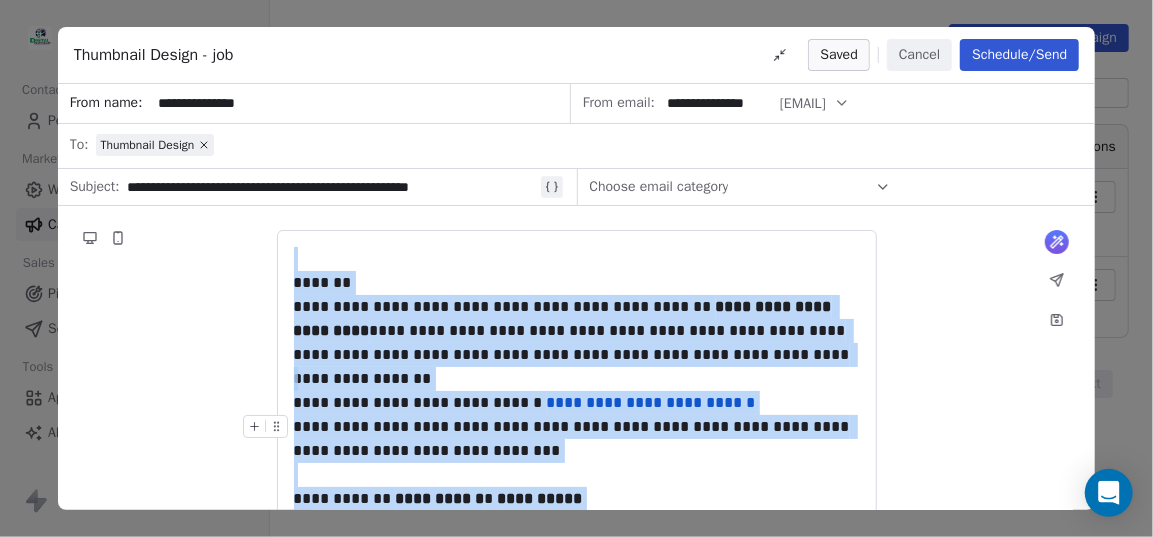 click on "**********" at bounding box center (577, 439) 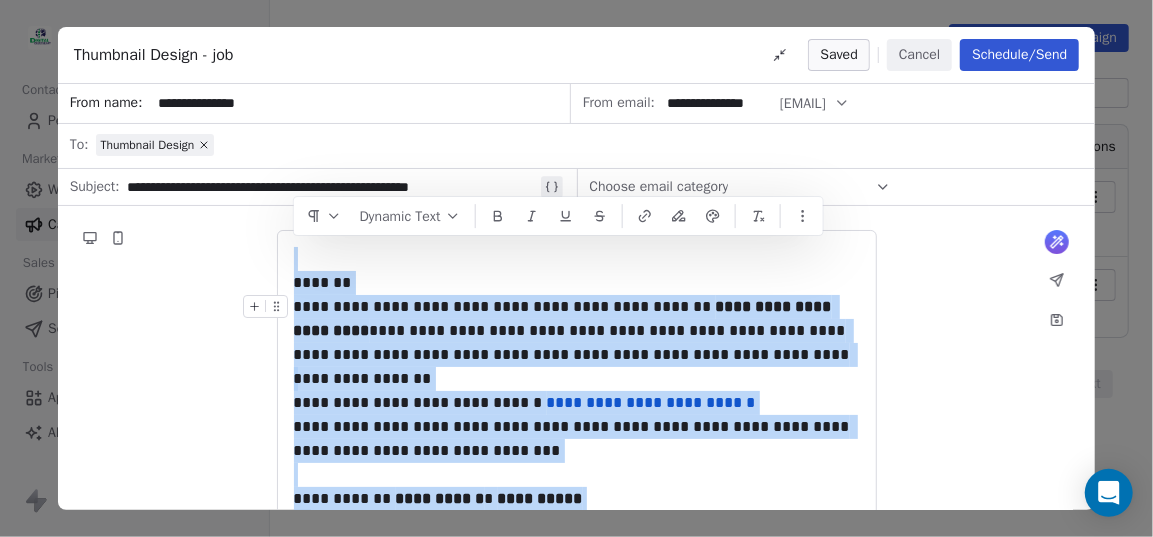 click on "**********" at bounding box center [577, 331] 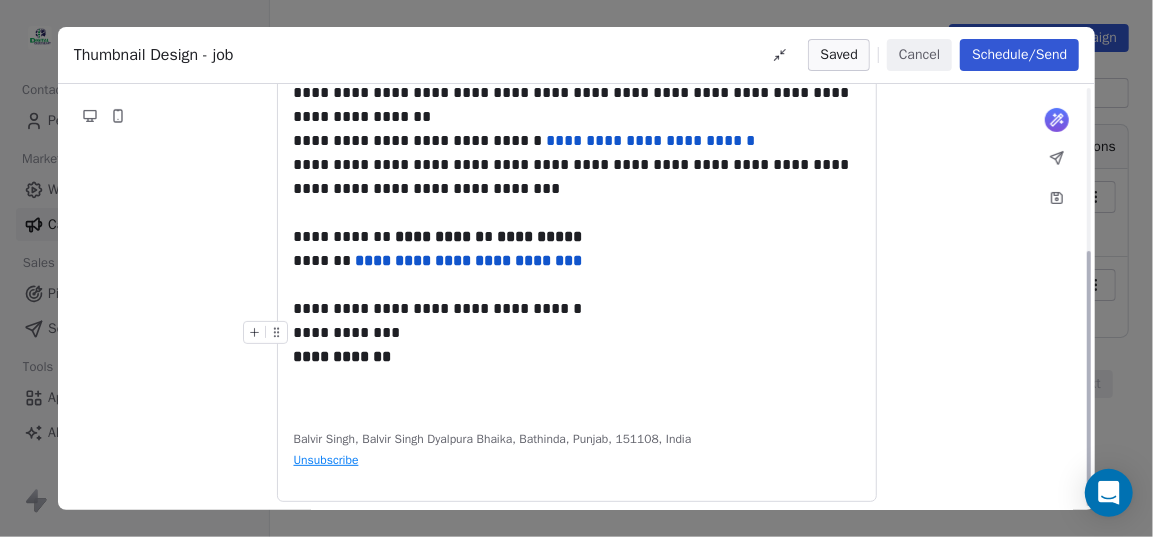 scroll, scrollTop: 273, scrollLeft: 0, axis: vertical 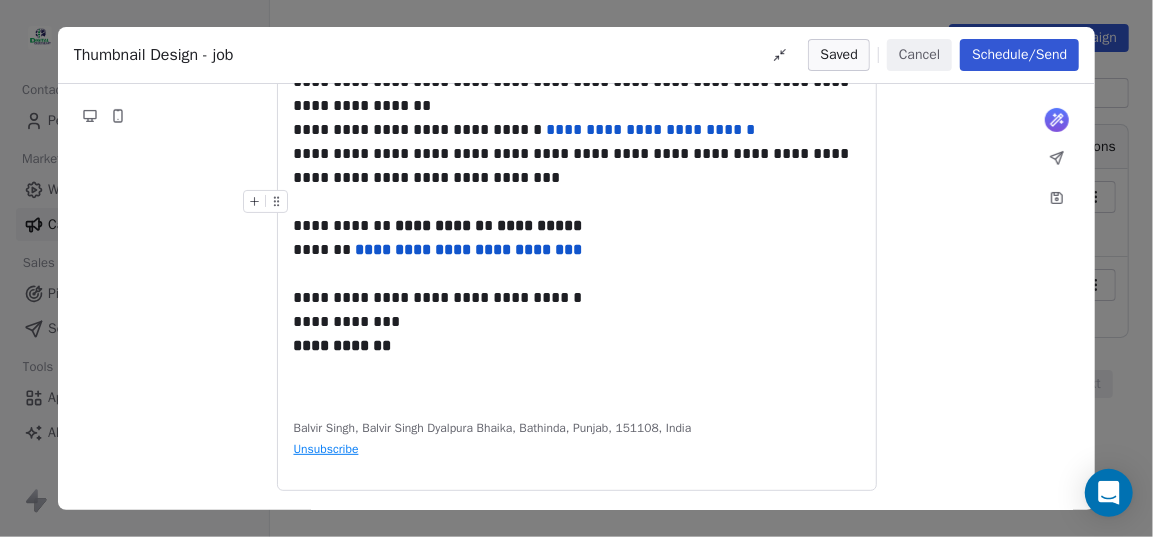 click on "**********" at bounding box center (577, 226) 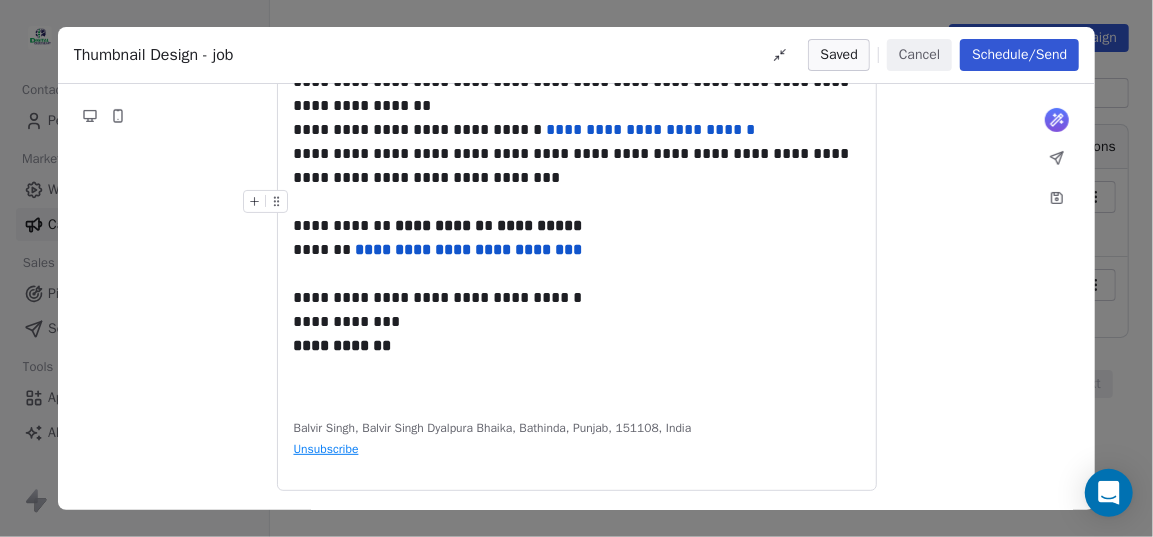click on "Cancel" at bounding box center [919, 55] 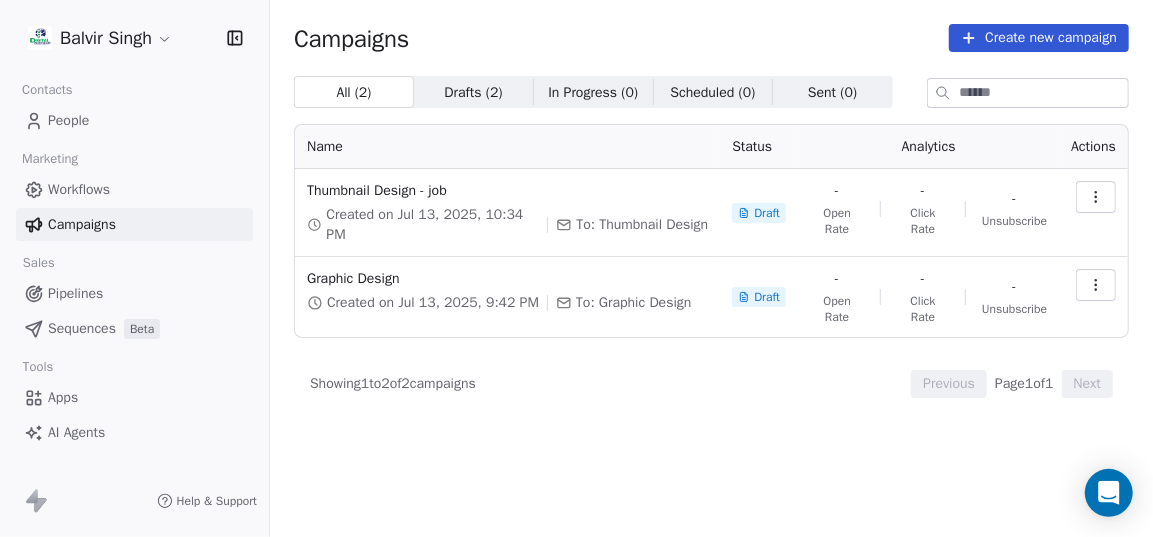 click on "Create new campaign" at bounding box center [1039, 38] 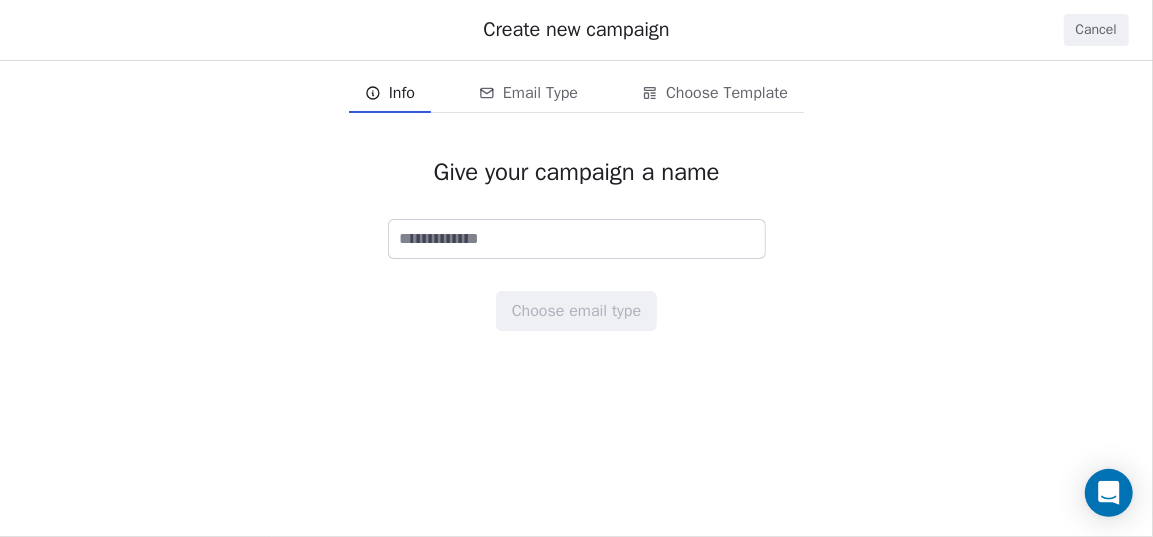click at bounding box center (577, 239) 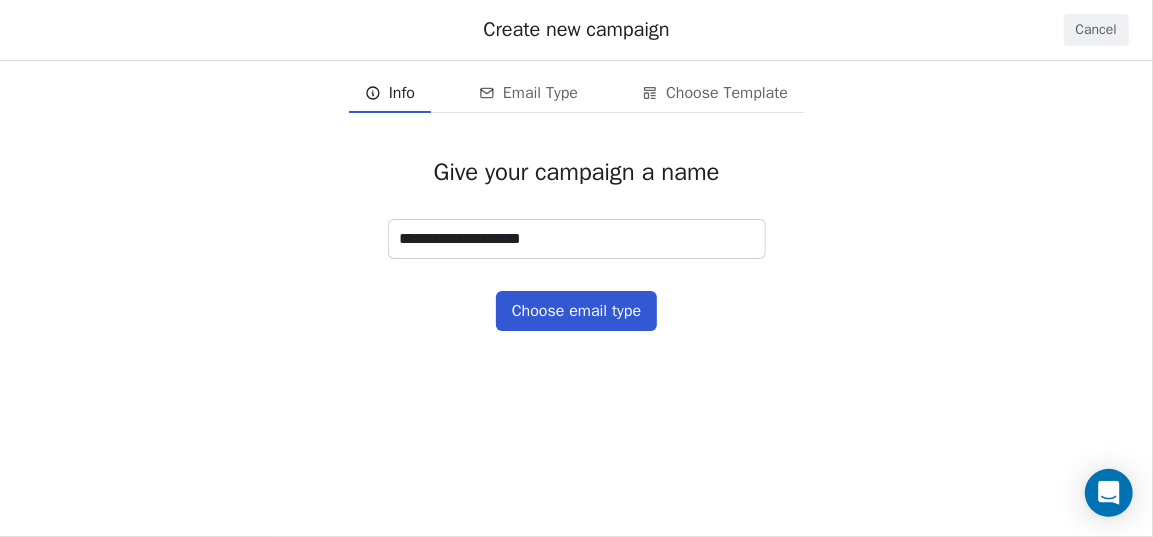 type on "**********" 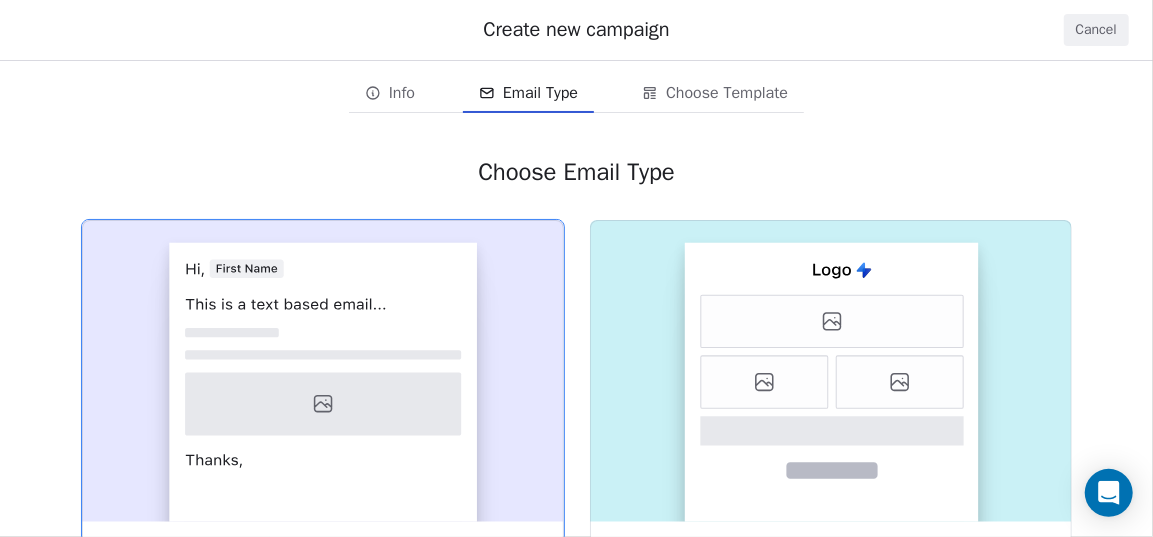 click 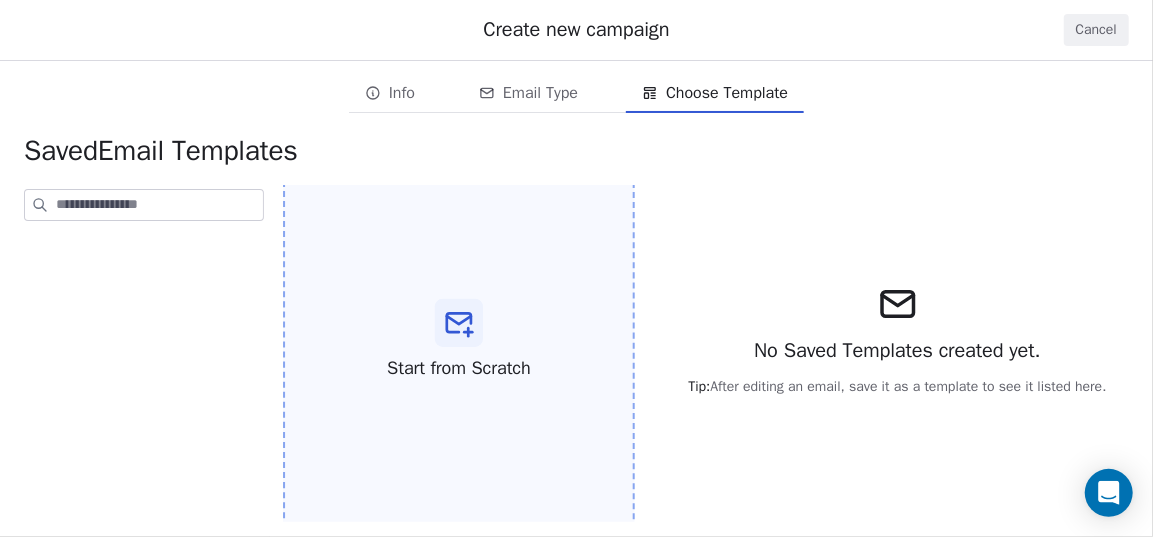 scroll, scrollTop: 0, scrollLeft: 0, axis: both 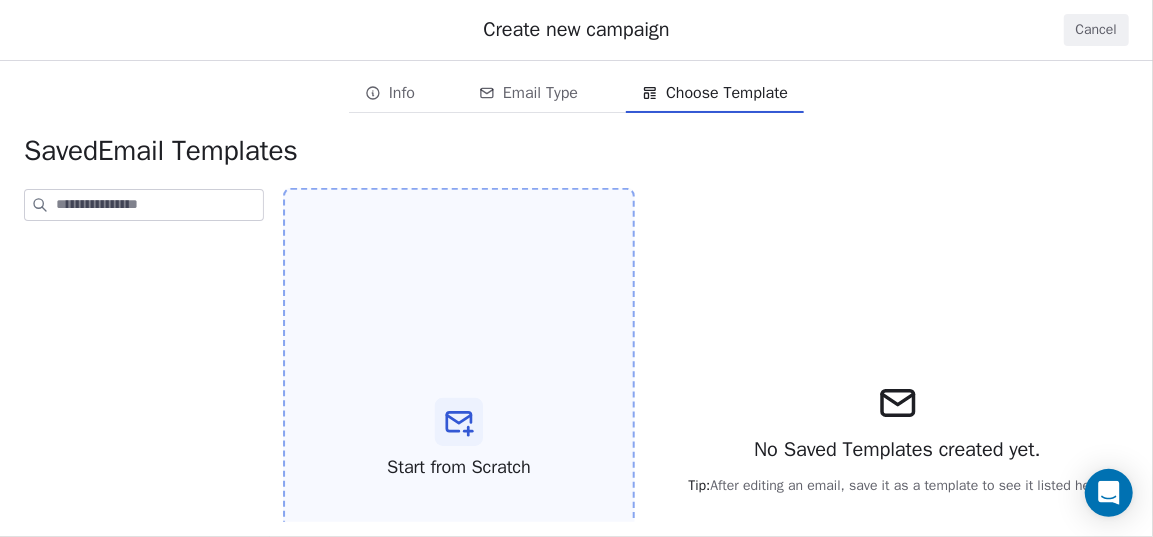 click on "Start from Scratch" at bounding box center [459, 439] 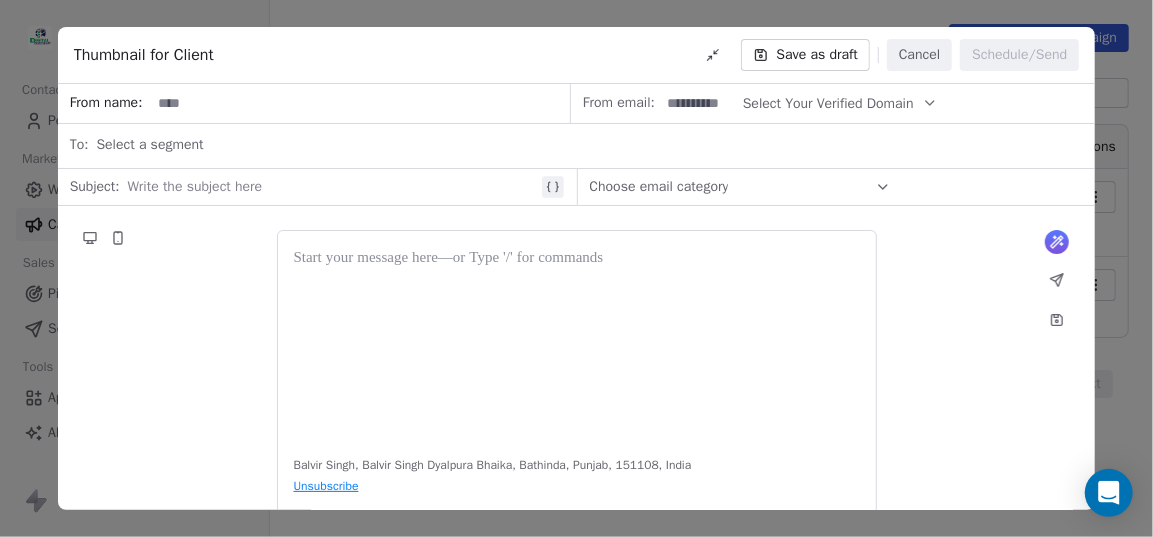 click at bounding box center [577, 342] 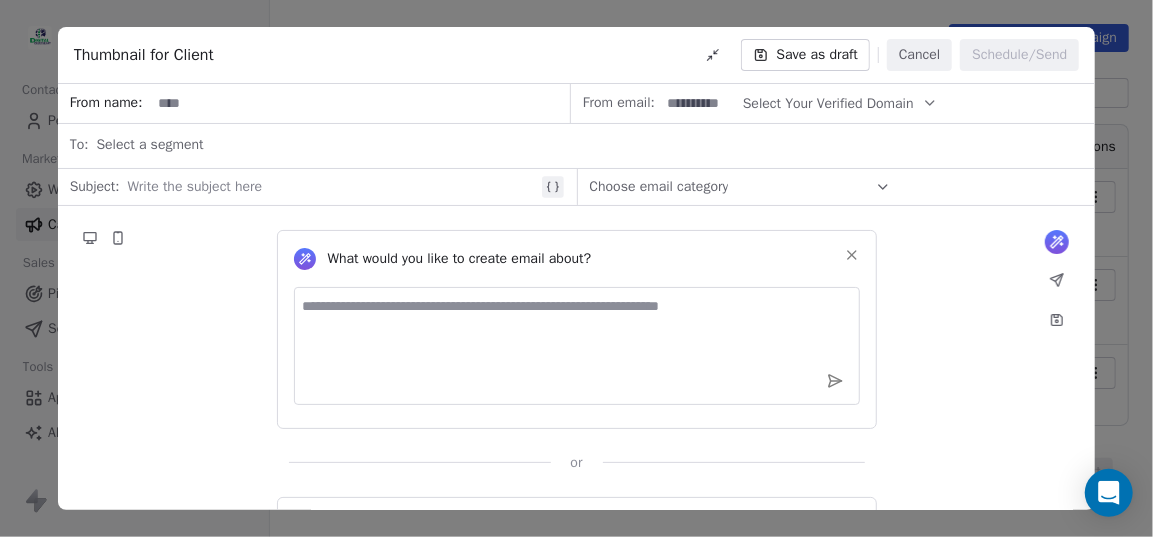 click at bounding box center [577, 346] 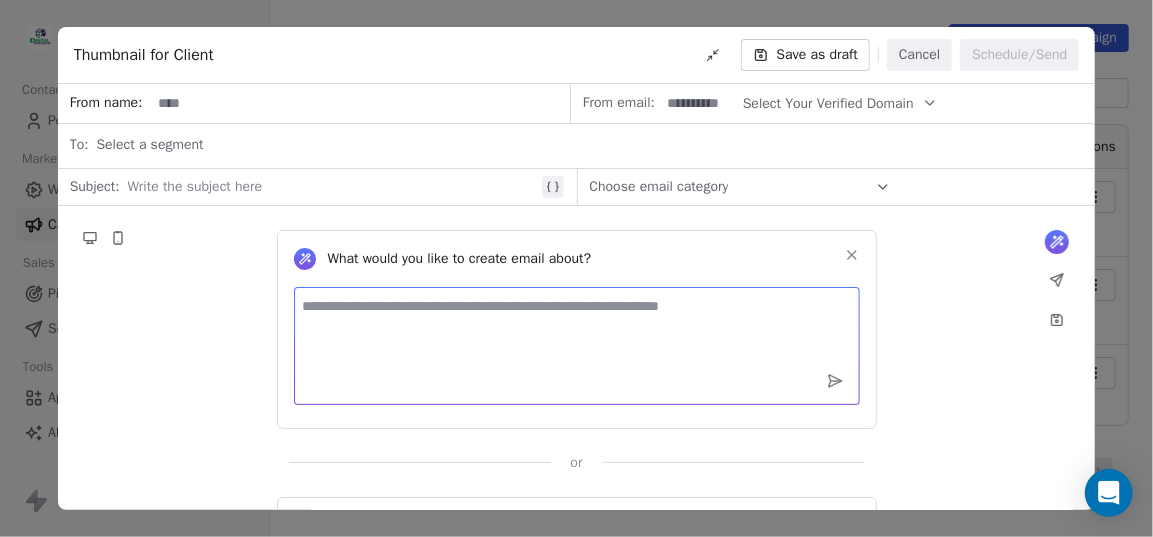 click 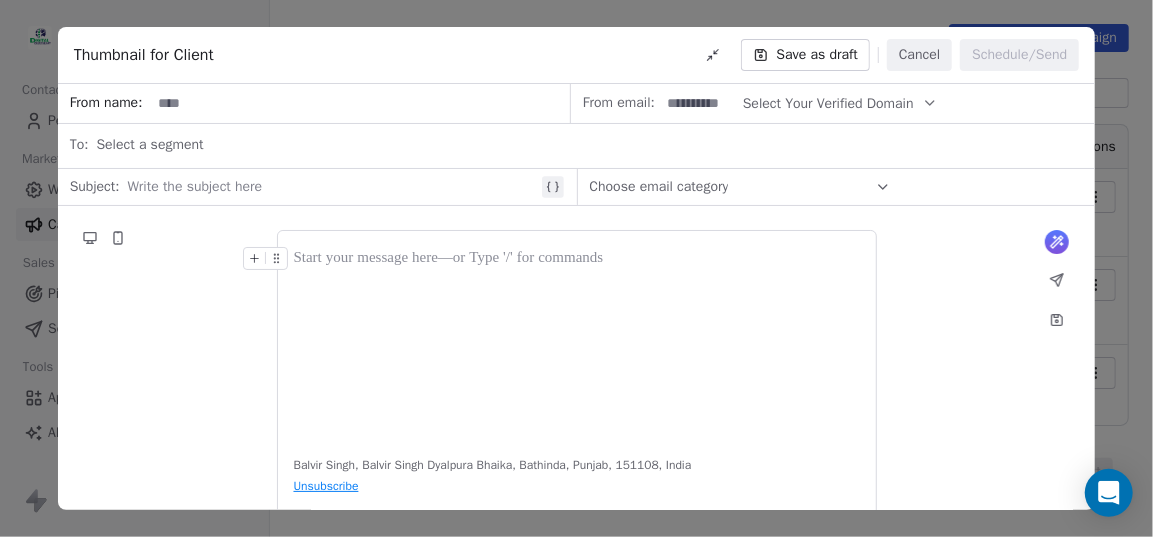 click at bounding box center (577, 342) 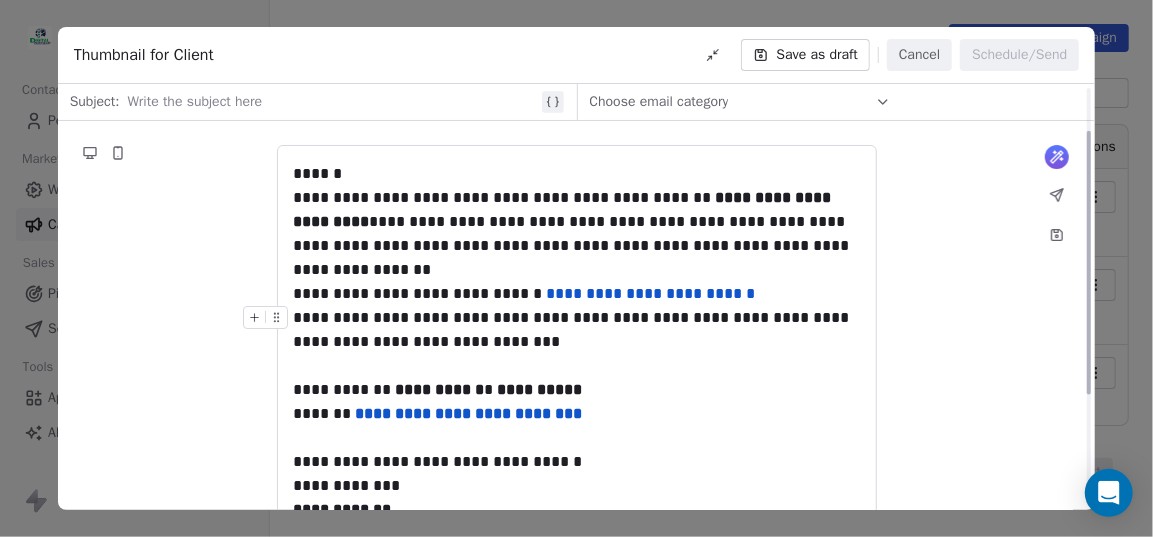 scroll, scrollTop: 69, scrollLeft: 0, axis: vertical 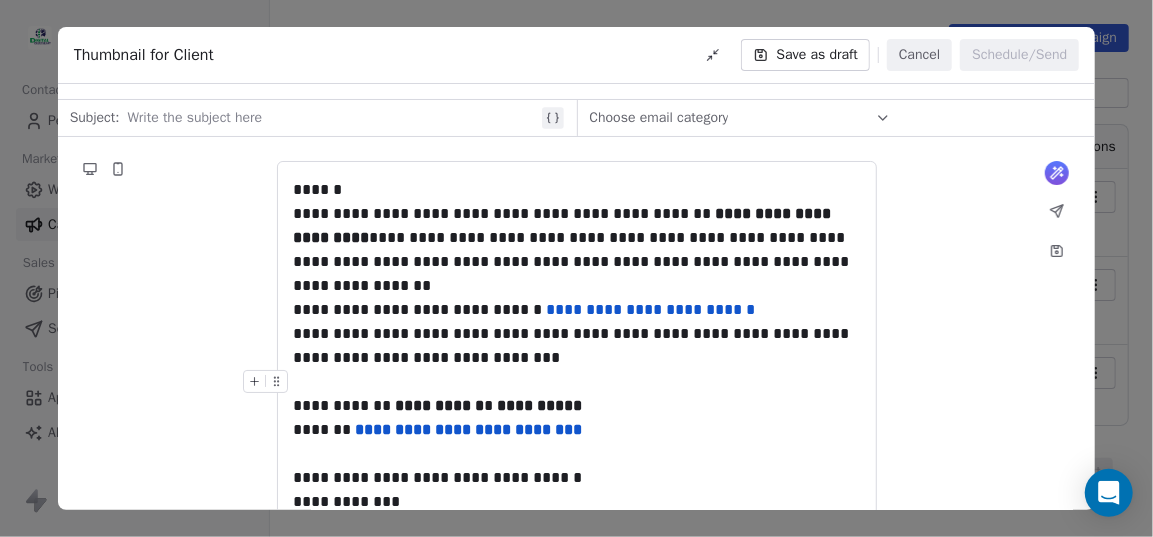 click on "**********" at bounding box center [577, 406] 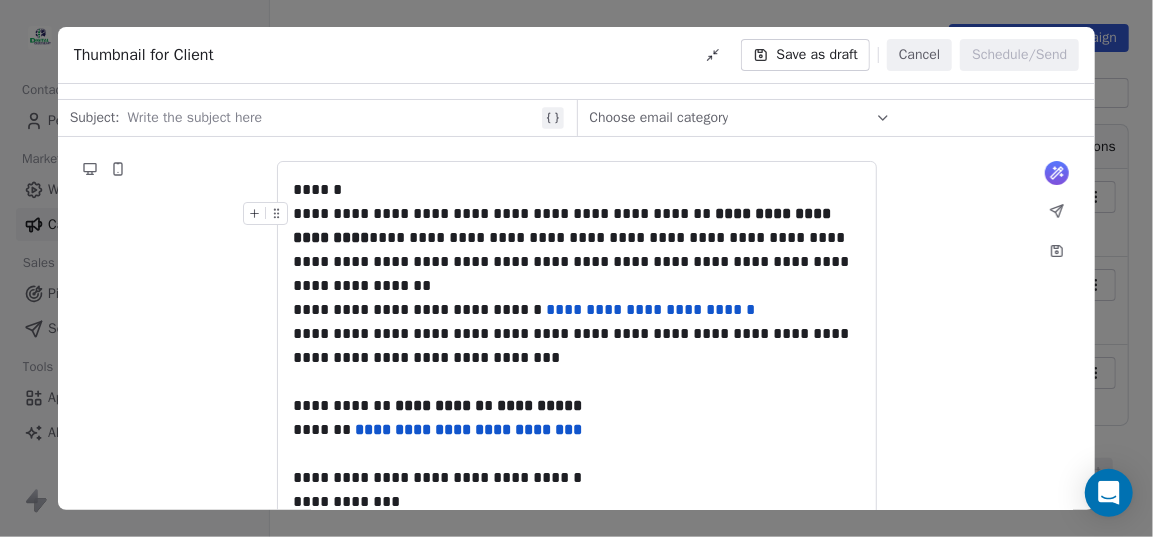 type 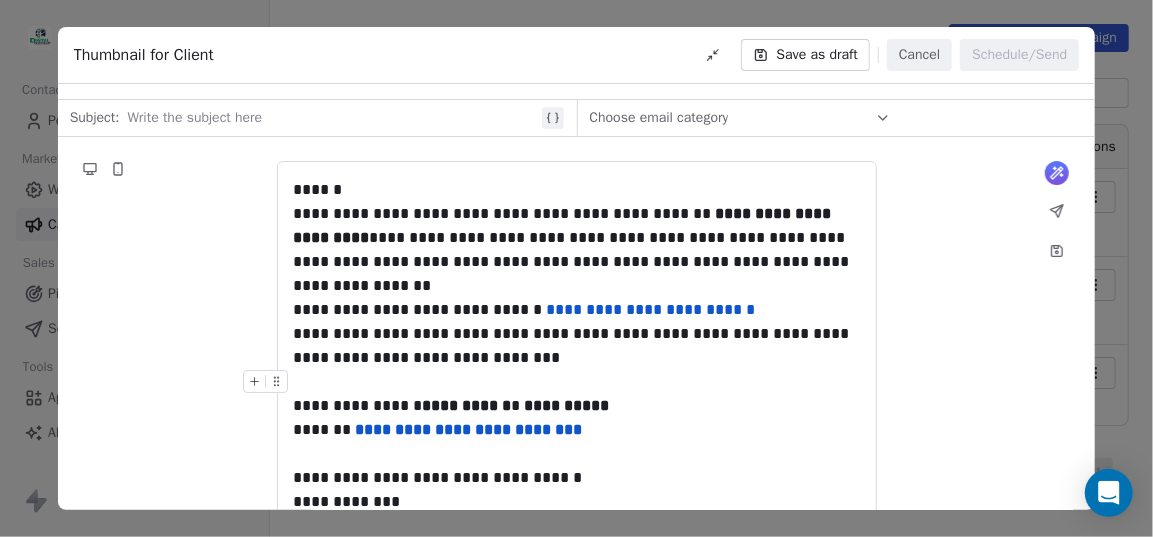 drag, startPoint x: 526, startPoint y: 406, endPoint x: 553, endPoint y: 401, distance: 27.45906 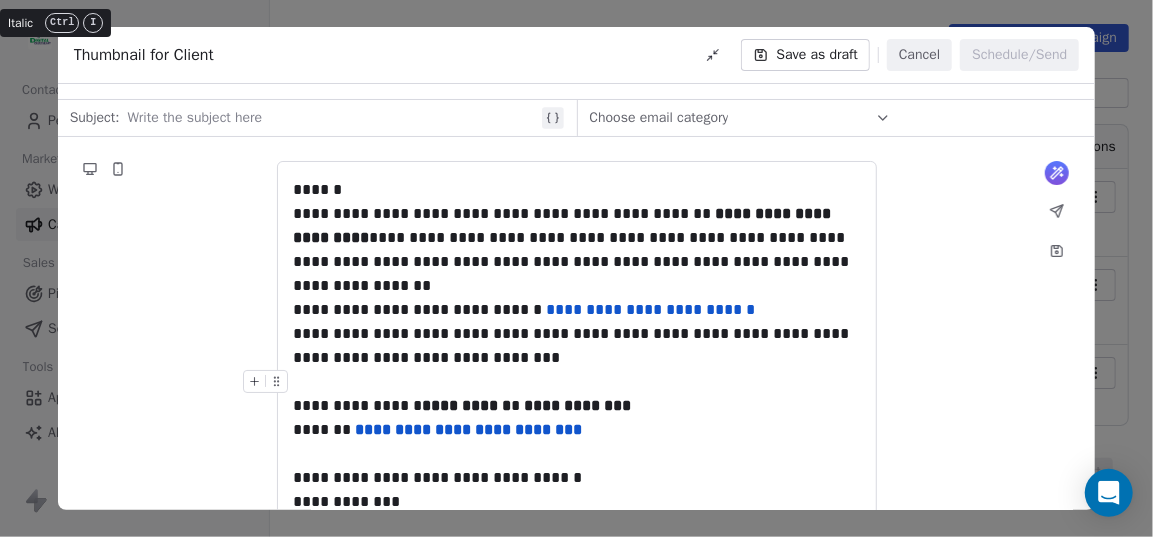 click on "**********" at bounding box center [577, 406] 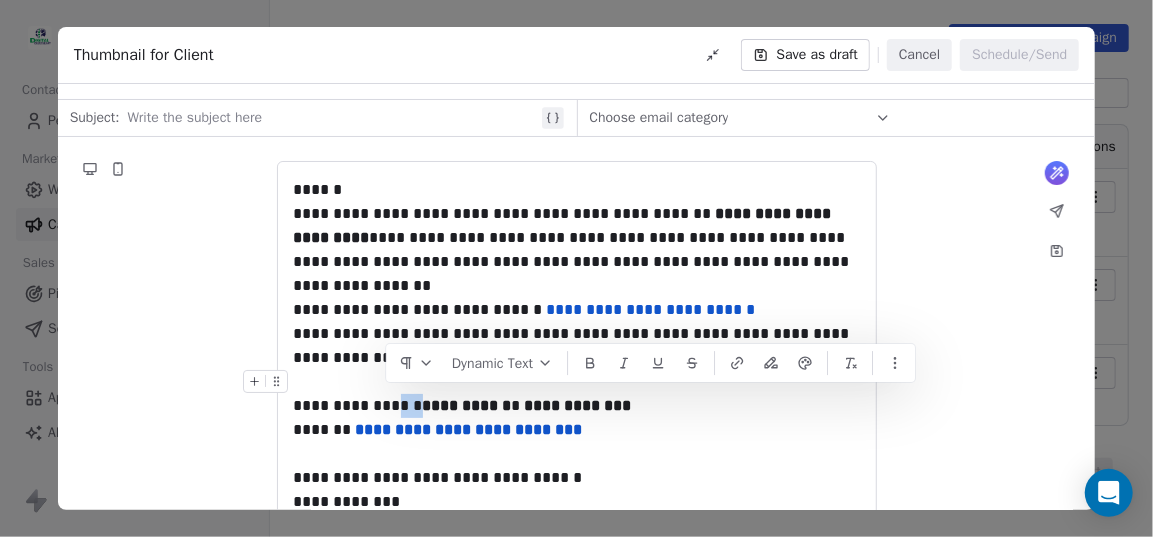 drag, startPoint x: 388, startPoint y: 403, endPoint x: 417, endPoint y: 401, distance: 29.068884 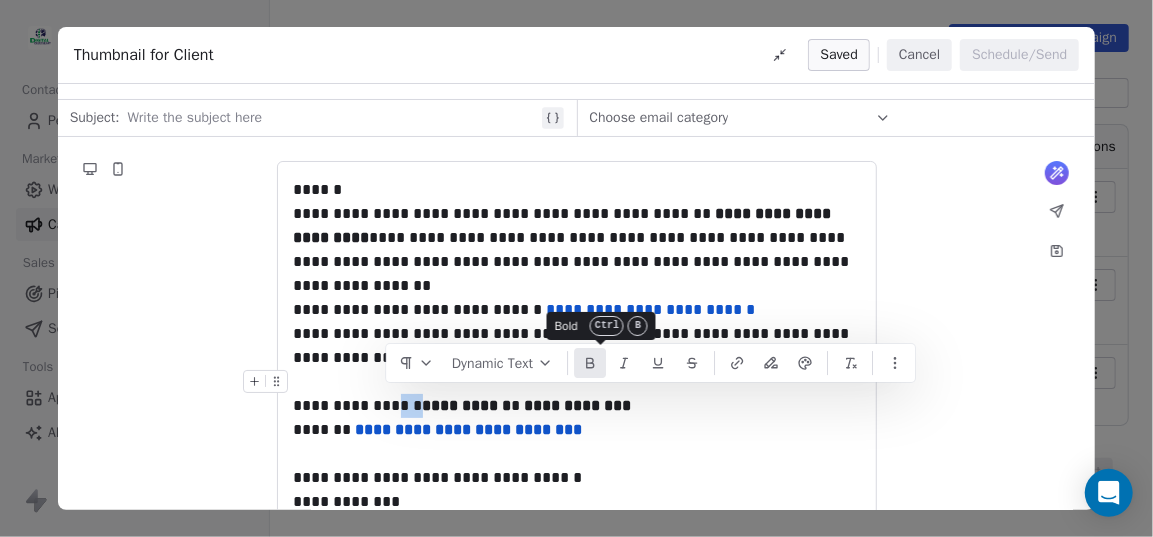 click 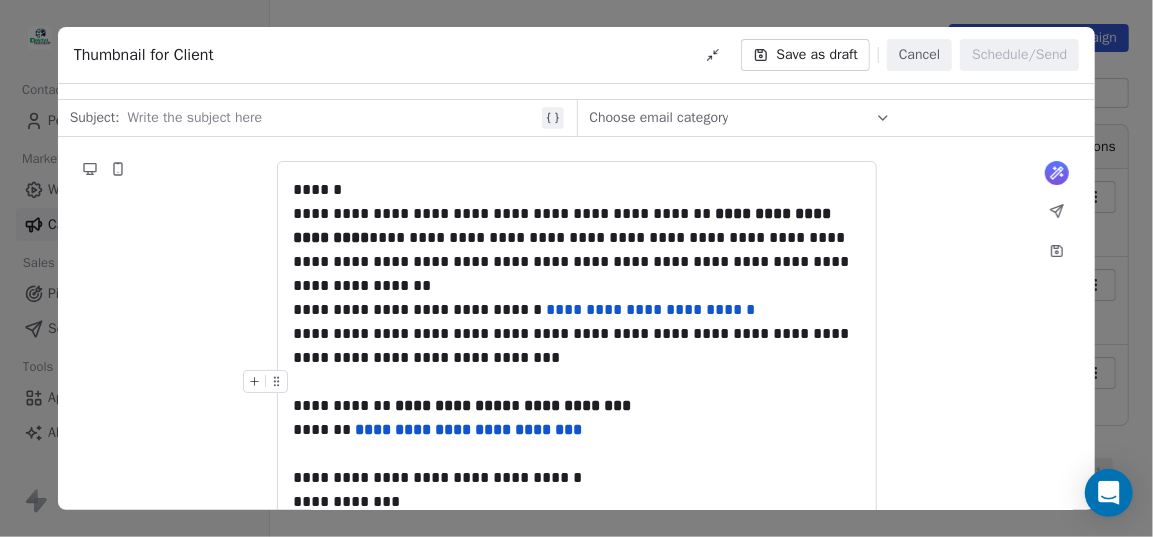 click on "**********" at bounding box center (577, 406) 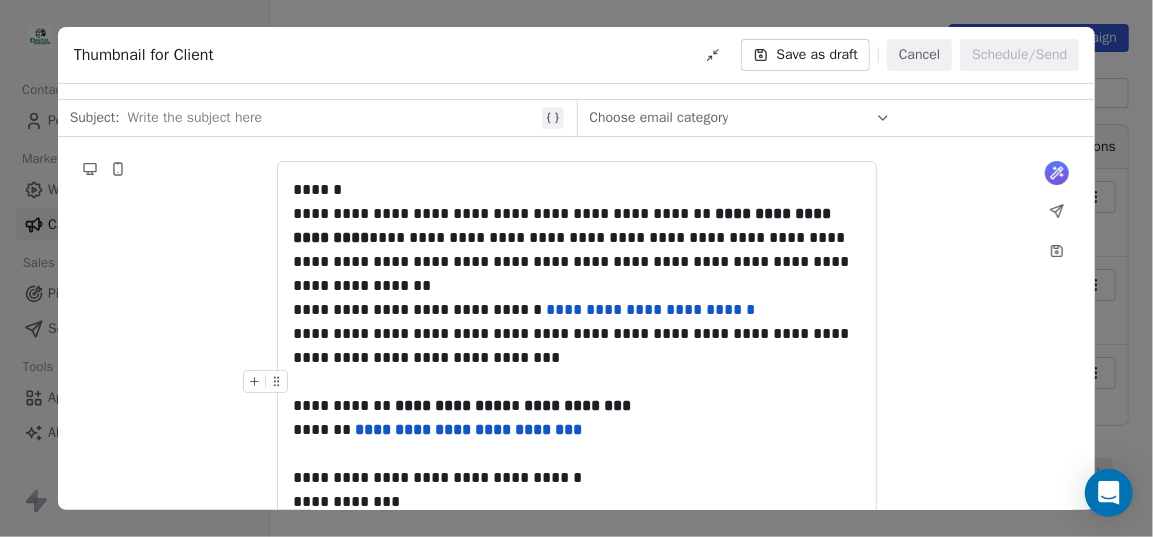 click on "**********" at bounding box center [454, 405] 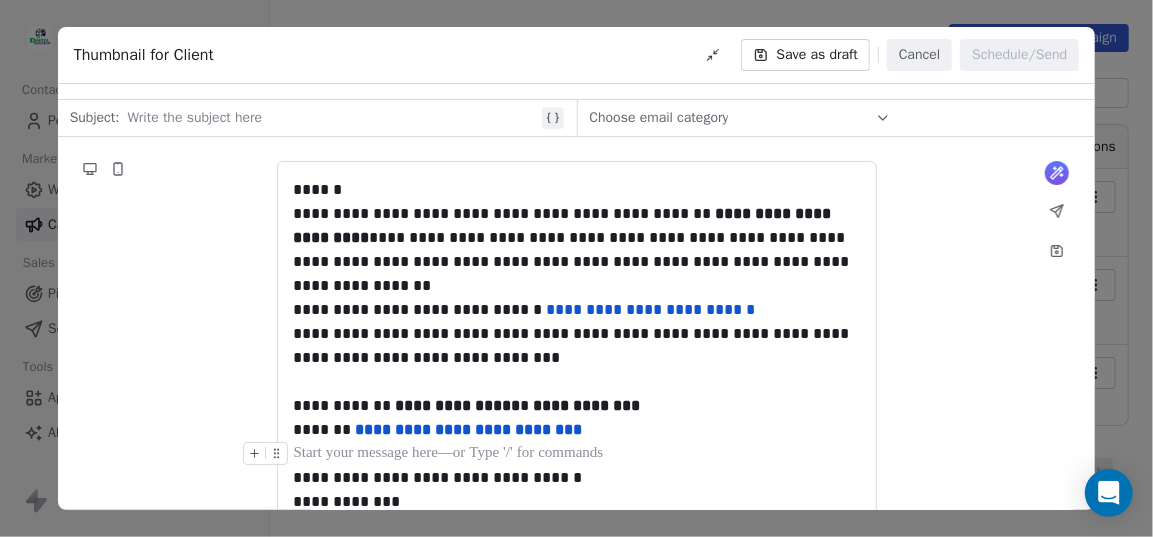 click at bounding box center (577, 454) 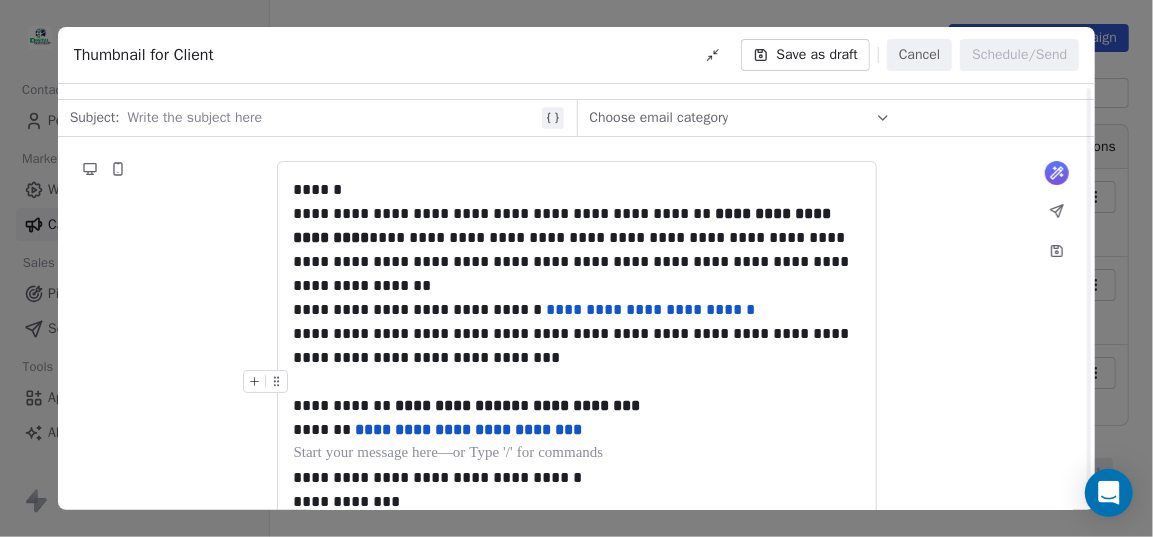 scroll, scrollTop: 160, scrollLeft: 0, axis: vertical 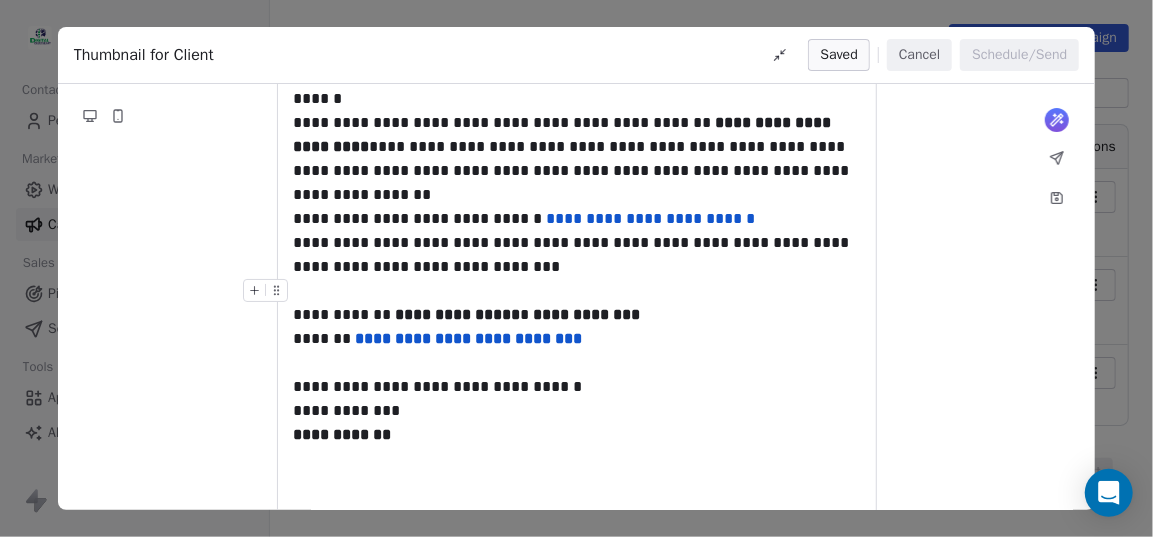 click on "**********" at bounding box center (577, 315) 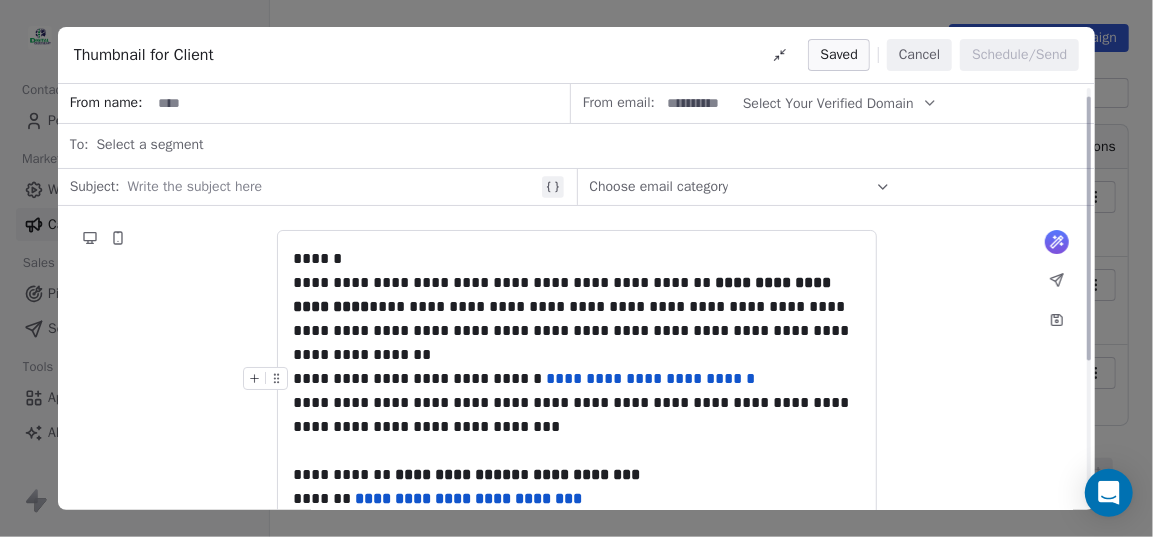 scroll, scrollTop: 91, scrollLeft: 0, axis: vertical 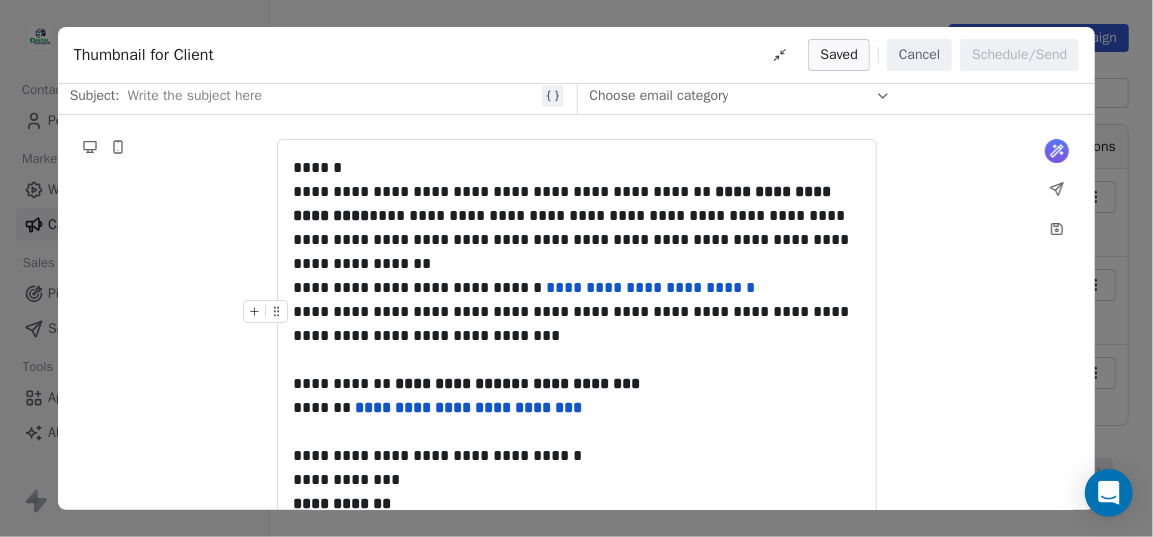 click on "**********" at bounding box center (577, 324) 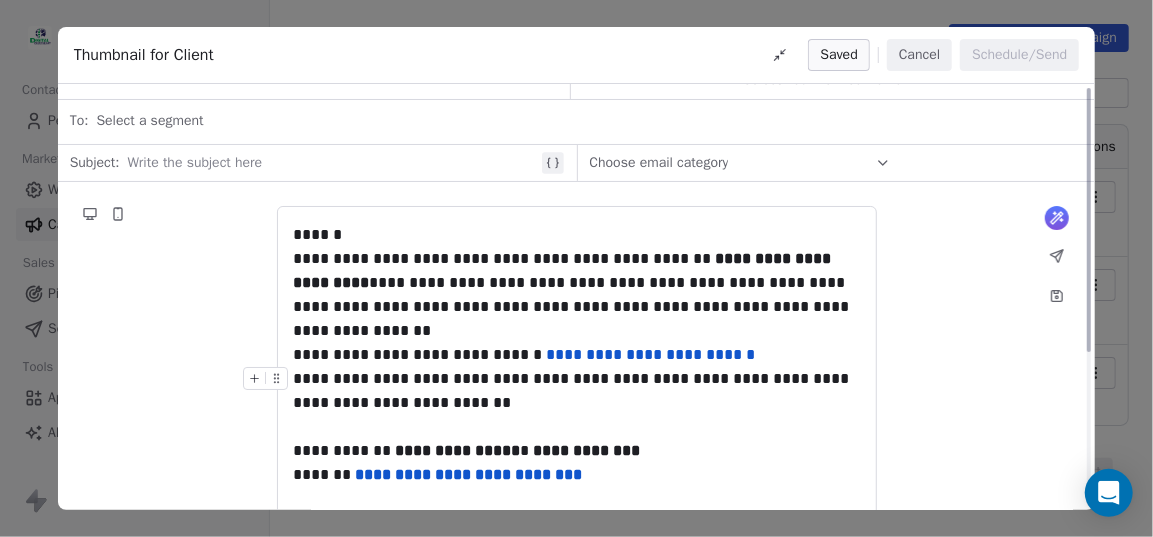 scroll, scrollTop: 0, scrollLeft: 0, axis: both 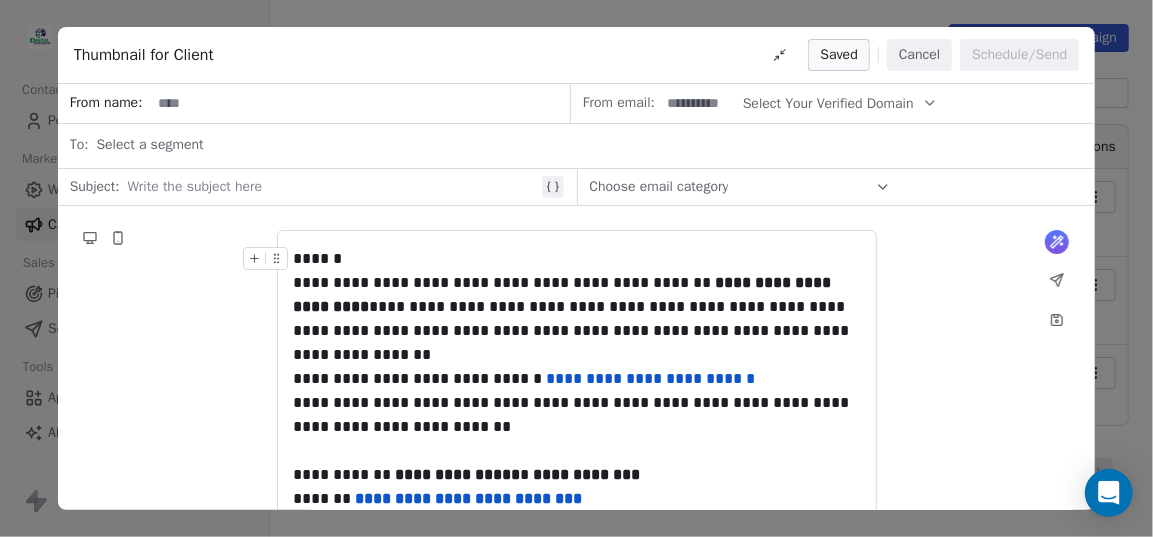 click at bounding box center (360, 103) 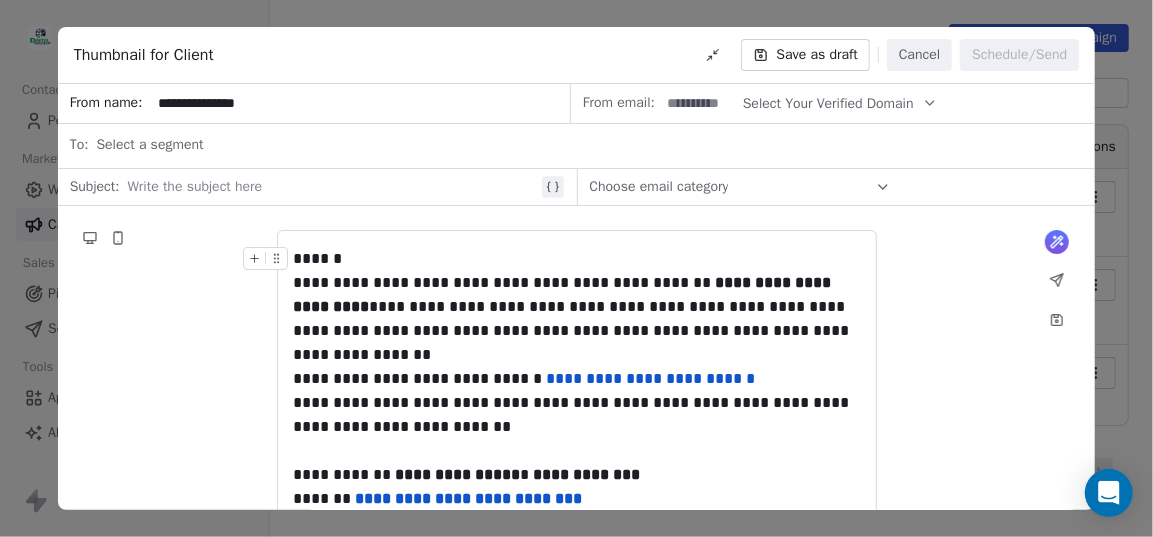 type on "**********" 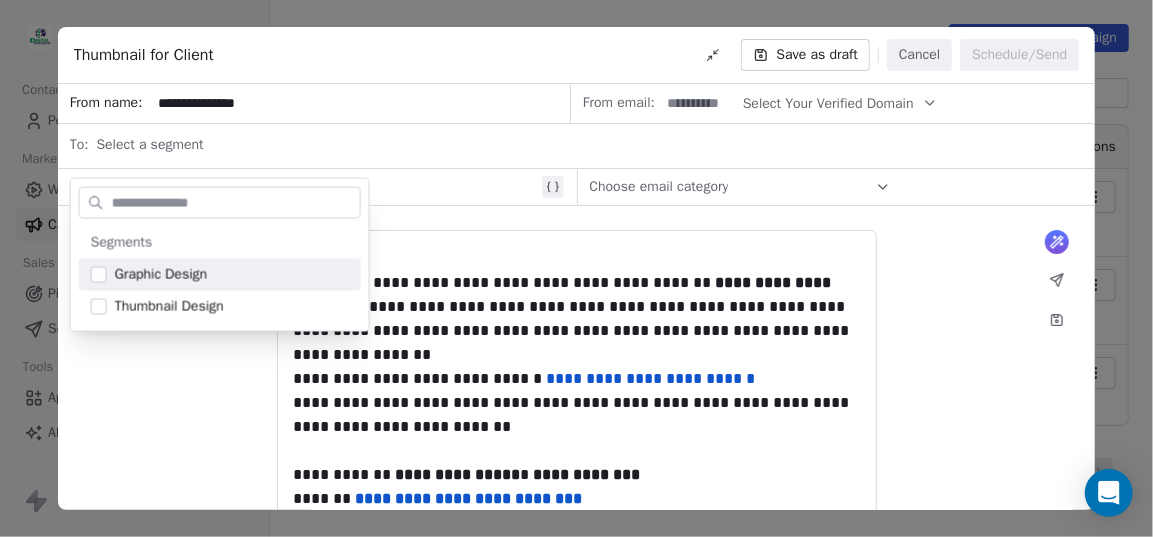 click on "**********" at bounding box center (577, 485) 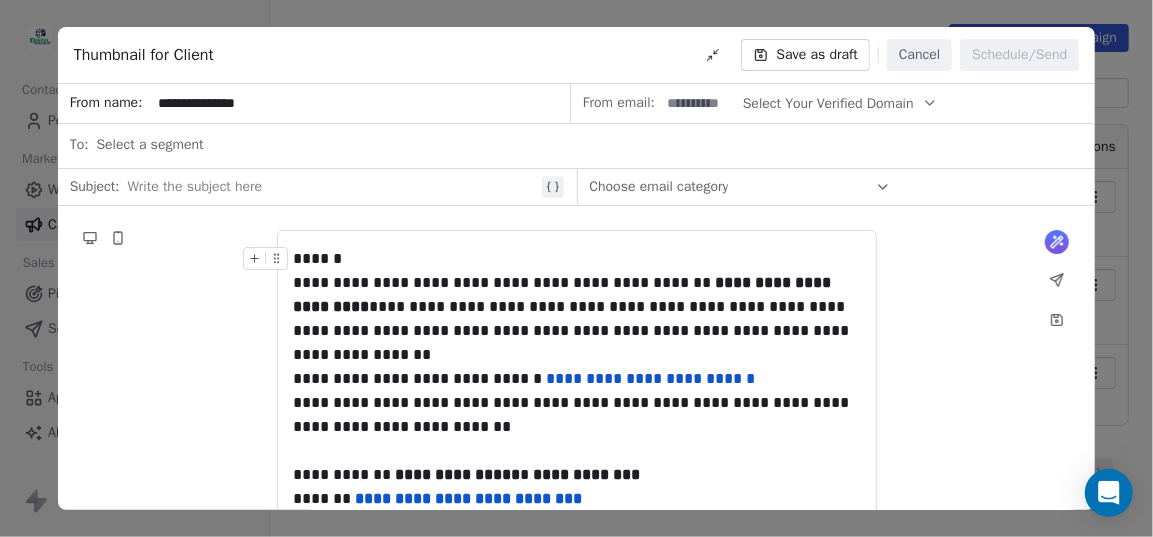 click at bounding box center (331, 187) 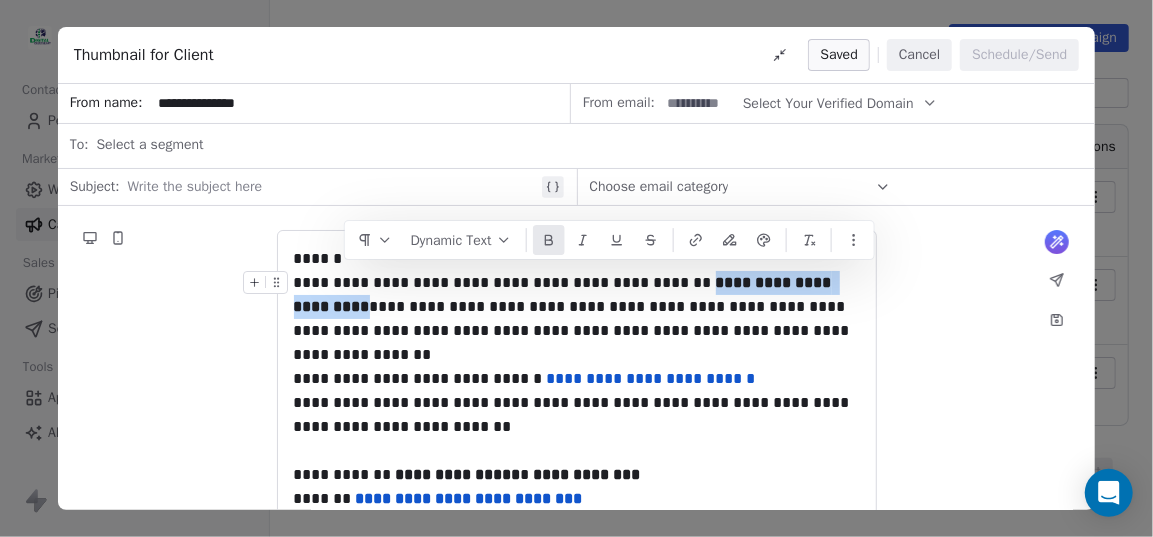 drag, startPoint x: 658, startPoint y: 280, endPoint x: 340, endPoint y: 311, distance: 319.50745 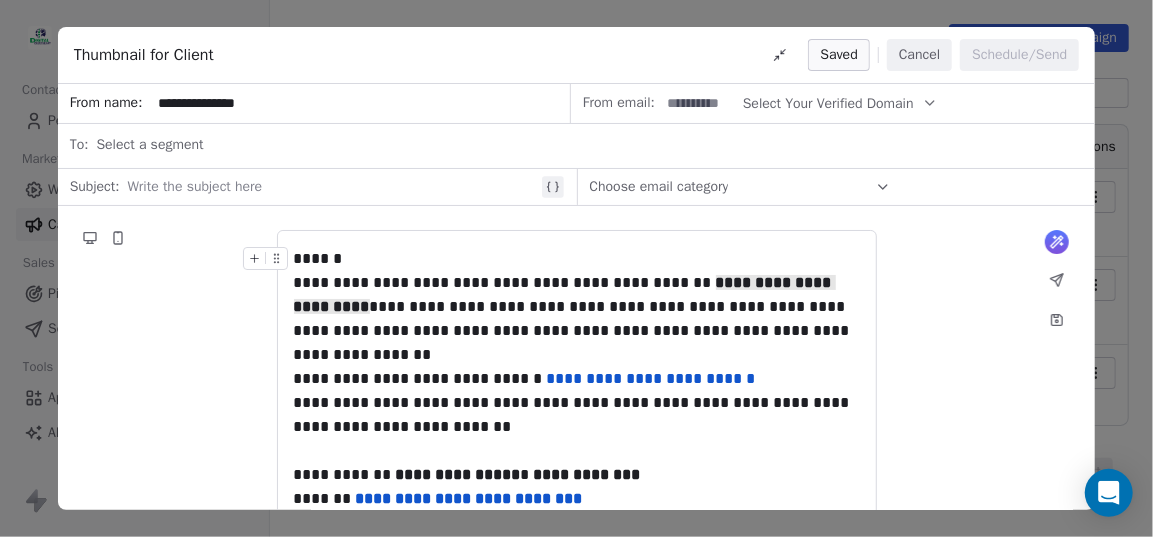 click at bounding box center [331, 187] 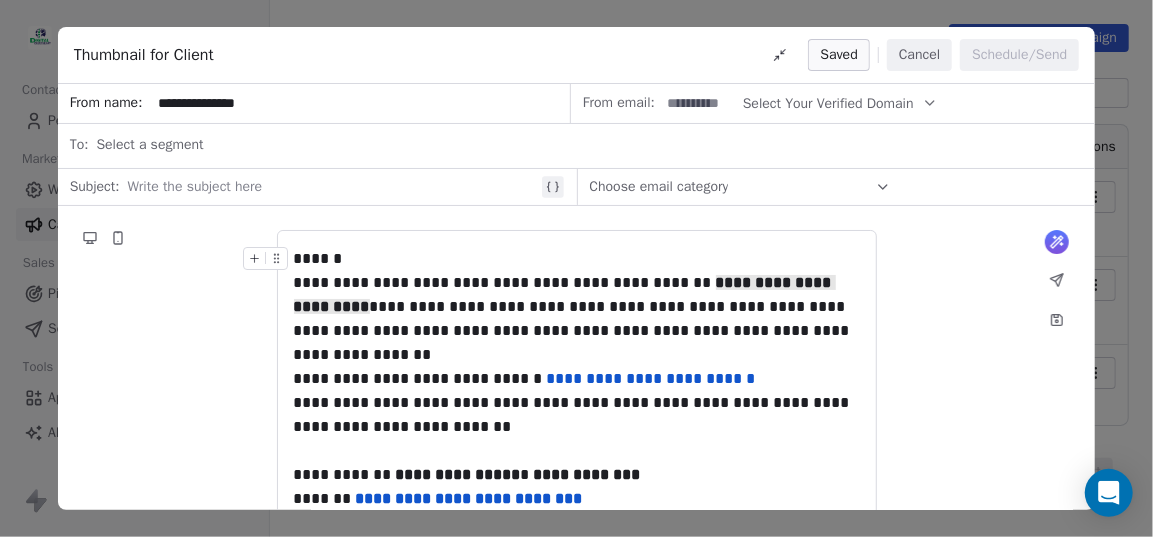 paste 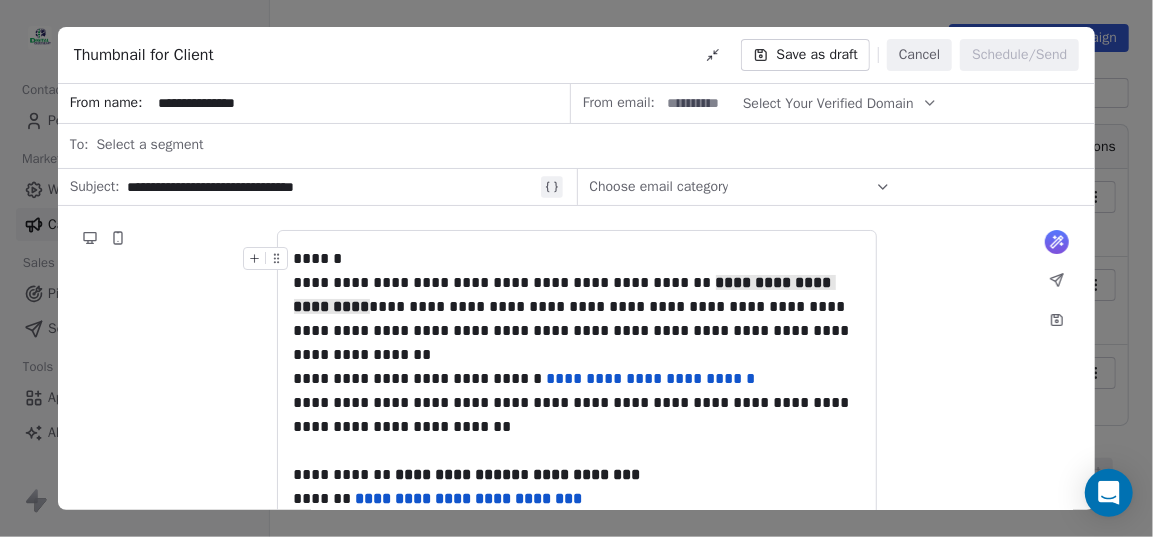 click on "**********" at bounding box center (331, 187) 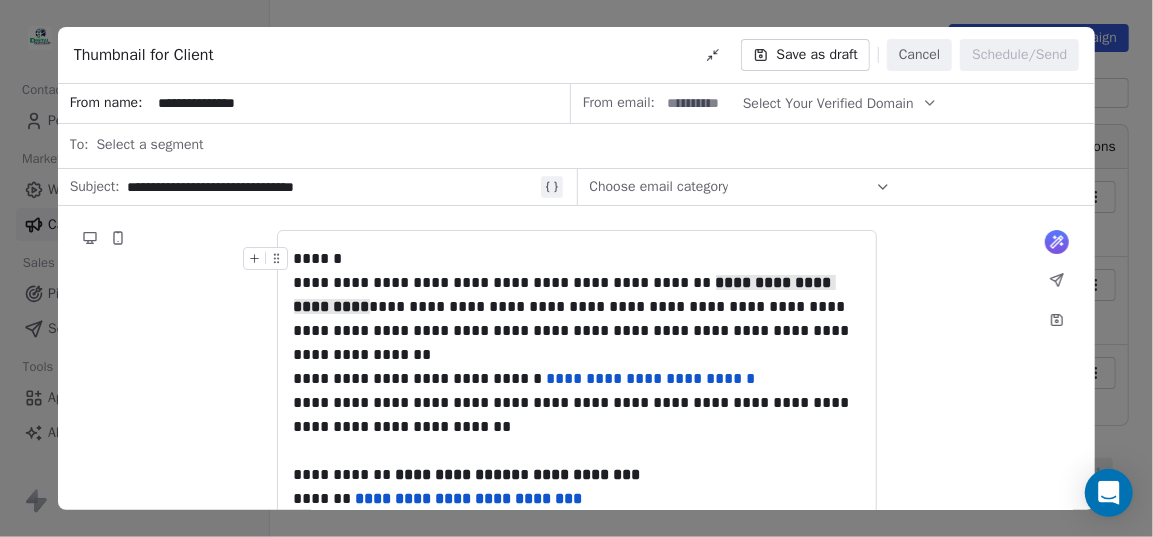 click on "**********" at bounding box center [577, 485] 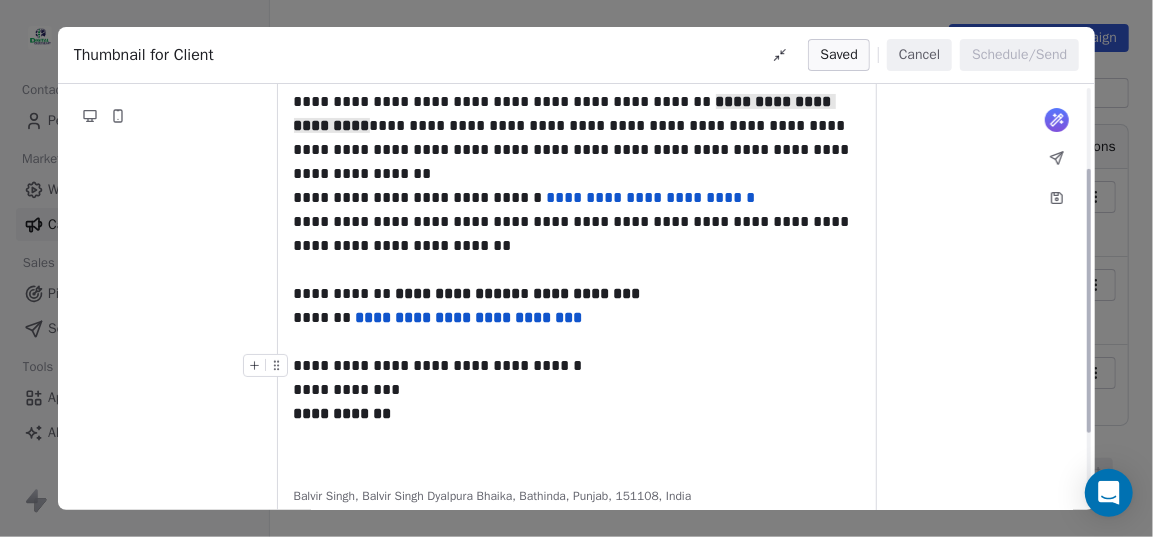 scroll, scrollTop: 0, scrollLeft: 0, axis: both 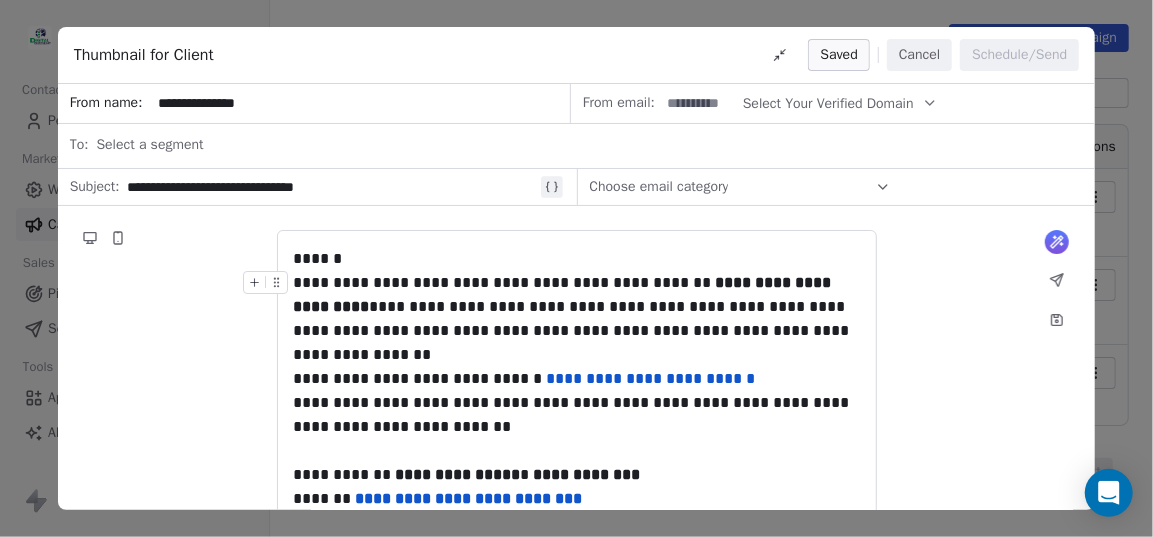 click on "**********" at bounding box center (577, 307) 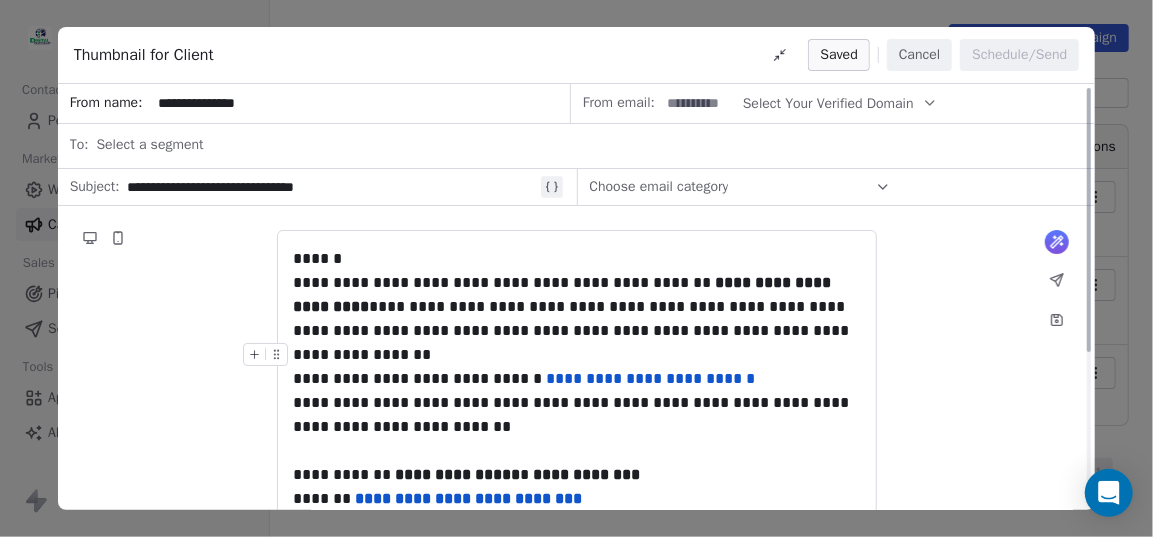 scroll, scrollTop: 0, scrollLeft: 0, axis: both 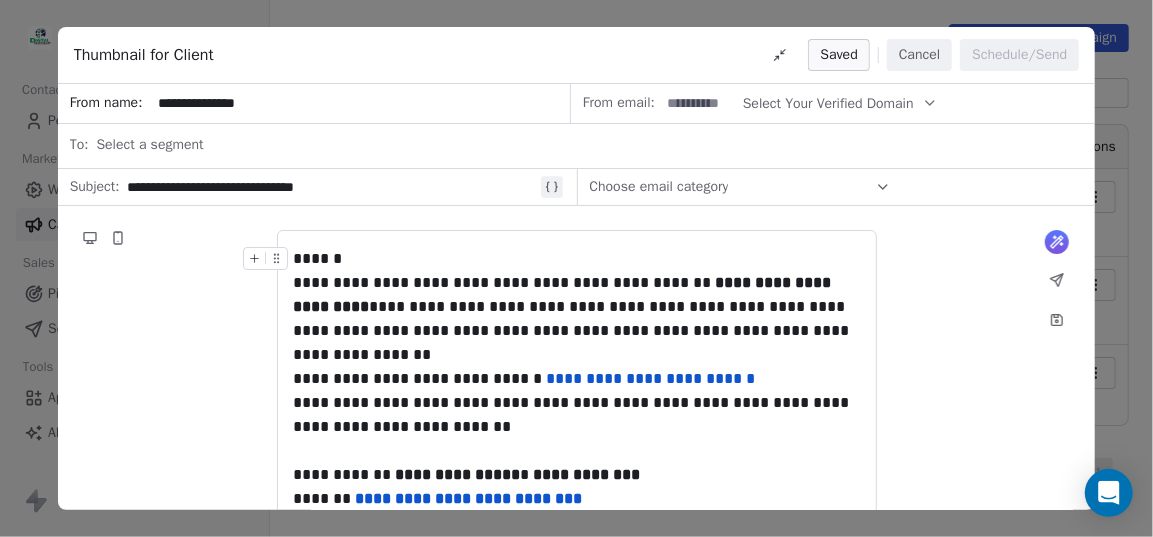 click on "Select Your Verified Domain" at bounding box center [828, 103] 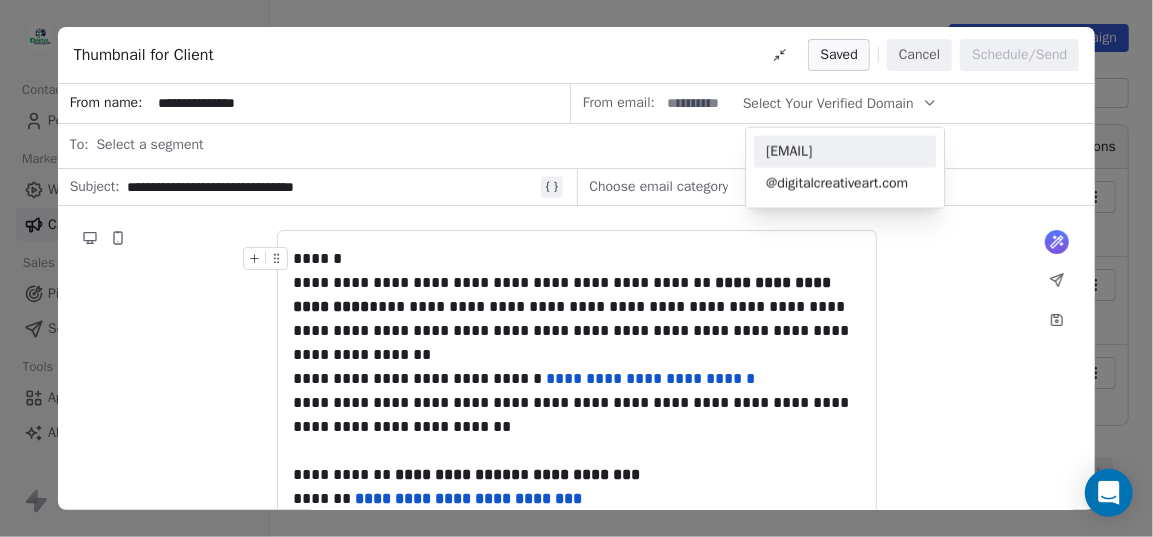 click on "[EMAIL]" at bounding box center (845, 152) 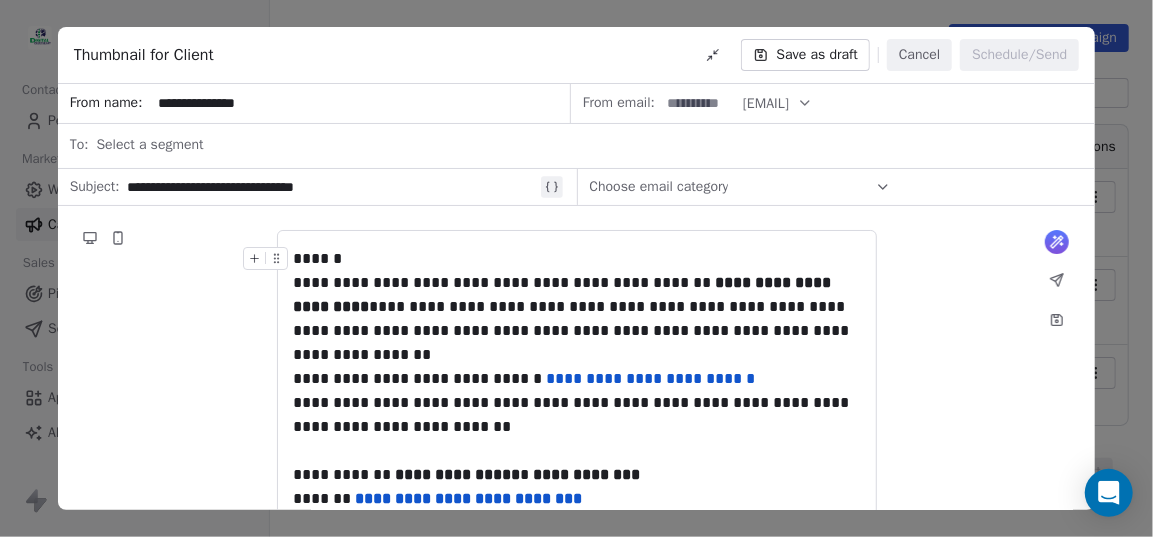 click at bounding box center [699, 103] 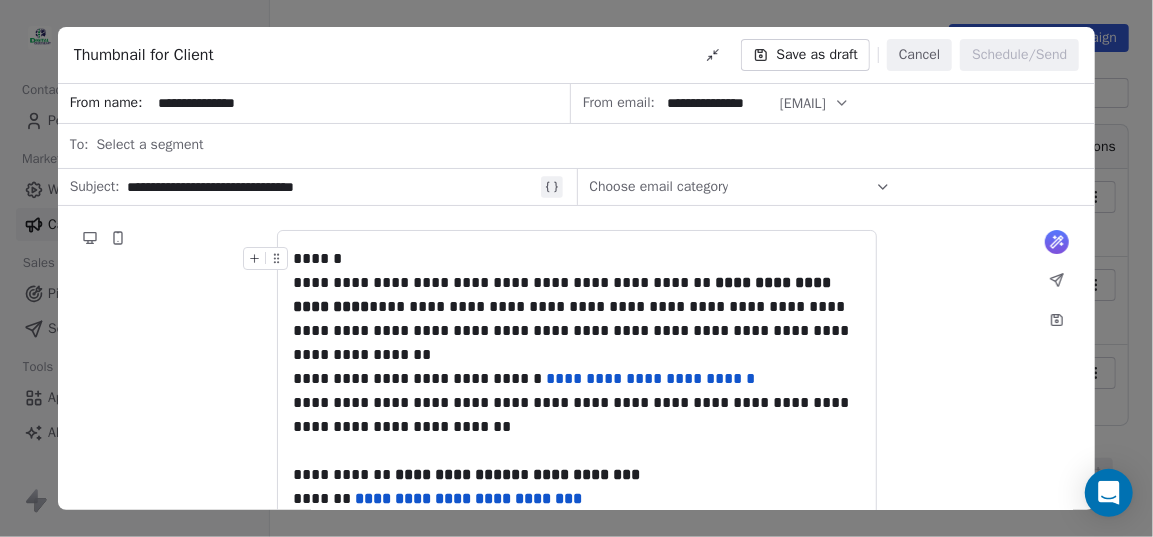 scroll, scrollTop: 0, scrollLeft: 0, axis: both 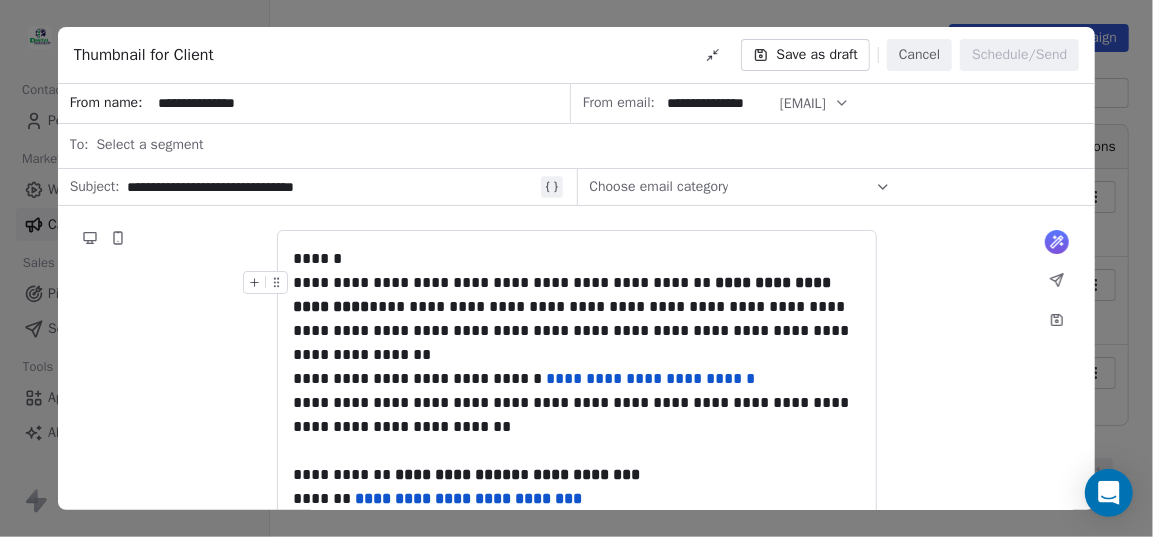 type on "**********" 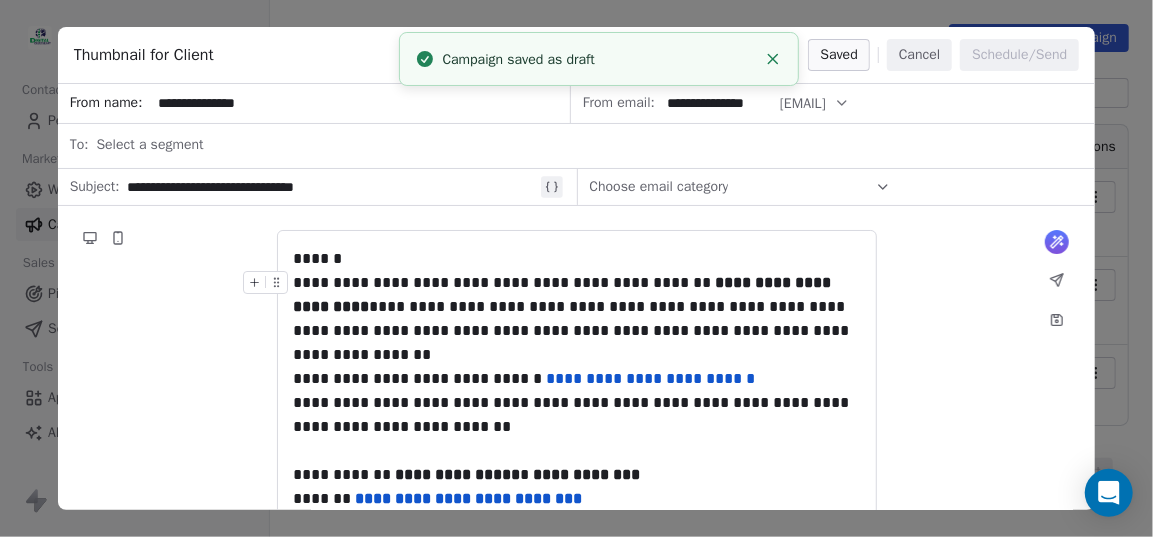 click on "Cancel" at bounding box center (919, 55) 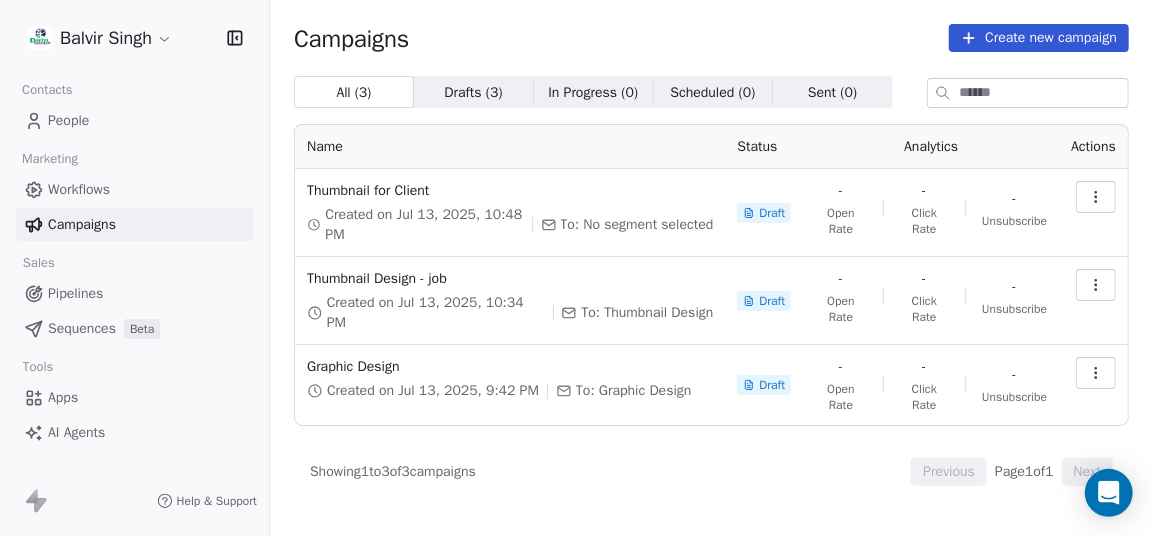 click on "People" at bounding box center (68, 120) 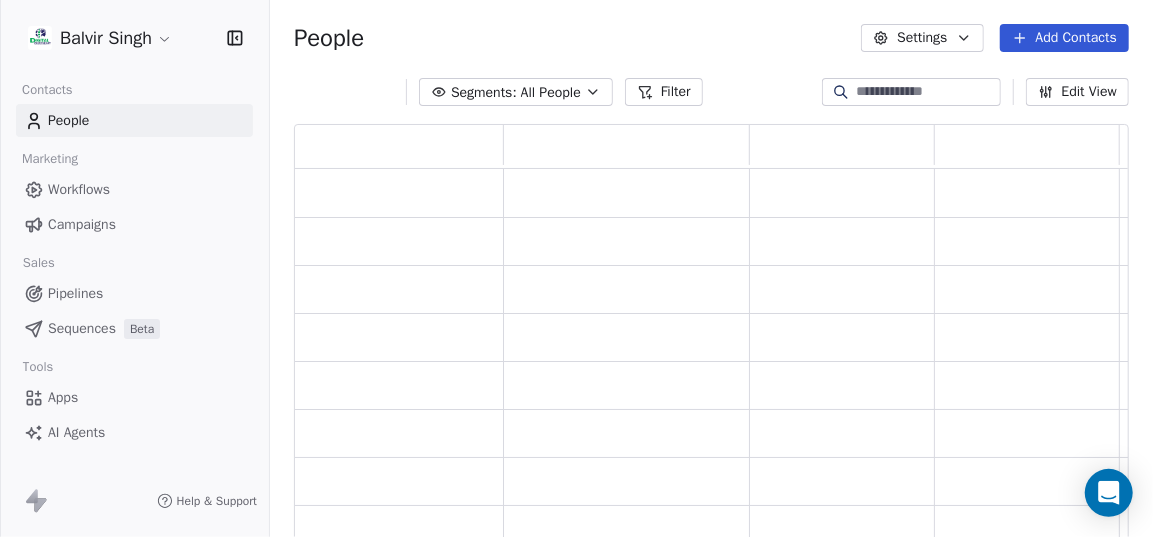 scroll, scrollTop: 14, scrollLeft: 14, axis: both 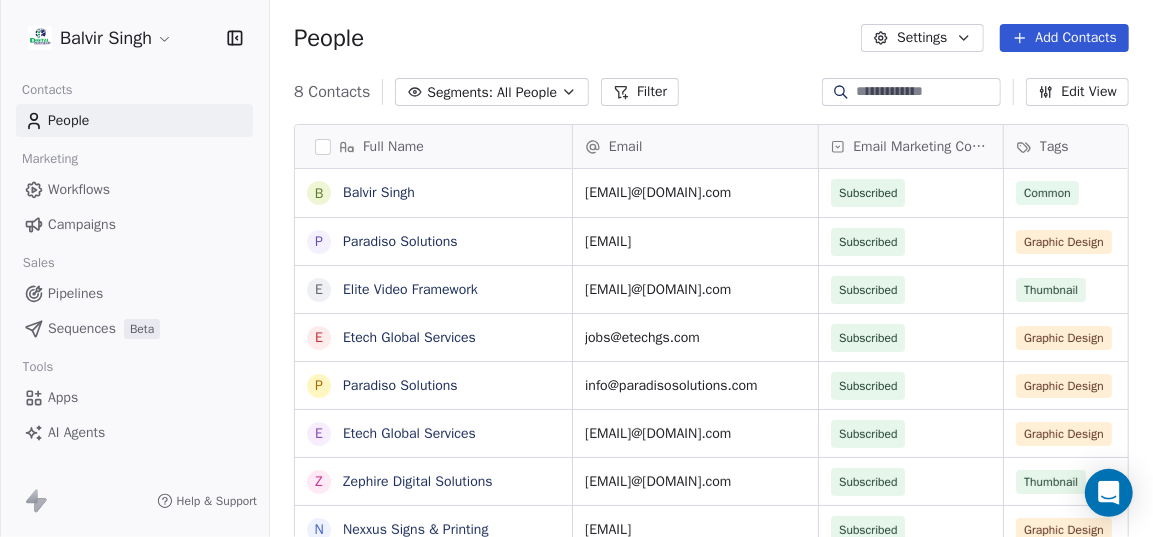 click on "Sequences" at bounding box center (82, 328) 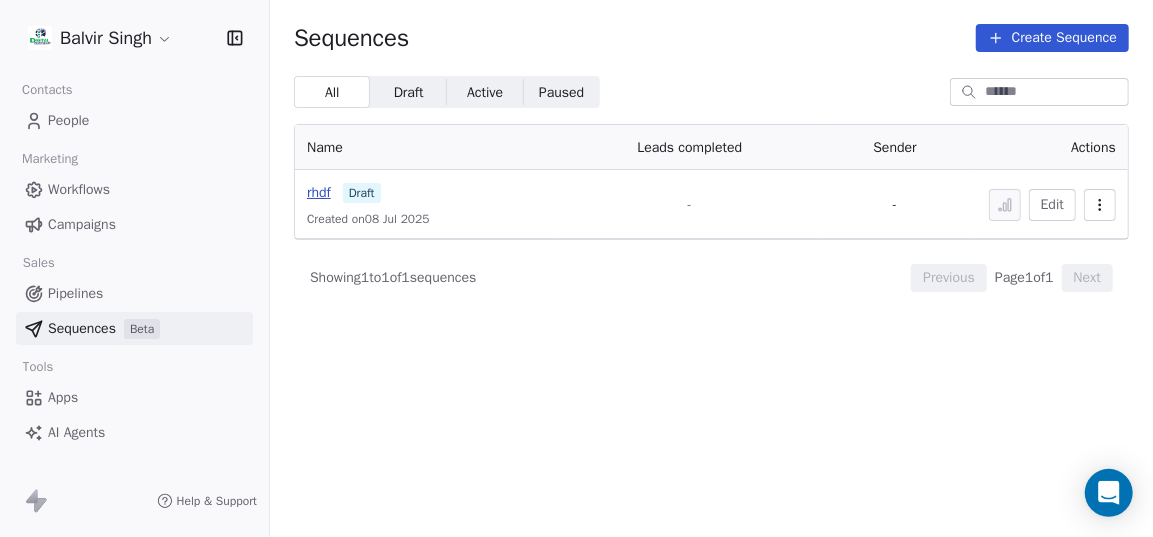 click on "rhdf" at bounding box center [319, 192] 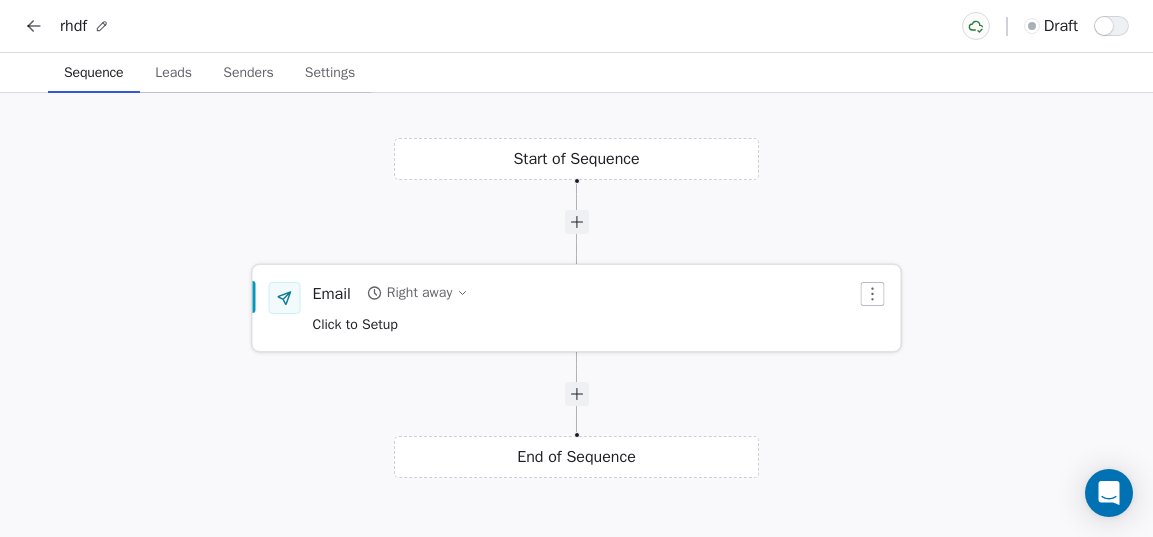 scroll, scrollTop: 0, scrollLeft: 0, axis: both 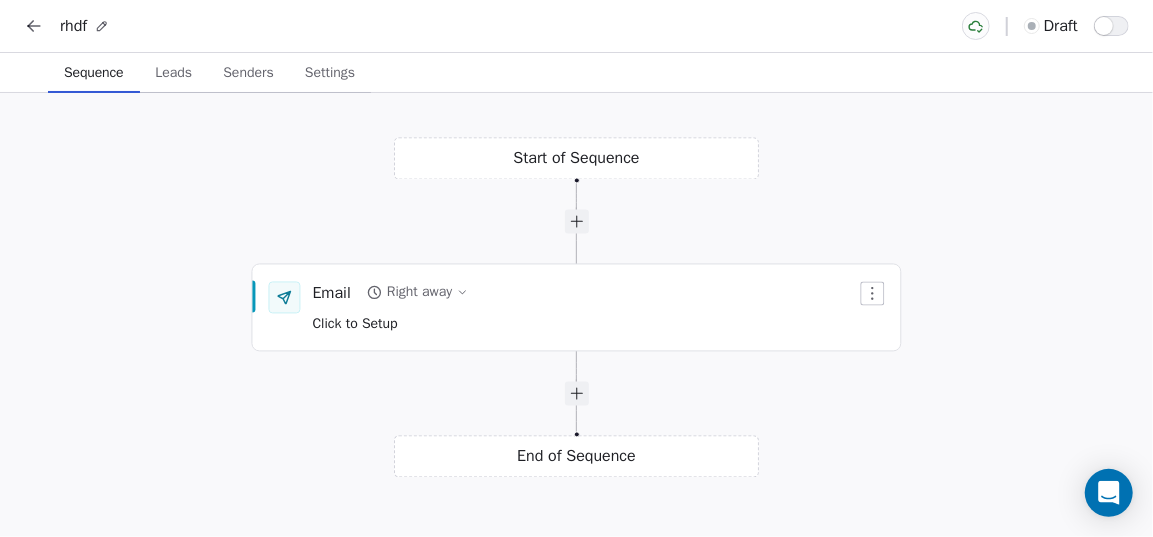 click on "Sequence" at bounding box center [94, 73] 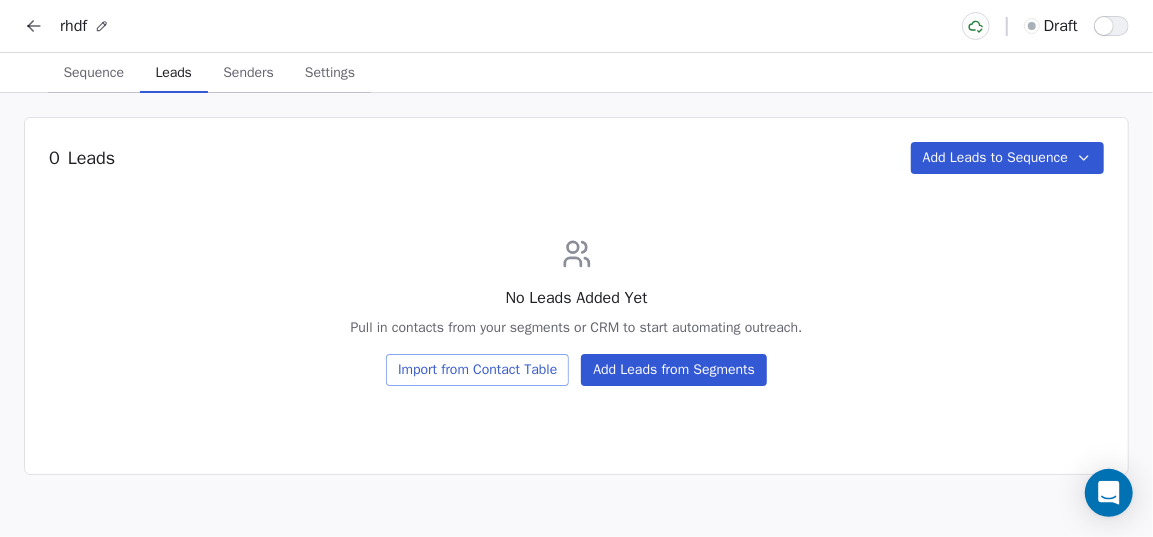 click on "Leads" at bounding box center (174, 73) 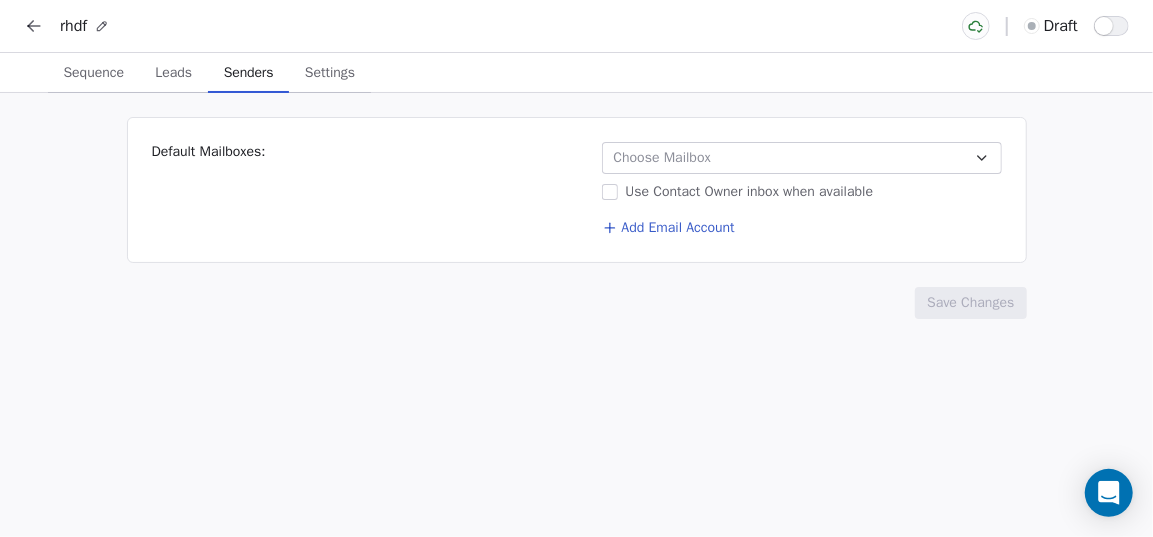 click on "Choose Mailbox" at bounding box center [802, 158] 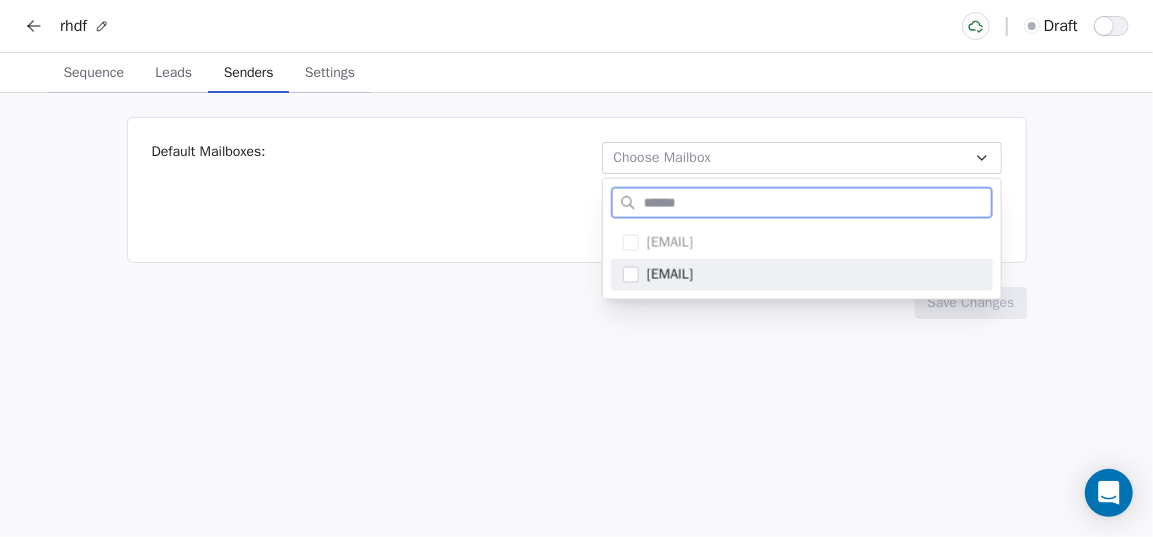 click on "[EMAIL]" at bounding box center [814, 275] 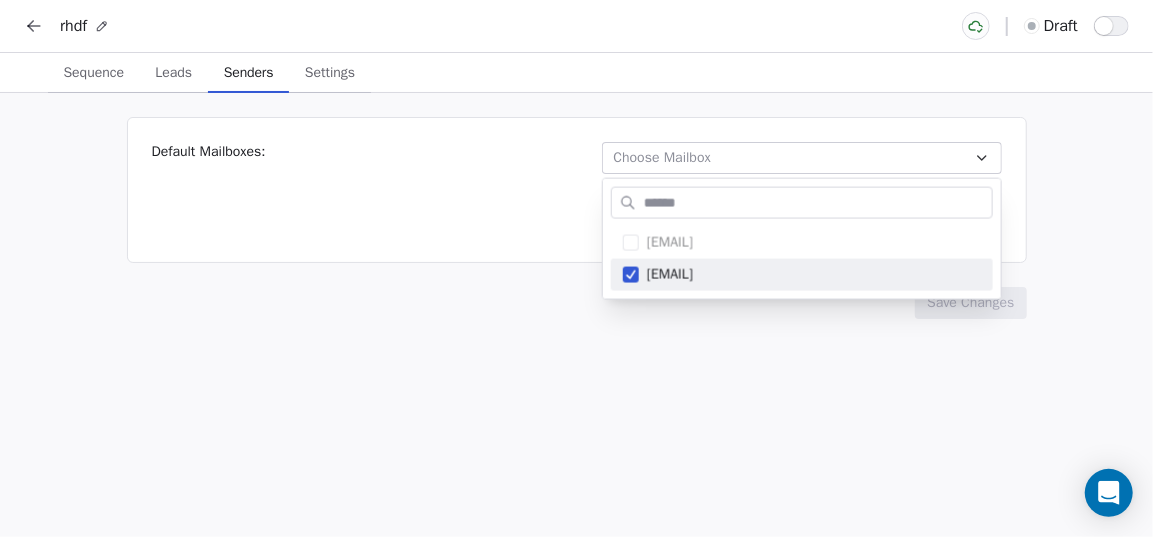 click on "rhdf draft Sequence Sequence Leads Leads Senders Senders Settings Settings Default Mailboxes: Choose Mailbox Use Contact Owner inbox when available Add Email Account Save Changes
[EMAIL] [EMAIL]" at bounding box center (576, 268) 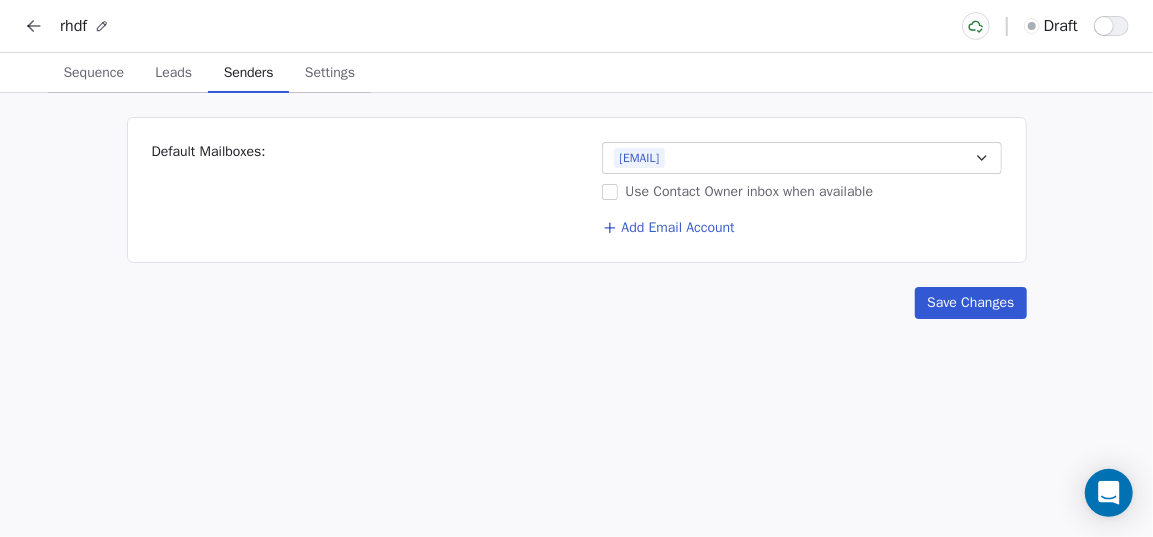 click on "Use Contact Owner inbox when available" at bounding box center [802, 192] 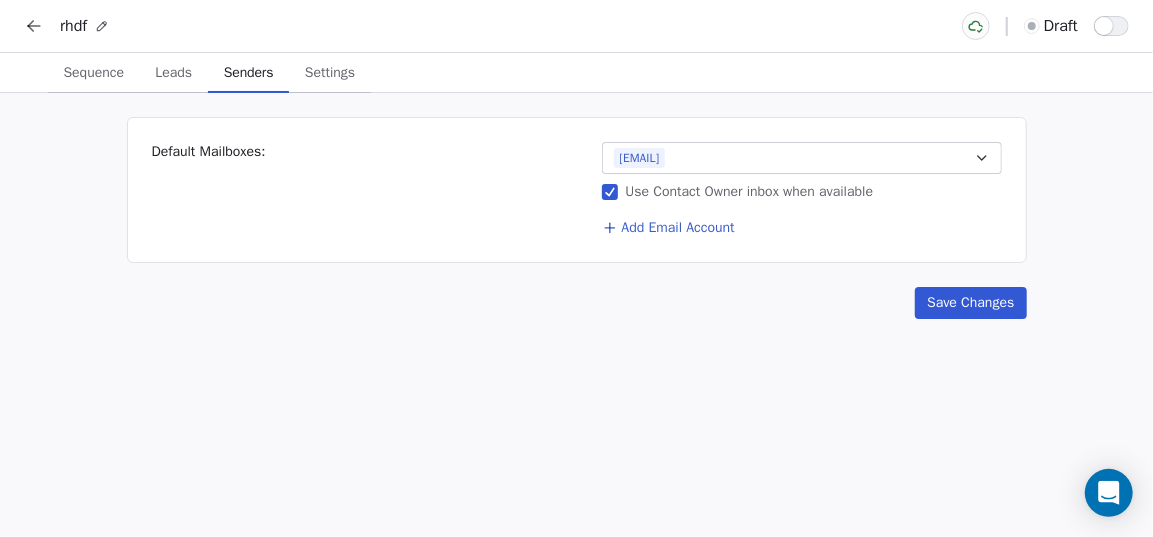 click on "Save Changes" at bounding box center [577, 303] 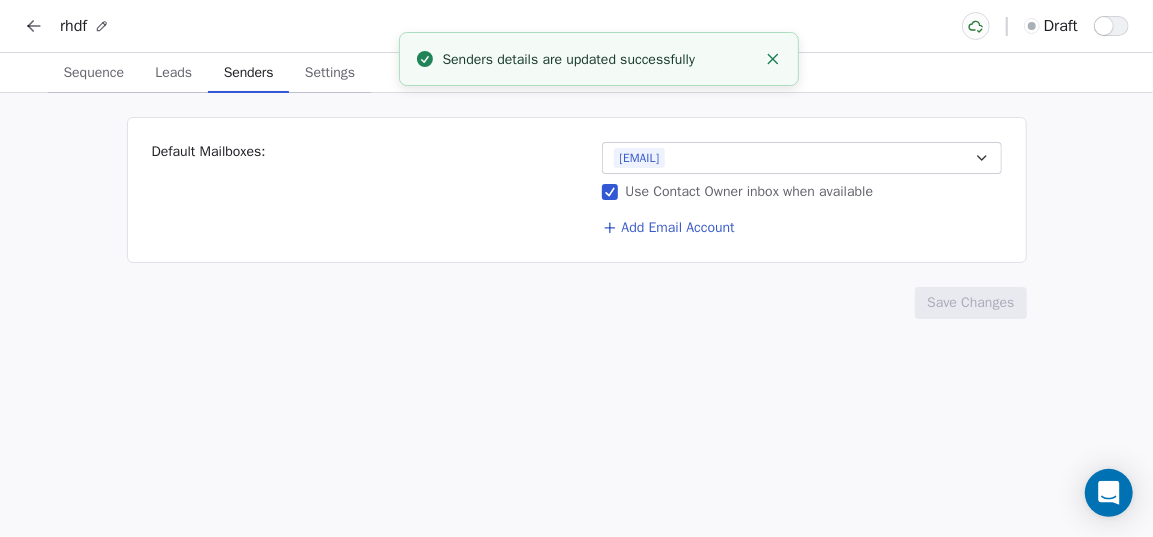 click on "Default Mailboxes: [EMAIL] Use Contact Owner inbox when available Add Email Account Save Changes" at bounding box center (576, 315) 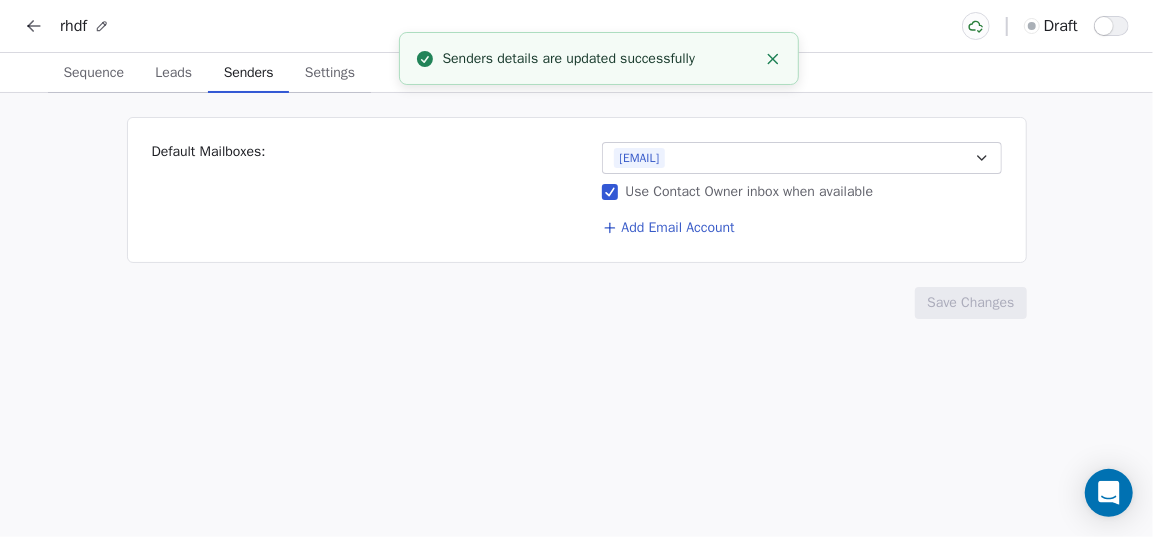 click at bounding box center (773, 59) 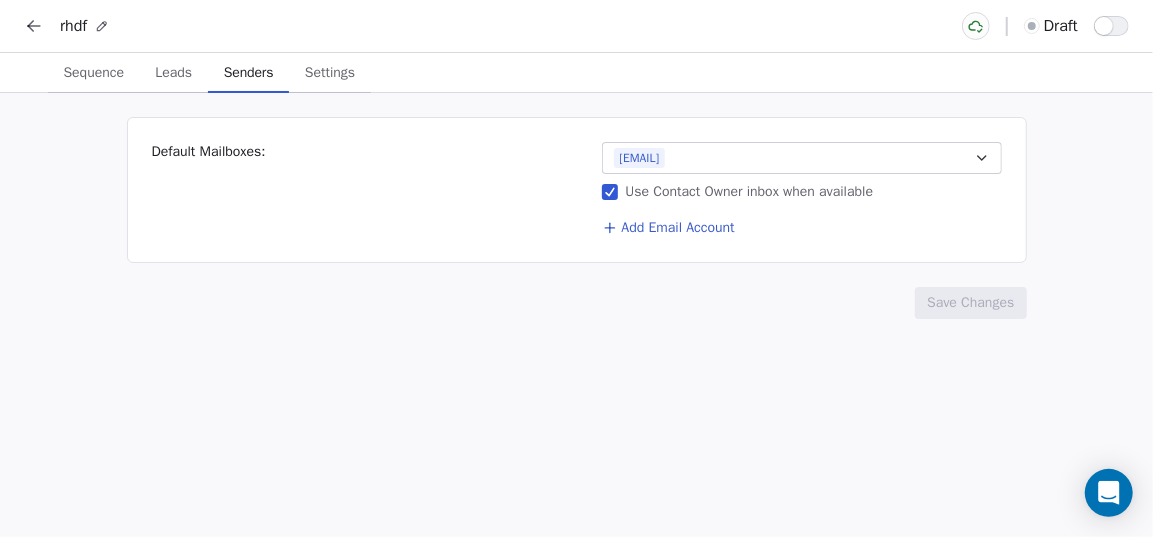 click on "Settings" at bounding box center [330, 73] 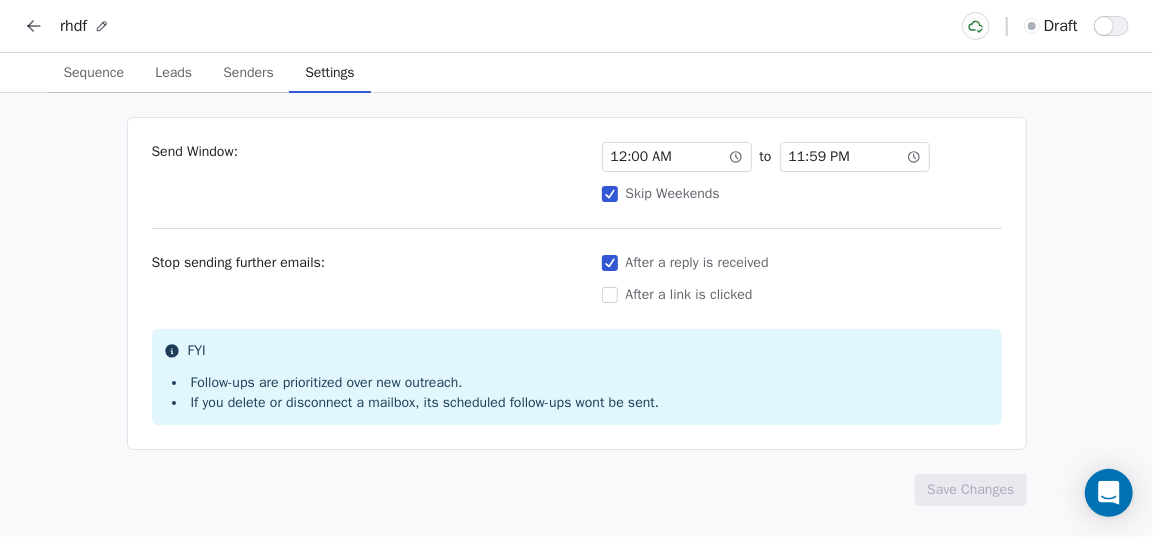 click on "Save Changes" at bounding box center [577, 490] 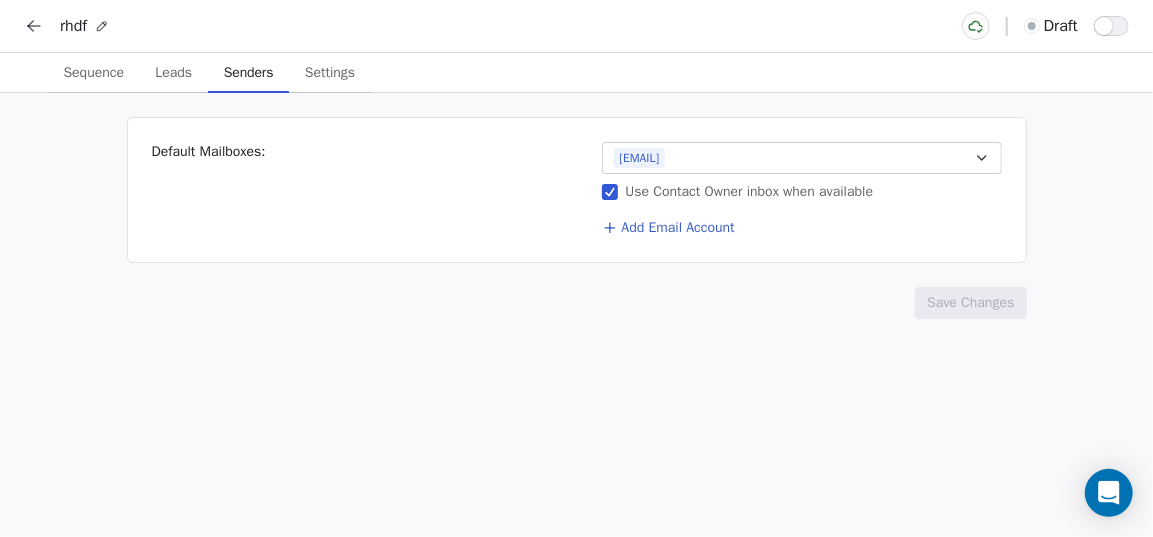 click on "Senders" at bounding box center [249, 73] 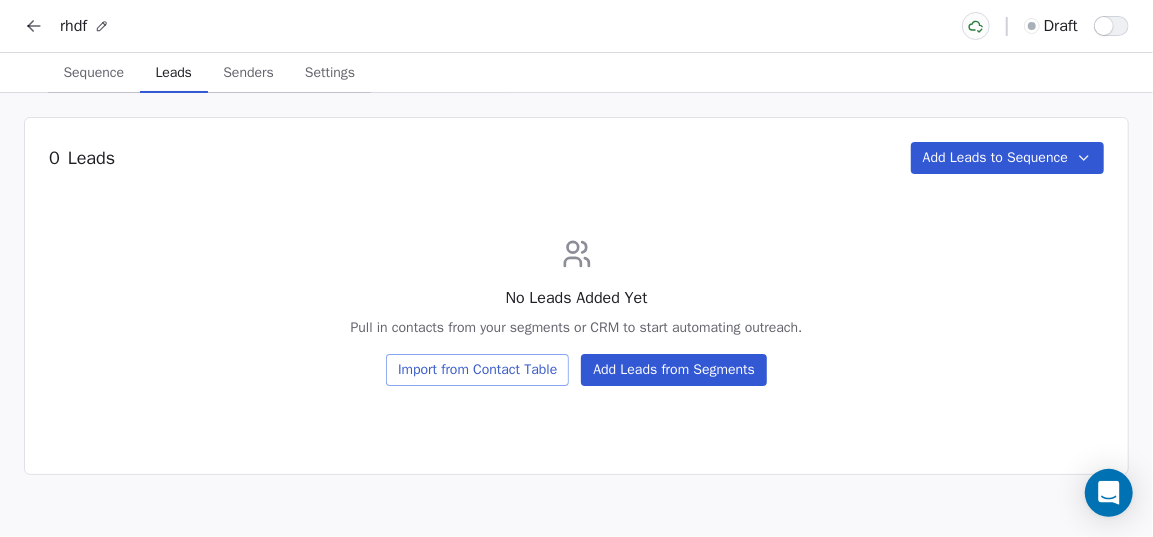 click on "Leads Leads" at bounding box center [174, 73] 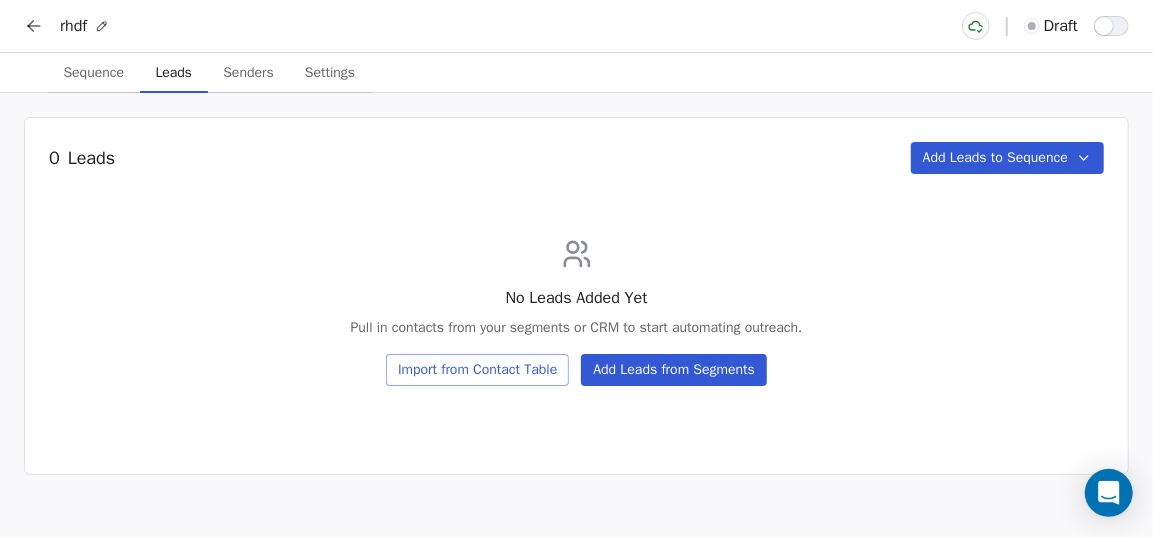 click on "No Leads Added Yet Pull in contacts from your segments or CRM to start automating outreach. Import from Contact Table Add Leads from Segments" at bounding box center (576, 312) 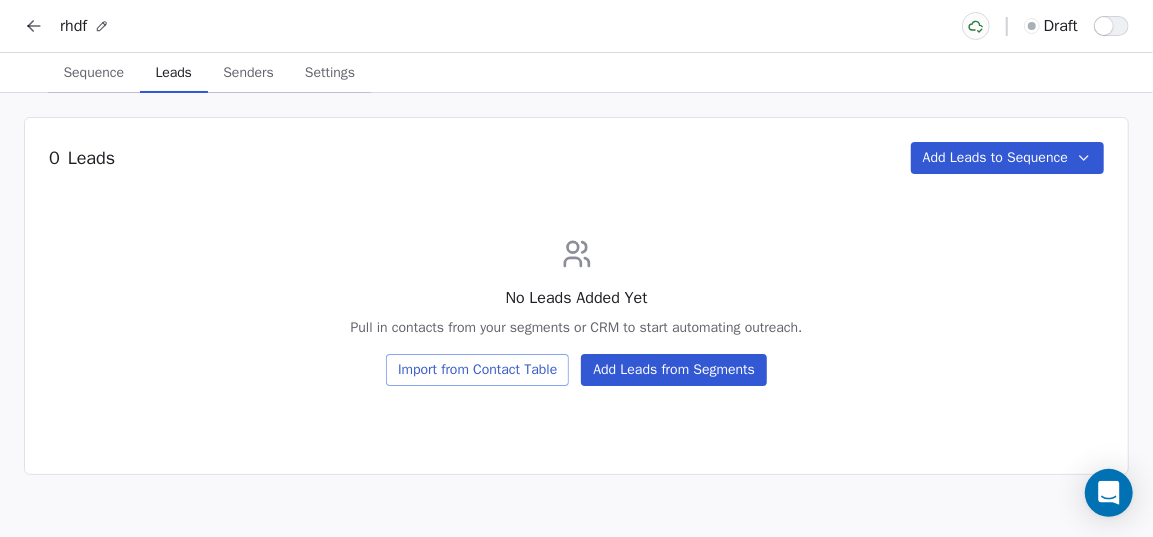 click on "Sequence" at bounding box center [93, 73] 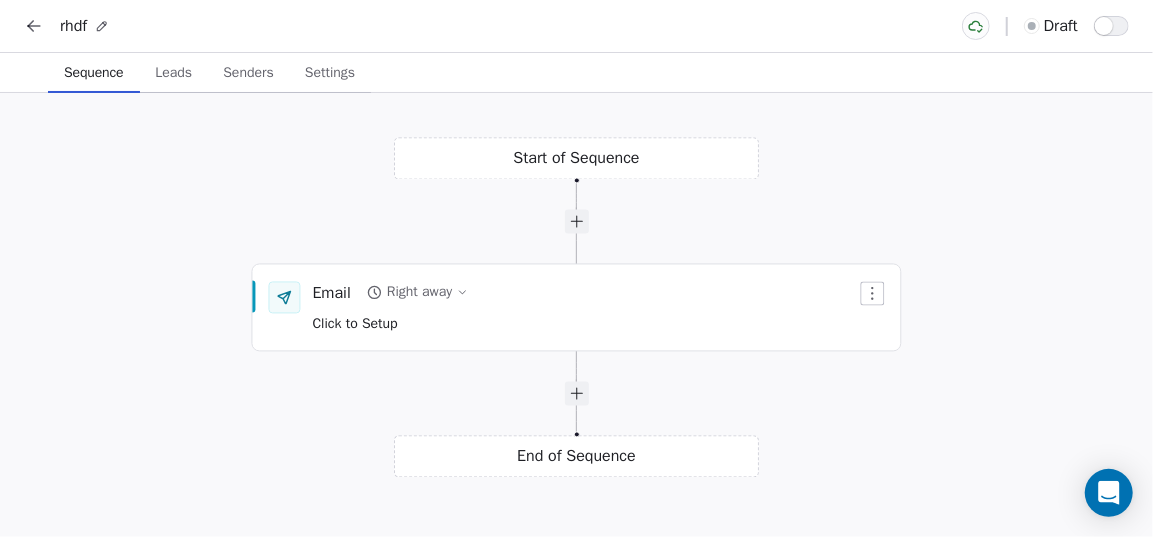 drag, startPoint x: 621, startPoint y: 466, endPoint x: 661, endPoint y: 428, distance: 55.17246 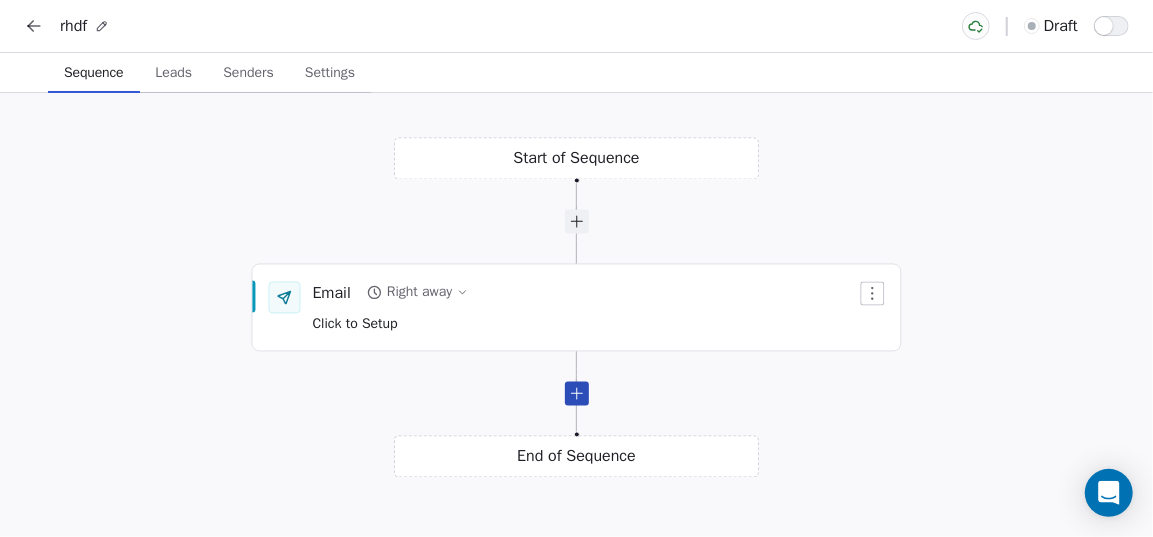 click at bounding box center [577, 394] 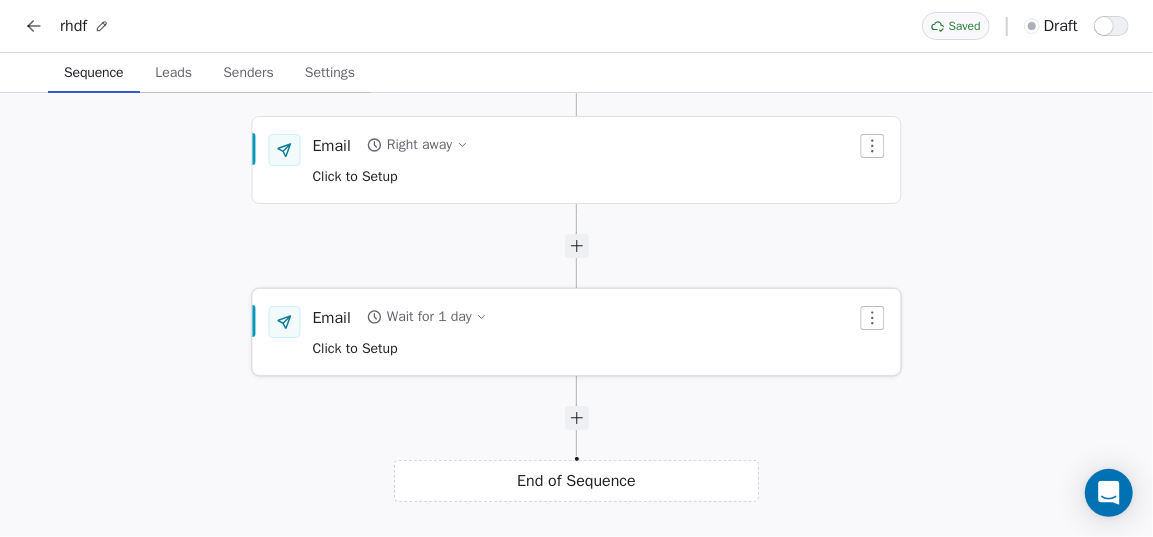 click on "Email Wait for 1 day Click to Setup" at bounding box center [585, 332] 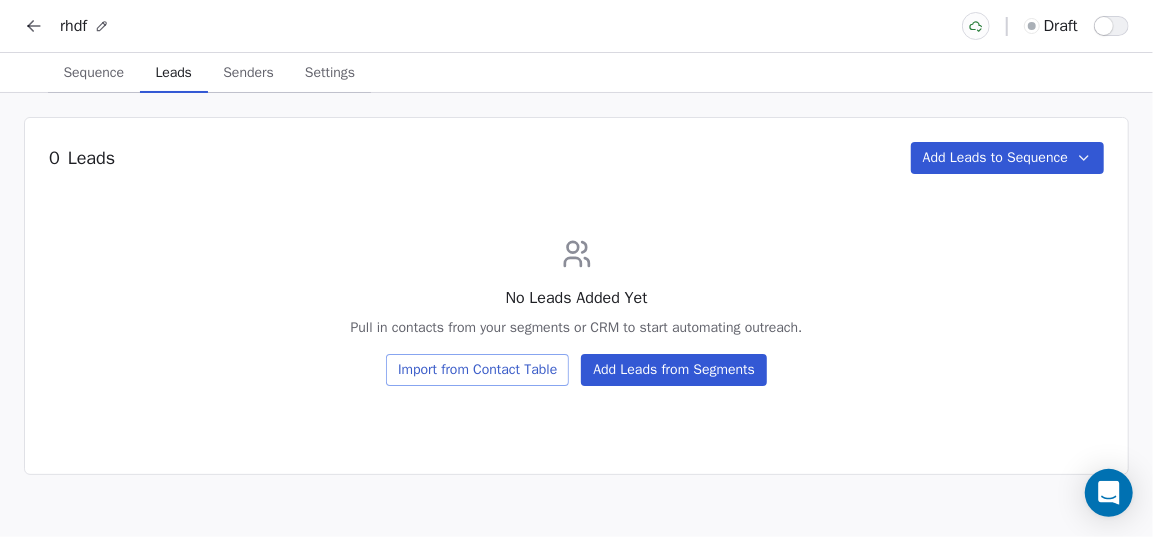 click 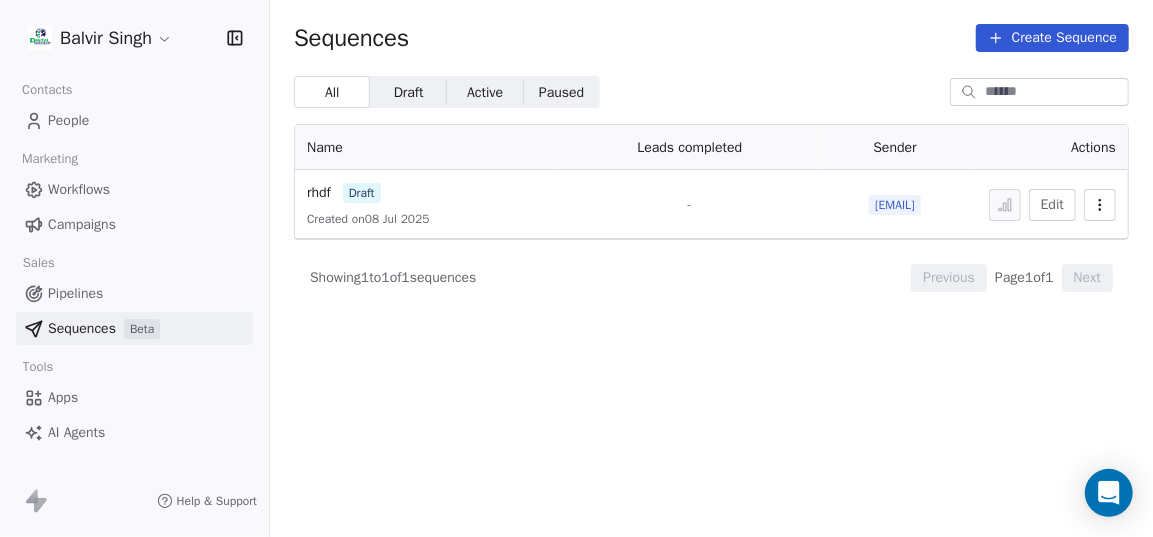 click on "Apps" at bounding box center [134, 397] 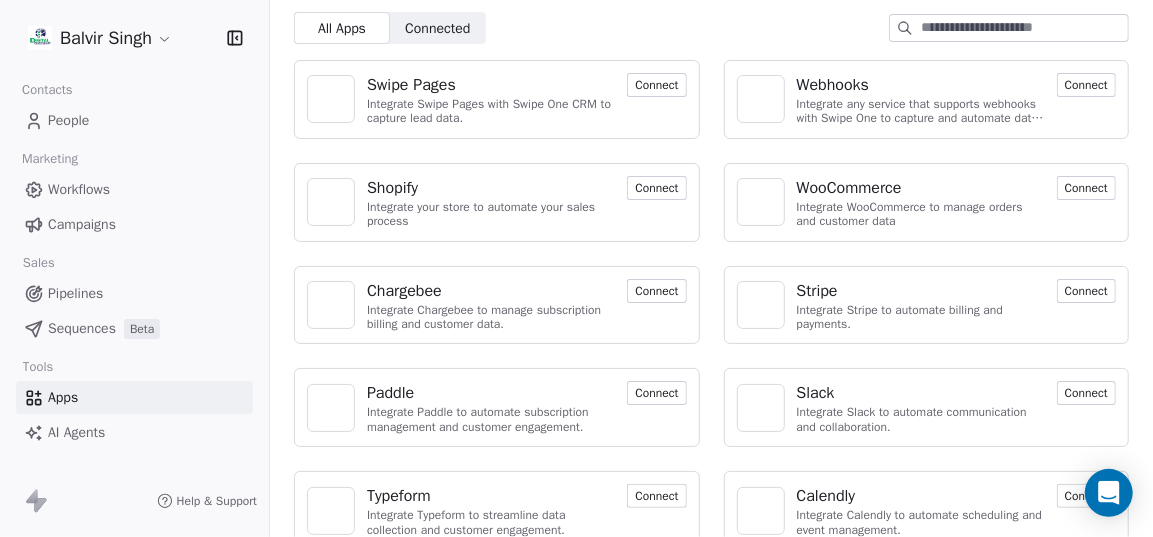 scroll, scrollTop: 0, scrollLeft: 0, axis: both 